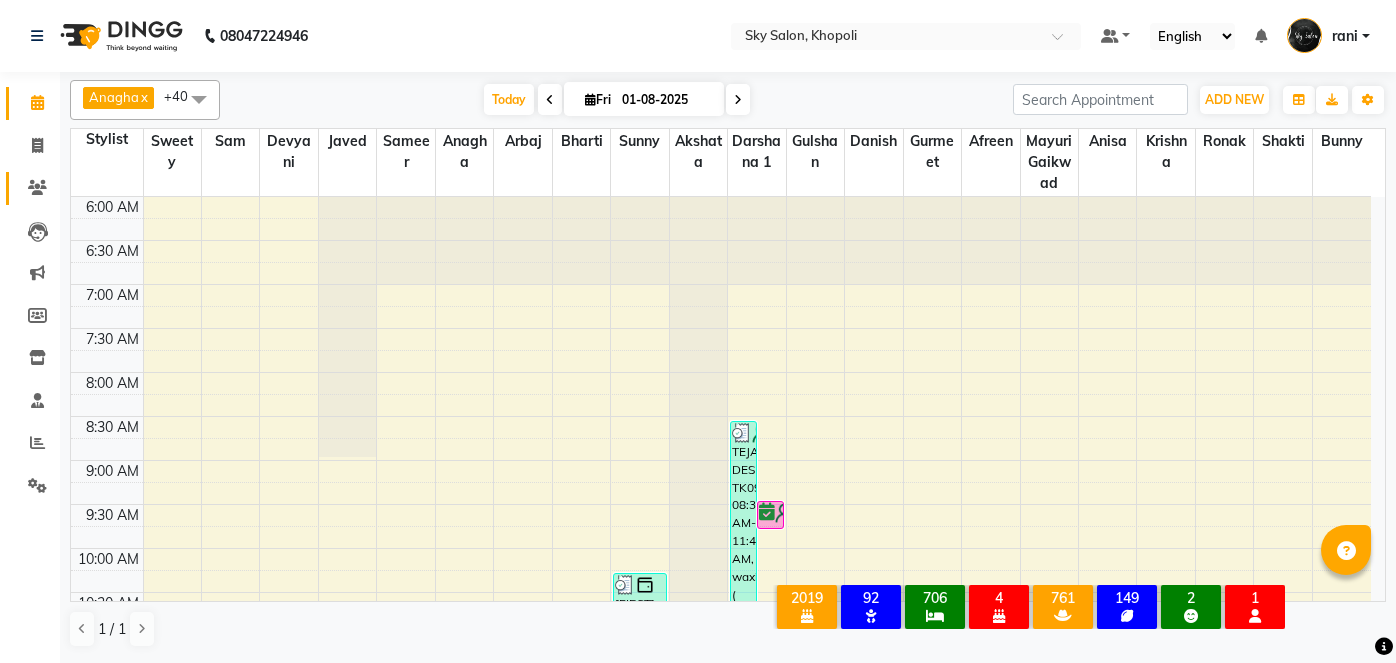 scroll, scrollTop: 0, scrollLeft: 0, axis: both 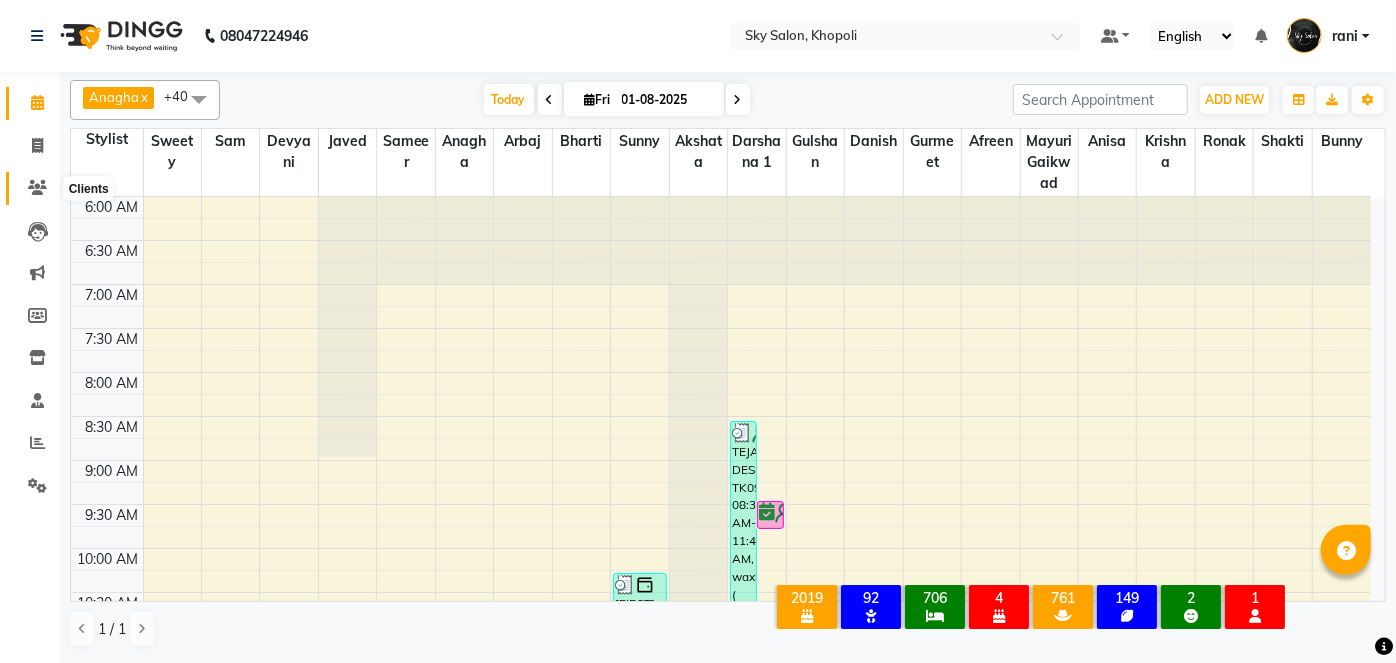click 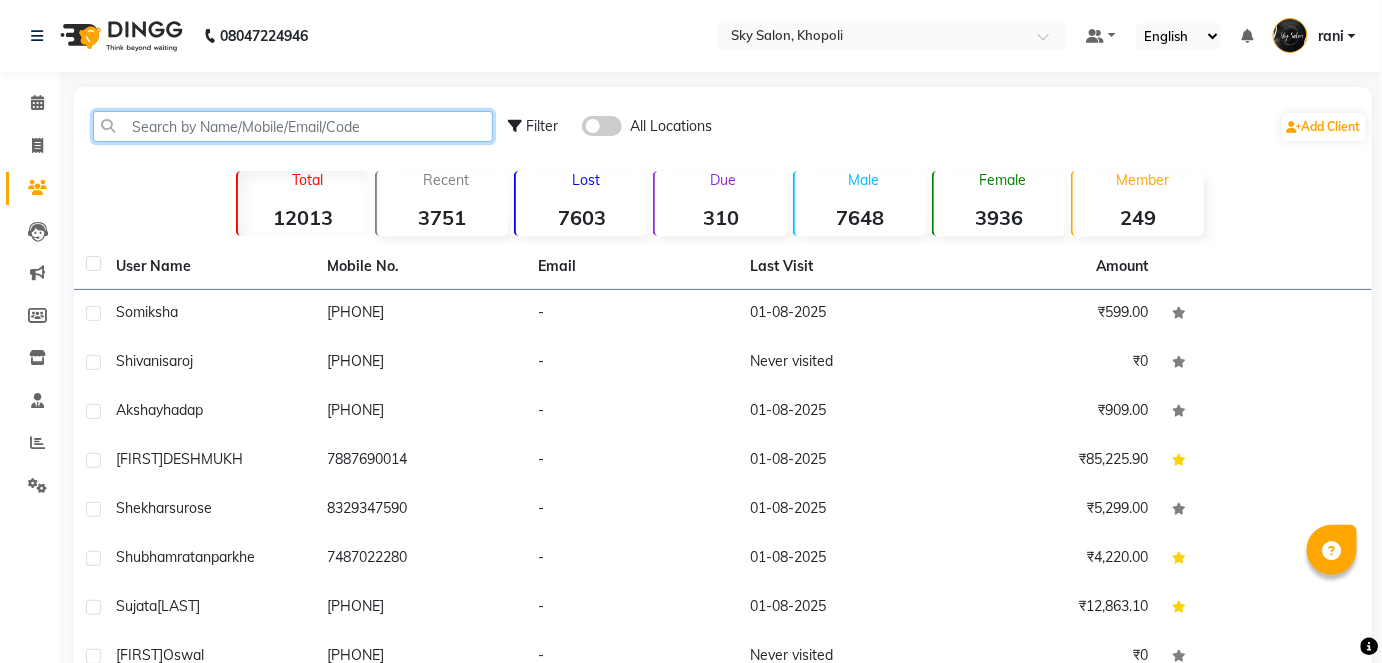 click 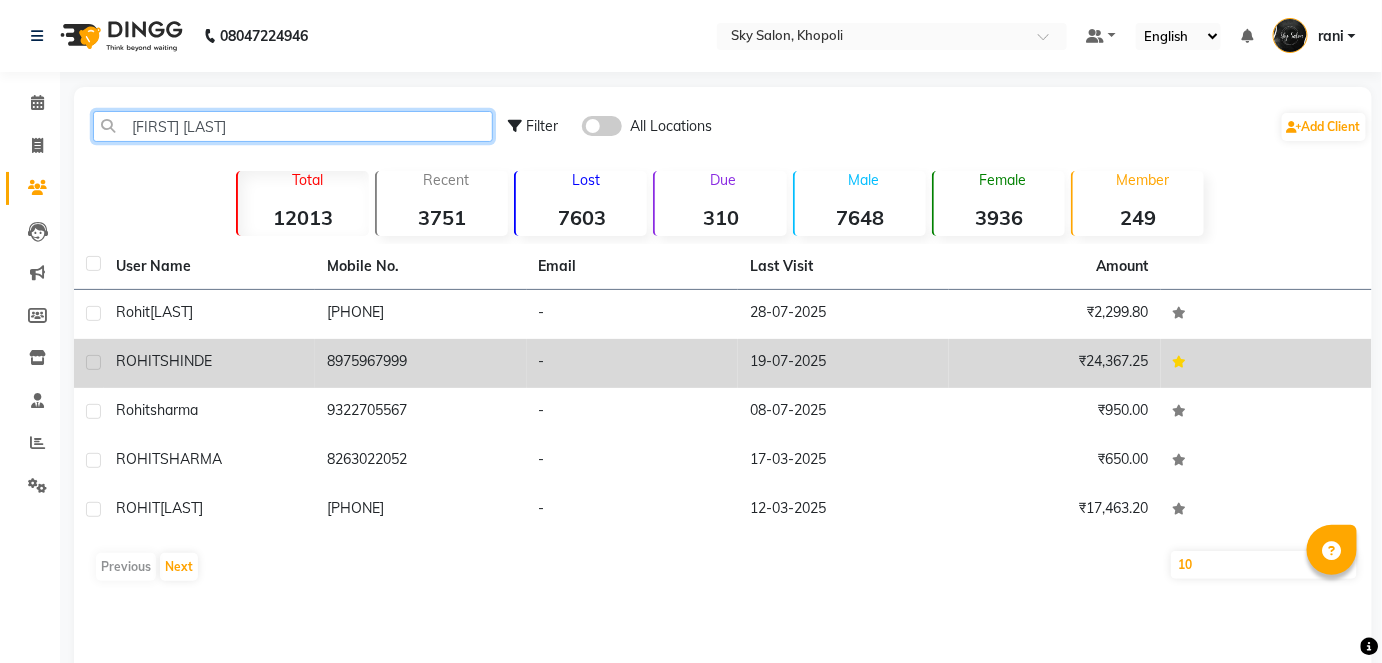 type on "[FIRST] [LAST]" 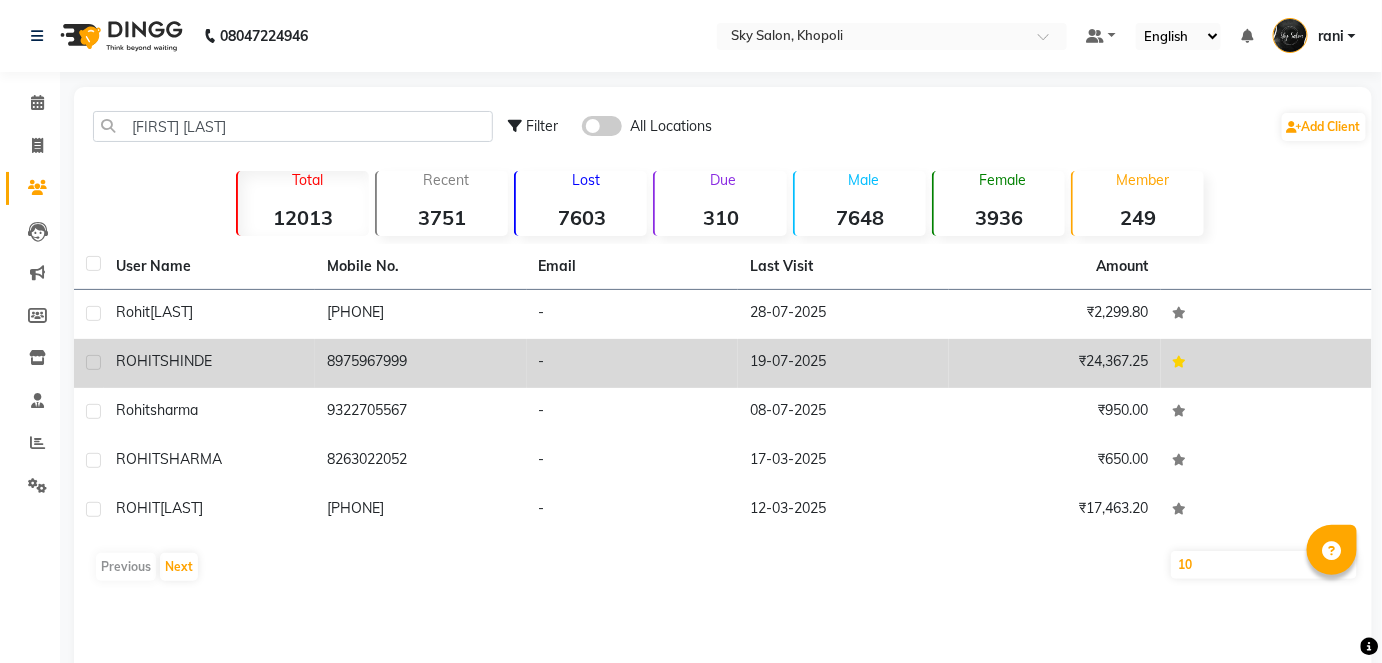 click on "8975967999" 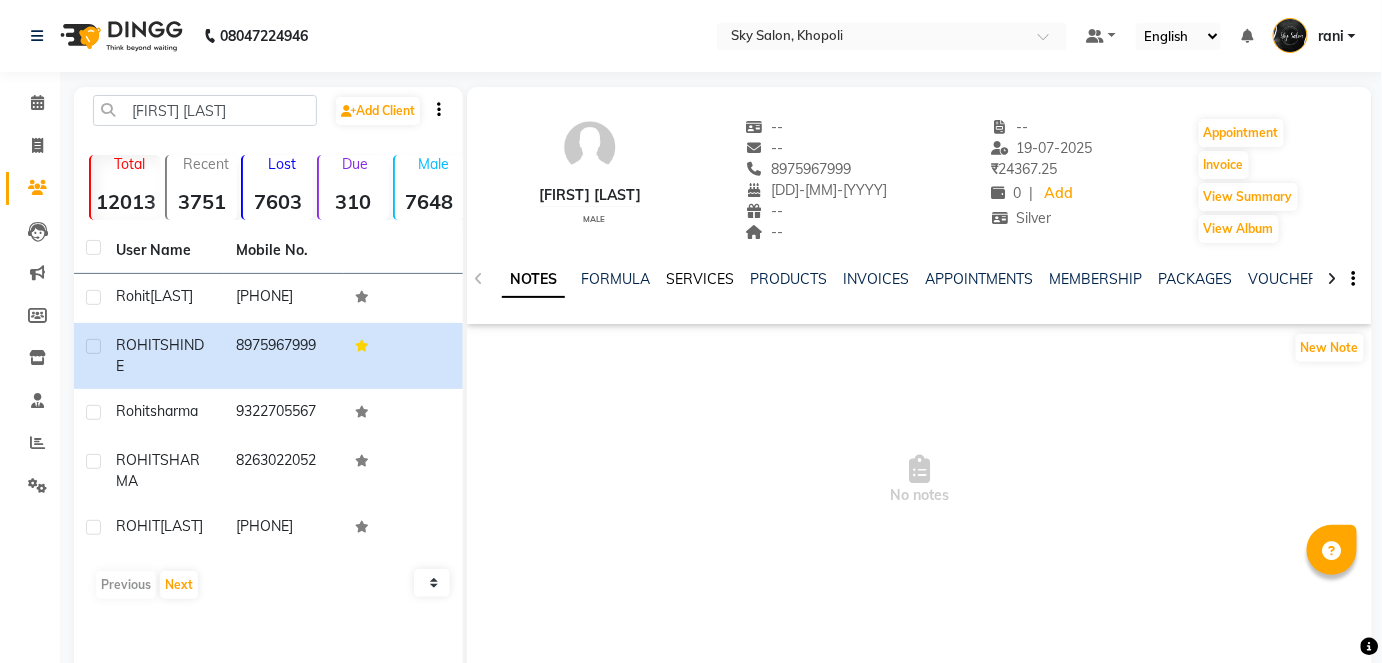 click on "SERVICES" 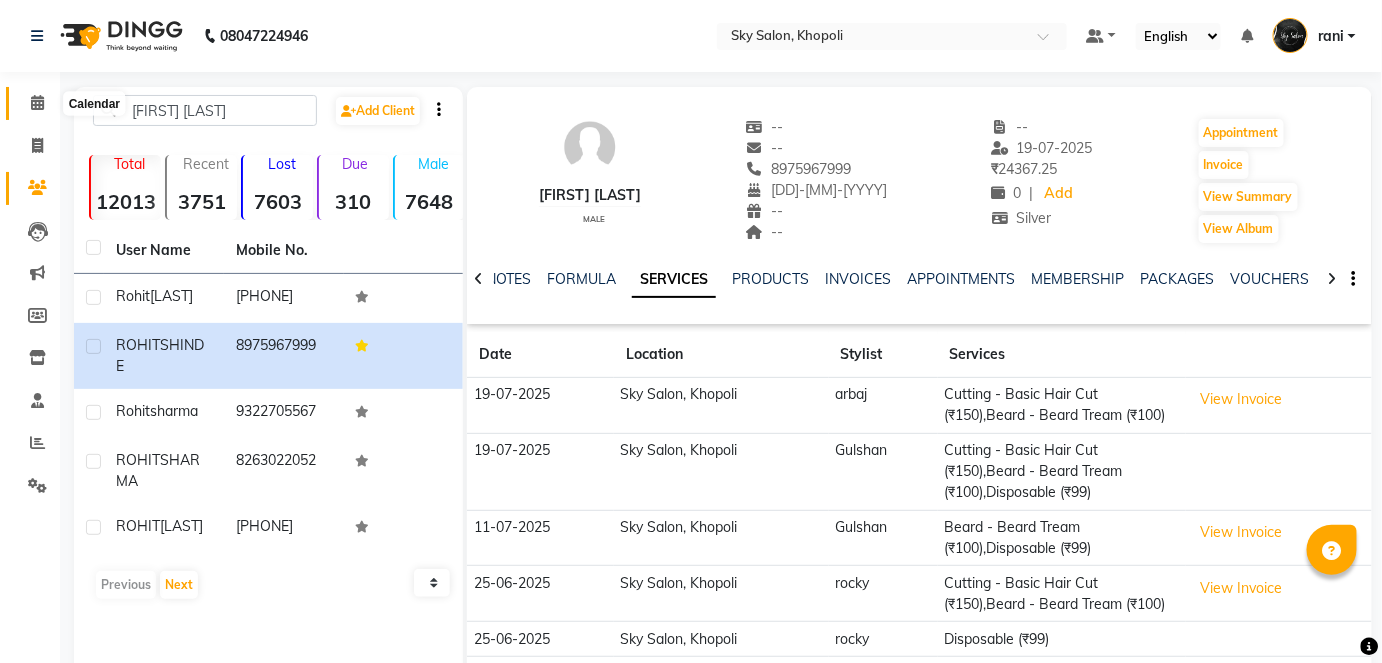click 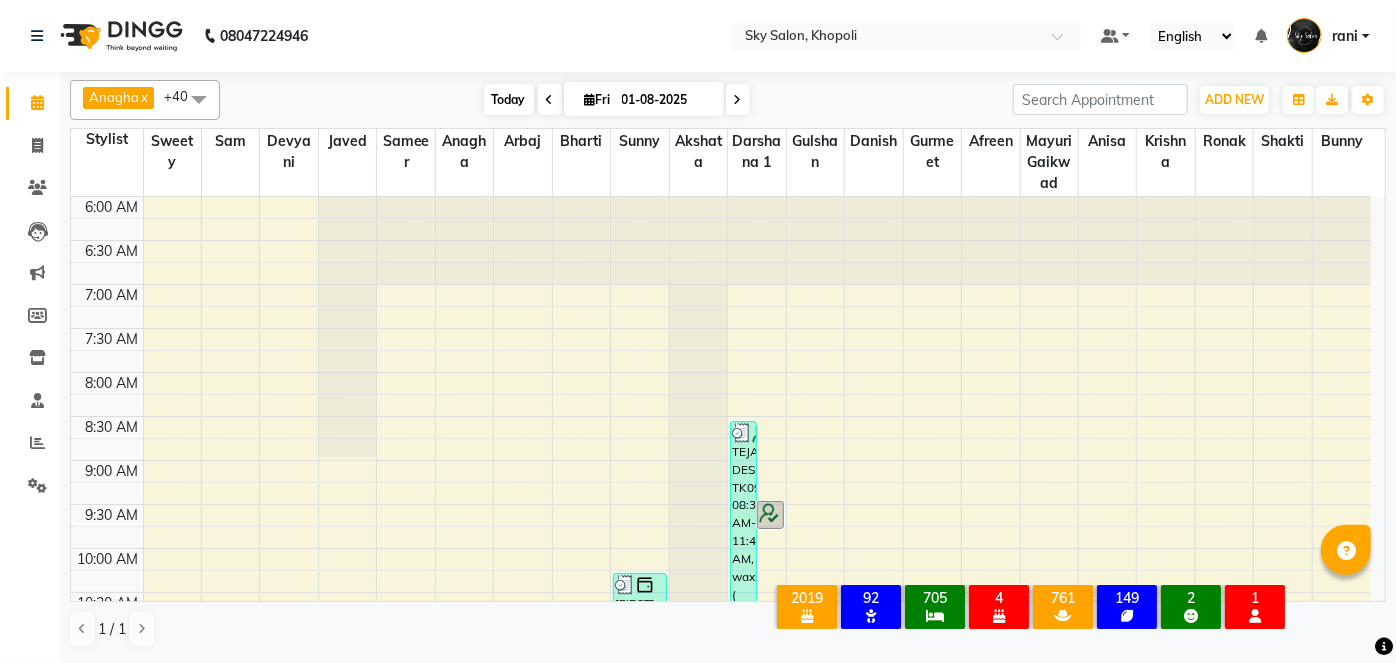 click on "Today" at bounding box center (509, 99) 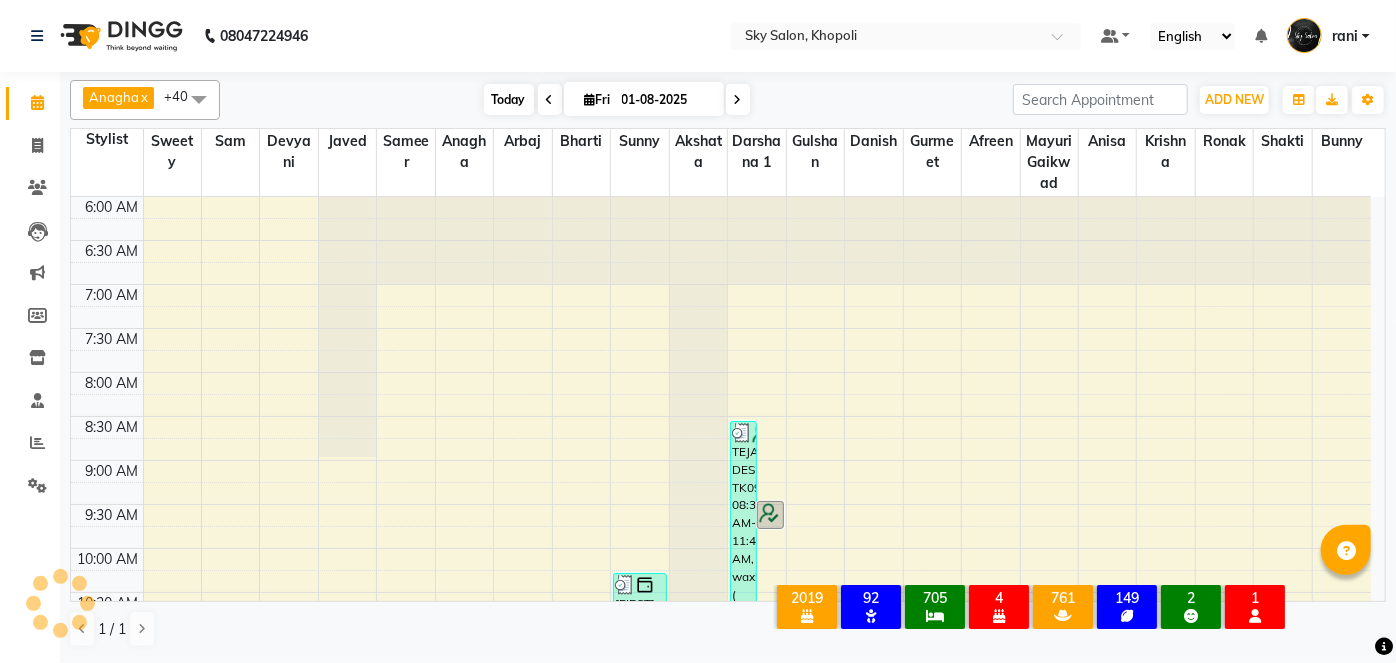 scroll, scrollTop: 783, scrollLeft: 0, axis: vertical 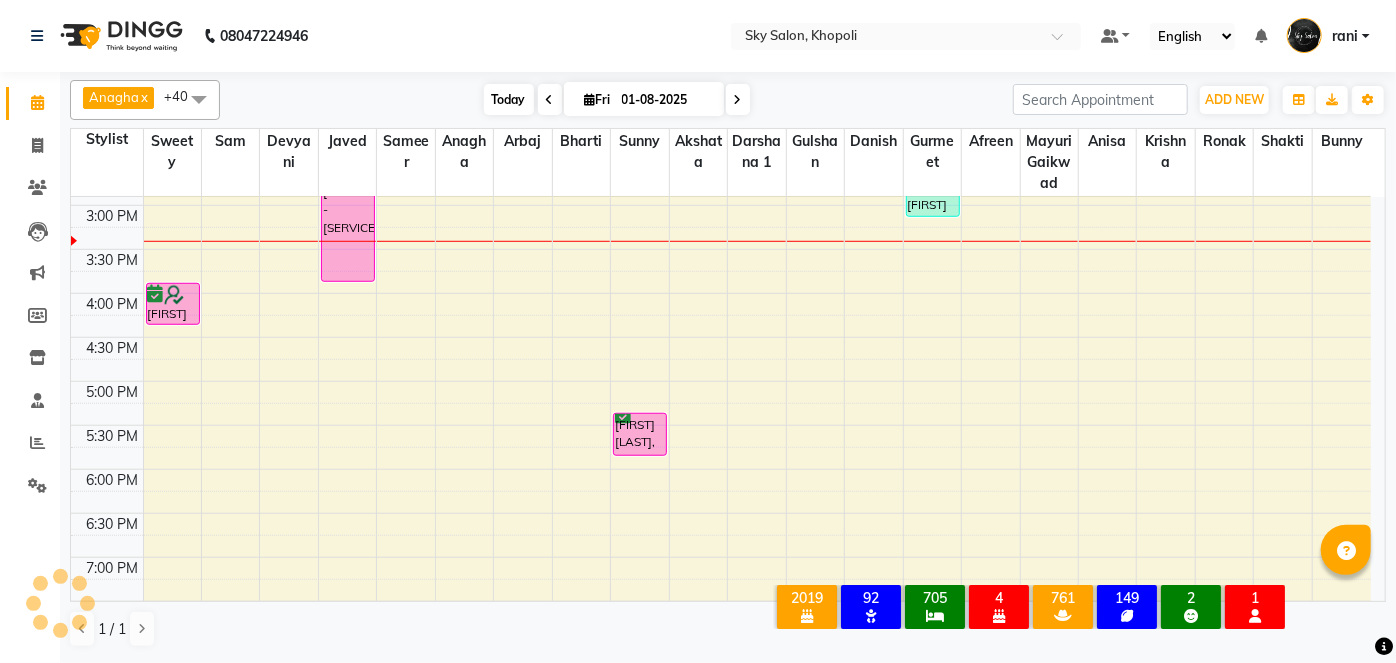 click on "Today" at bounding box center [509, 99] 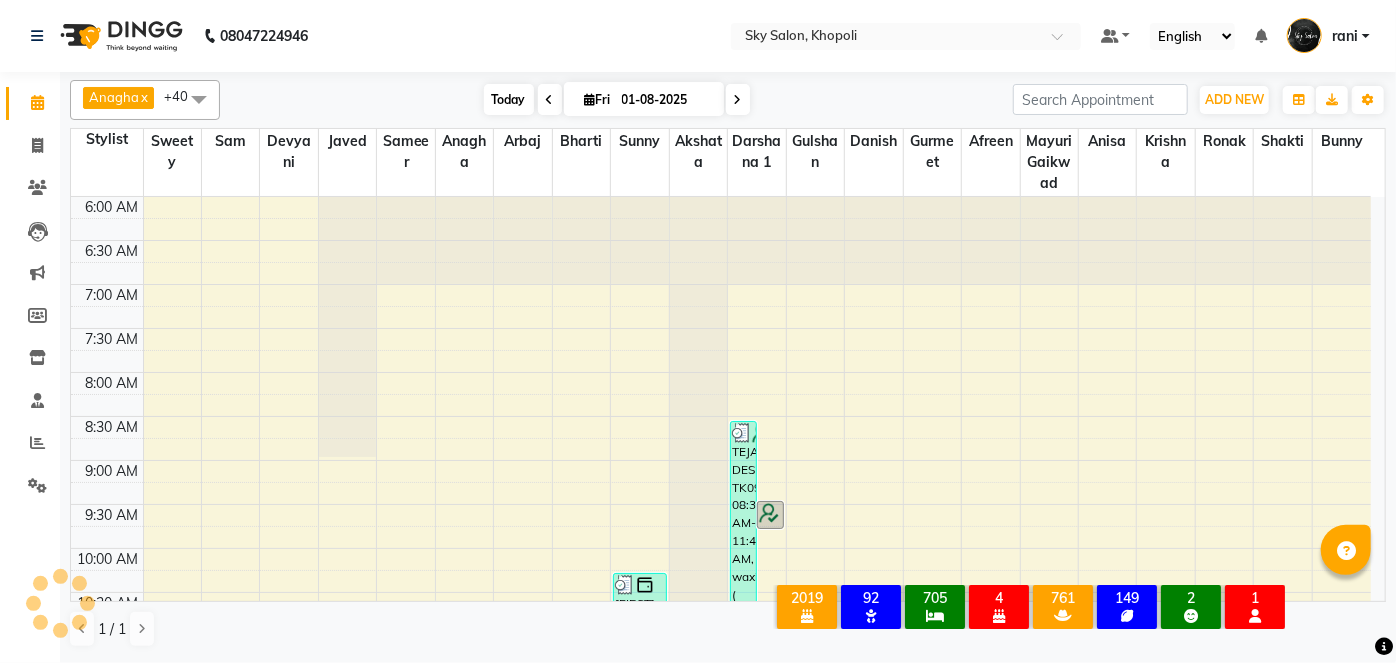 click on "Today" at bounding box center (509, 99) 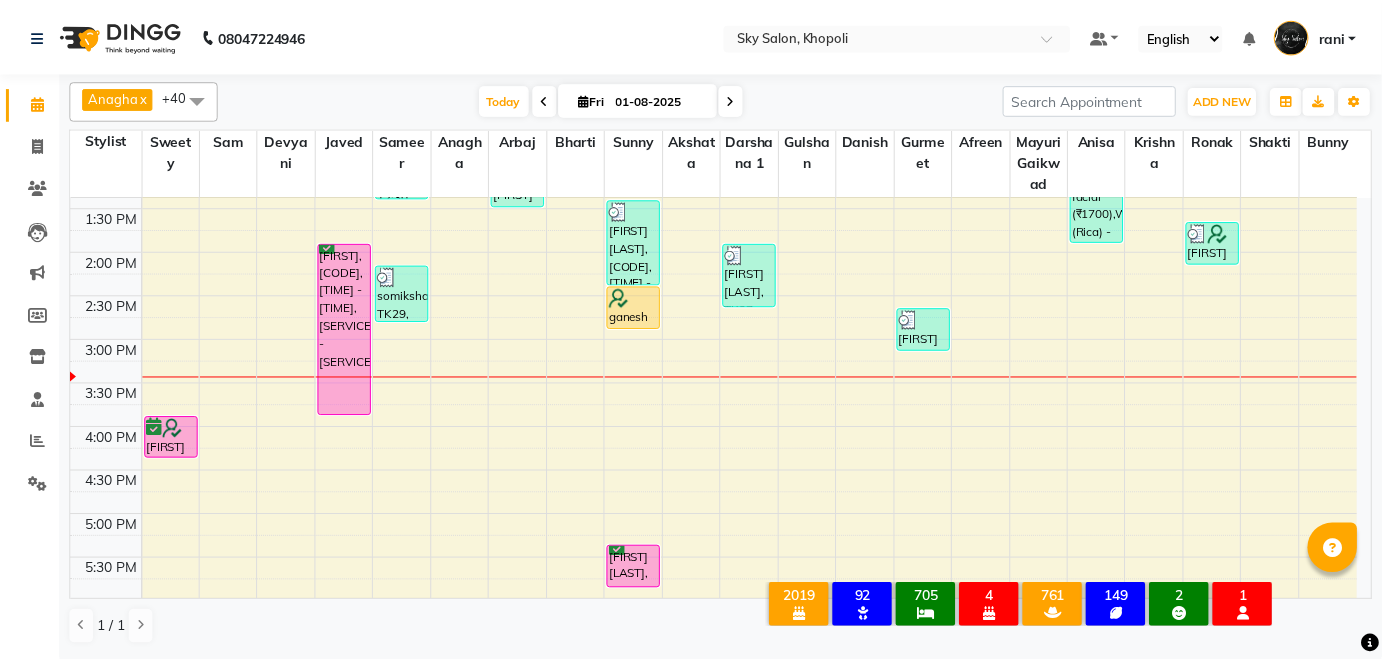 scroll, scrollTop: 634, scrollLeft: 0, axis: vertical 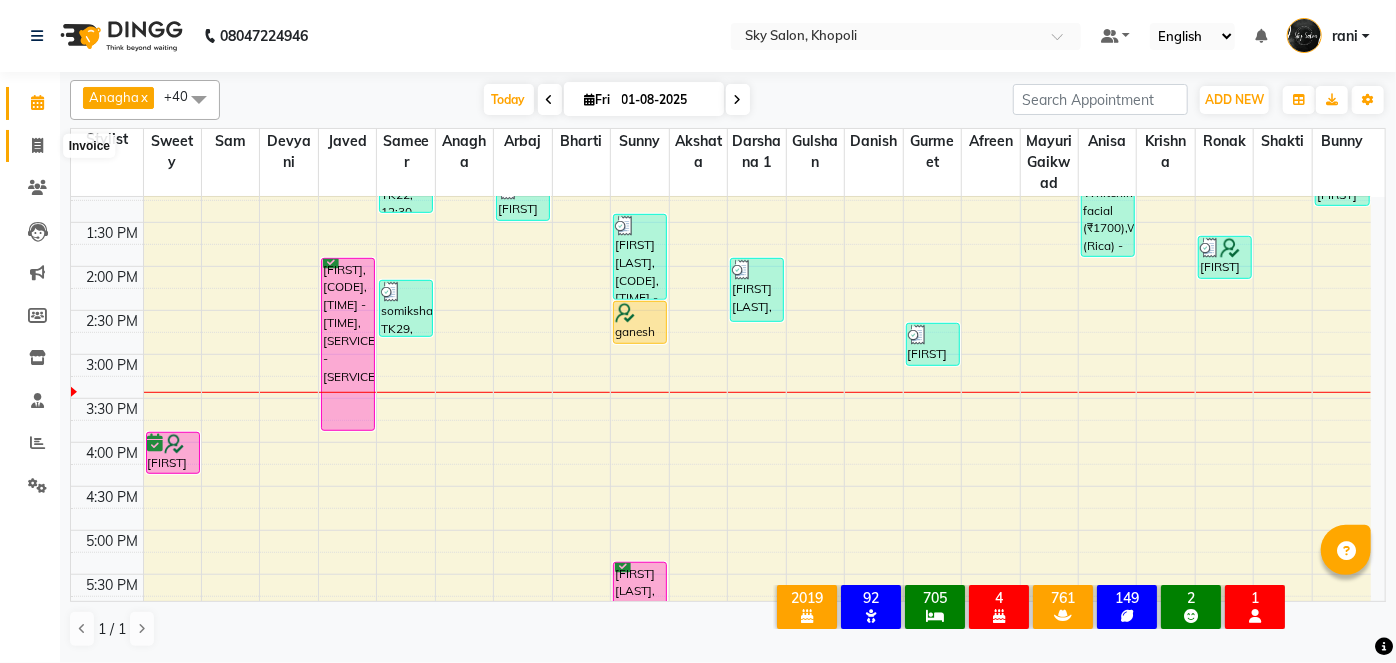 click 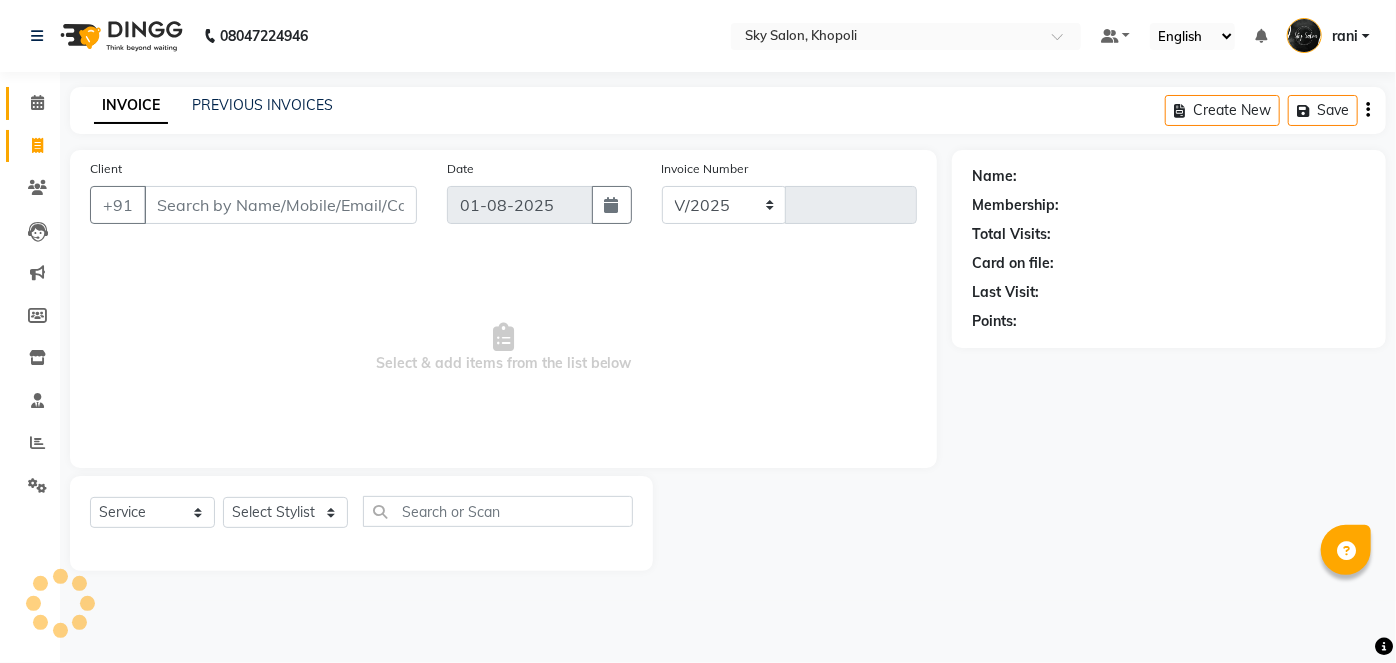 click on "Invoice" 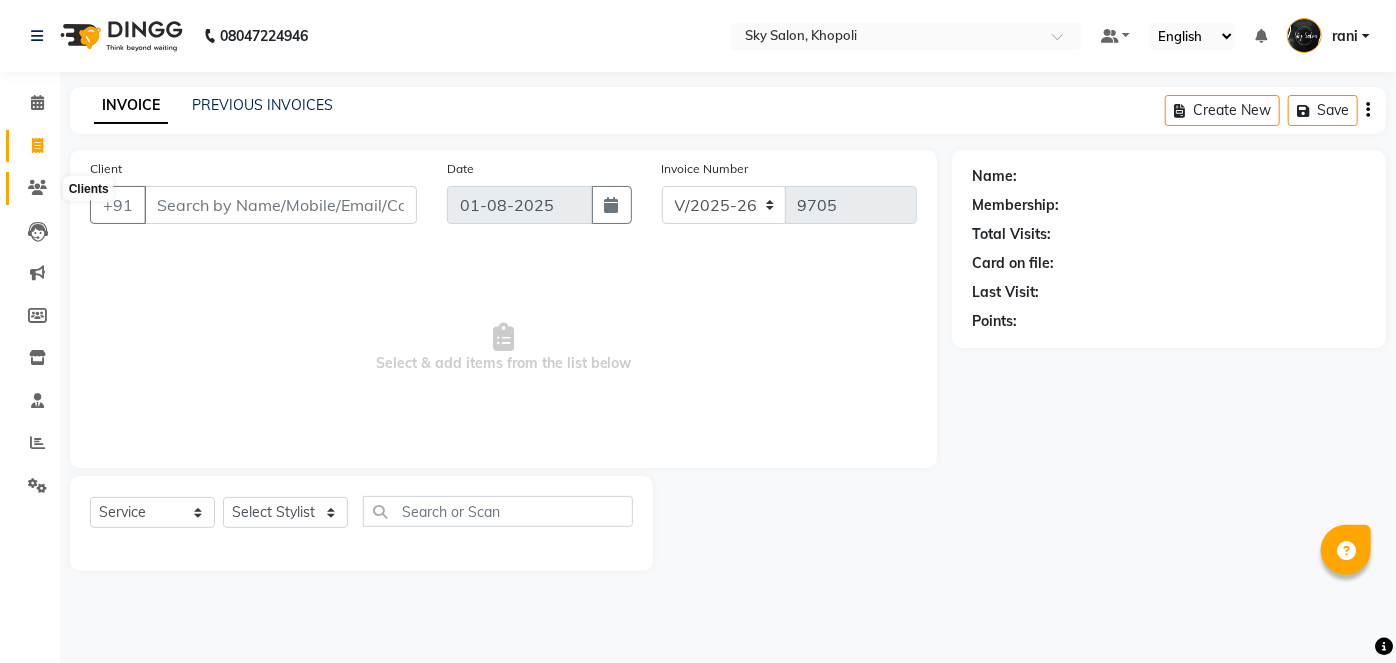 click 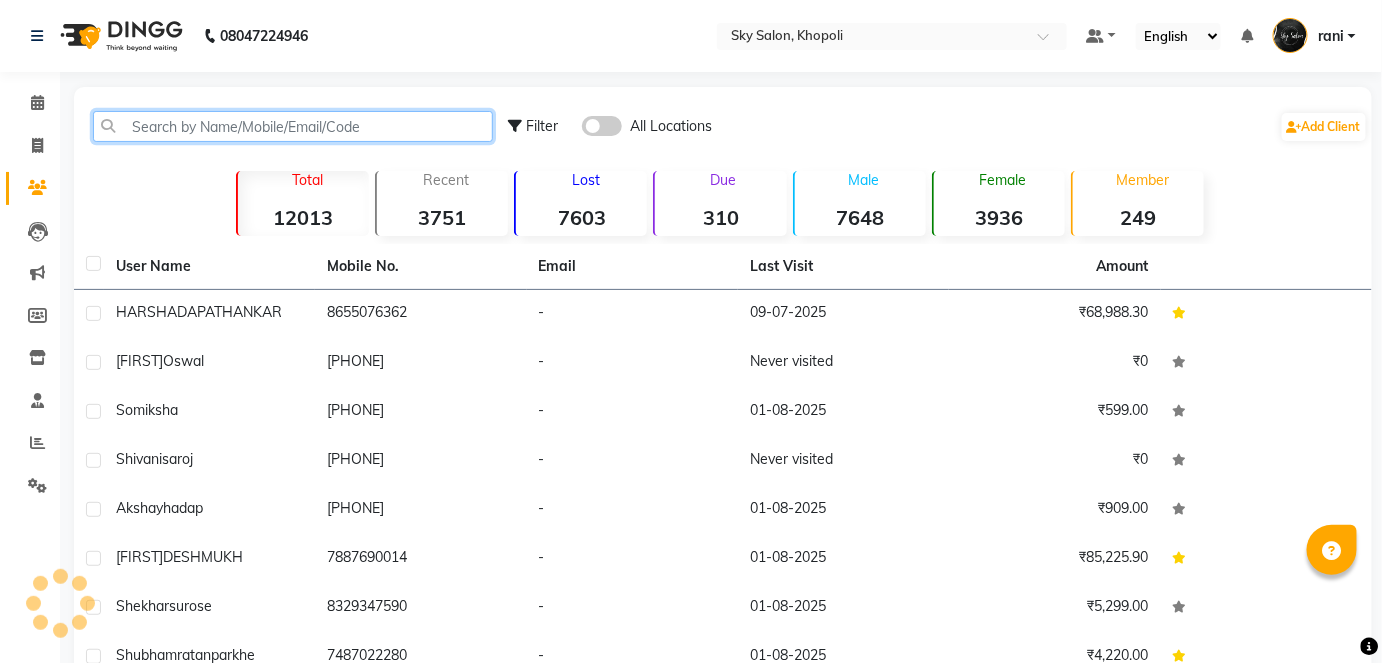 click 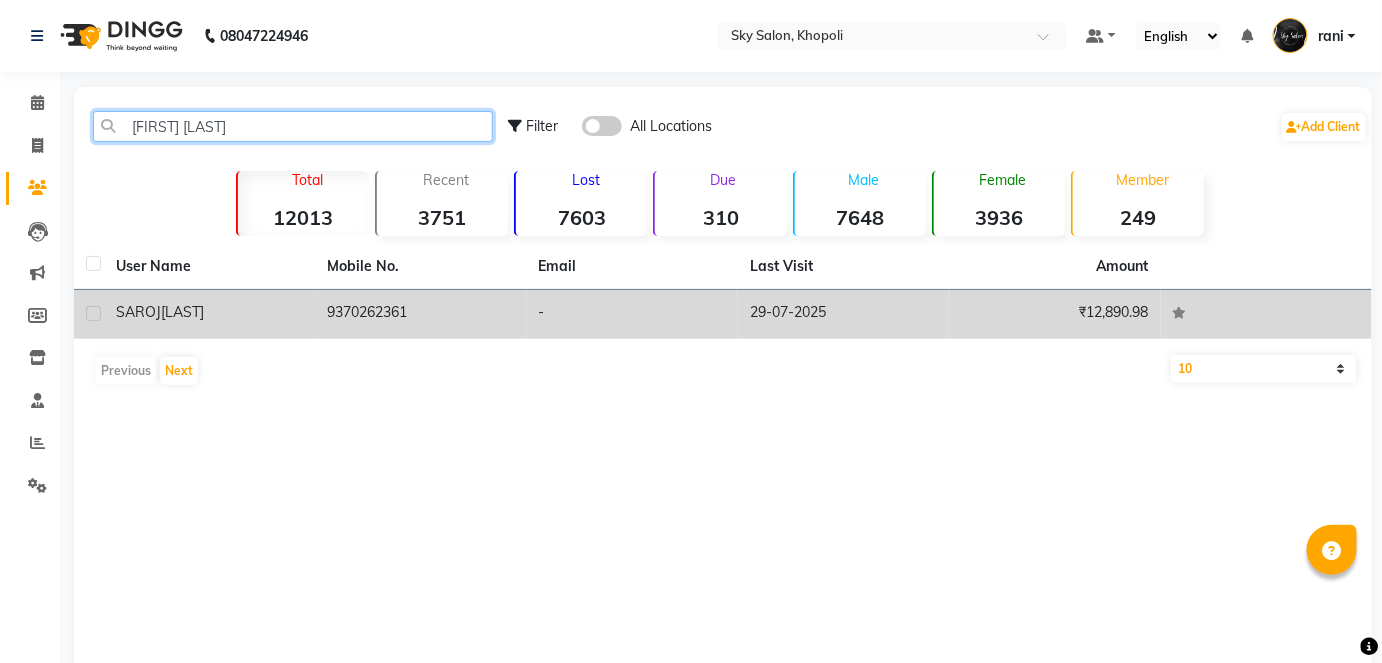 type on "[FIRST] [LAST]" 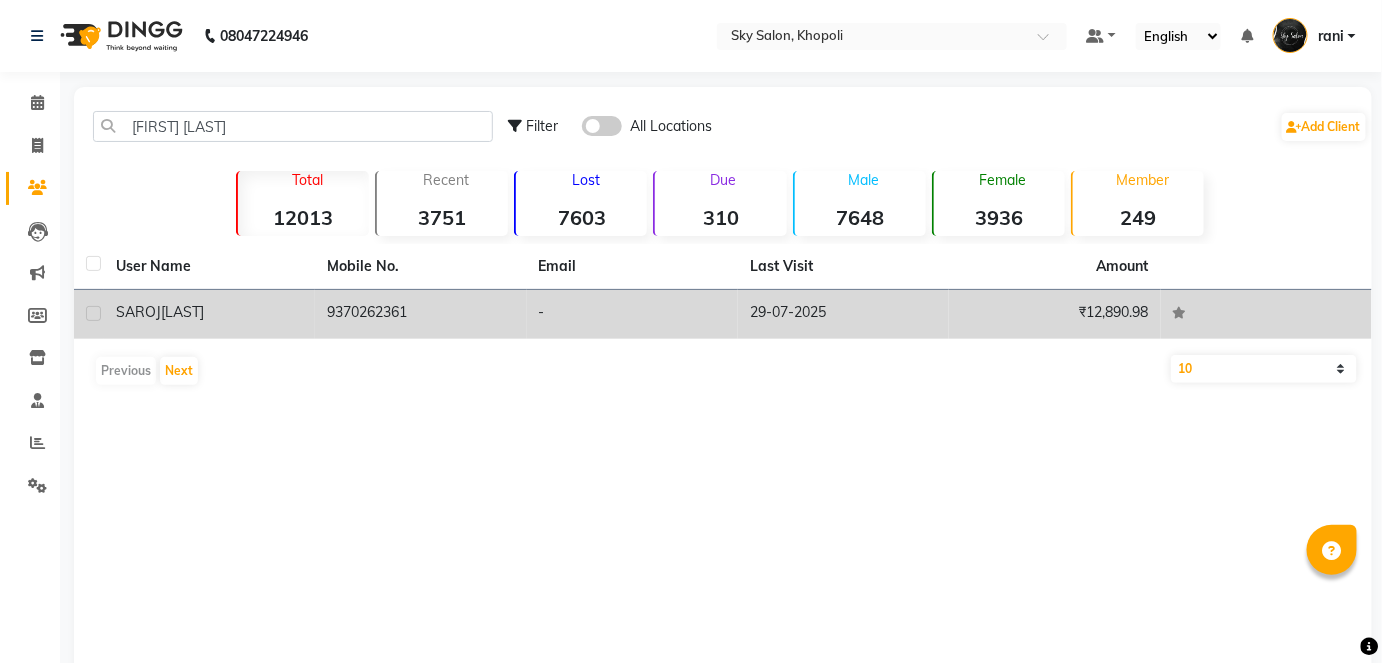 click on "9370262361" 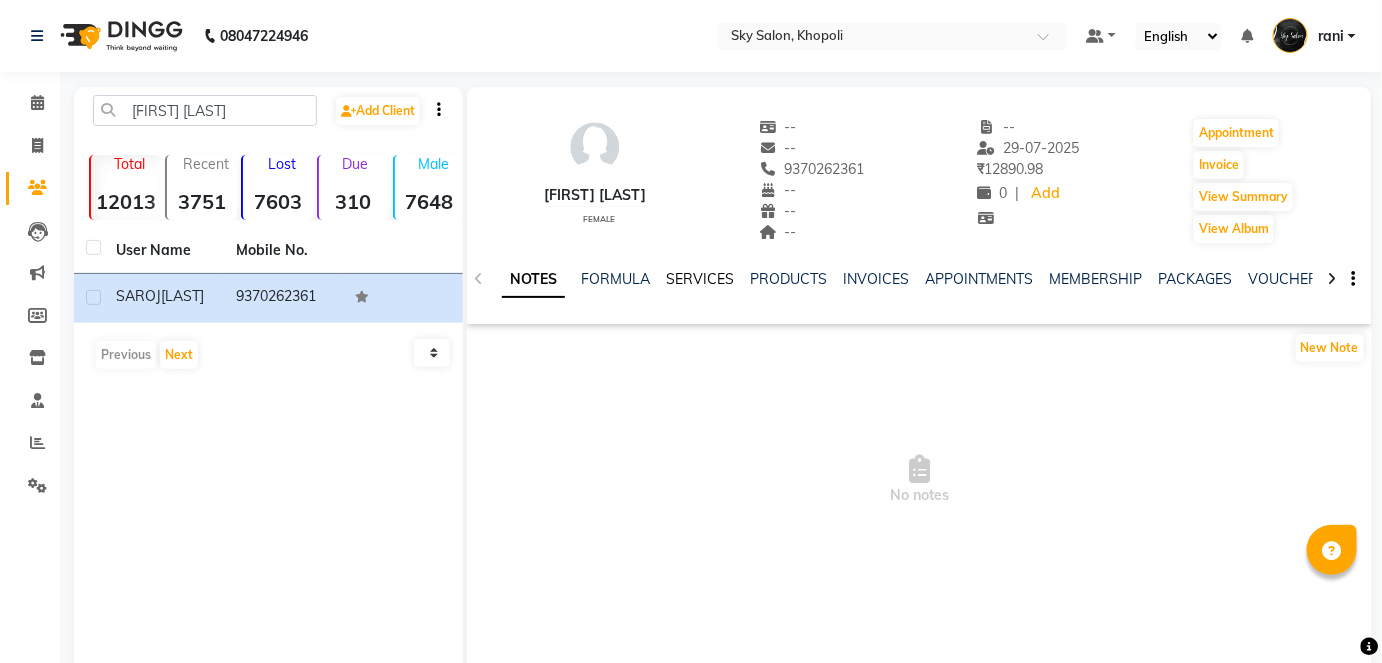 click on "SERVICES" 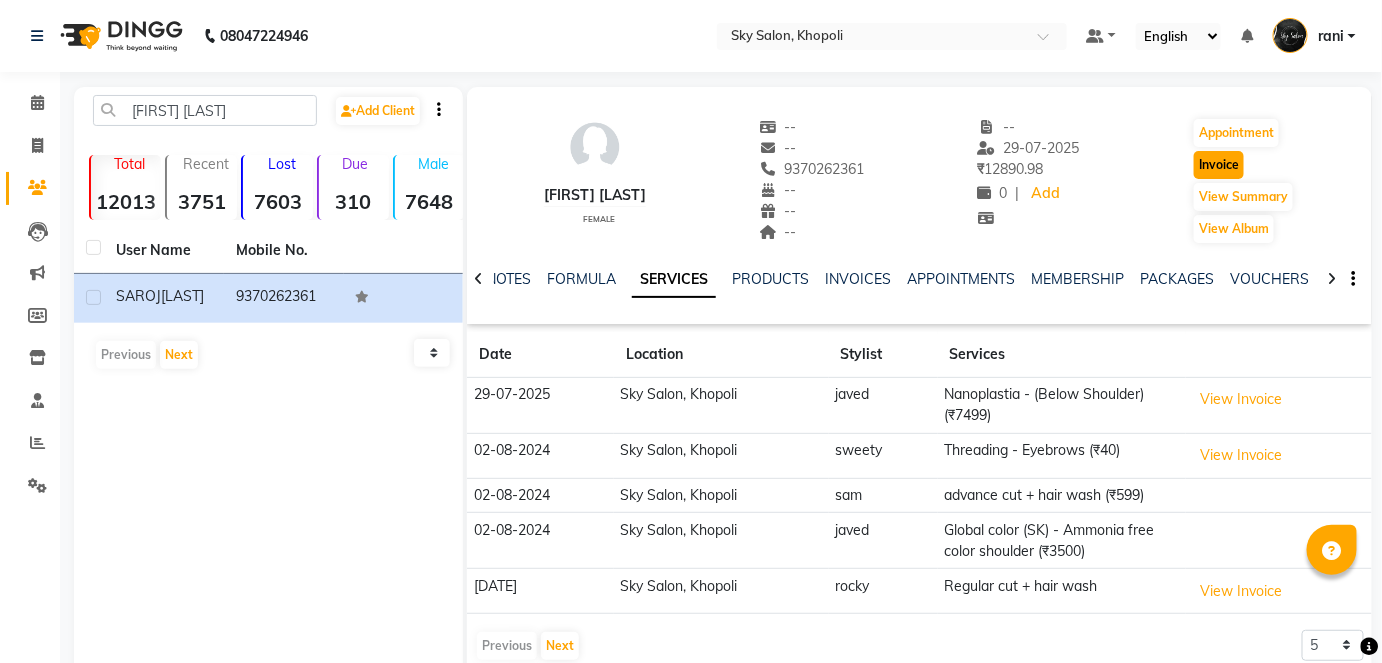 click on "Invoice" 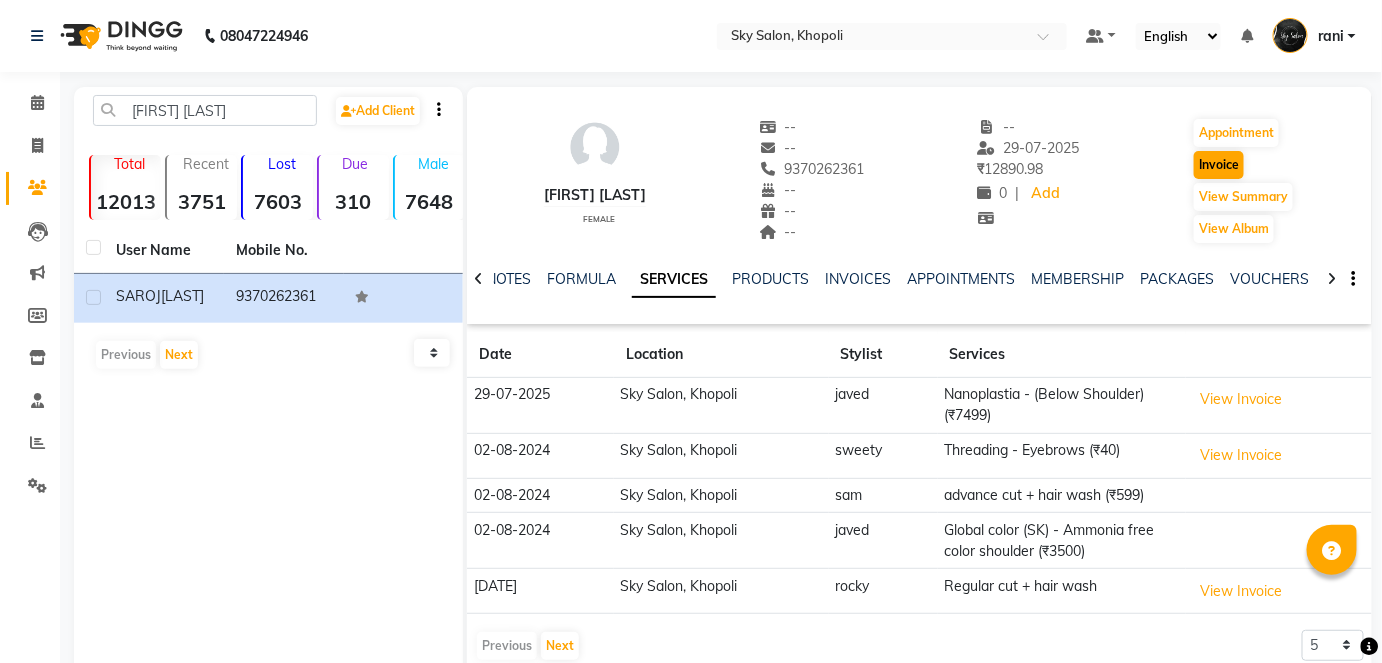 select on "service" 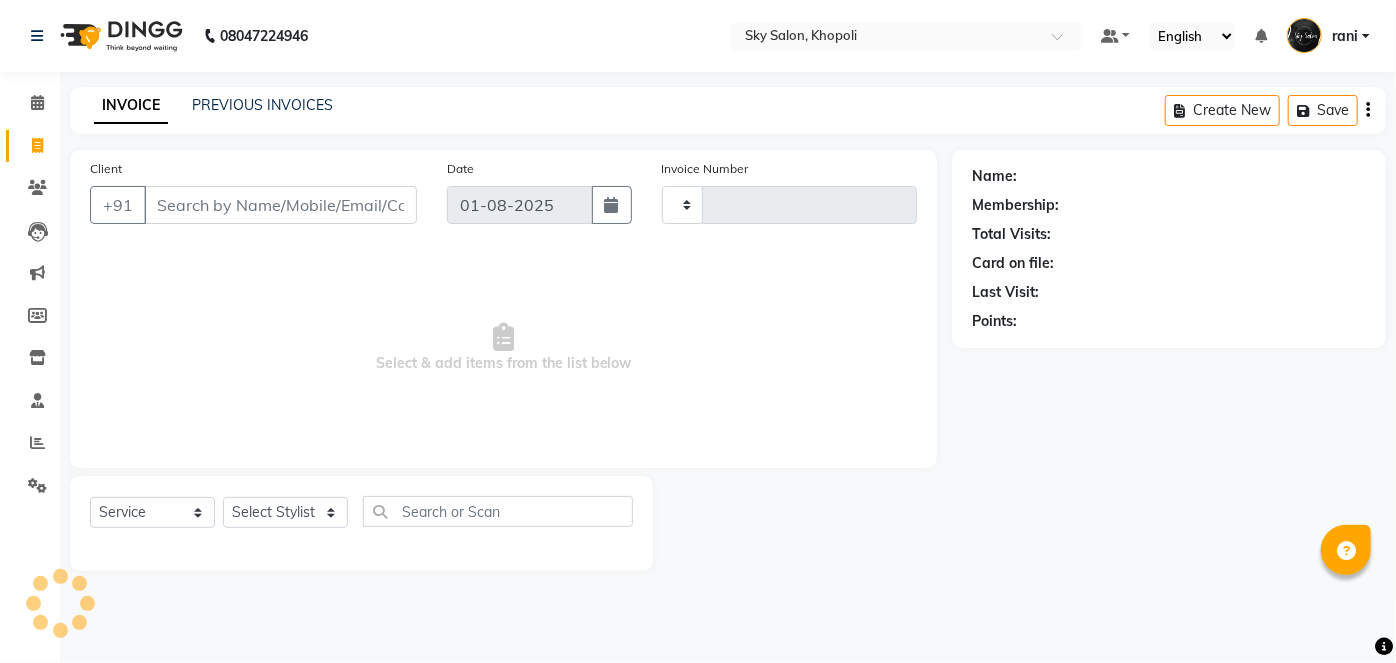 type on "9705" 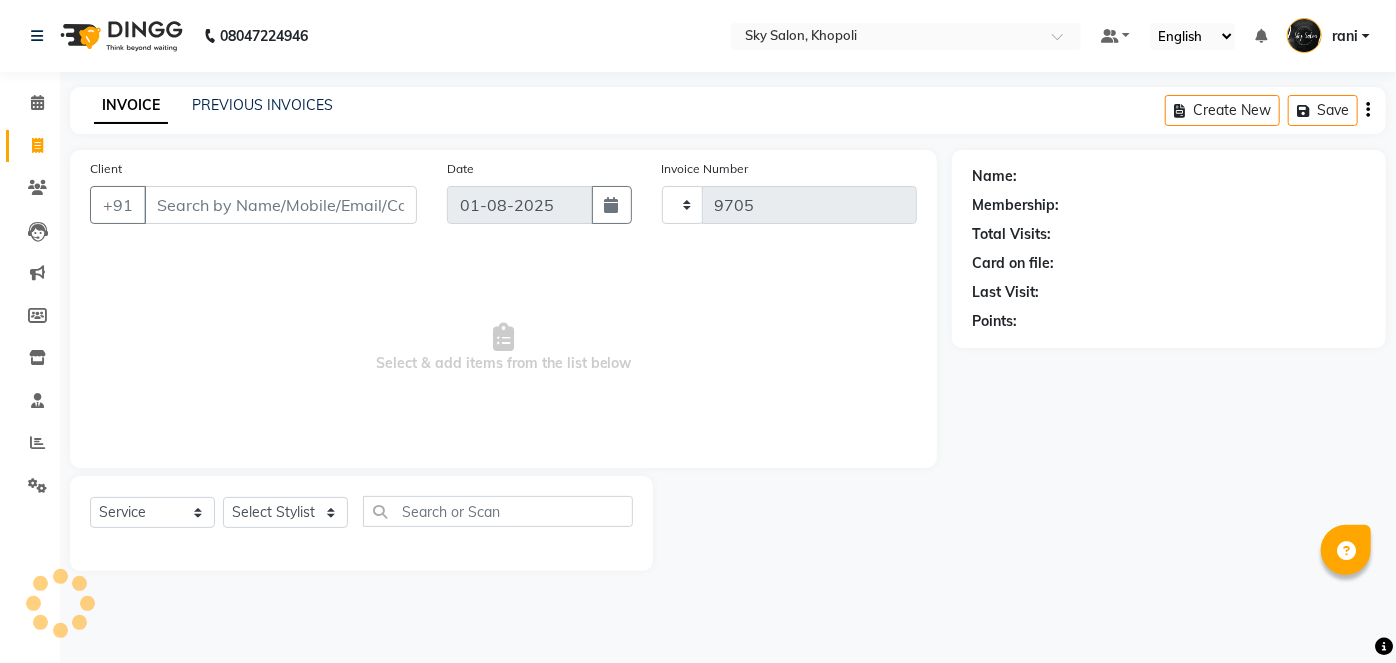 select on "3537" 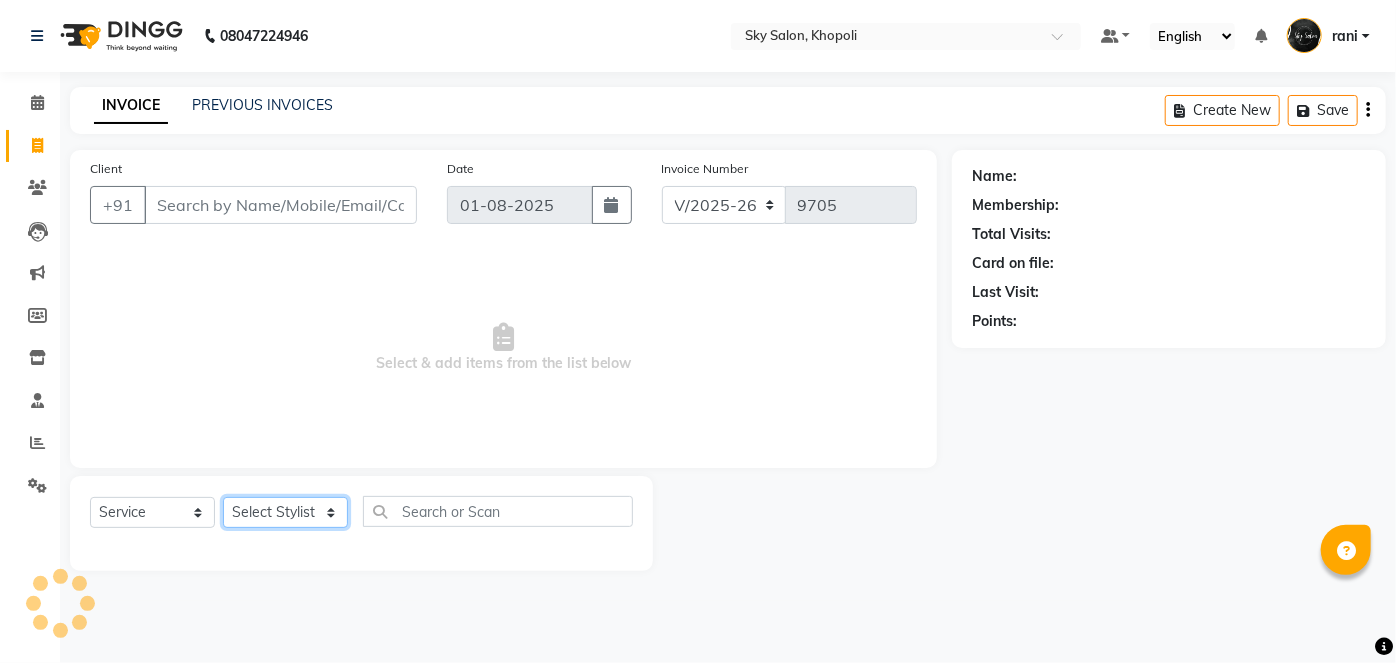 click on "Select Stylist" 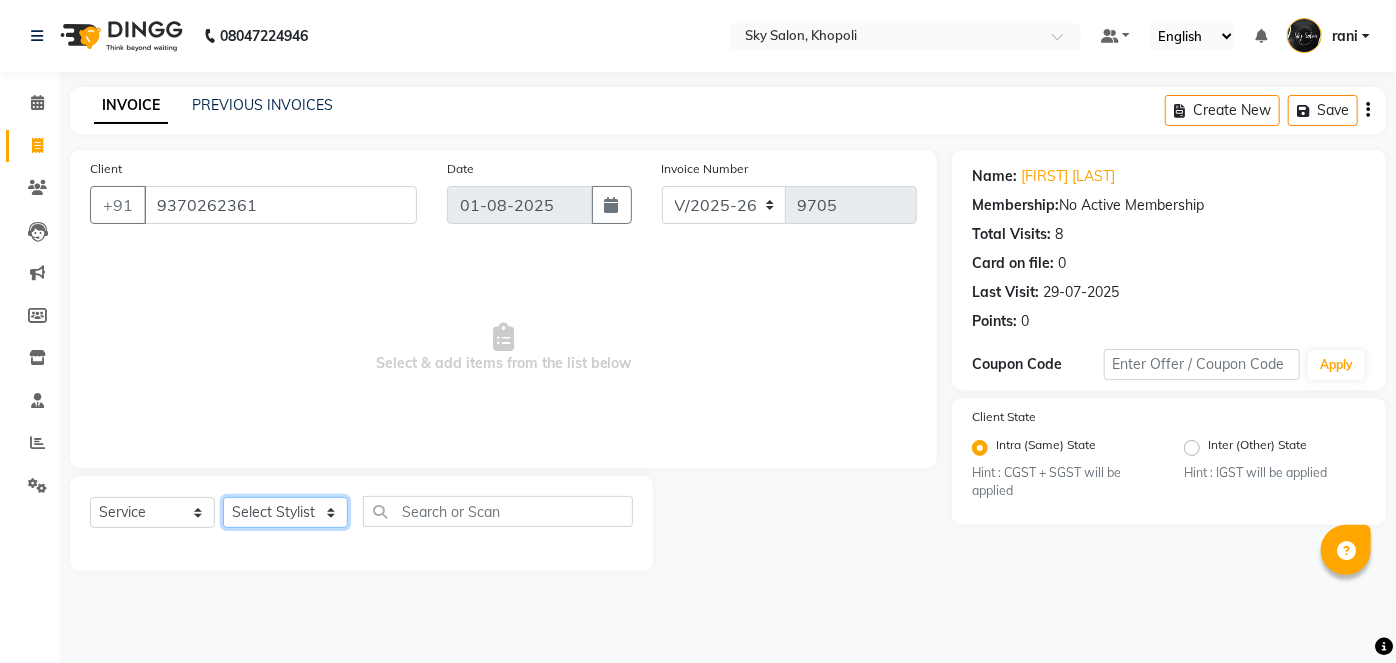 select on "80460" 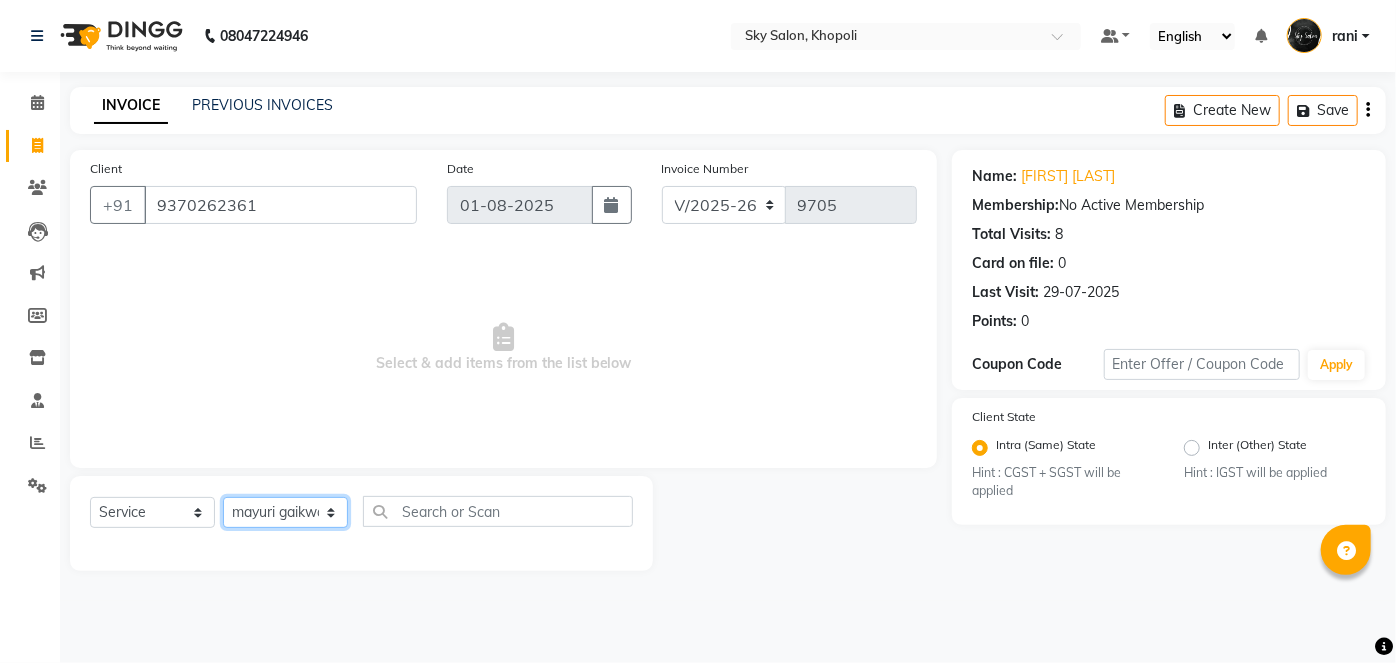 click on "Select Stylist afreen akshata aman saha ameer Anagha anisa arbaj bharti Bunny Danish Darshana 1 devyani dilshad gaurav Gulshan gurmeet javed jishan krishna mayuri gaikwad muskan rani rinku rocky Ronak sachin sahil sam sameer sameer 2 sandhya shabnam shakti sunny sweety vivek" 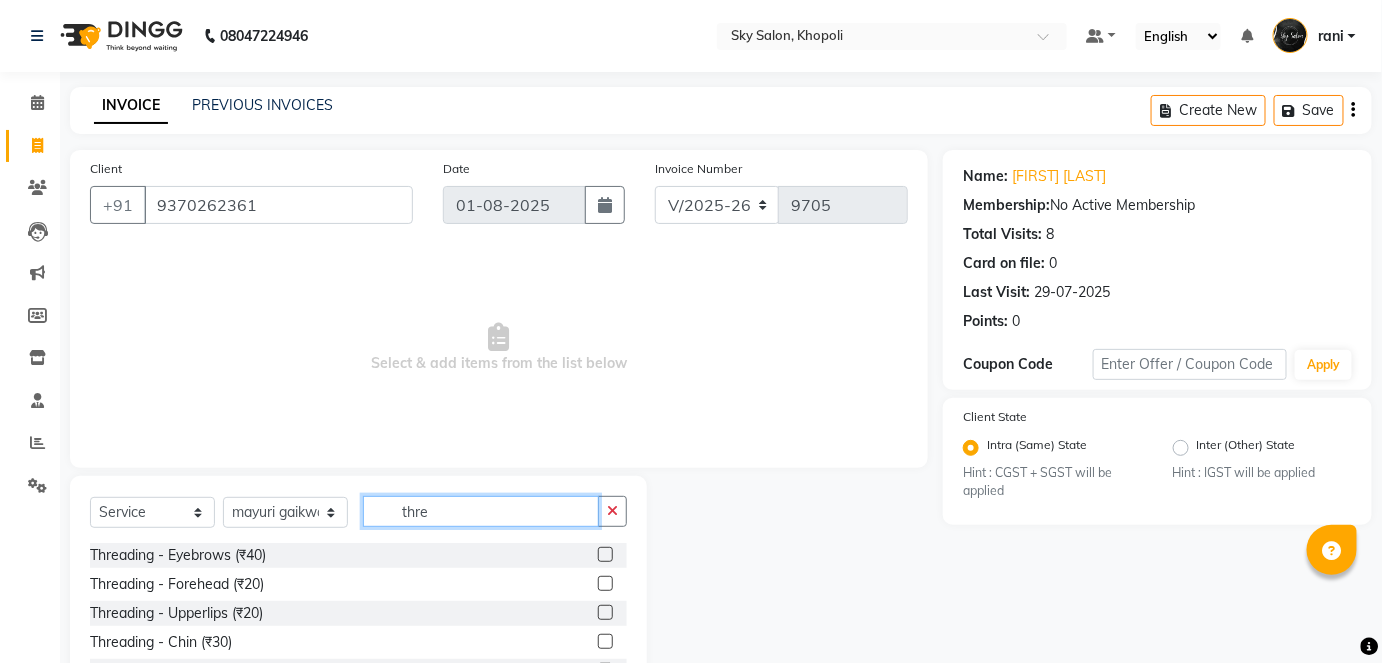scroll, scrollTop: 137, scrollLeft: 0, axis: vertical 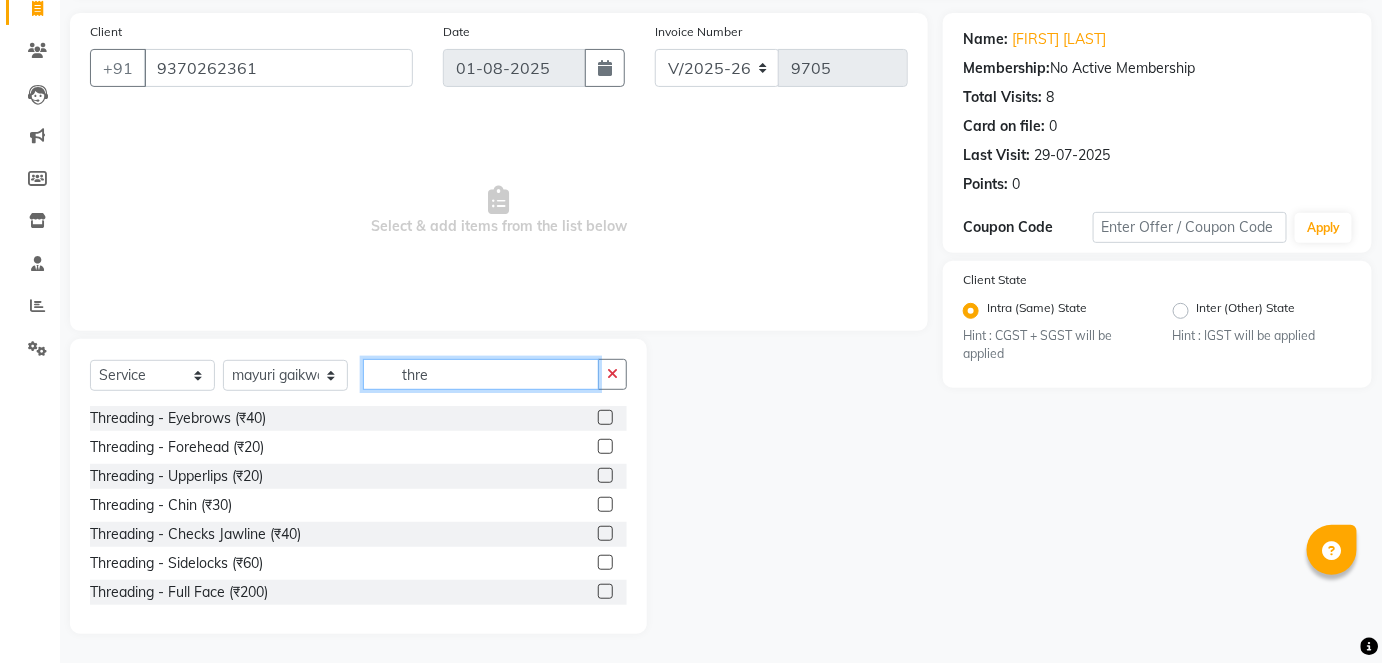 type on "thre" 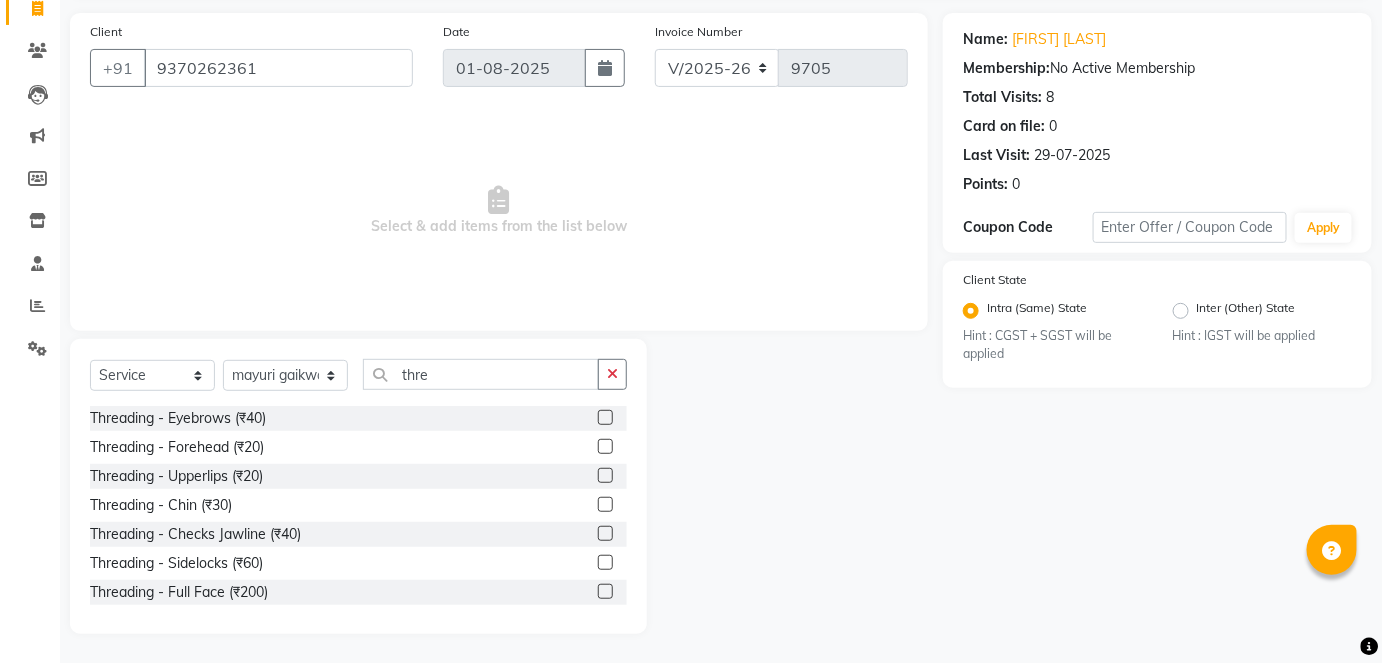 click 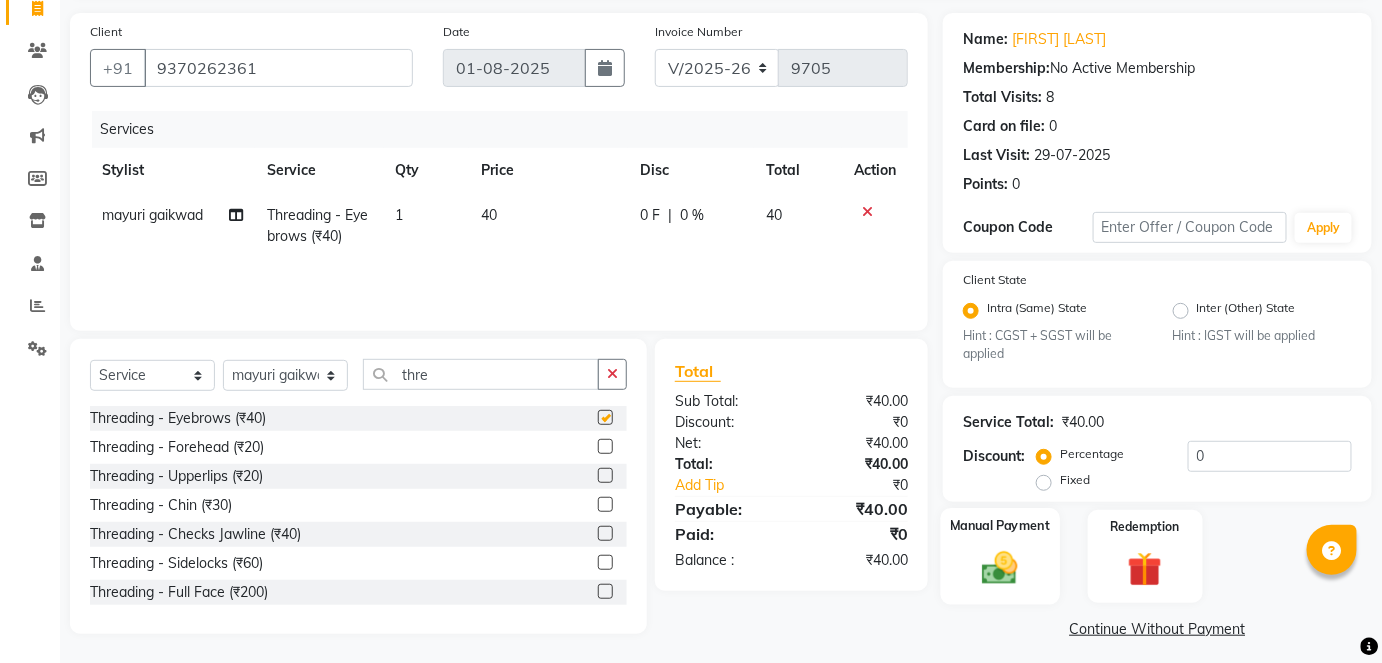 checkbox on "false" 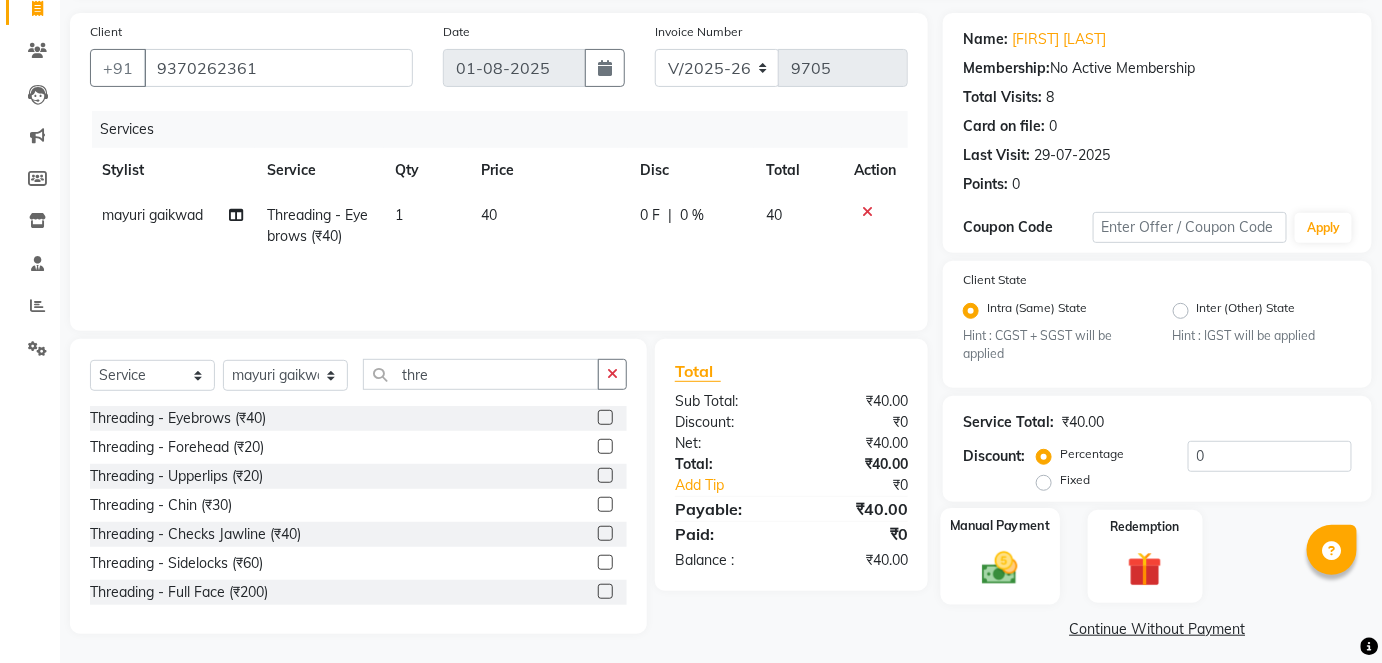 click 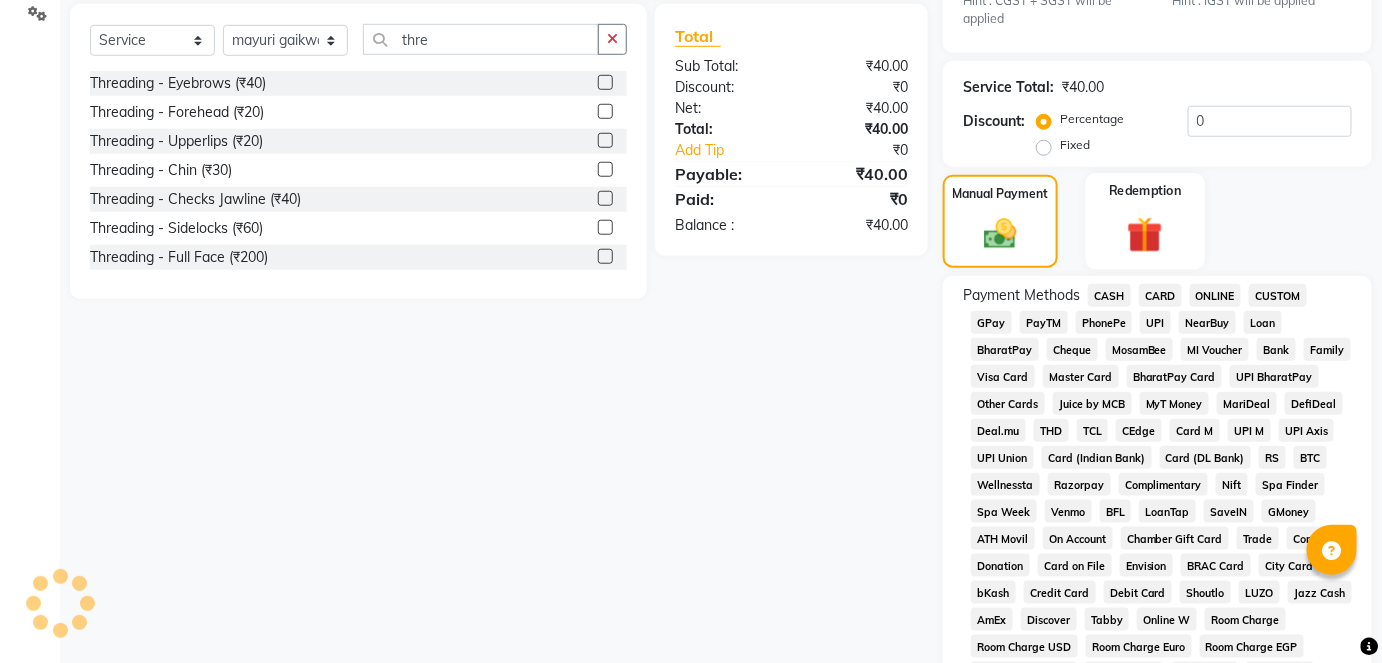 scroll, scrollTop: 549, scrollLeft: 0, axis: vertical 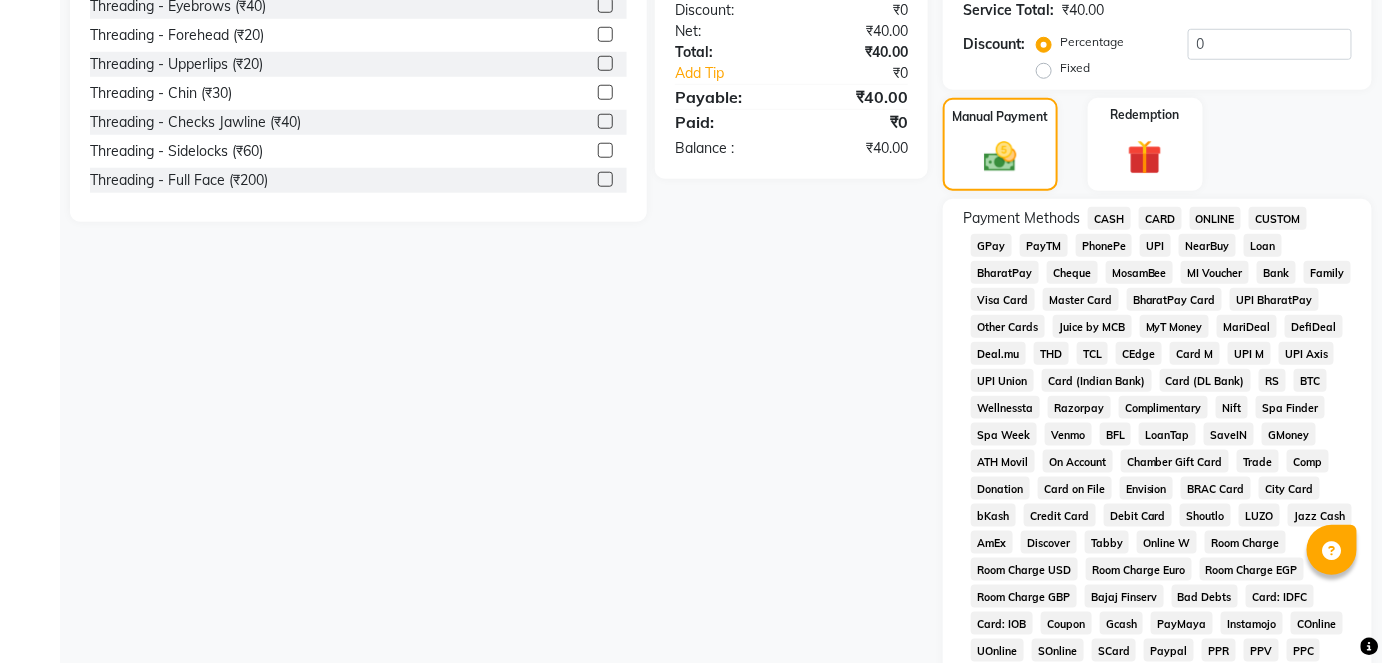 click on "GPay" 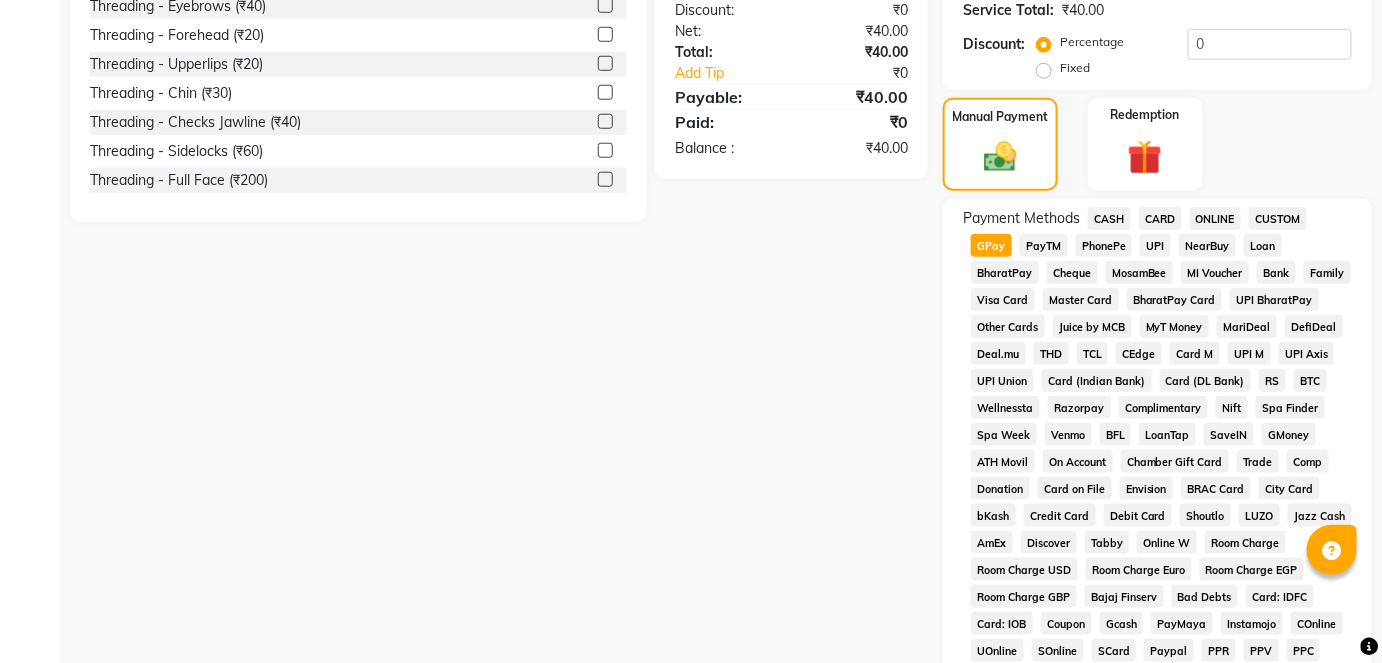 click on "GPay" 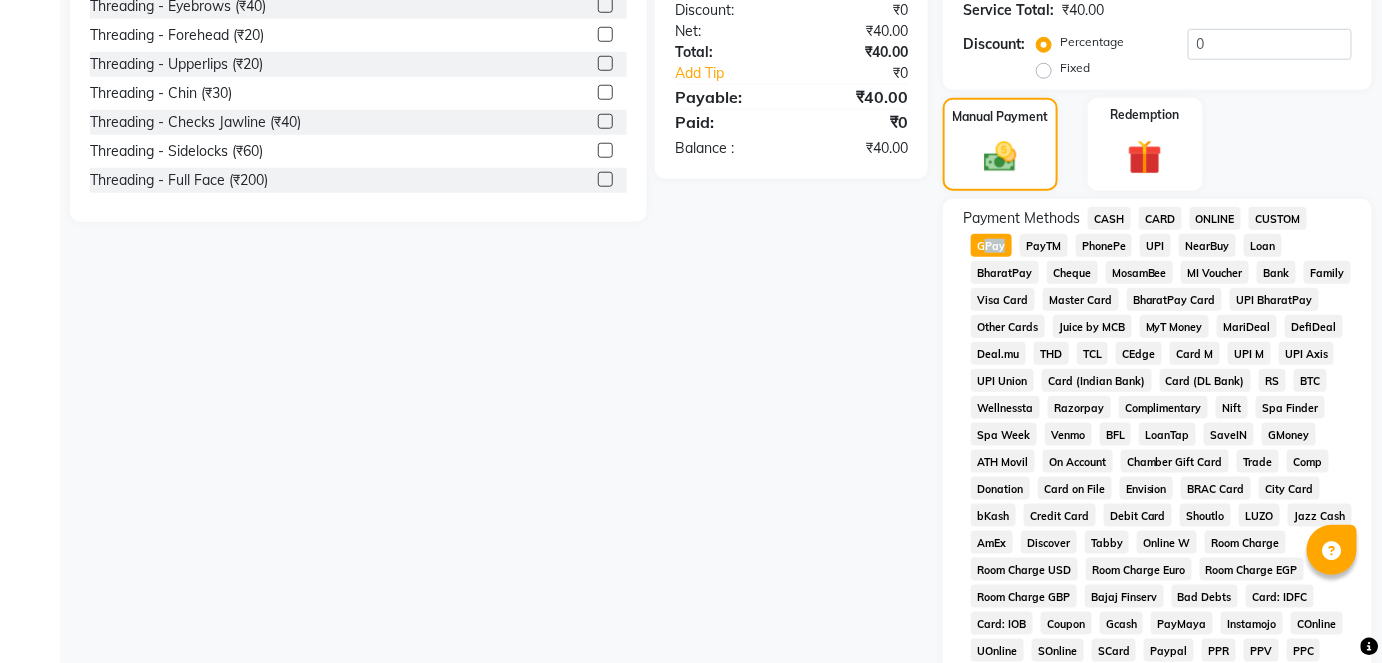 click on "GPay" 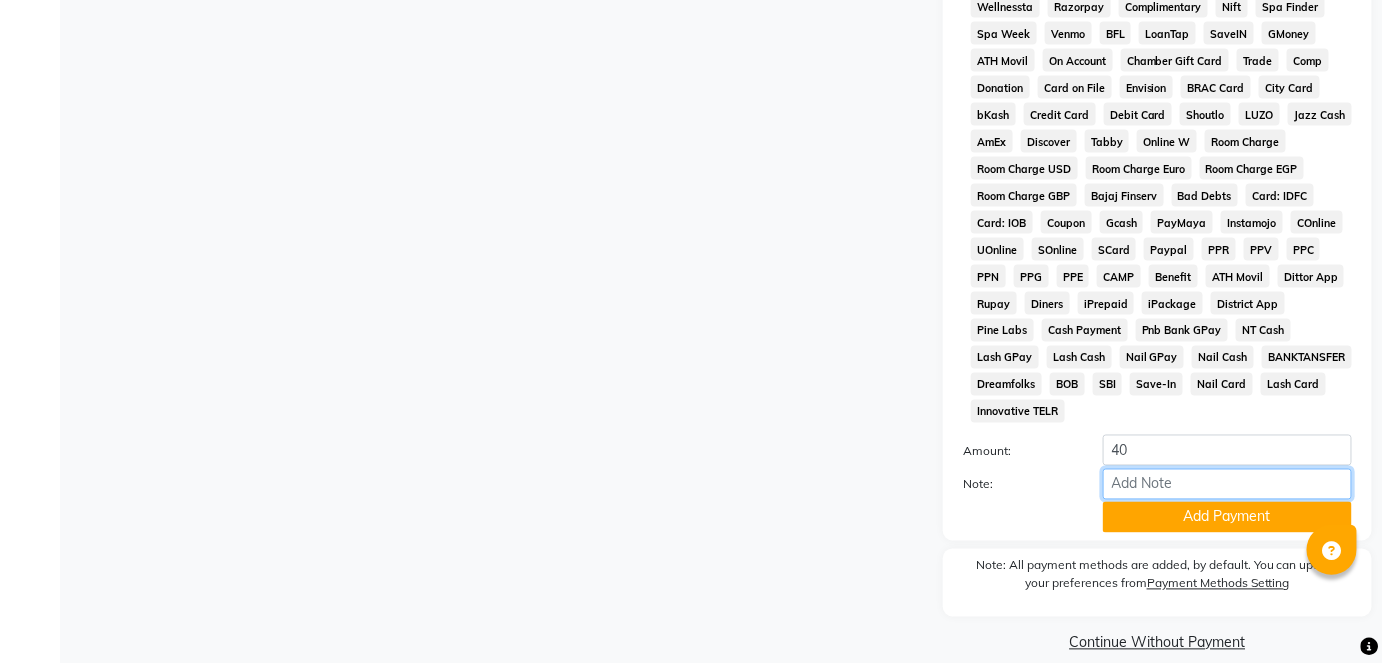 click on "Note:" at bounding box center (1227, 484) 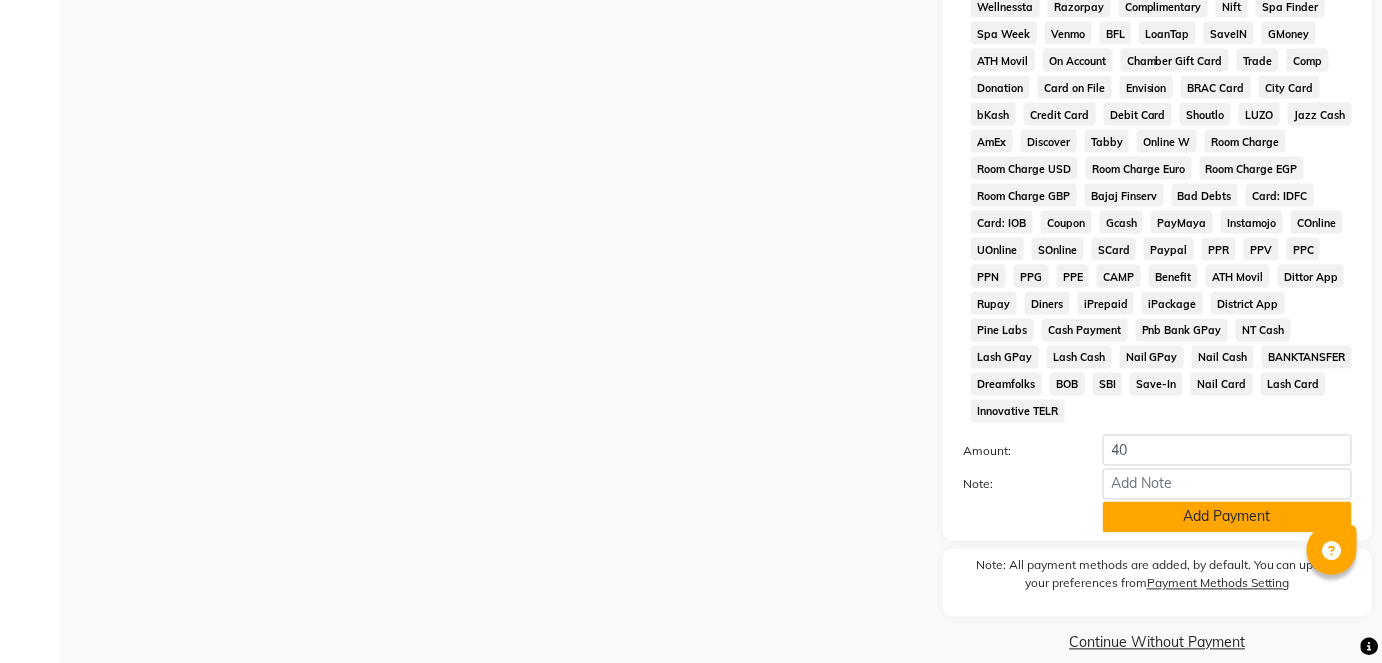 click on "Add Payment" 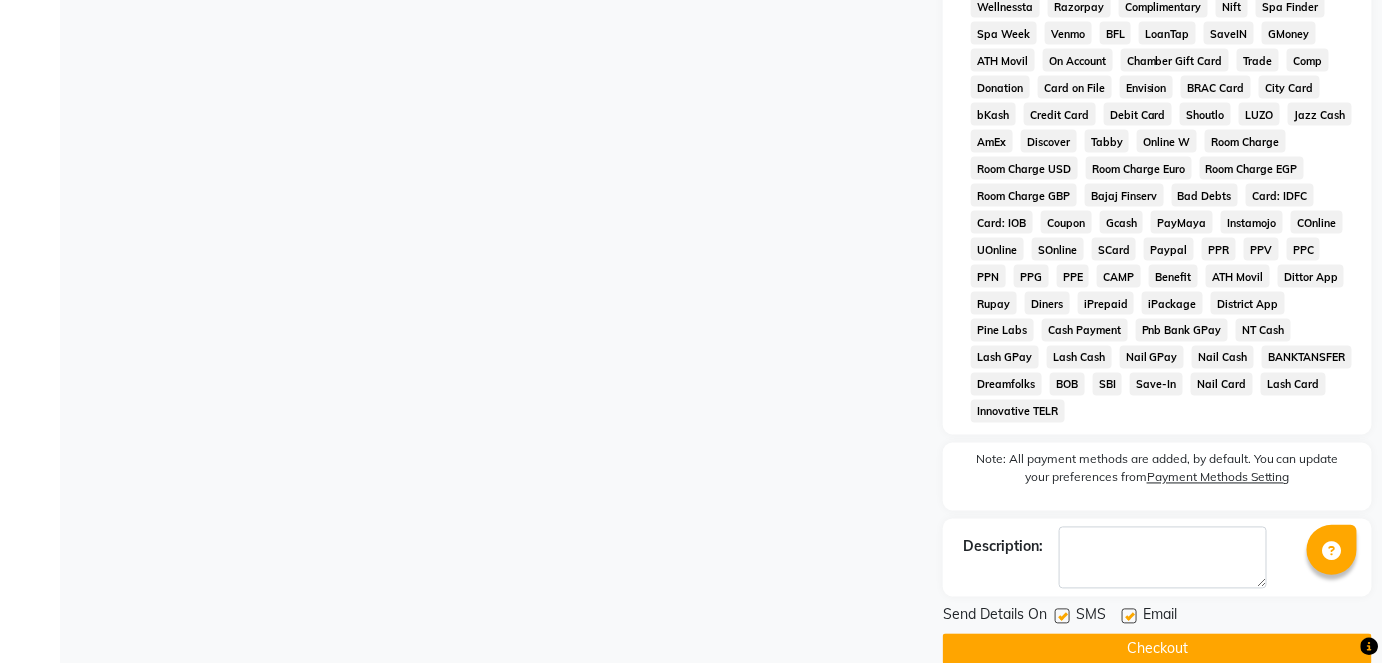 click 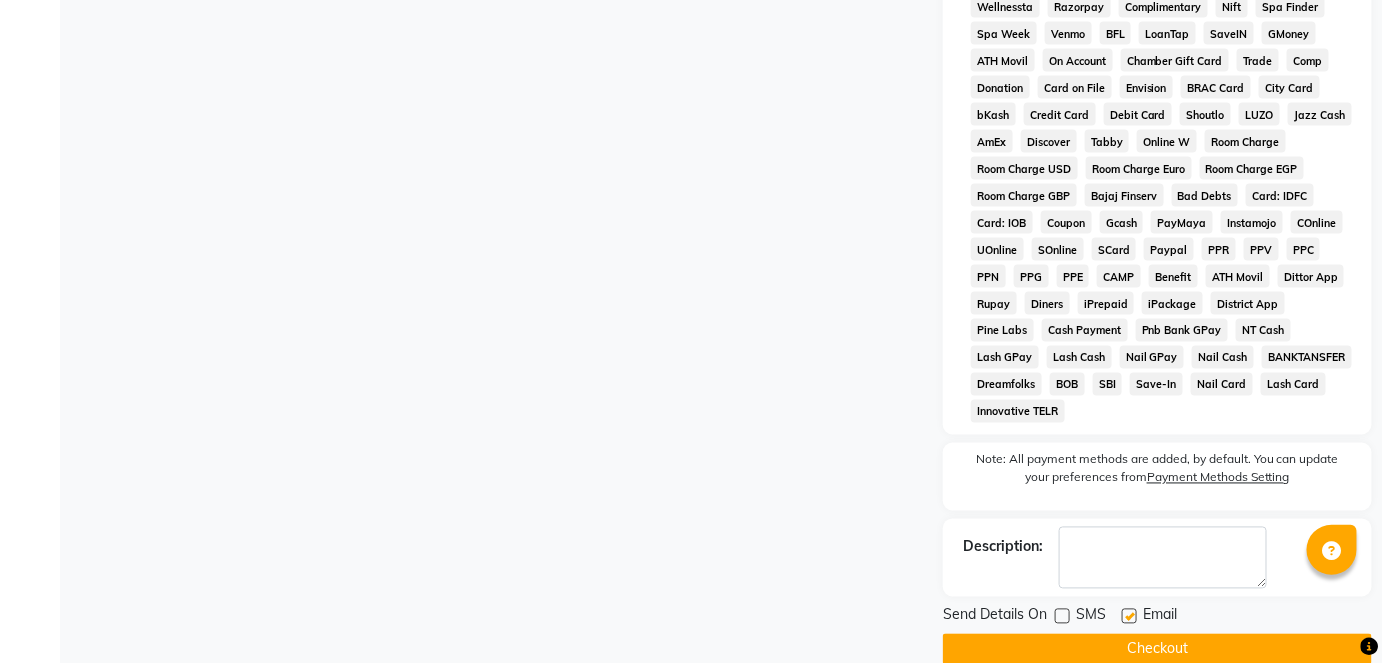 click on "Checkout" 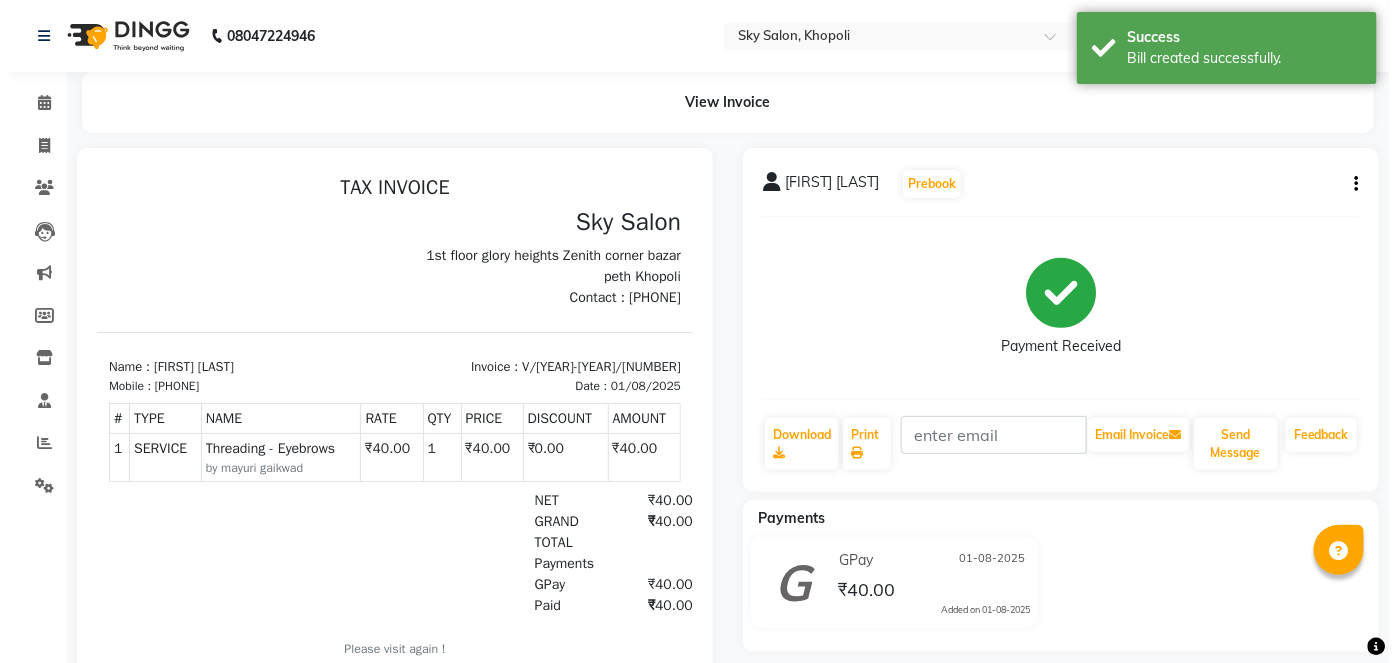 scroll, scrollTop: 0, scrollLeft: 0, axis: both 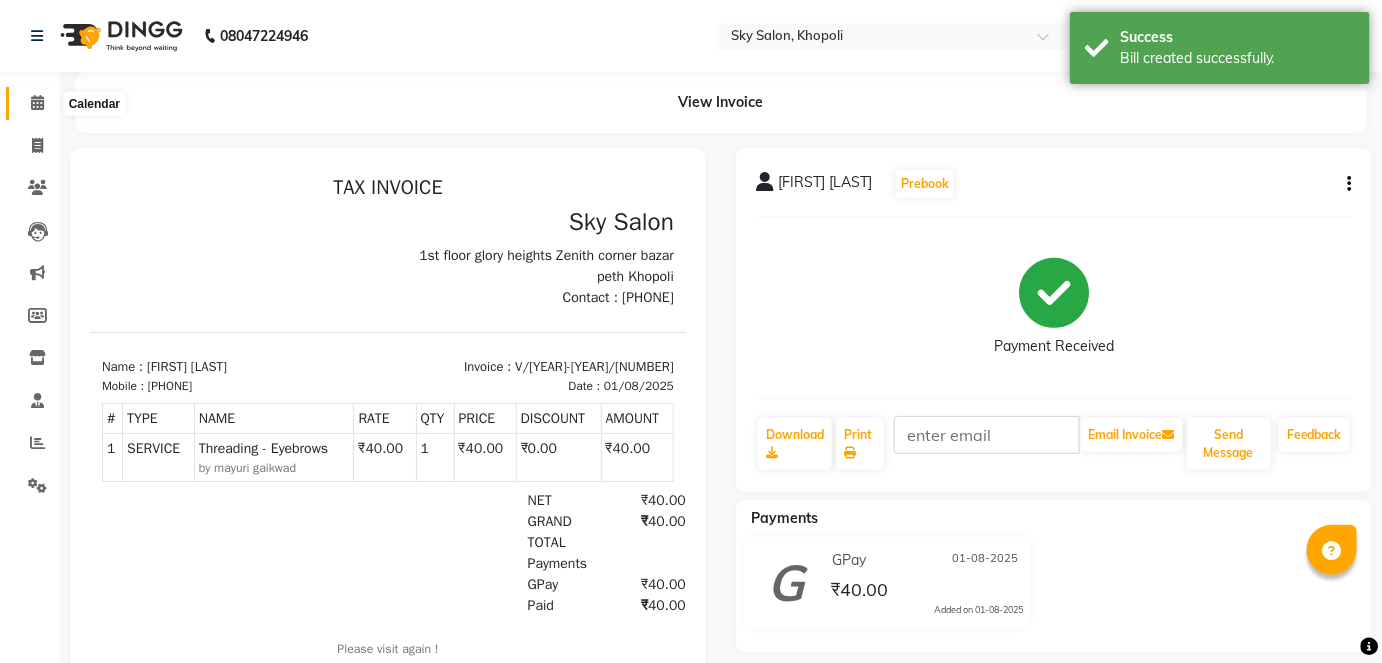 click 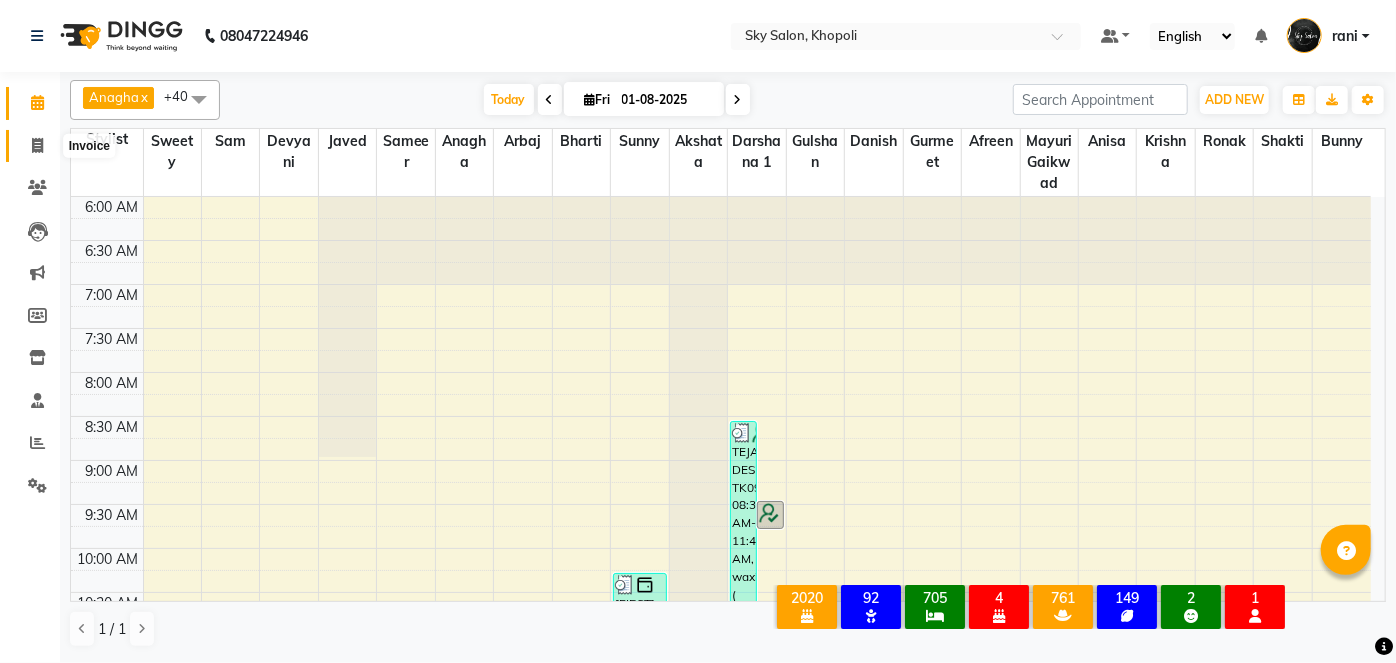 click 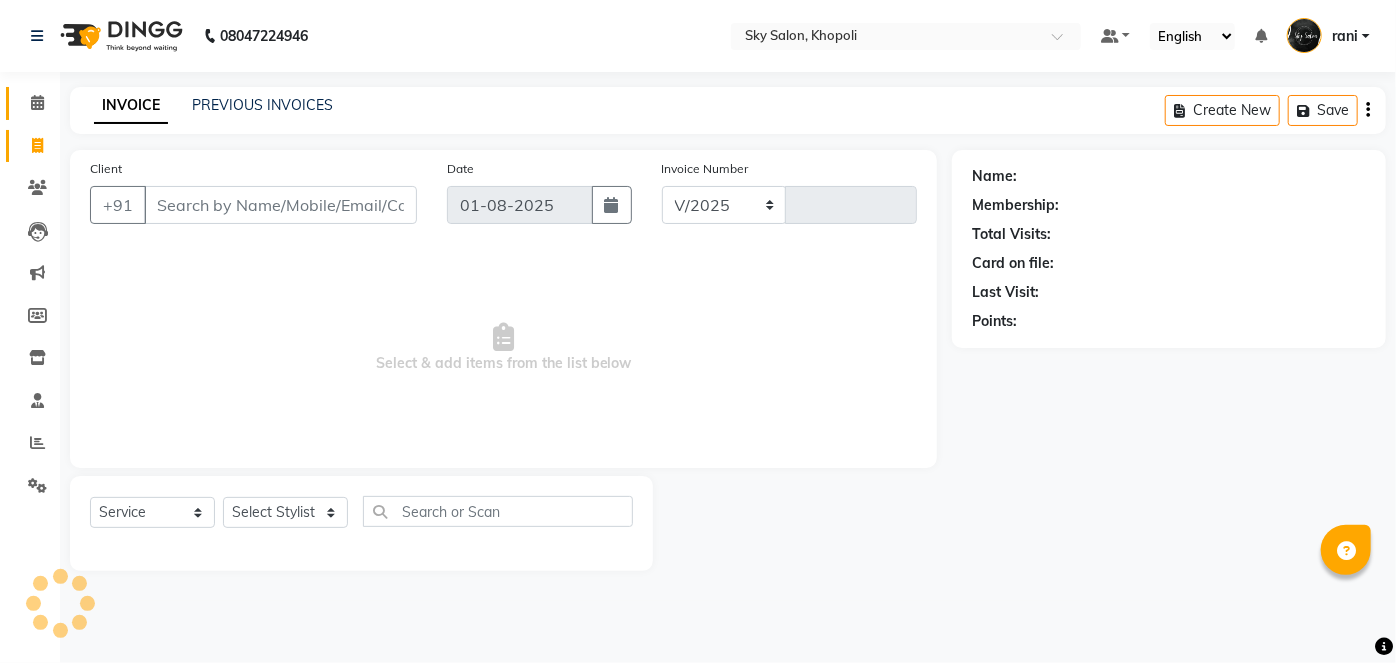 select on "3537" 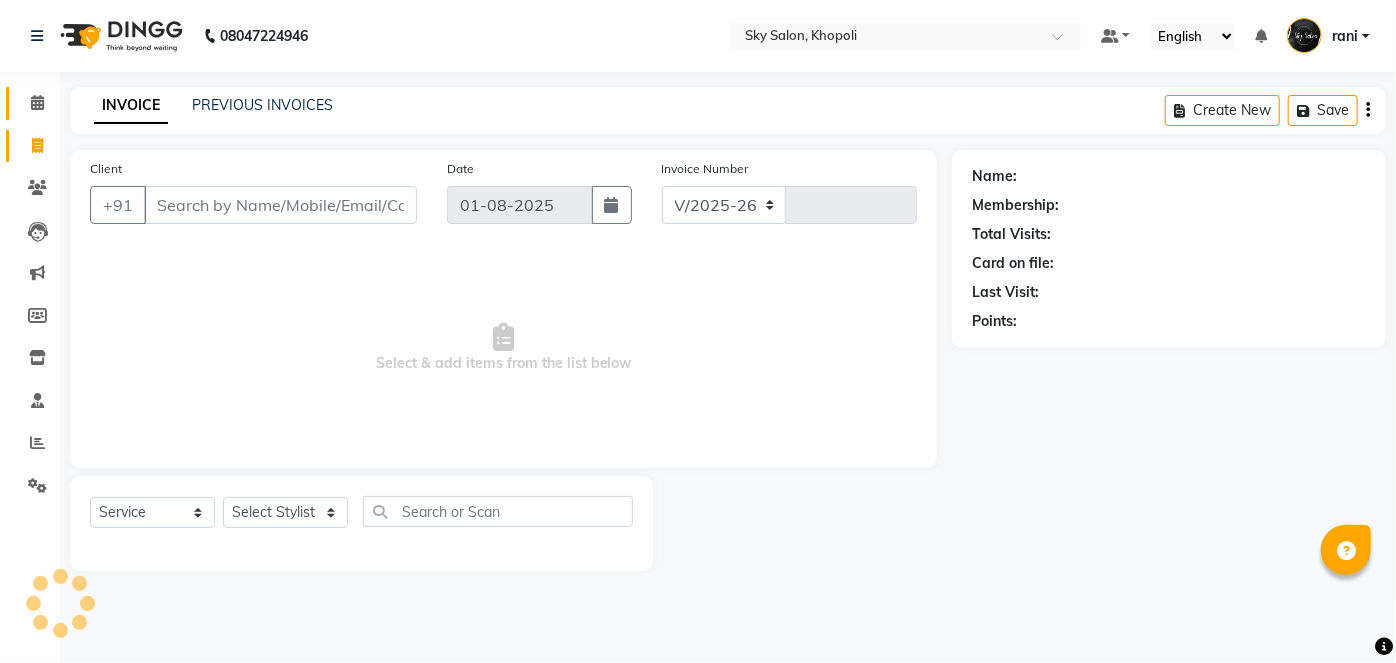 type on "9706" 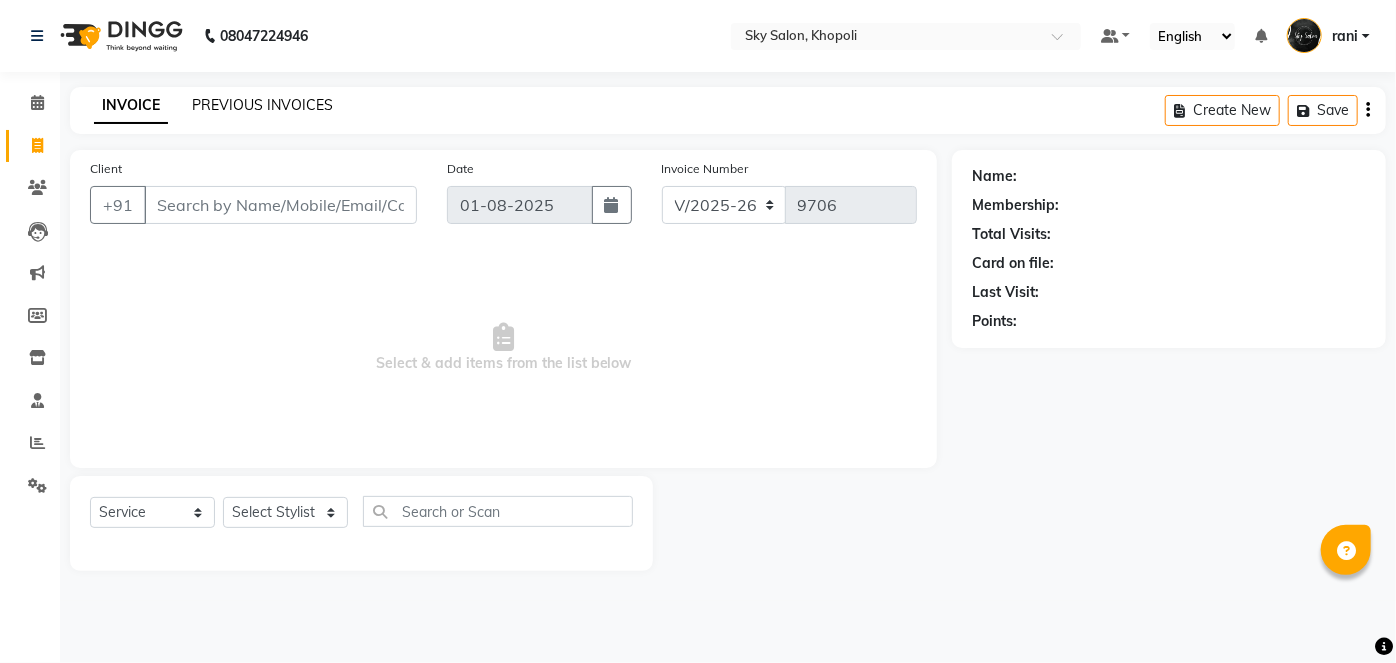 click on "PREVIOUS INVOICES" 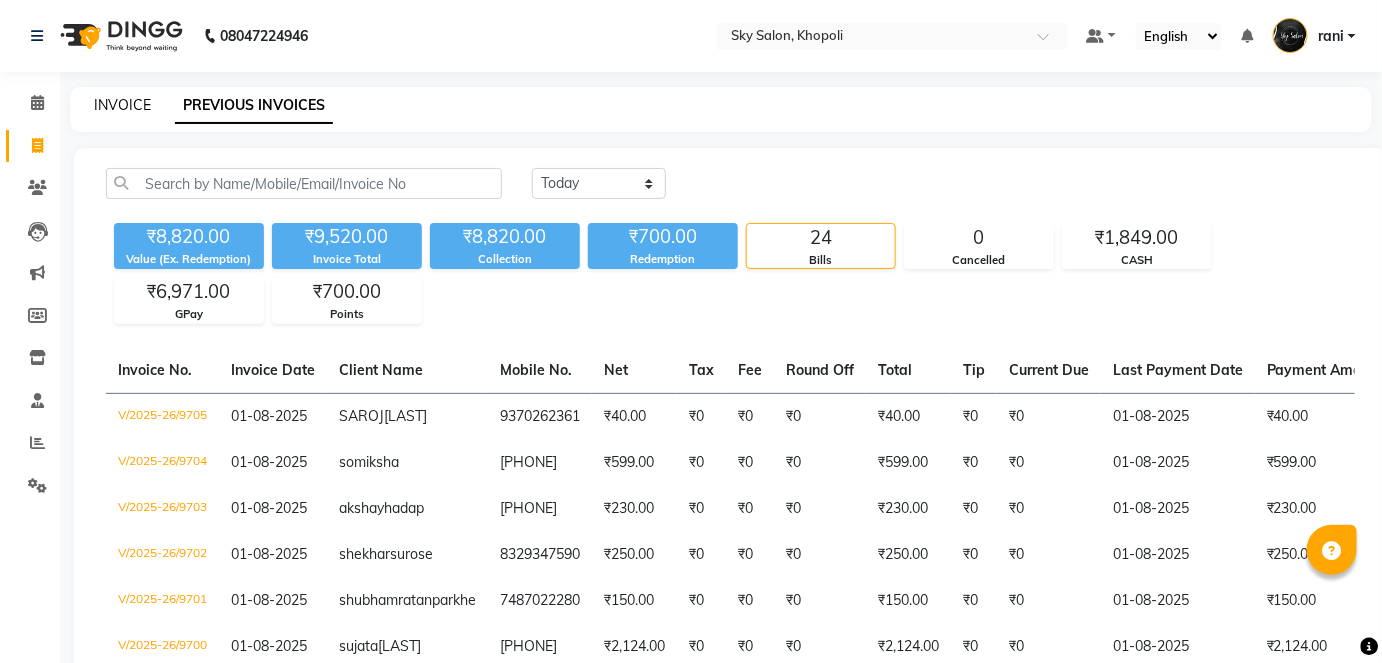 click on "INVOICE" 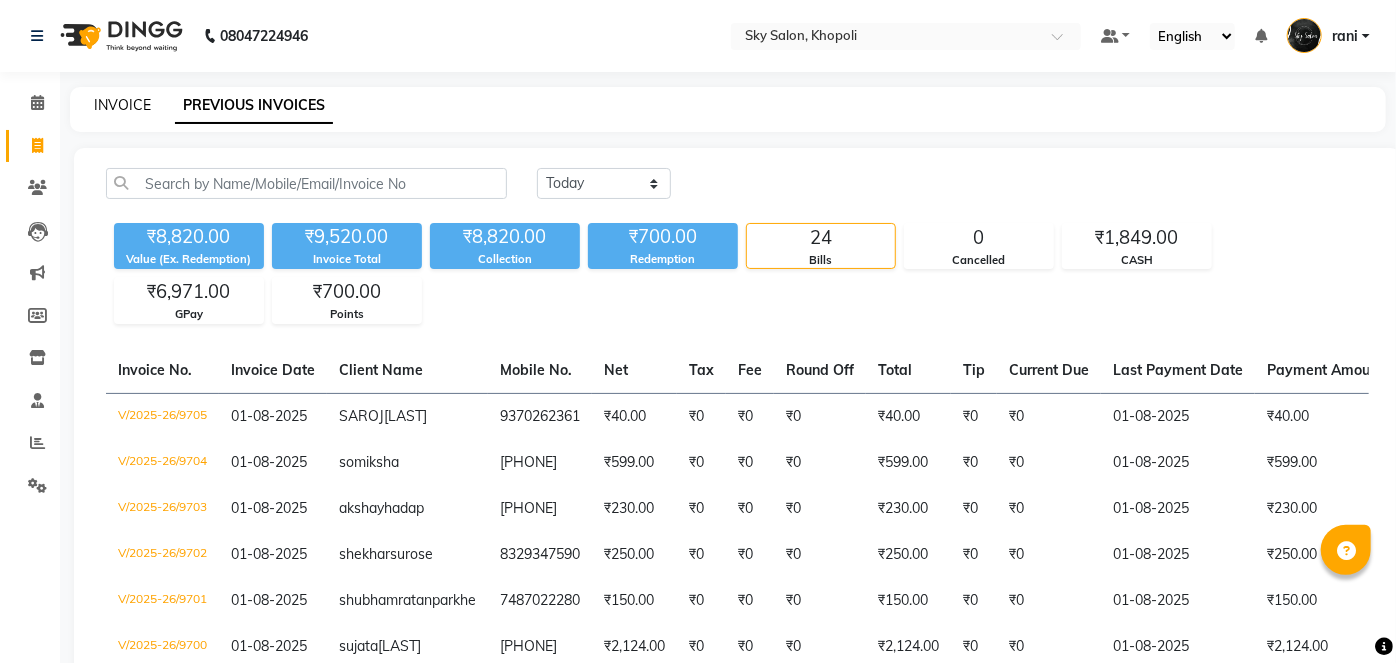 select on "service" 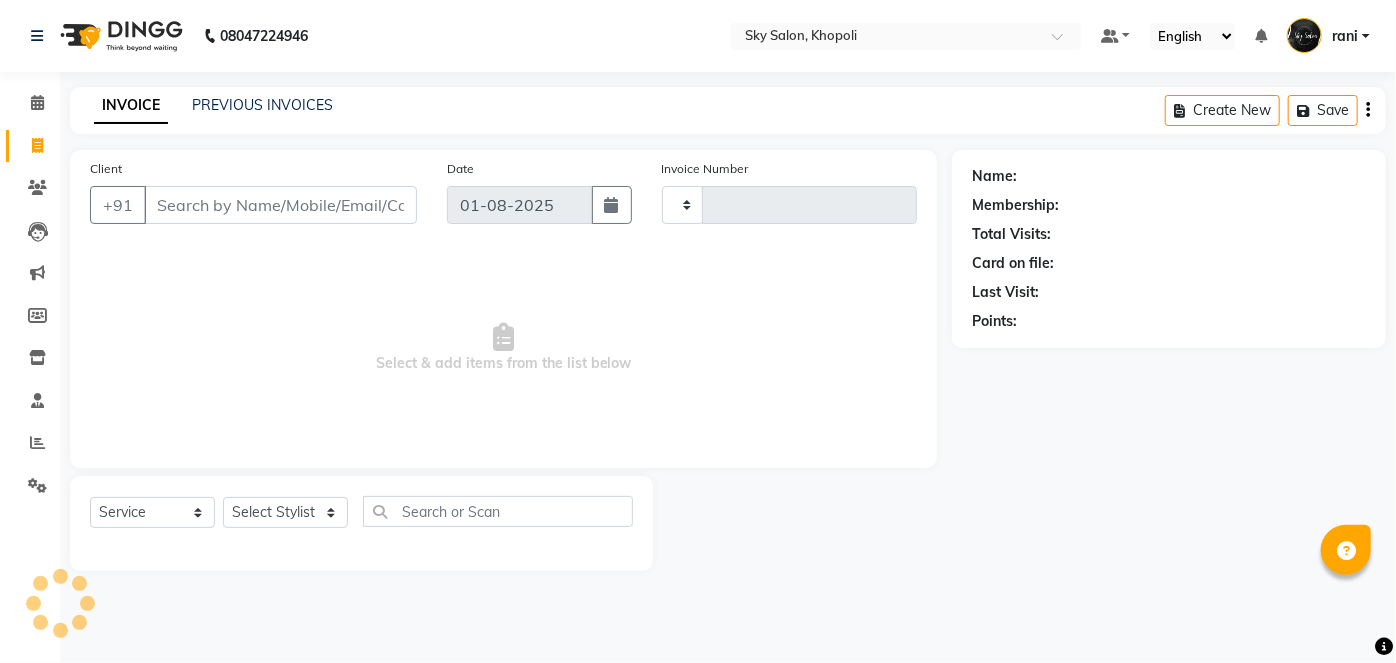 type on "9706" 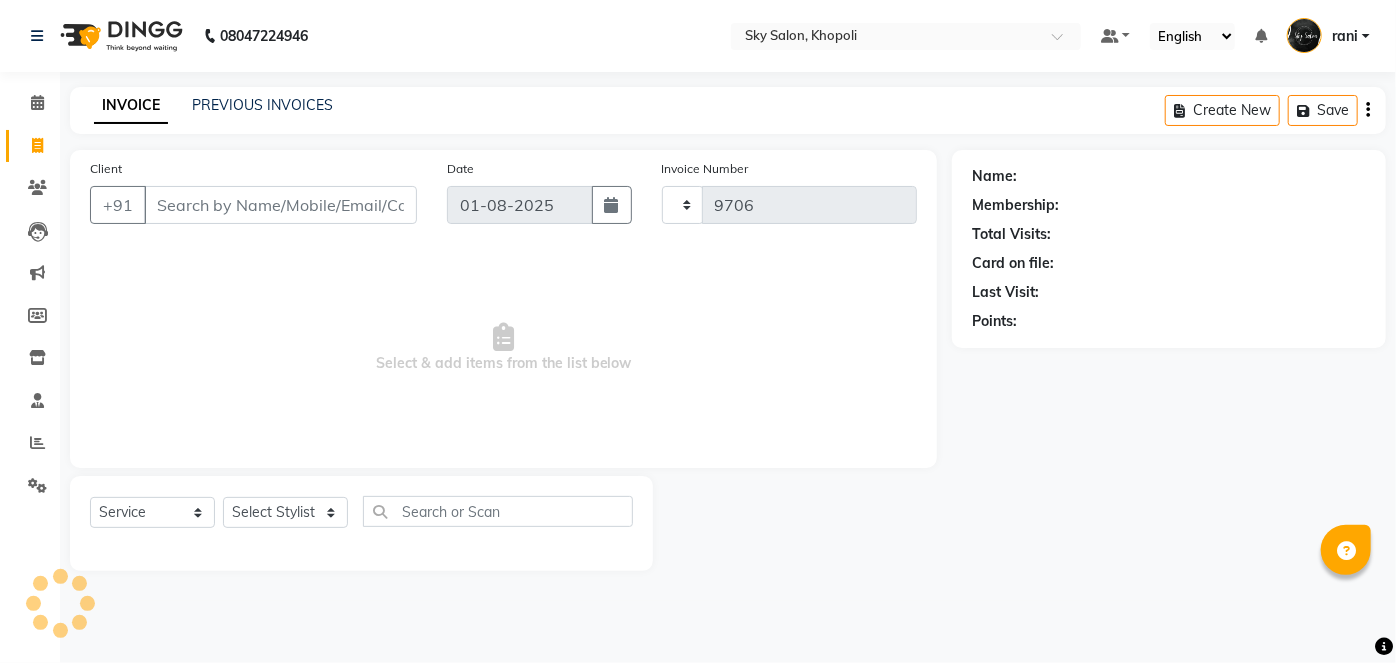 select on "3537" 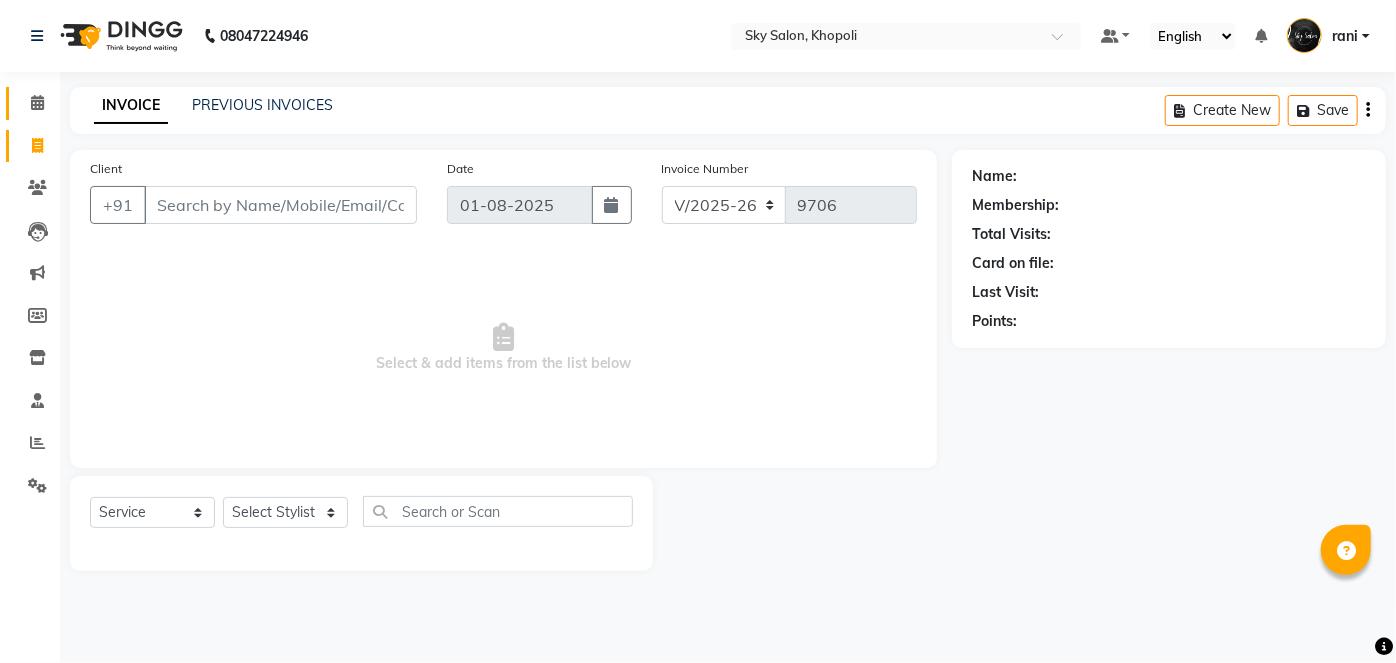 drag, startPoint x: 56, startPoint y: 106, endPoint x: 26, endPoint y: 103, distance: 30.149628 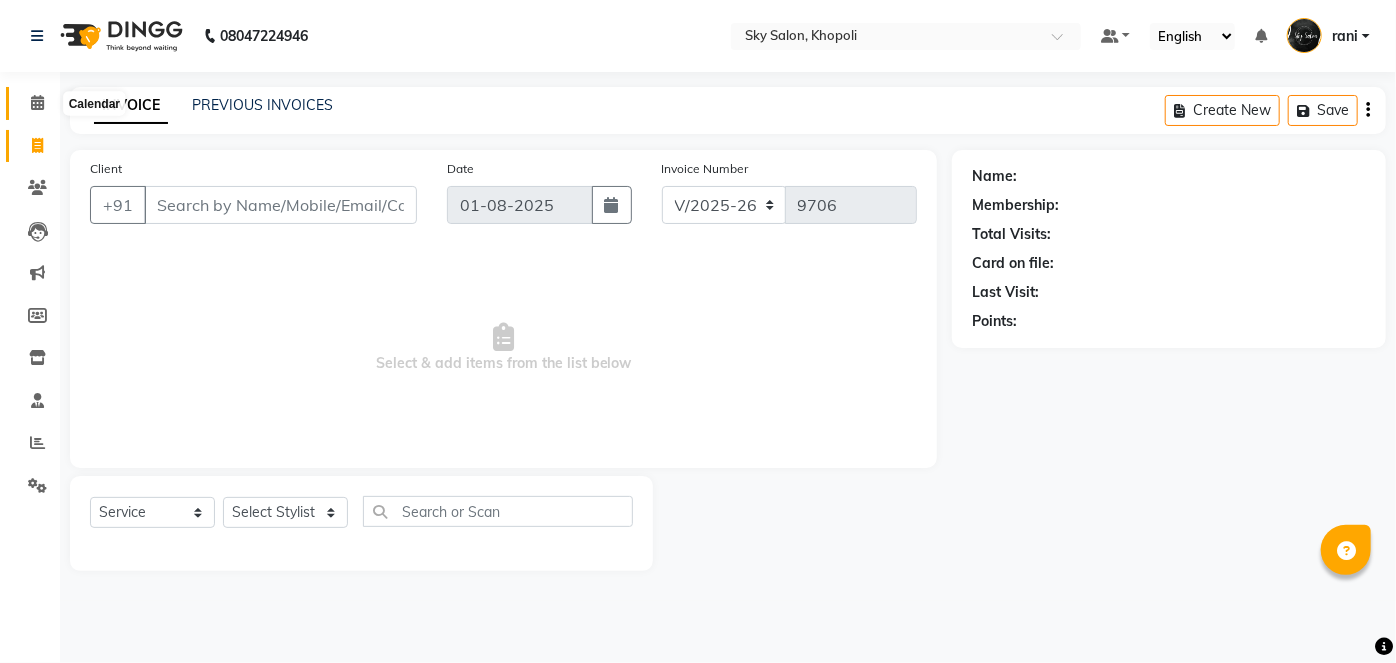 click 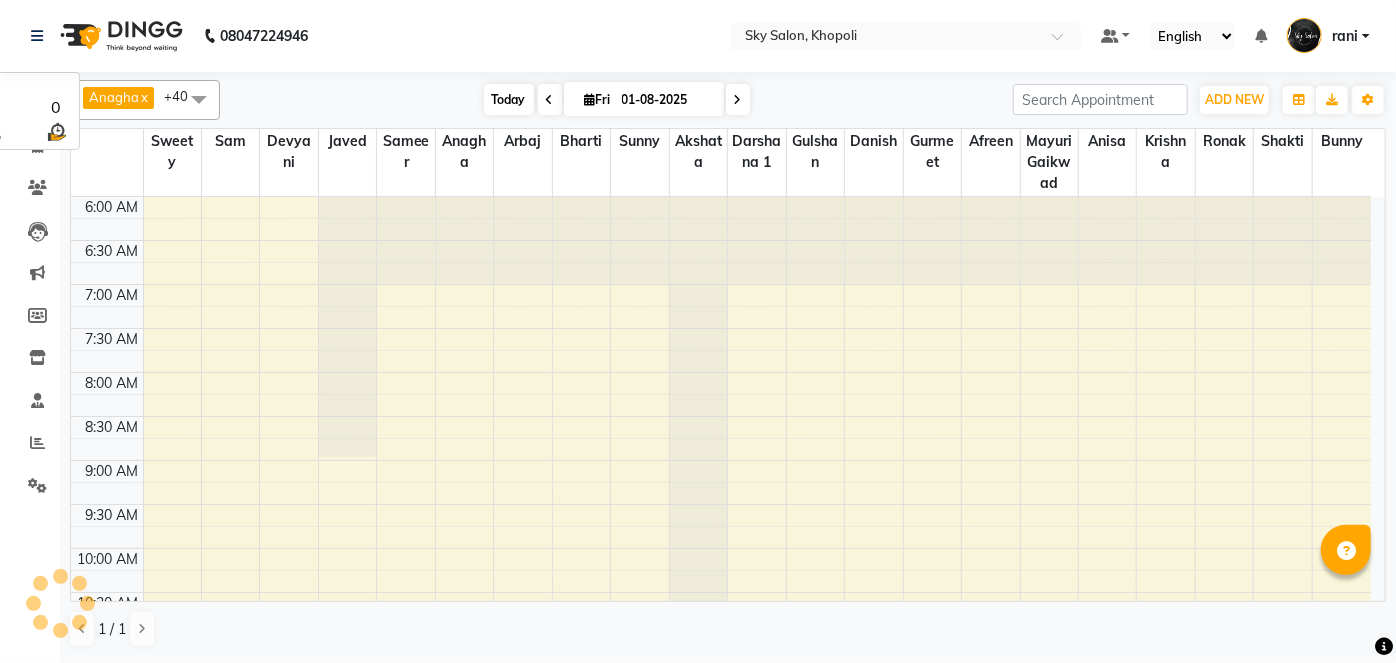 click on "Today" at bounding box center (509, 99) 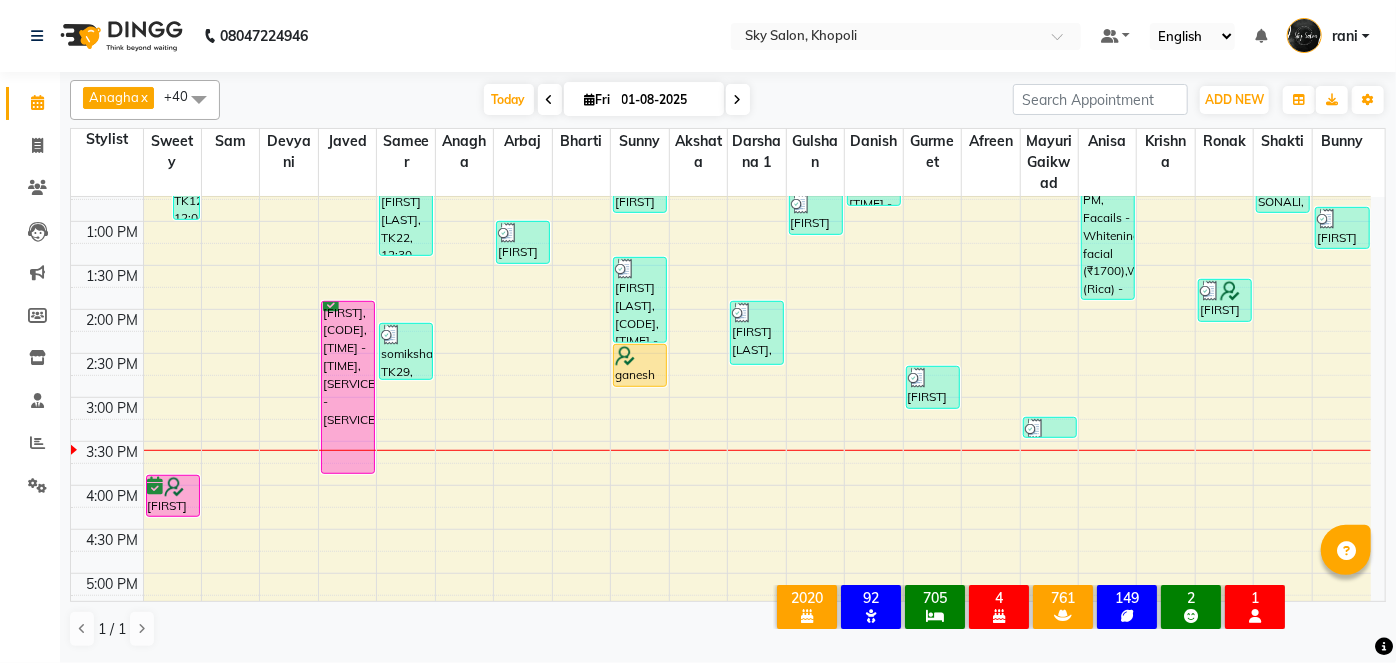 scroll, scrollTop: 576, scrollLeft: 0, axis: vertical 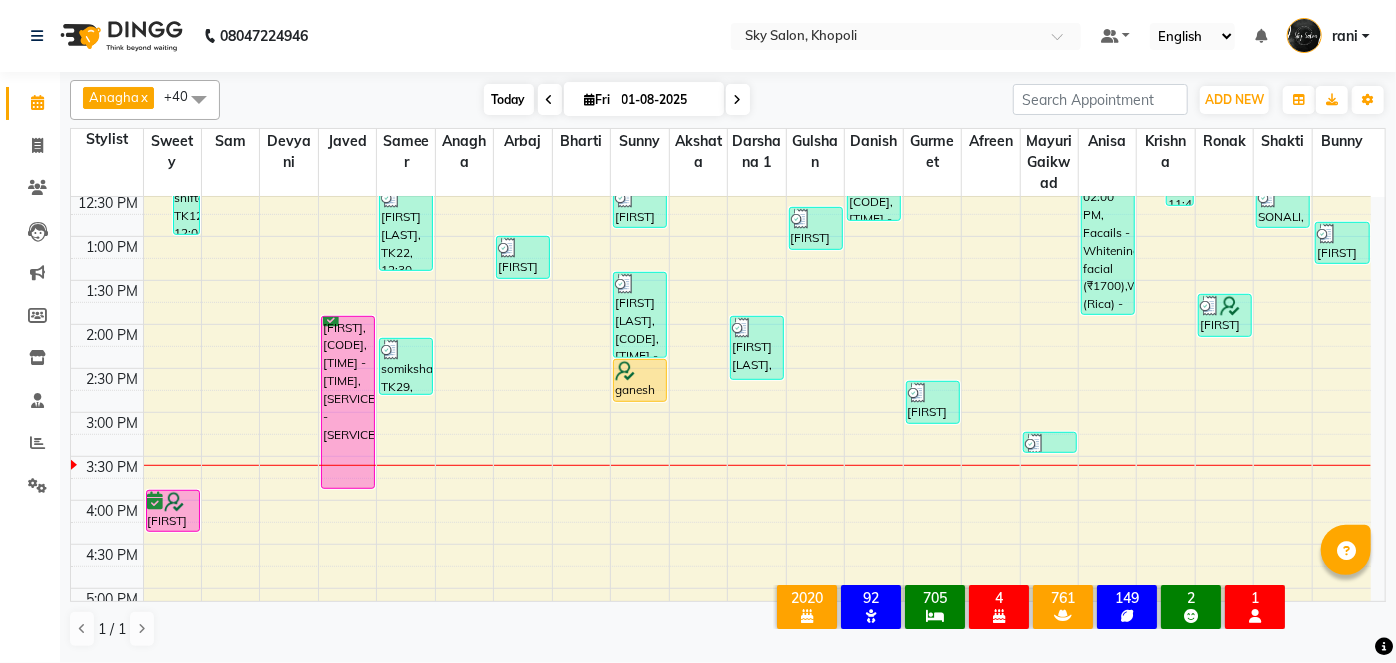 click on "Today" at bounding box center (509, 99) 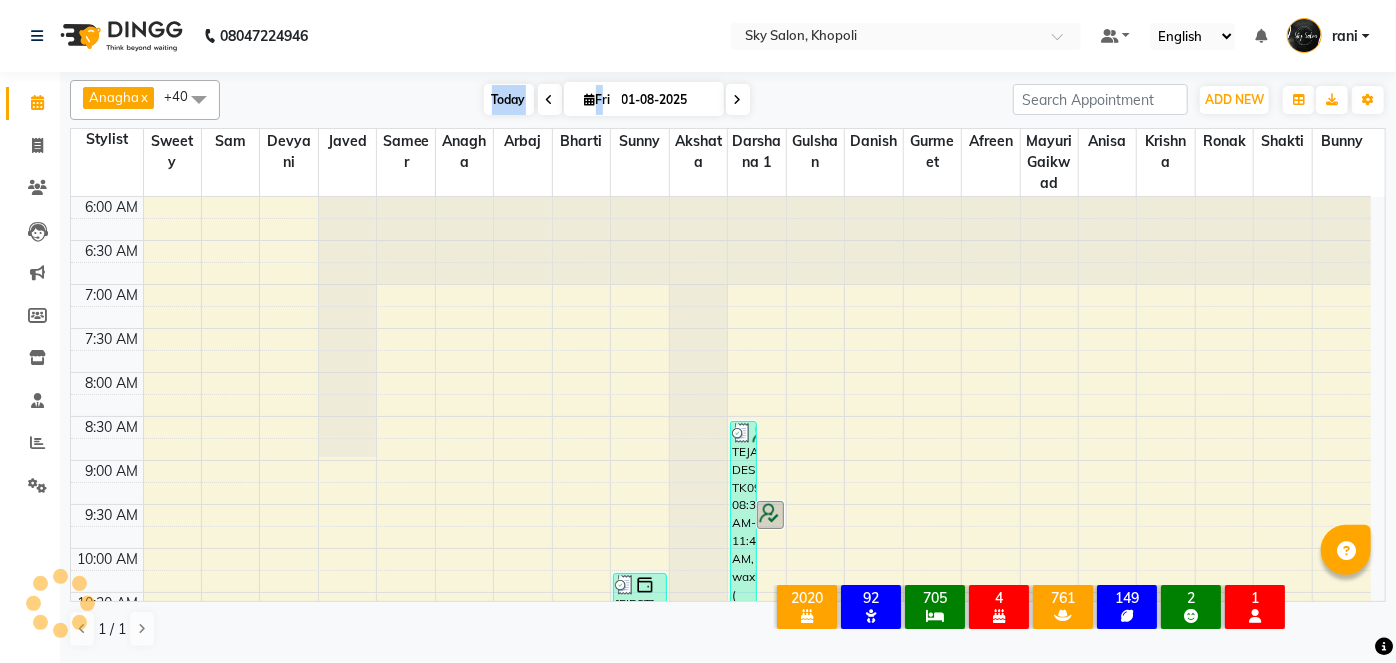 click on "Today" at bounding box center (509, 99) 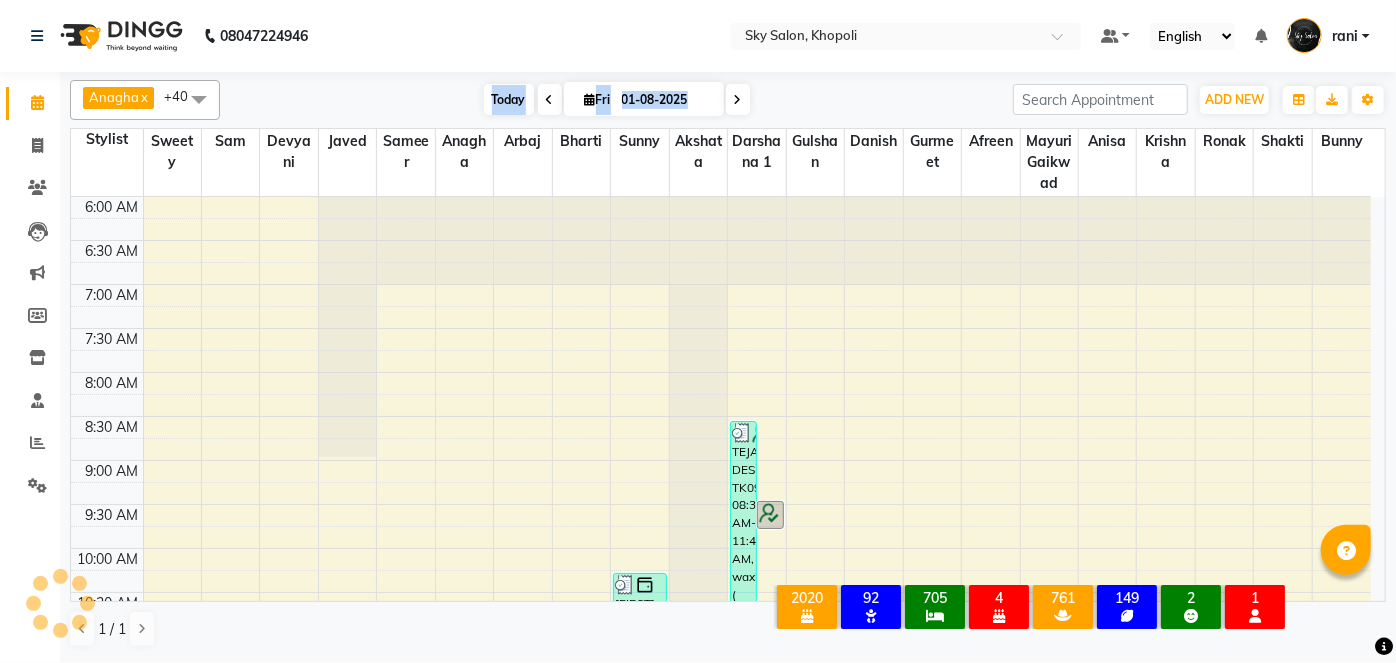 scroll, scrollTop: 783, scrollLeft: 0, axis: vertical 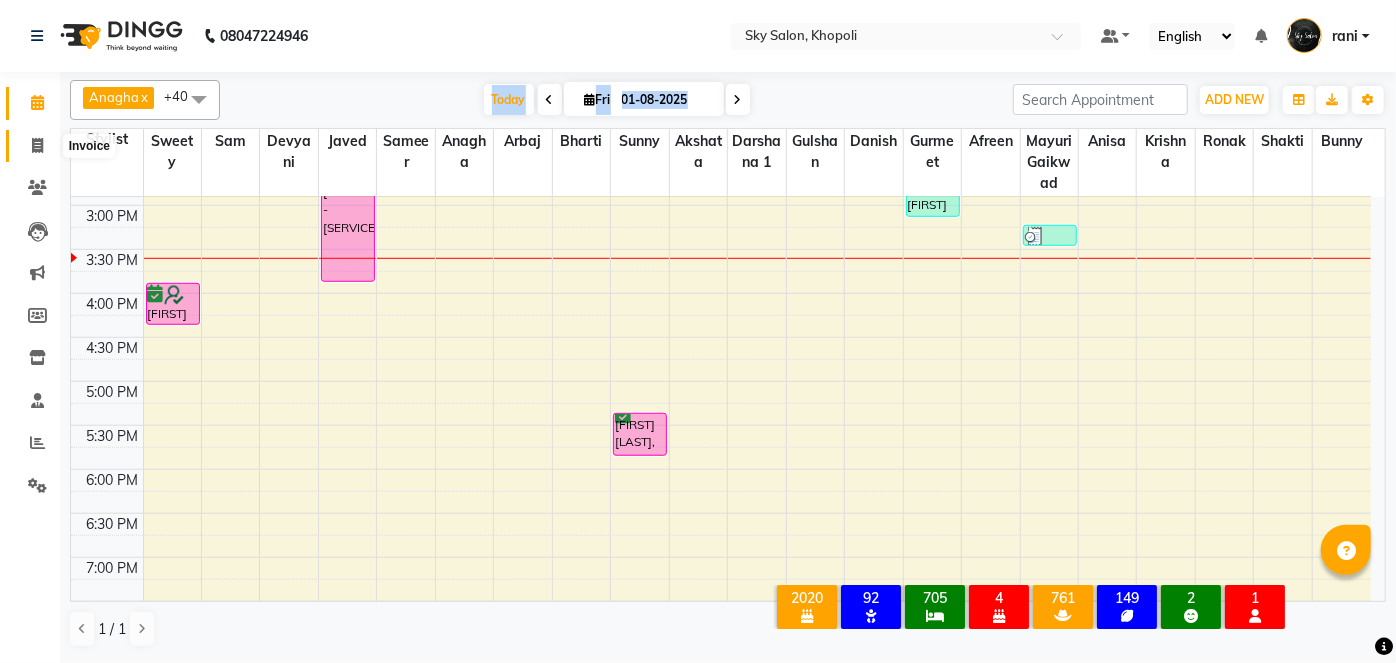 click 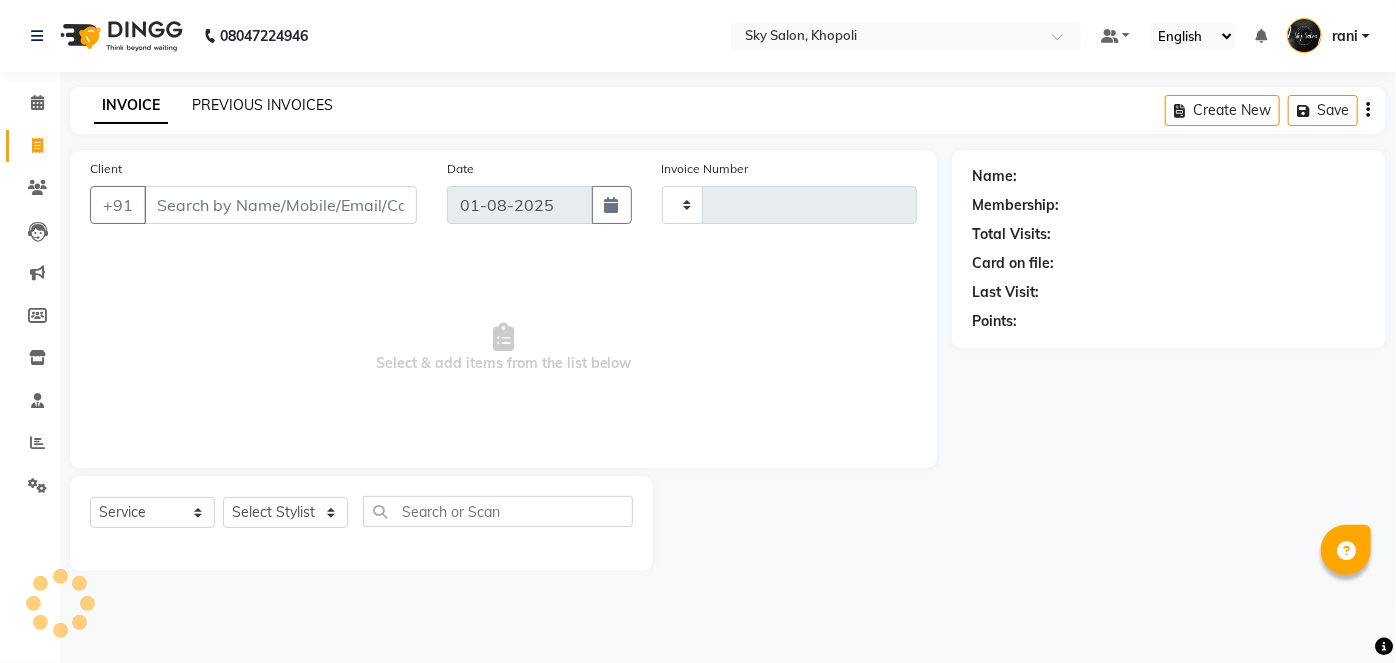 click on "PREVIOUS INVOICES" 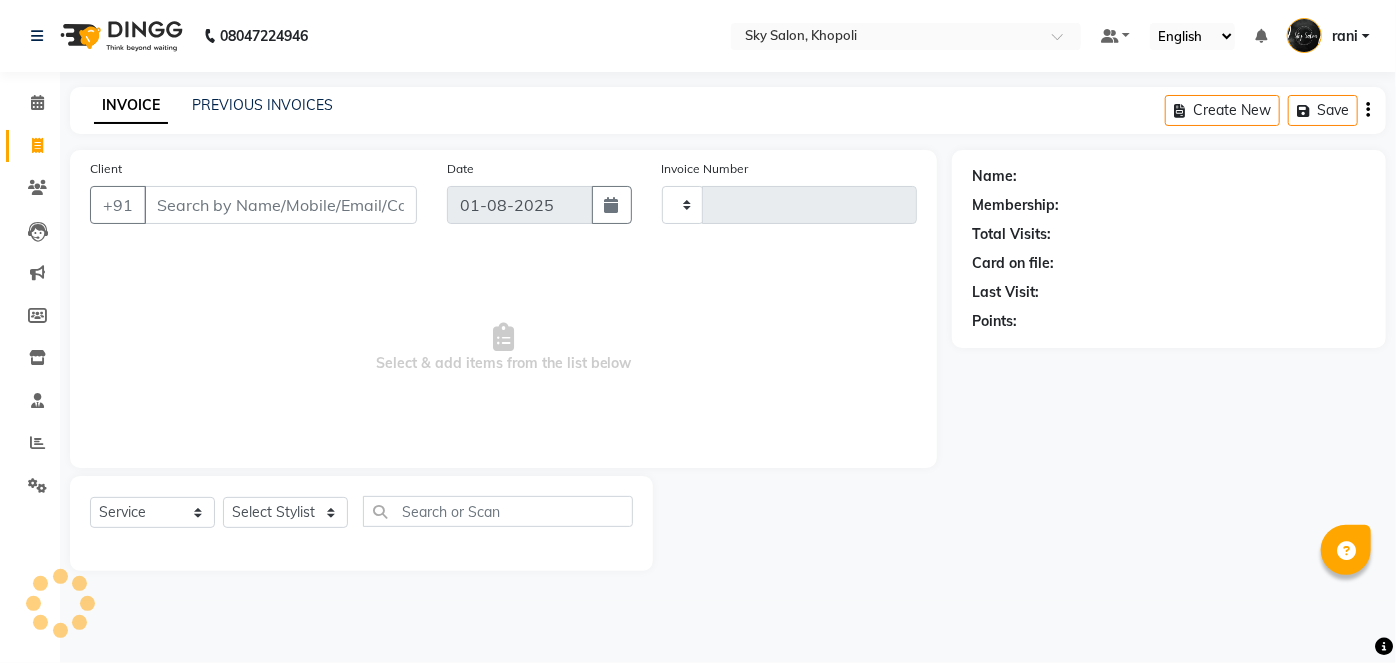 type on "9706" 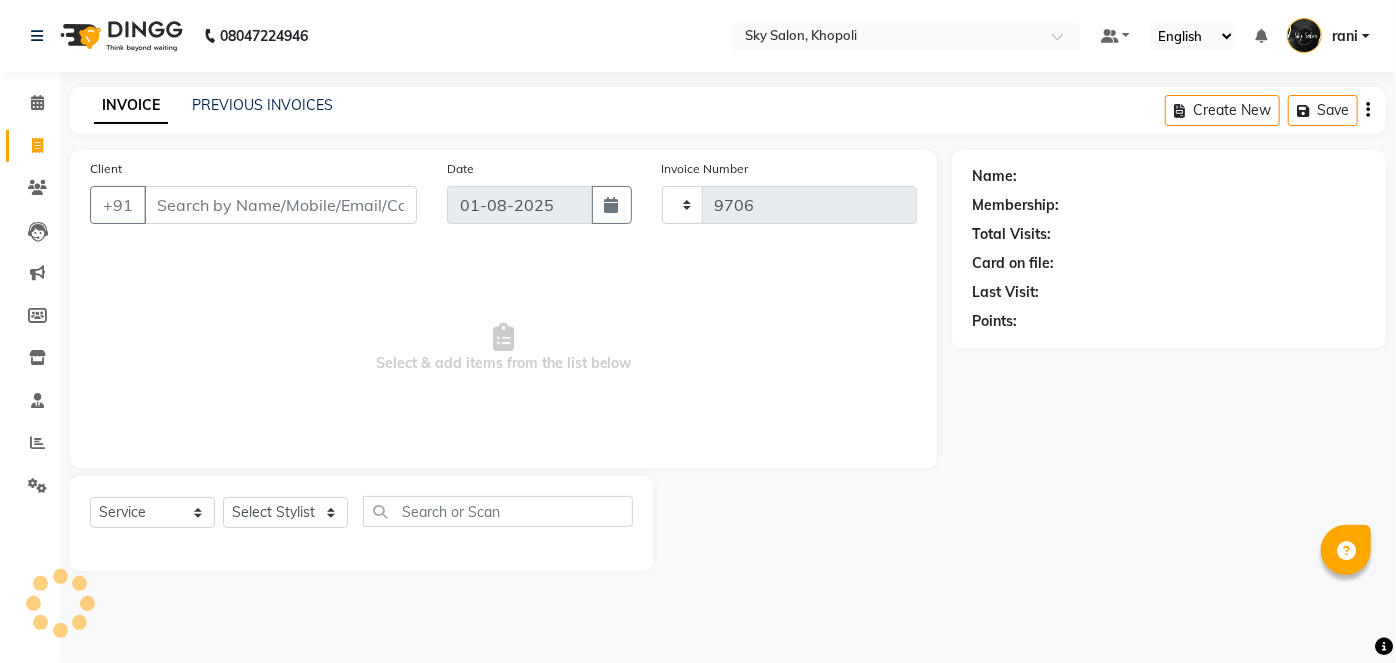 select on "3537" 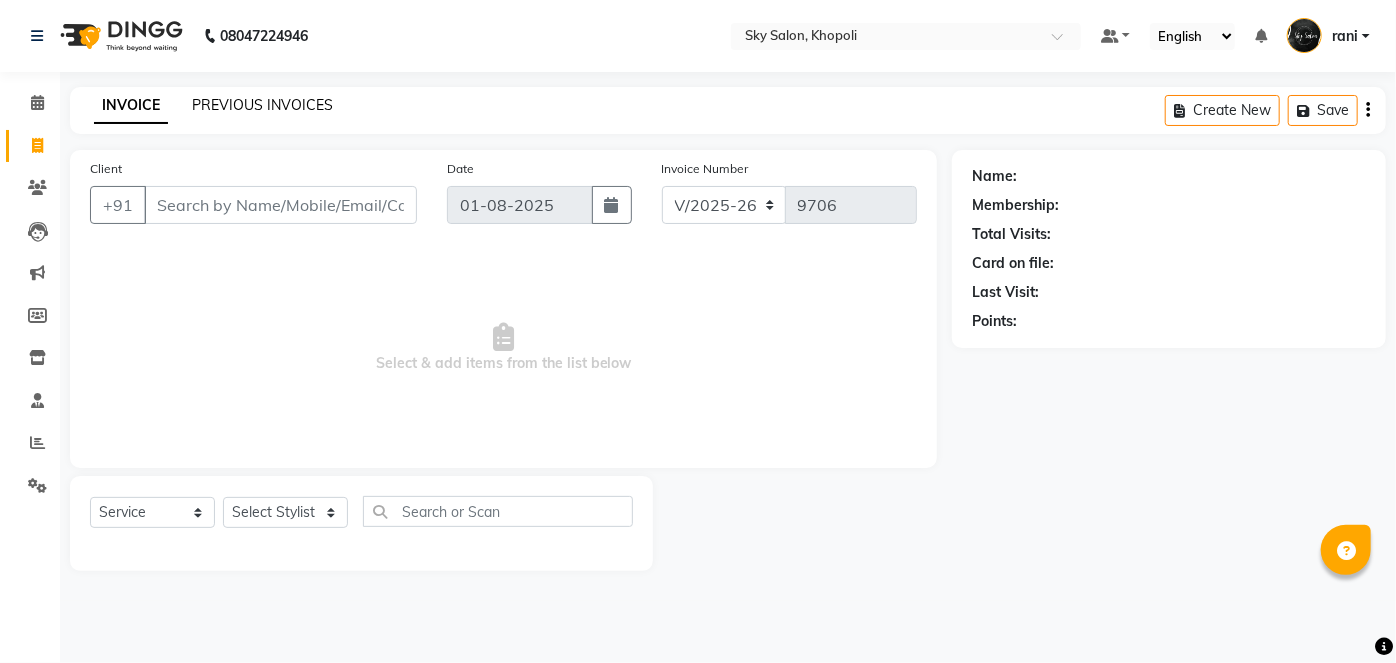 click on "PREVIOUS INVOICES" 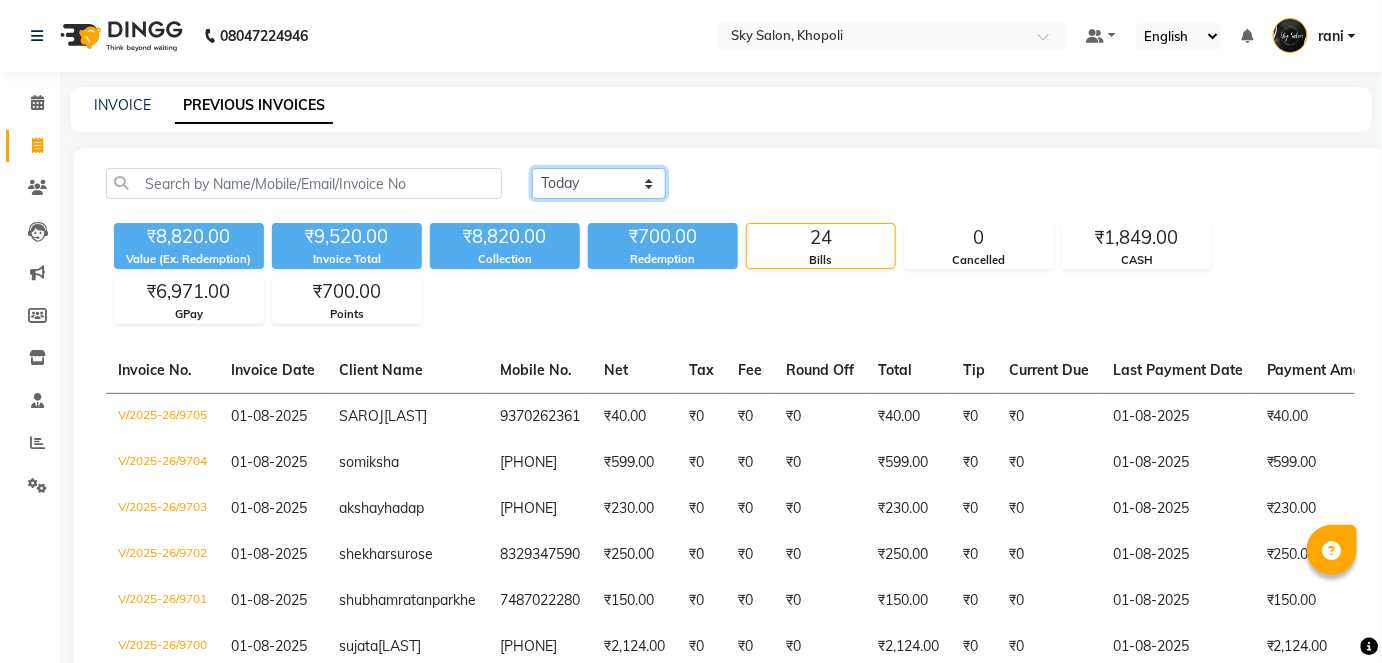click on "Today Yesterday Custom Range" 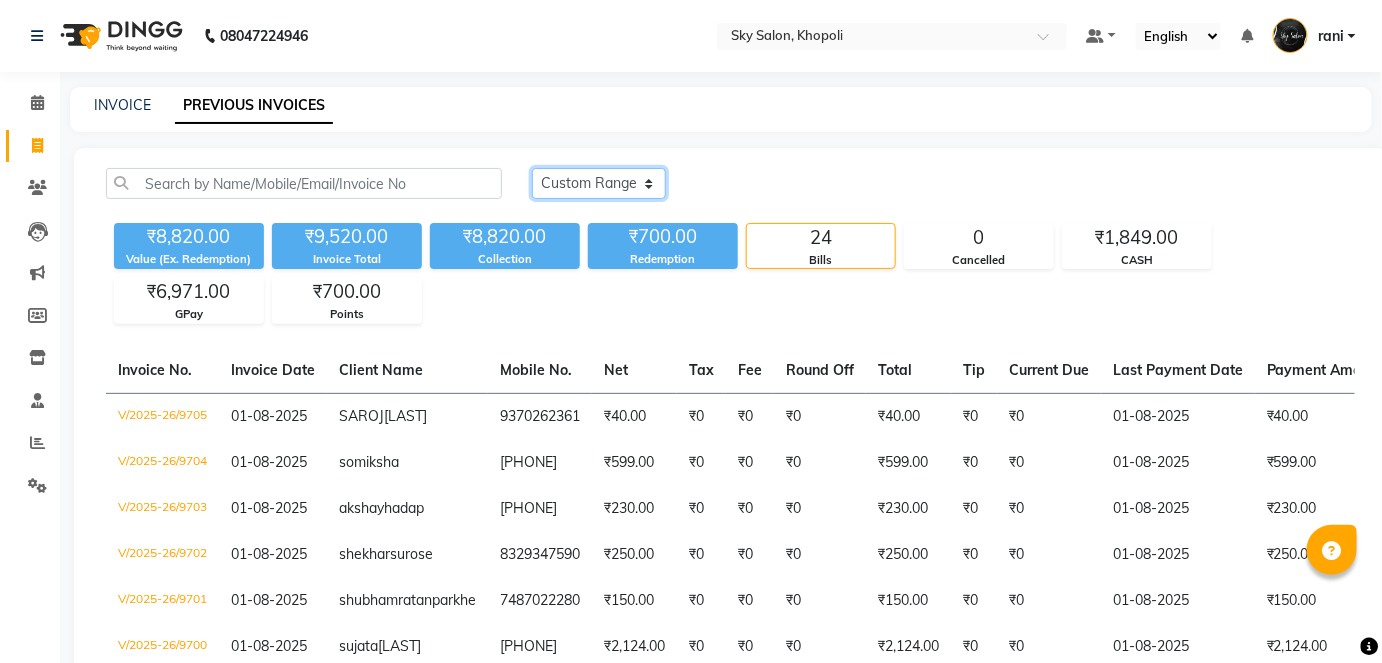 click on "Today Yesterday Custom Range" 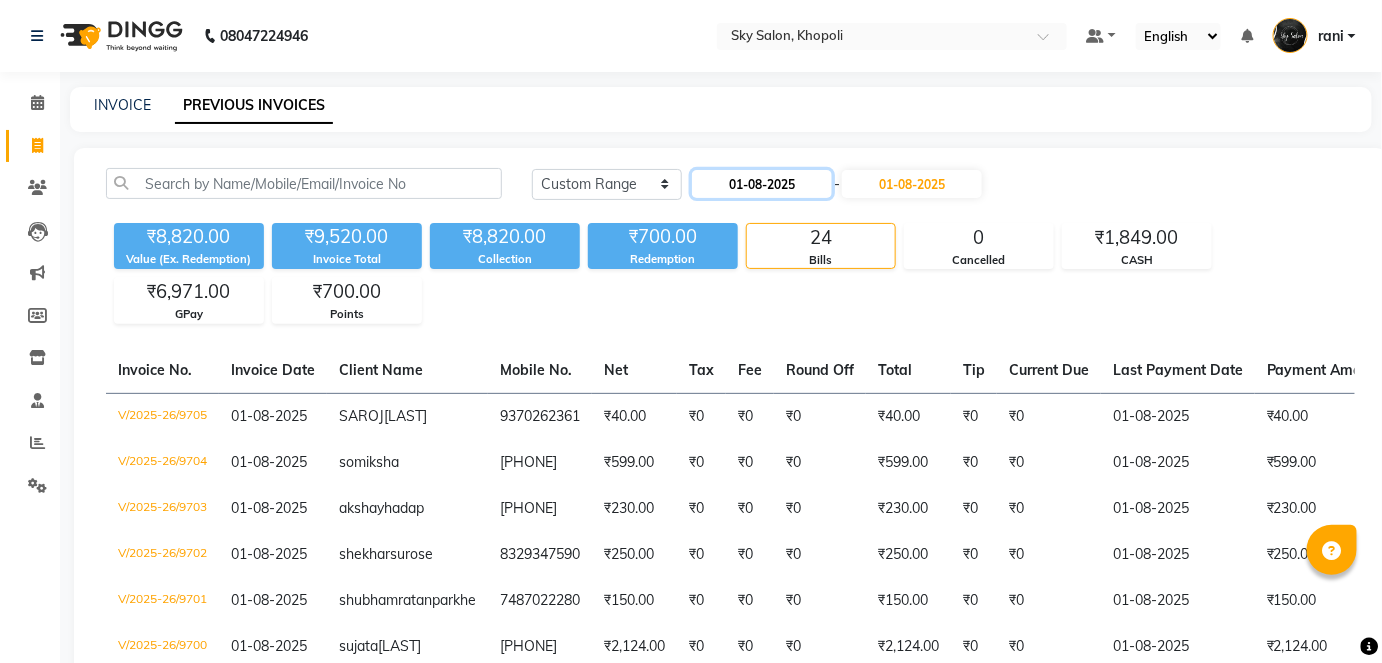 click on "01-08-2025" 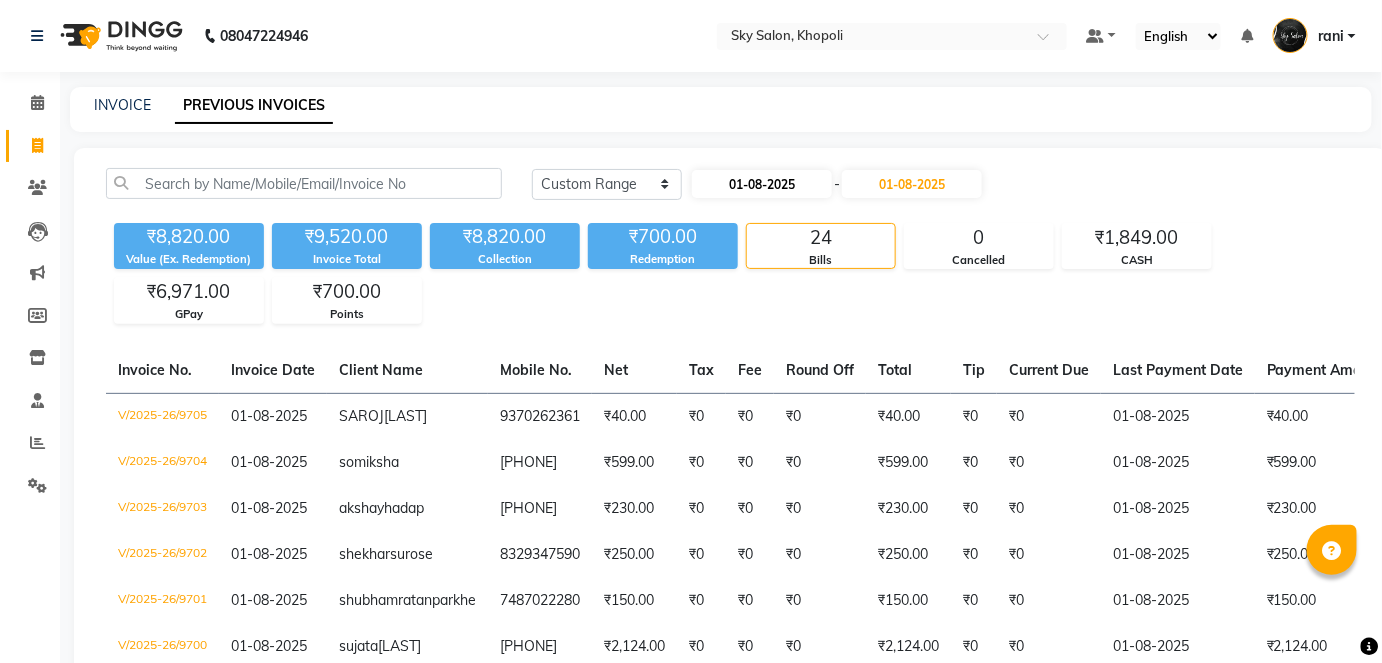 select on "8" 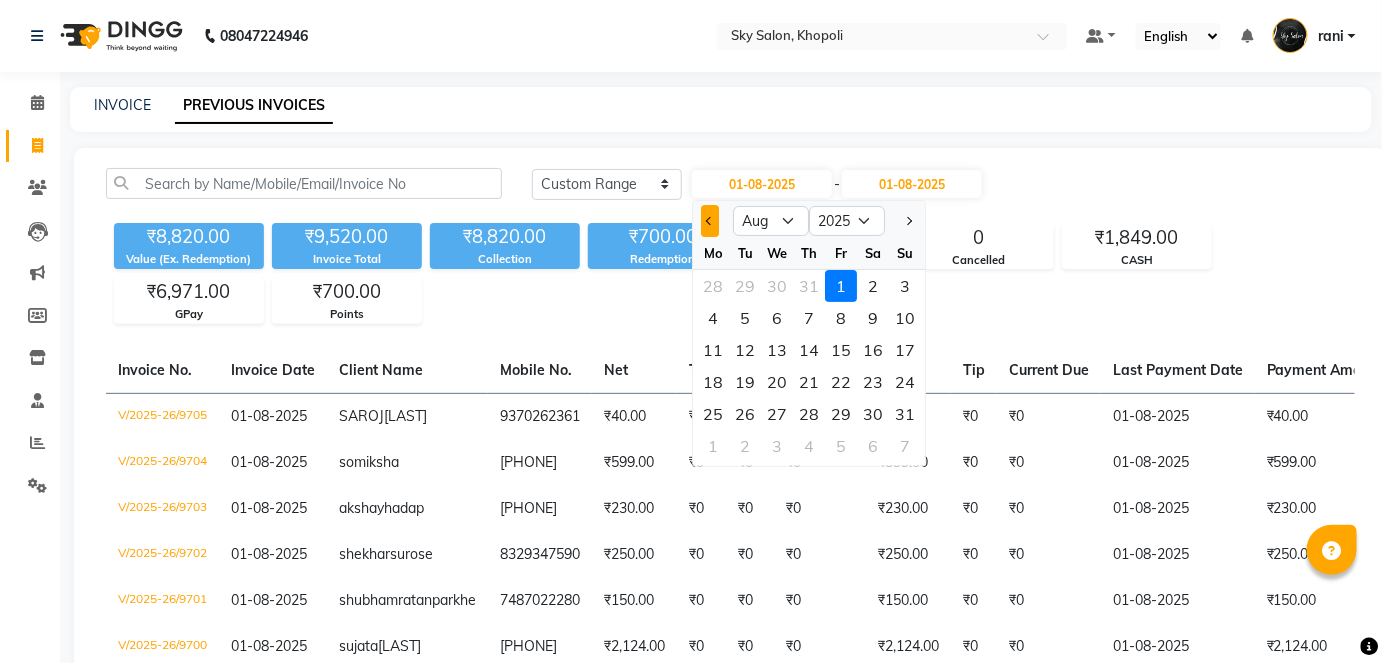 click 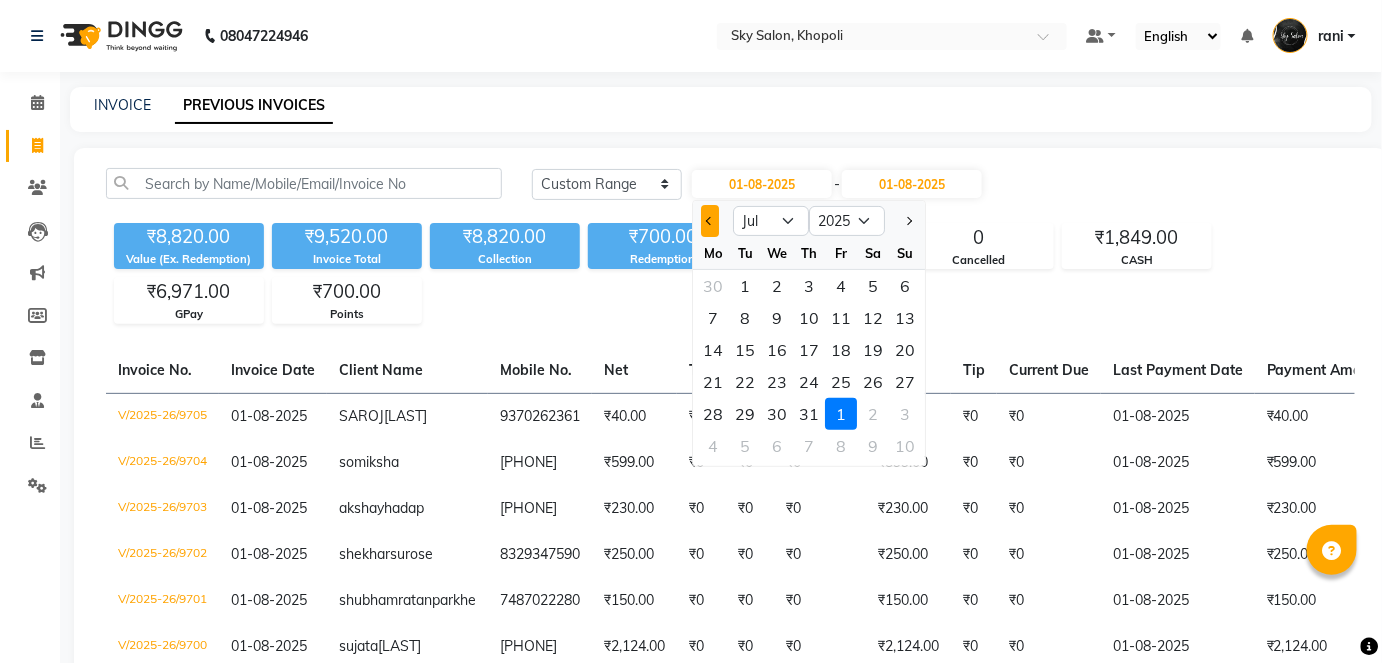 click 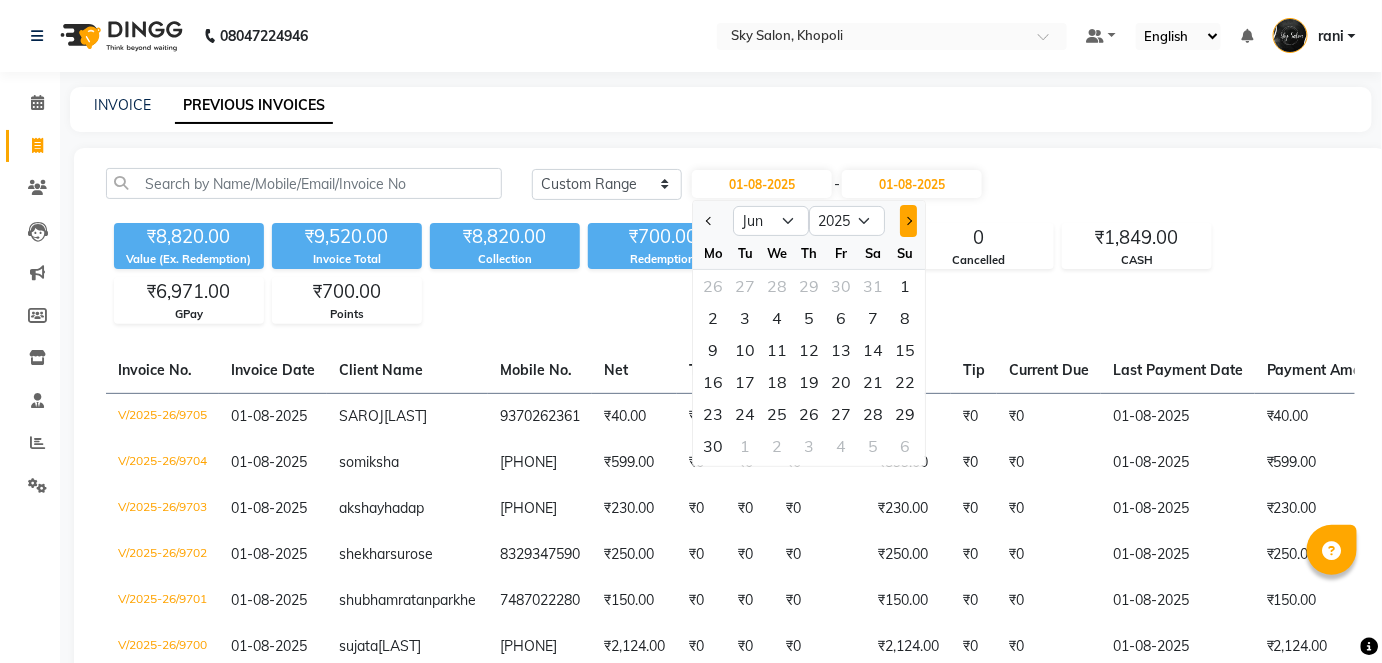 click 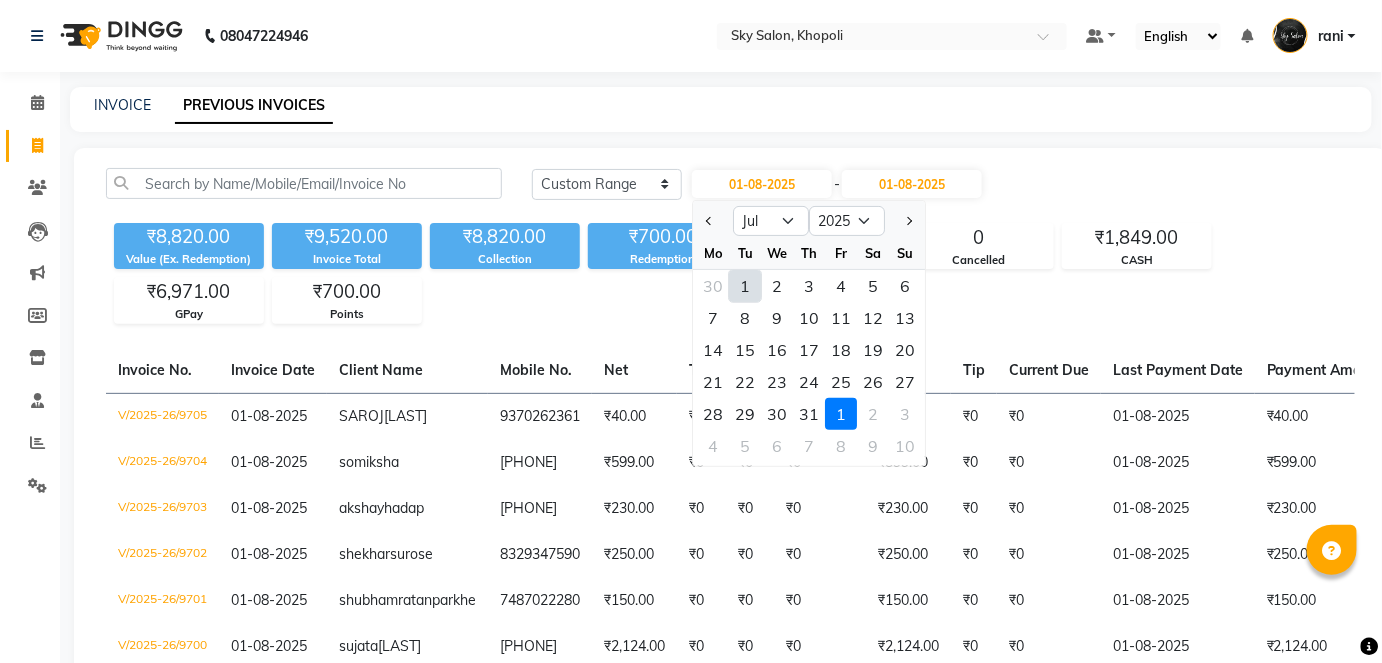click on "1" 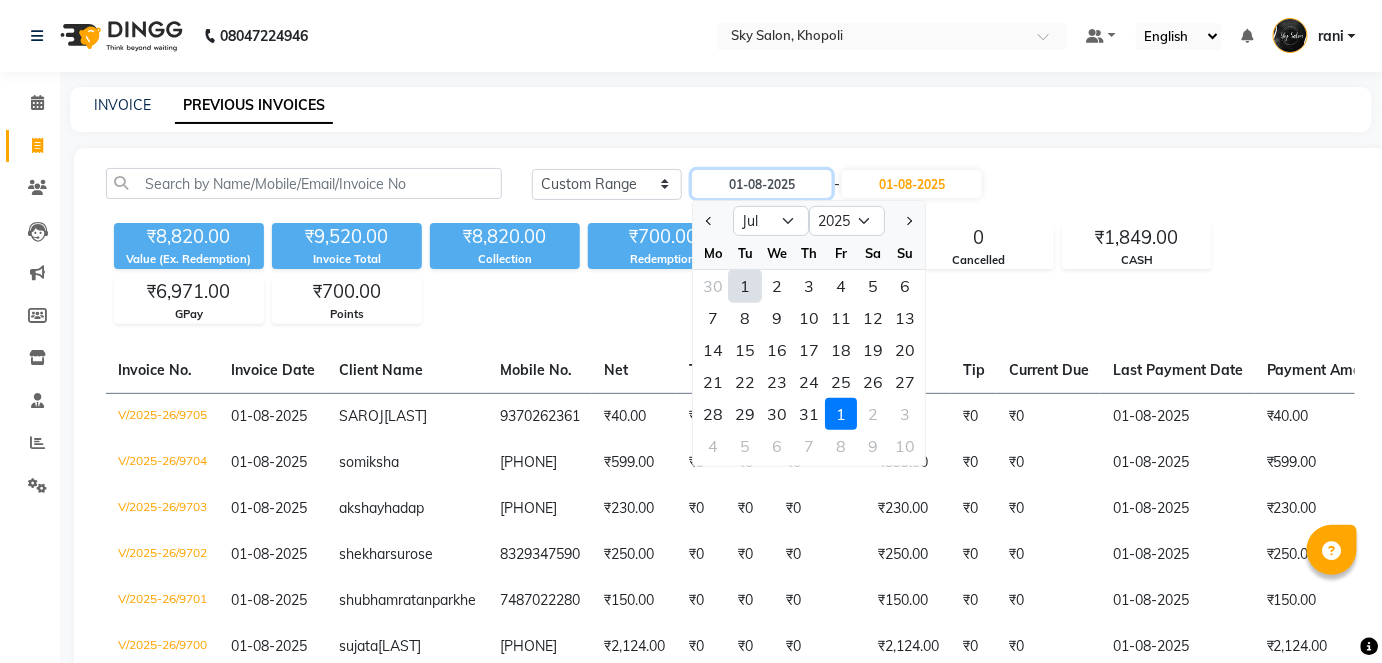 type on "01-07-2025" 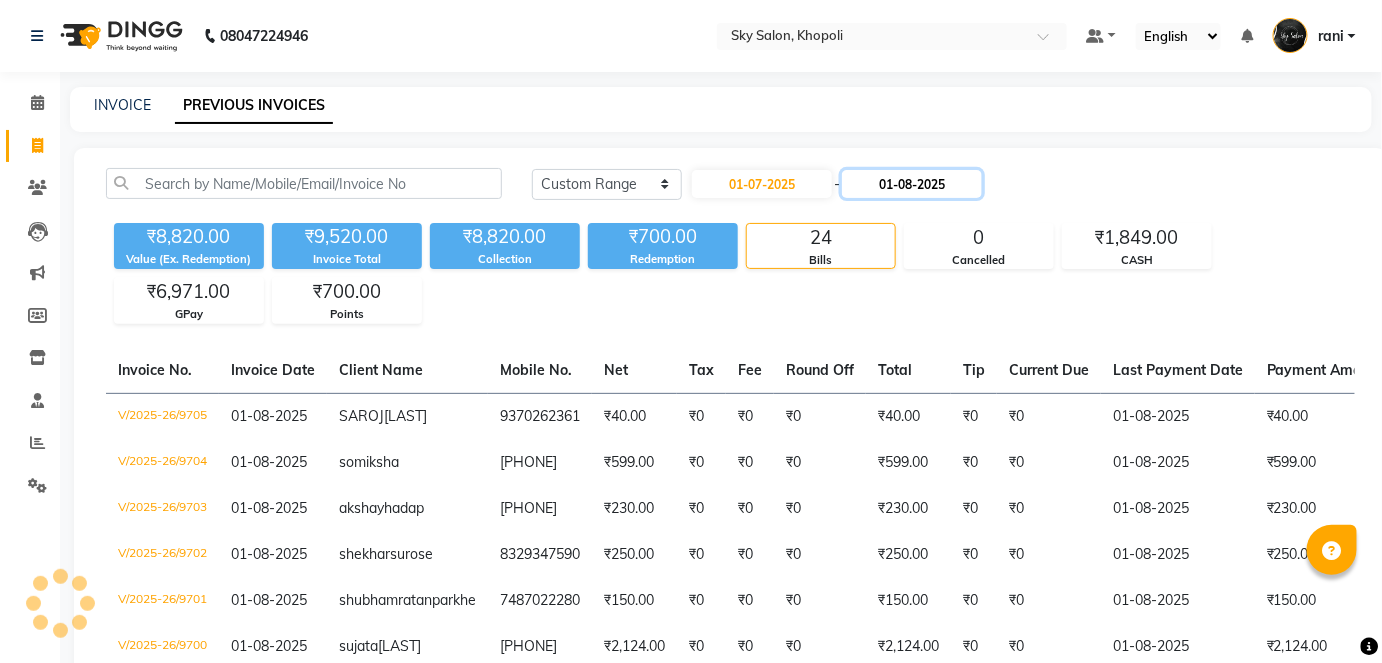 click on "01-08-2025" 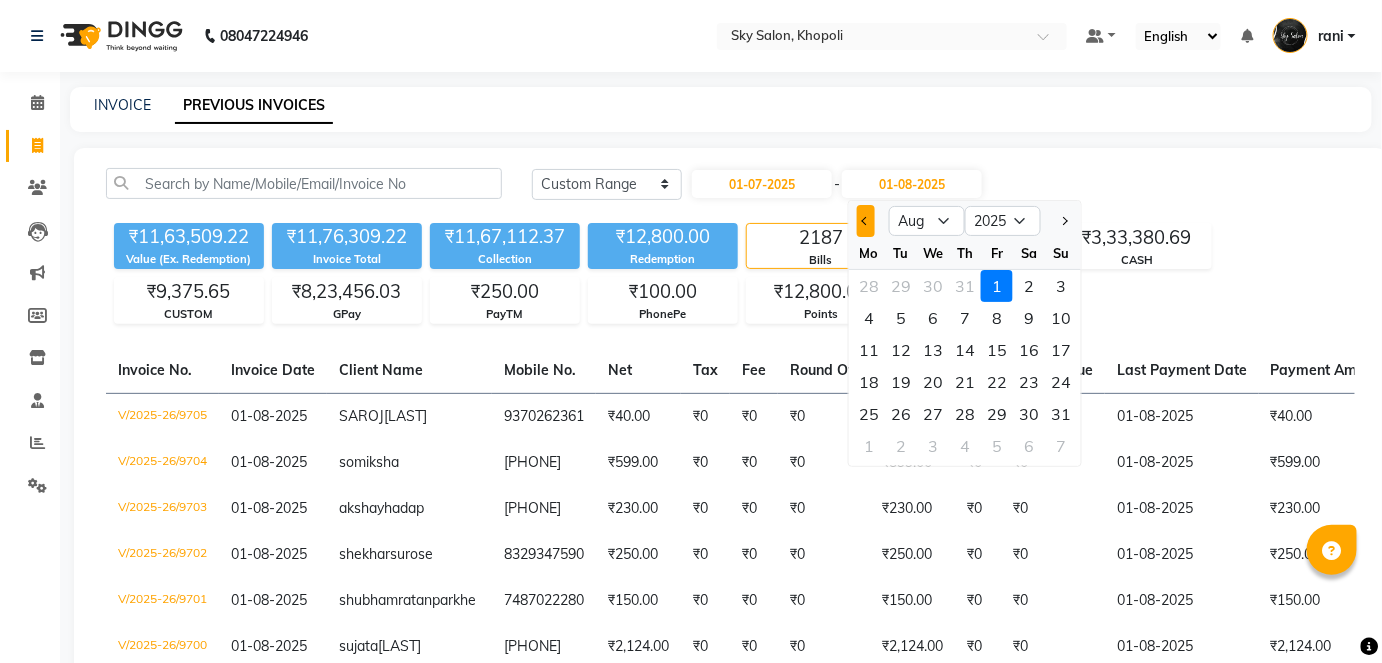 click 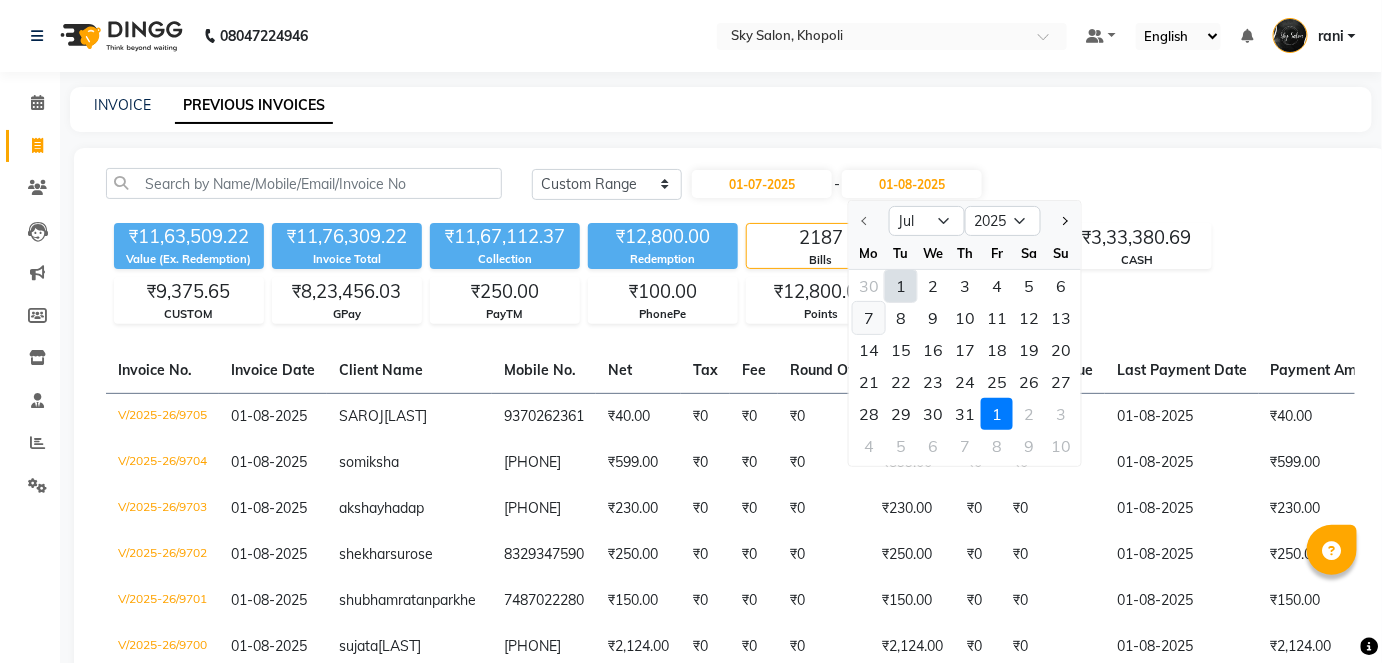 click on "7" 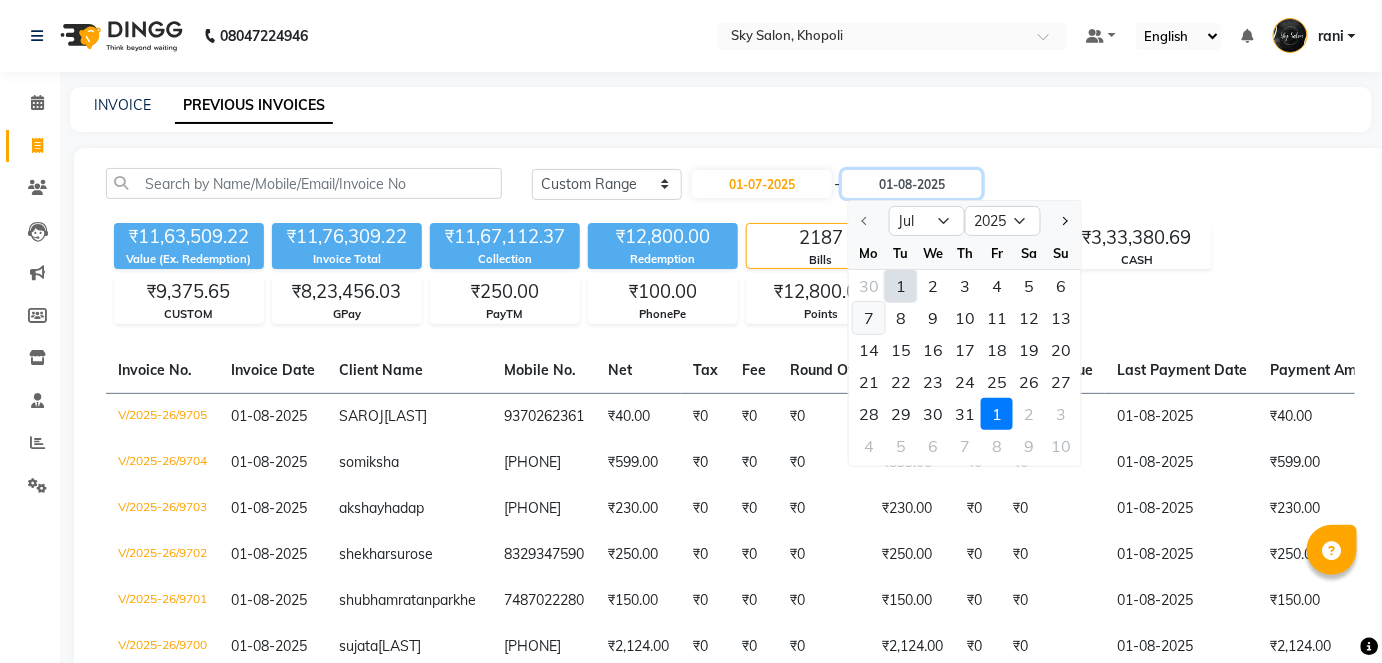 type on "07-07-2025" 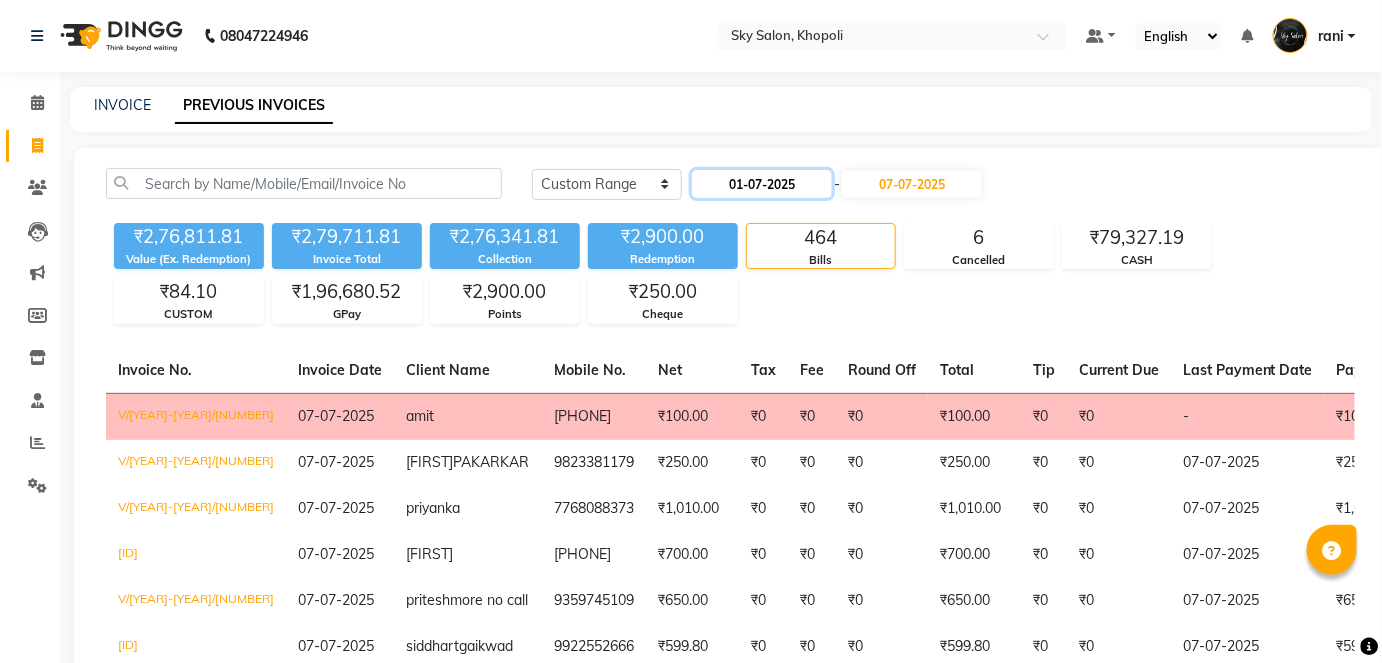 click on "01-07-2025" 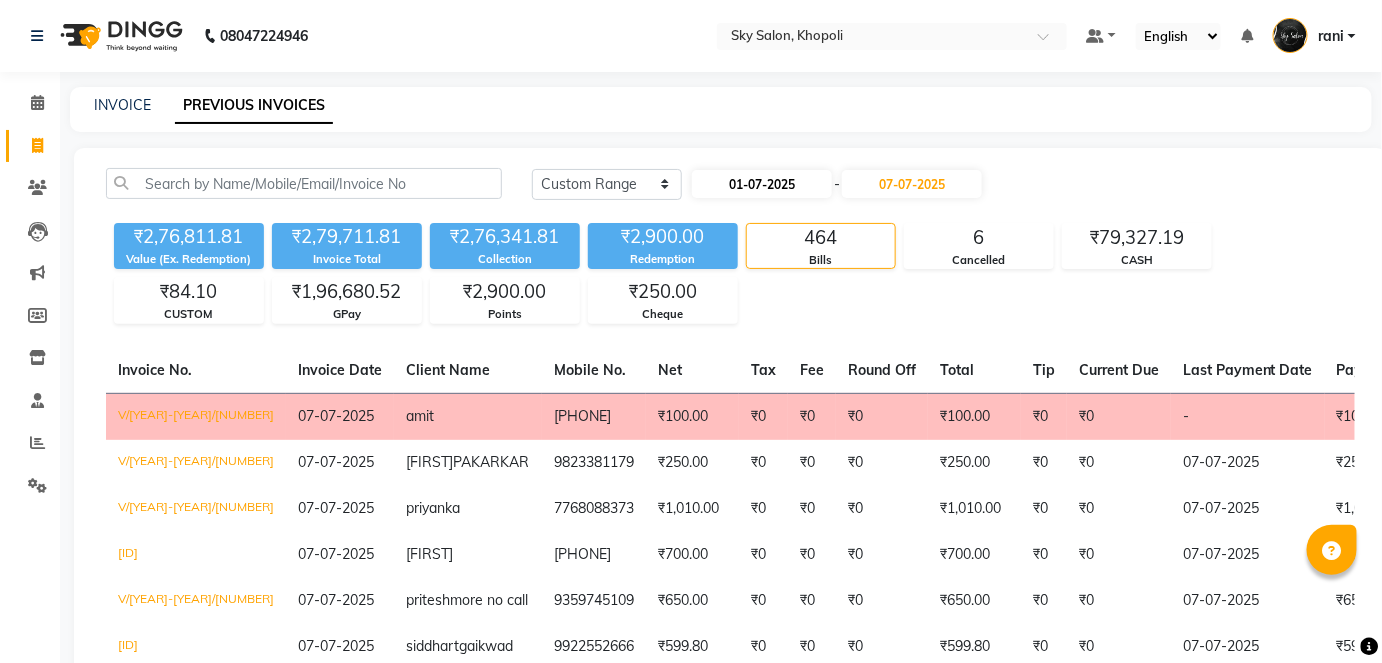 select on "7" 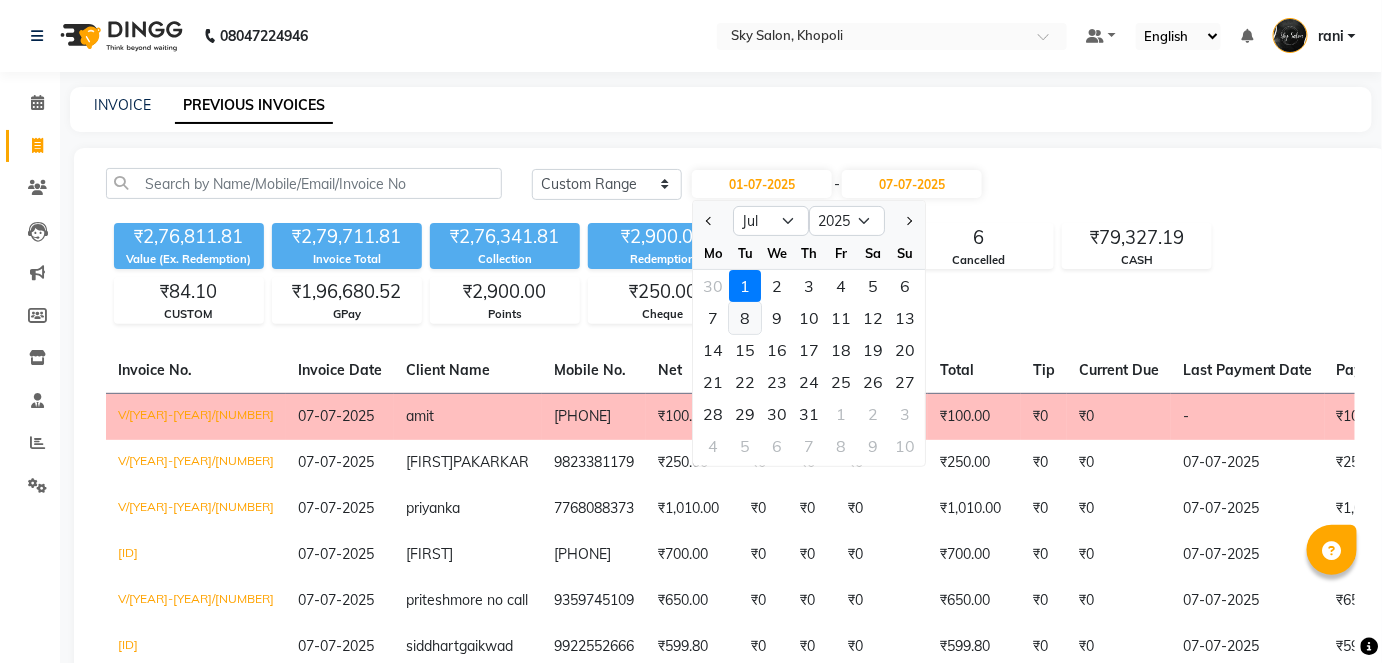click on "8" 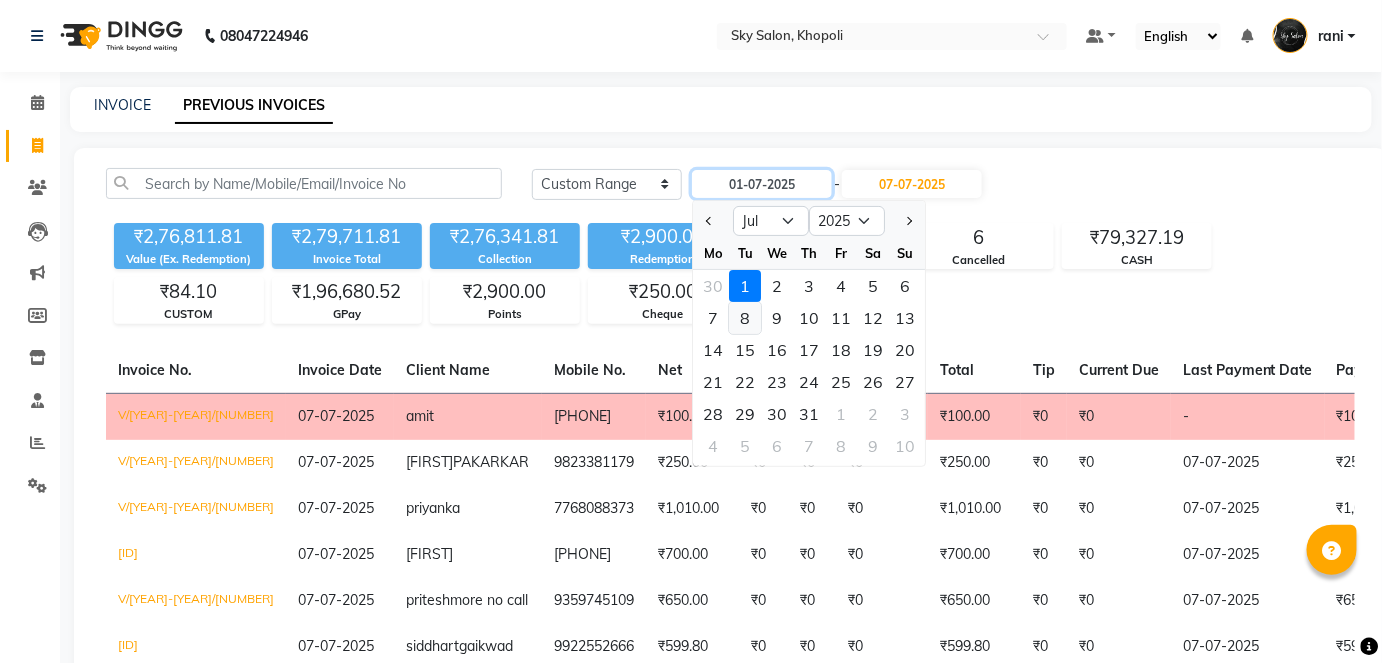 type on "08-07-2025" 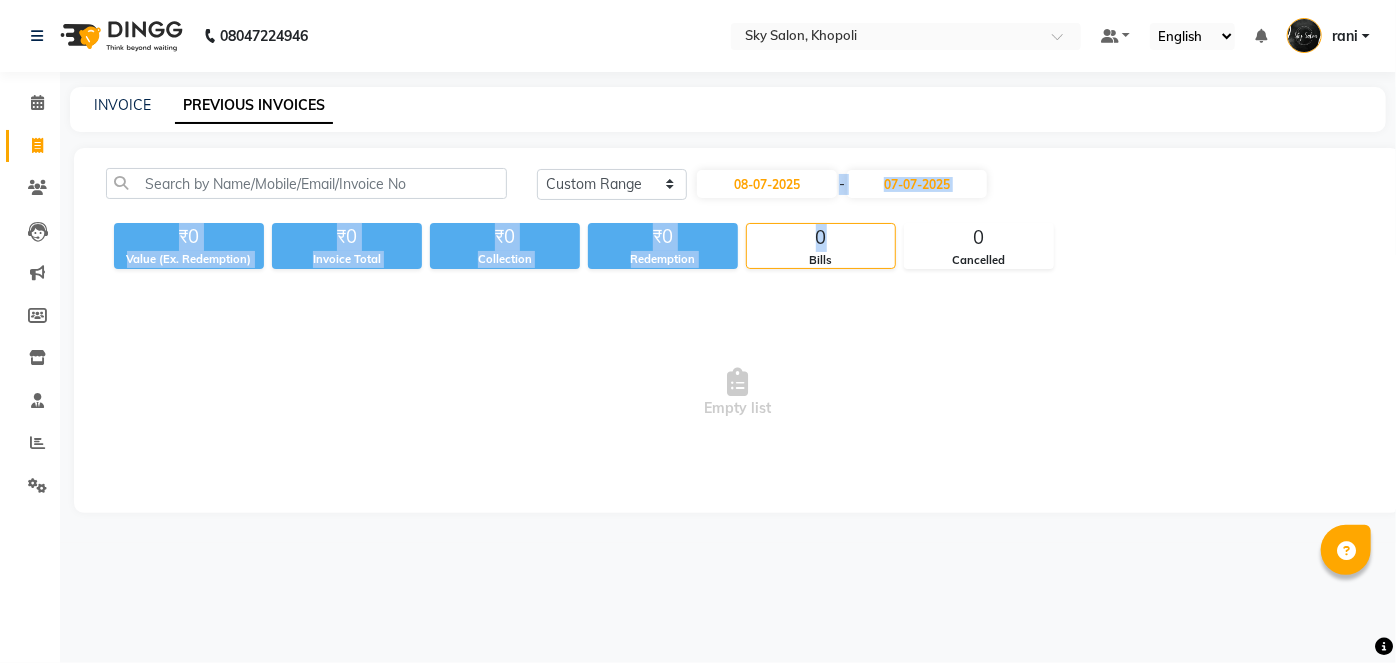 drag, startPoint x: 888, startPoint y: 219, endPoint x: 909, endPoint y: 198, distance: 29.698484 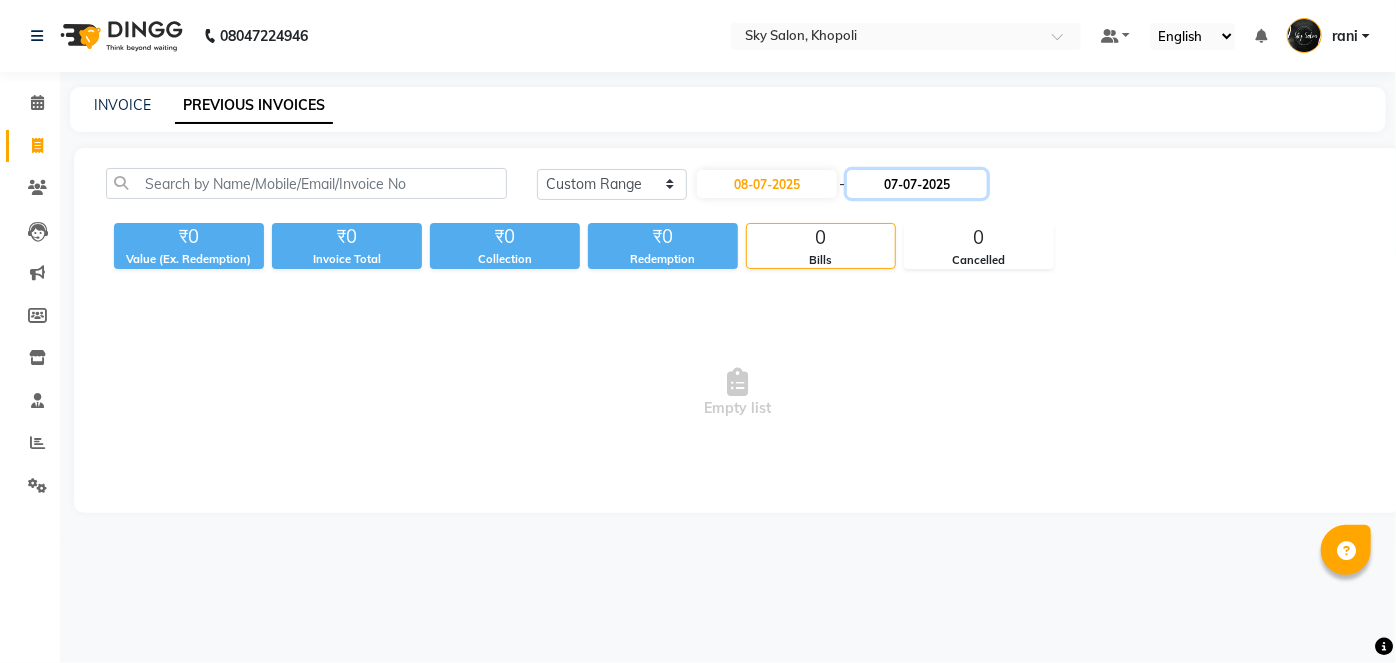 click on "07-07-2025" 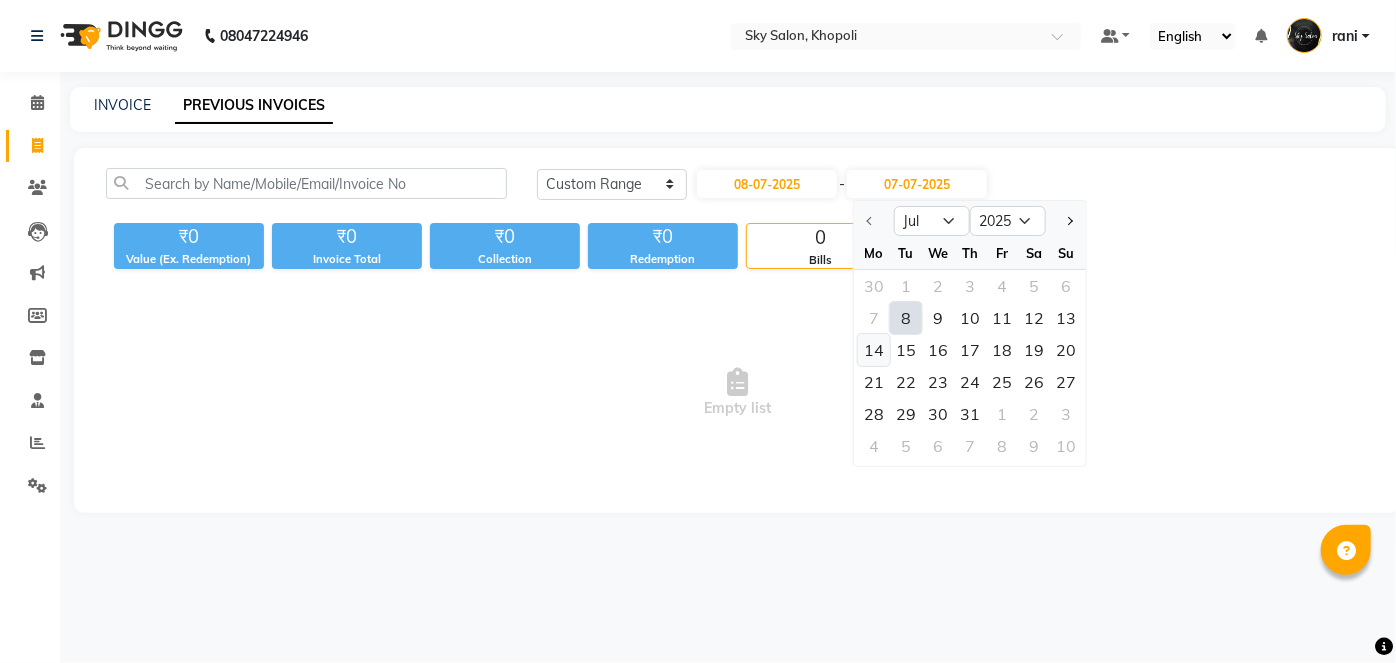 click on "14" 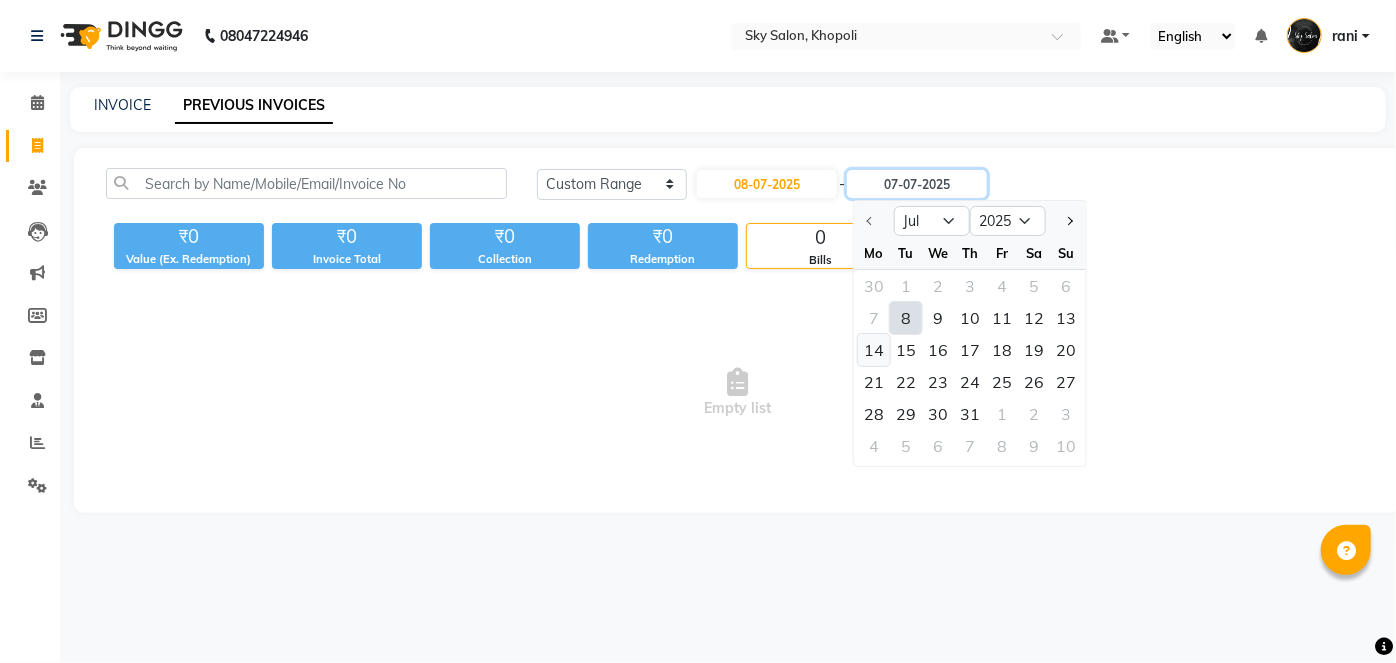 type on "14-07-2025" 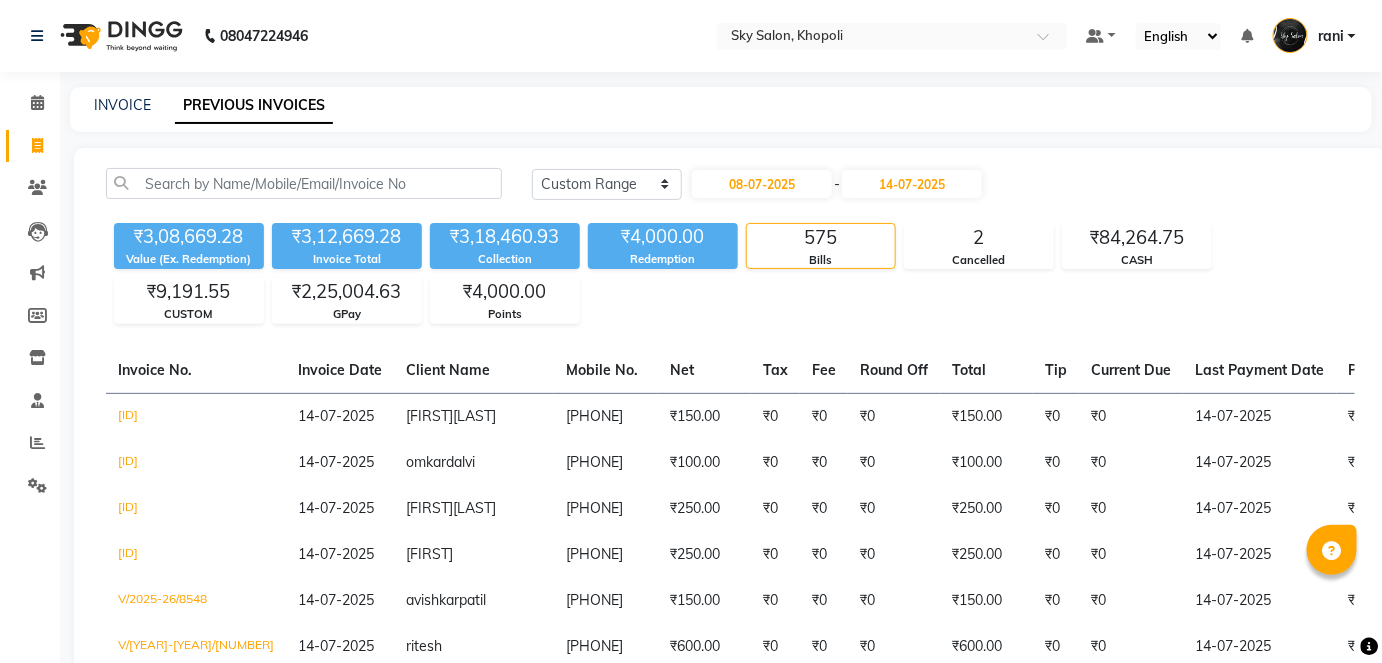click on "₹3,08,669.28" 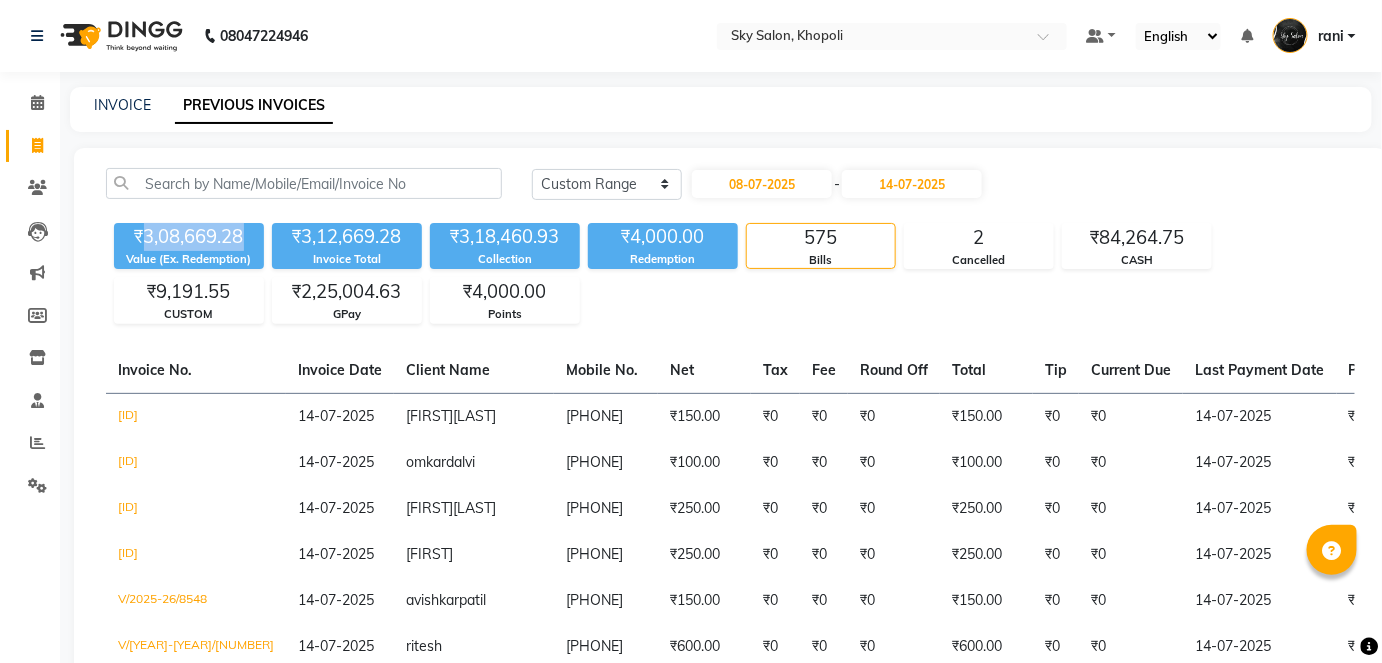 click on "₹3,08,669.28" 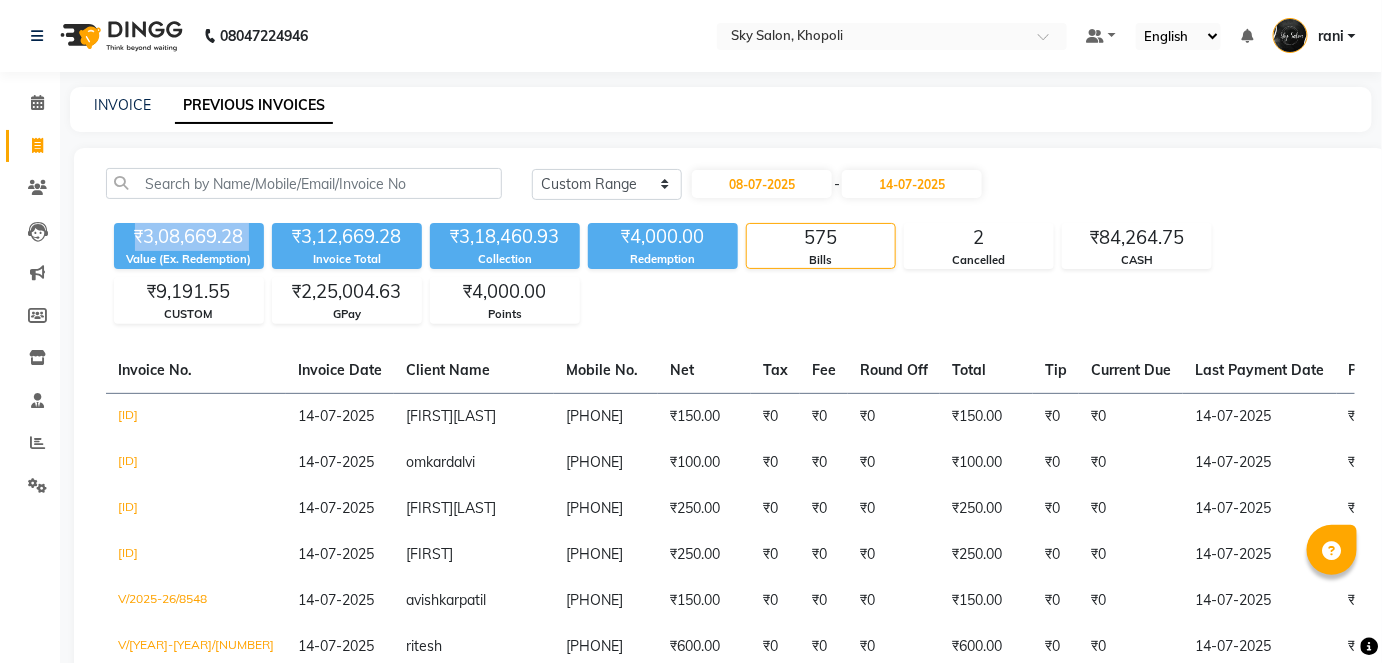 click on "₹3,08,669.28" 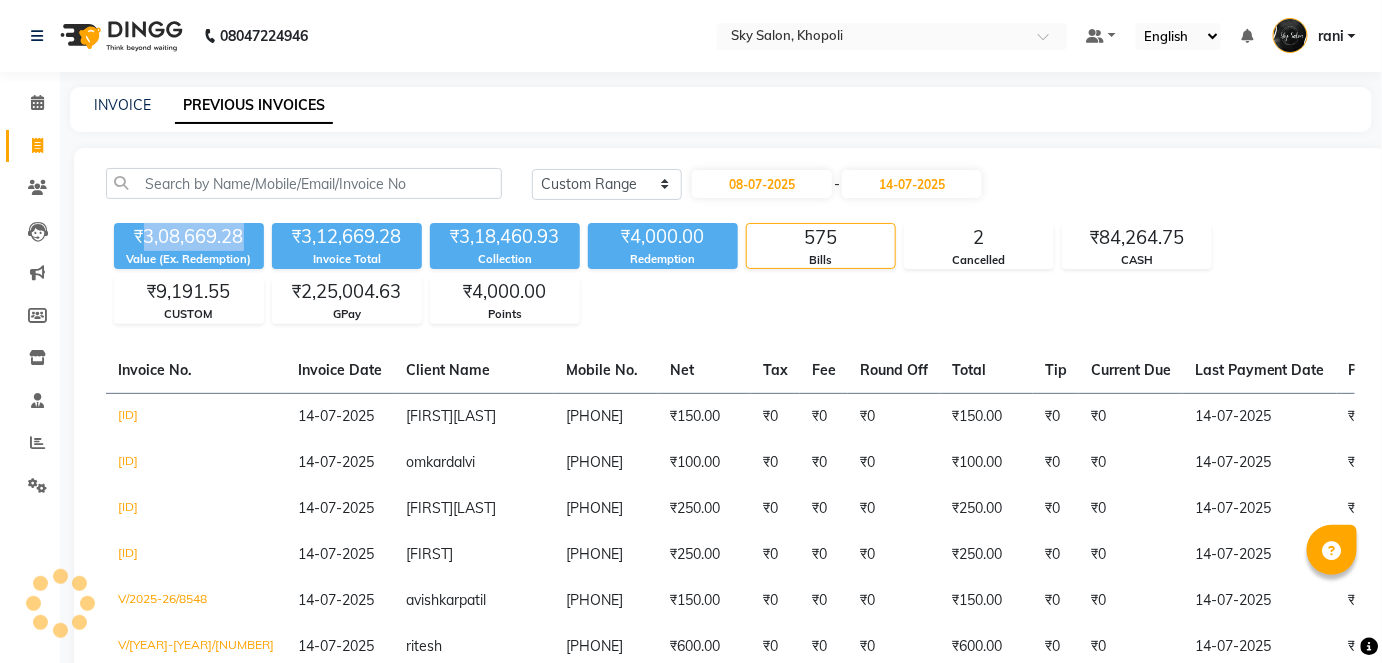 click on "₹3,08,669.28" 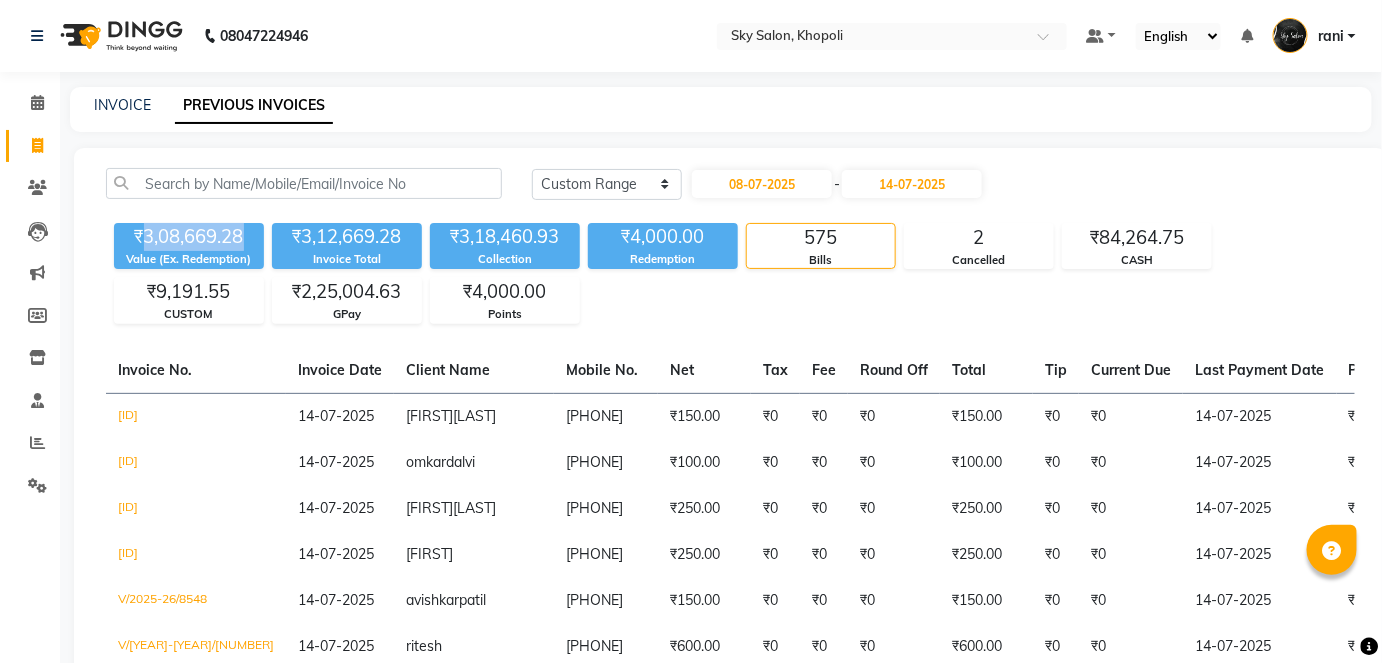 click on "₹3,08,669.28" 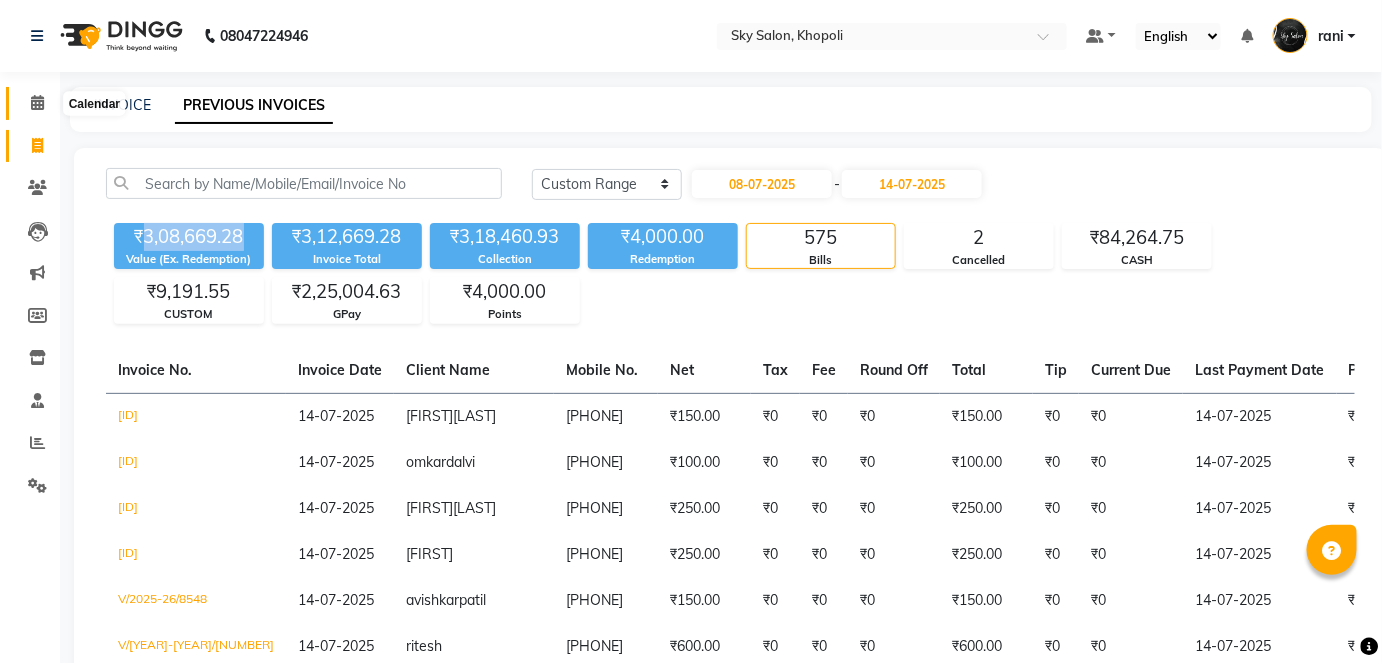 click 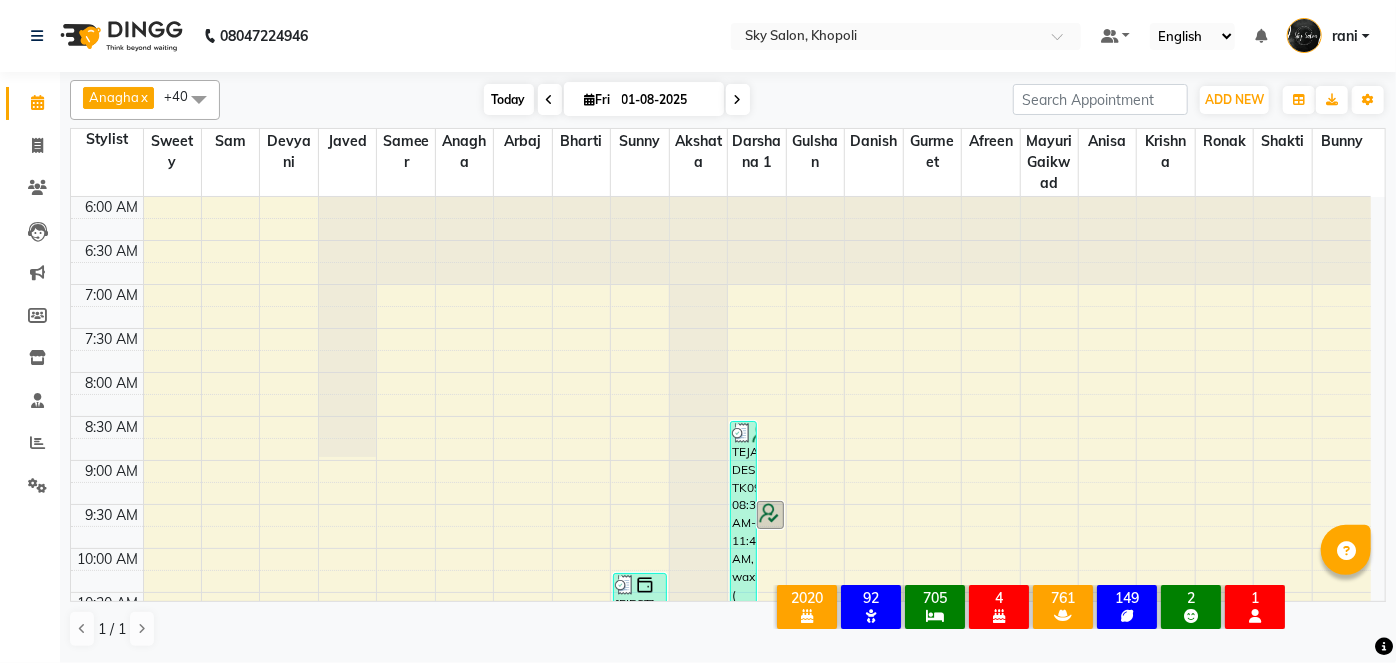 click on "Today" at bounding box center [509, 99] 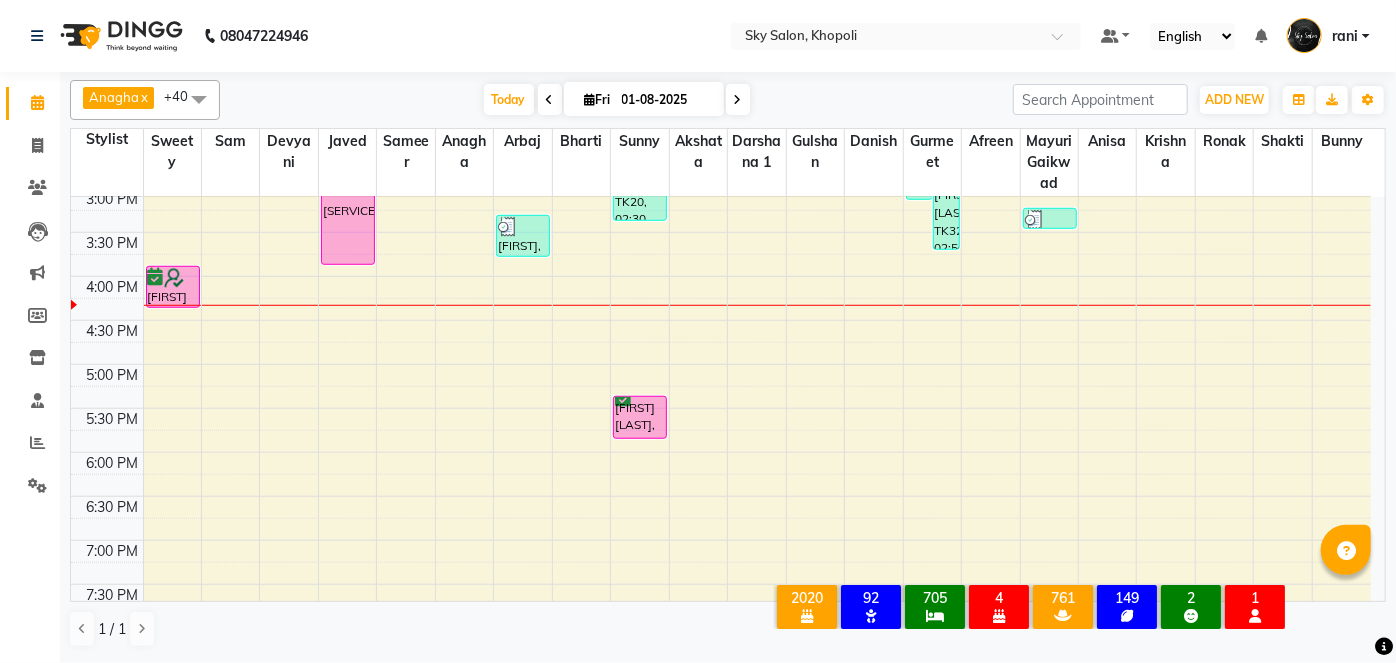 scroll, scrollTop: 629, scrollLeft: 0, axis: vertical 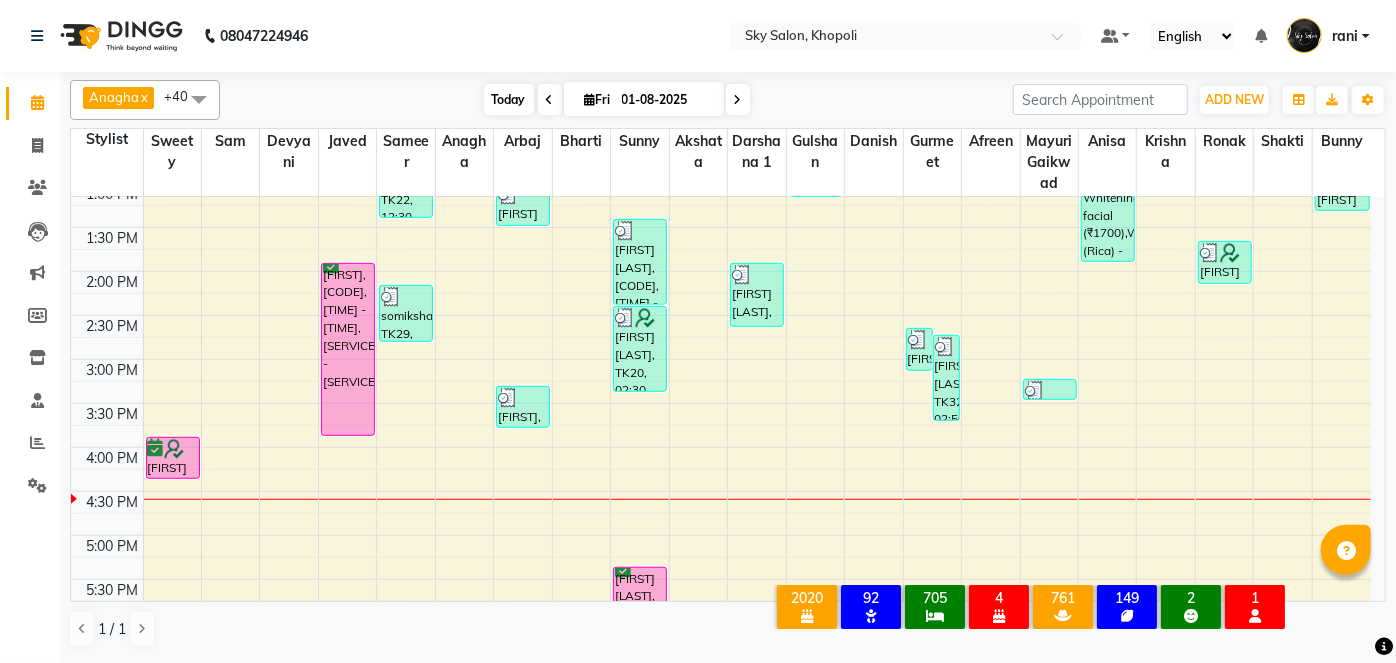 click on "Today" at bounding box center [509, 99] 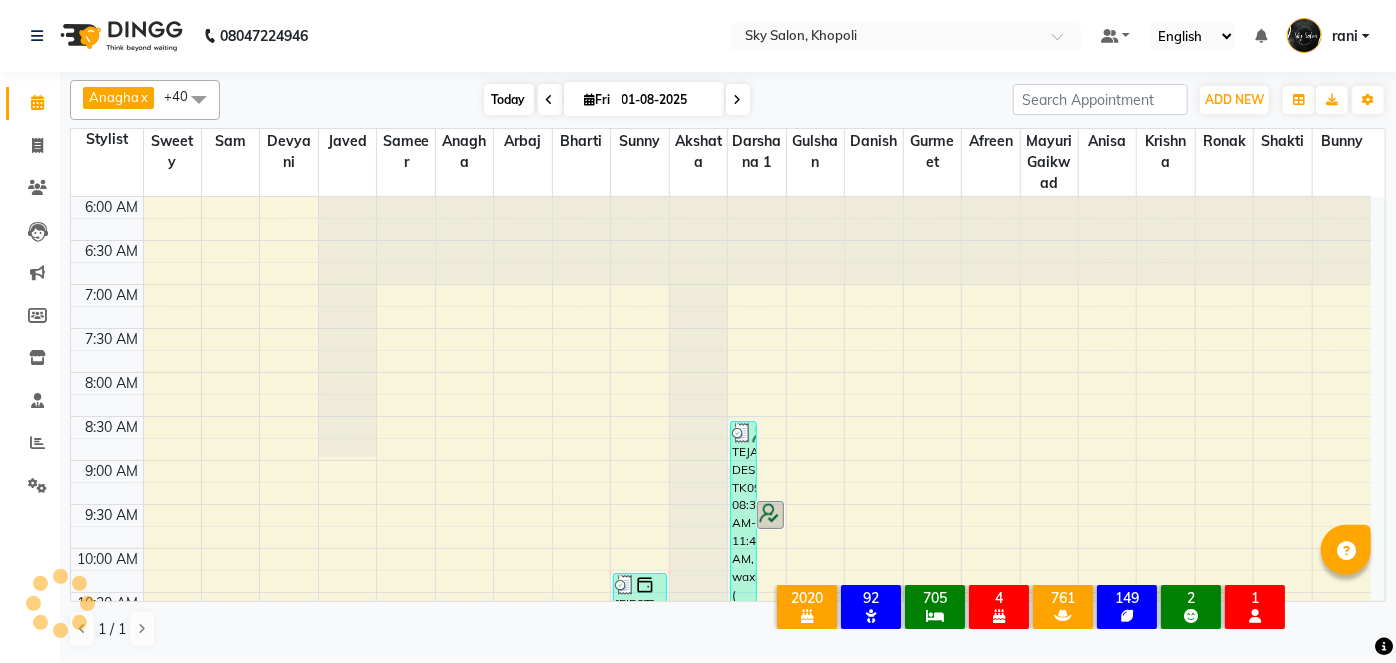click on "Today" at bounding box center [509, 99] 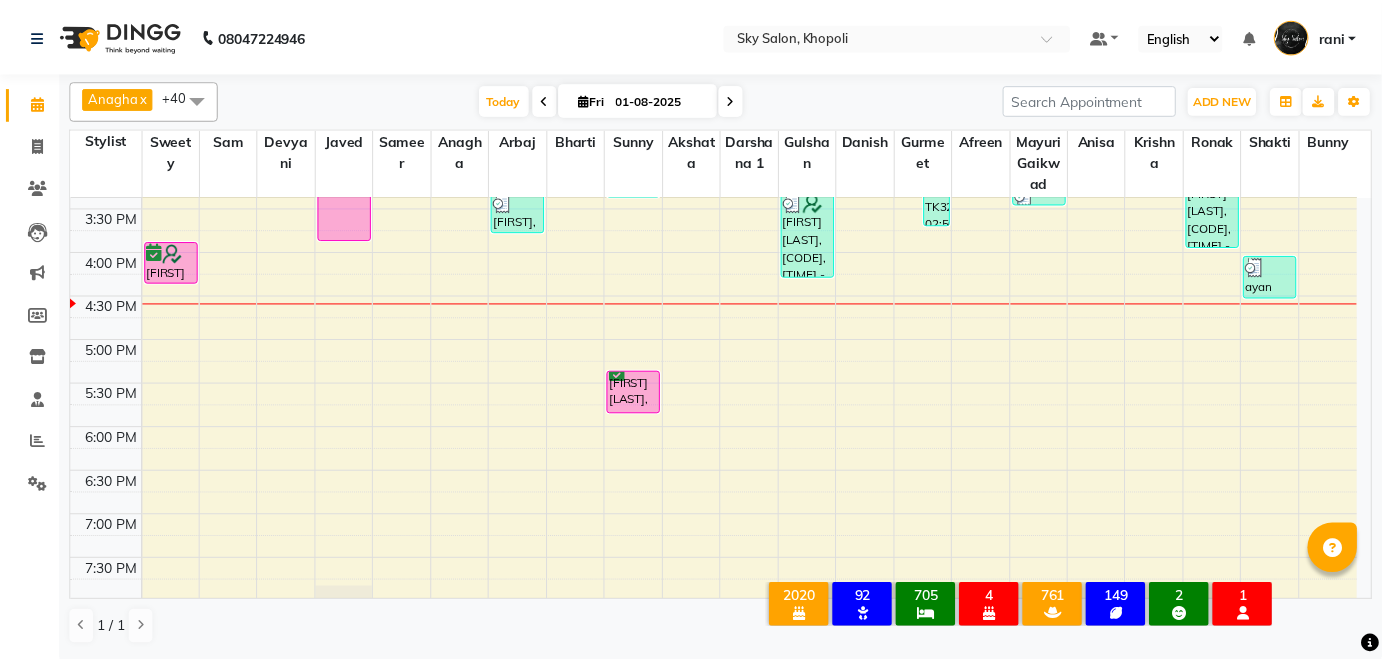 scroll, scrollTop: 826, scrollLeft: 0, axis: vertical 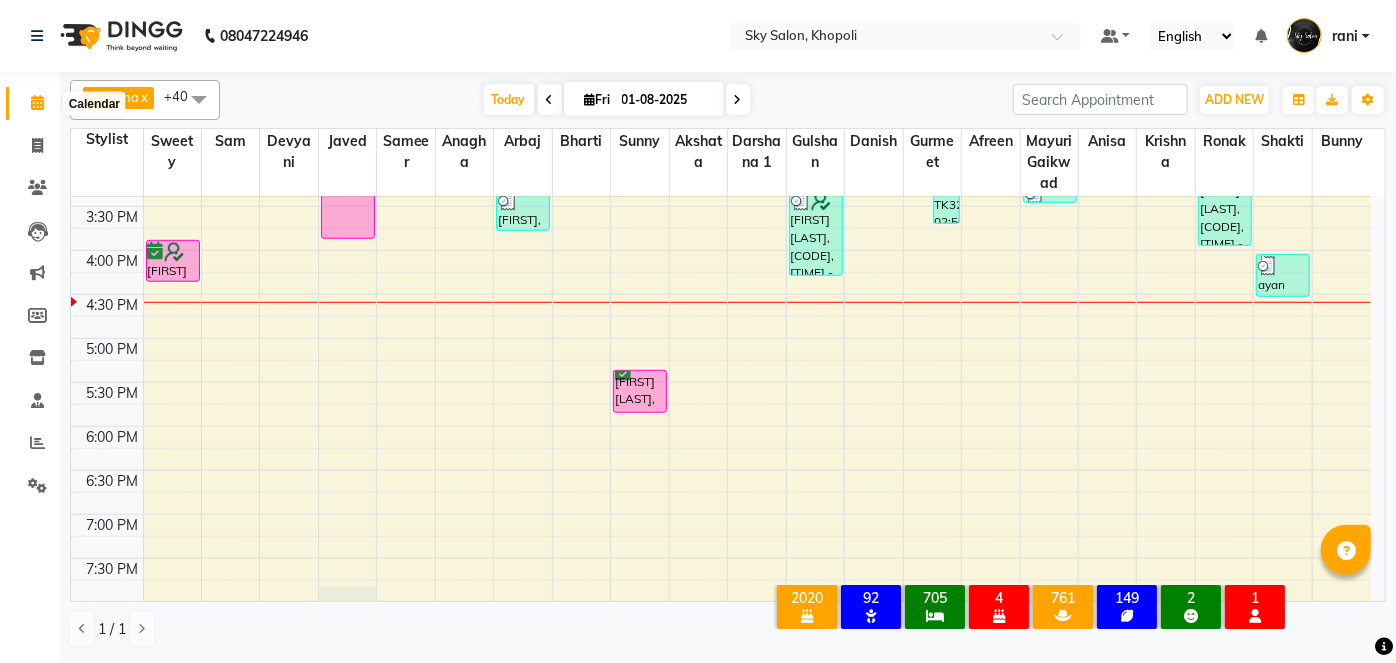 click 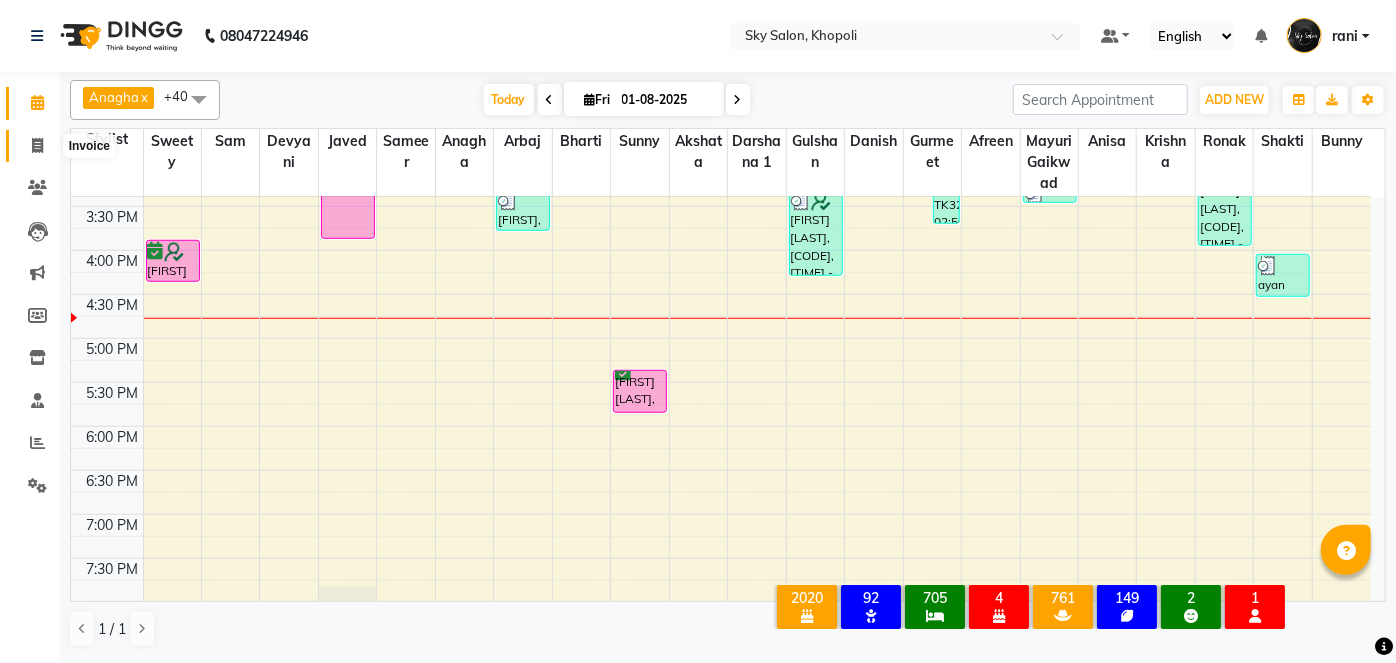 click 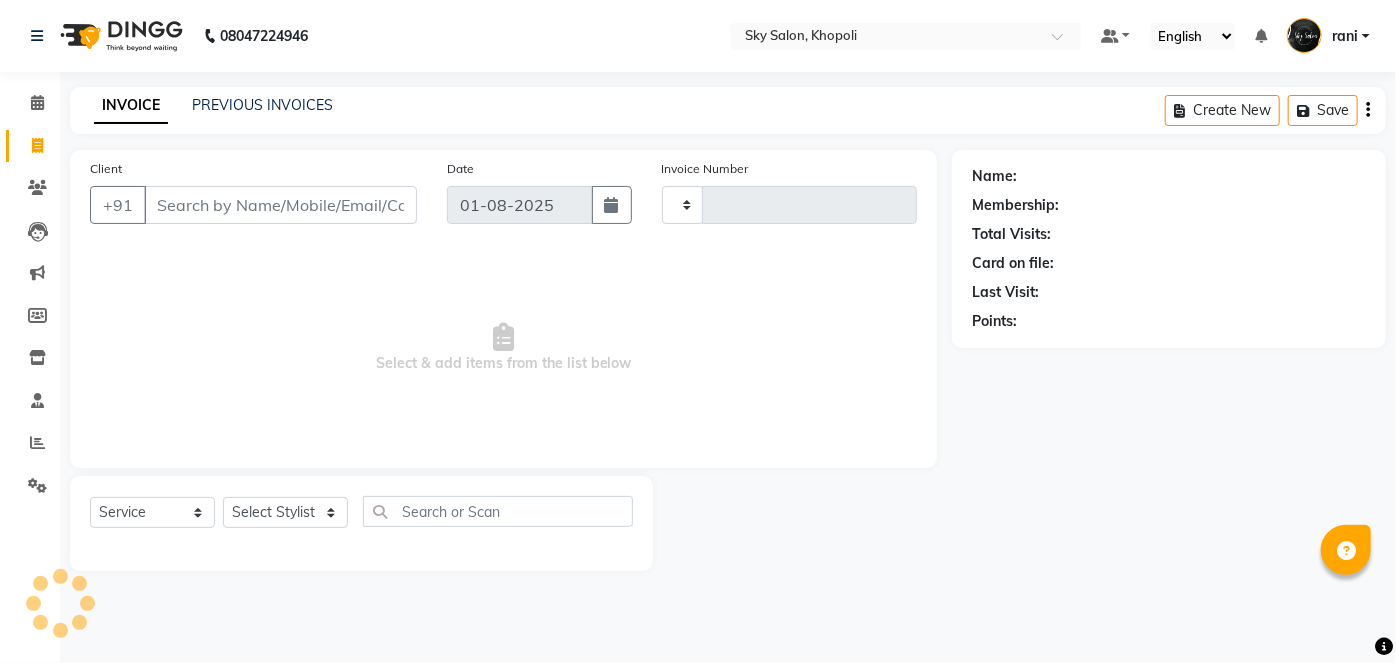 type on "9713" 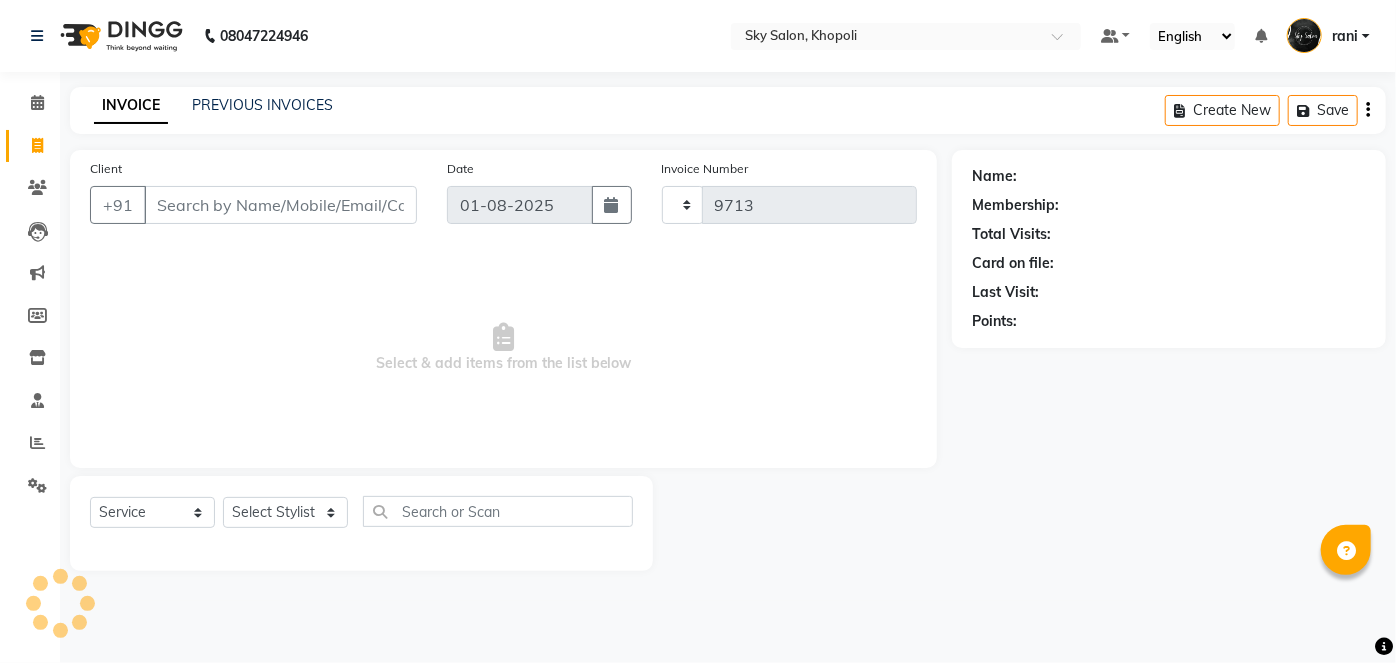 select on "3537" 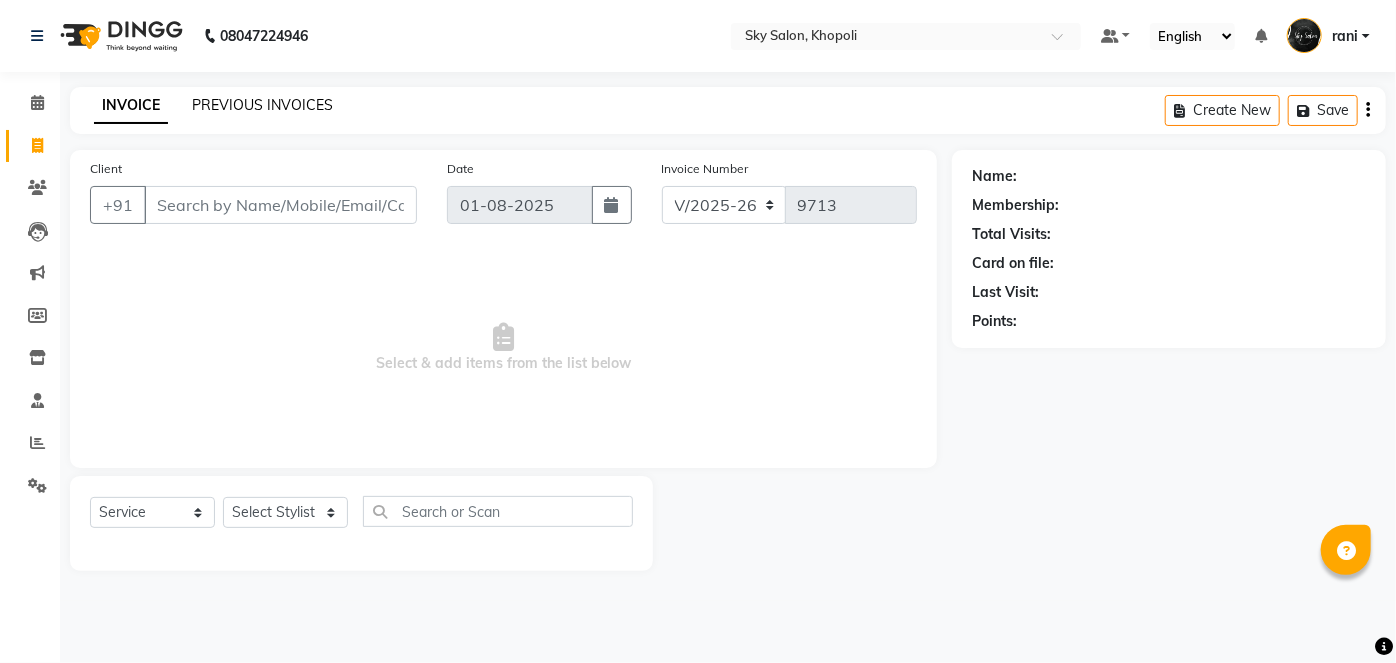click on "PREVIOUS INVOICES" 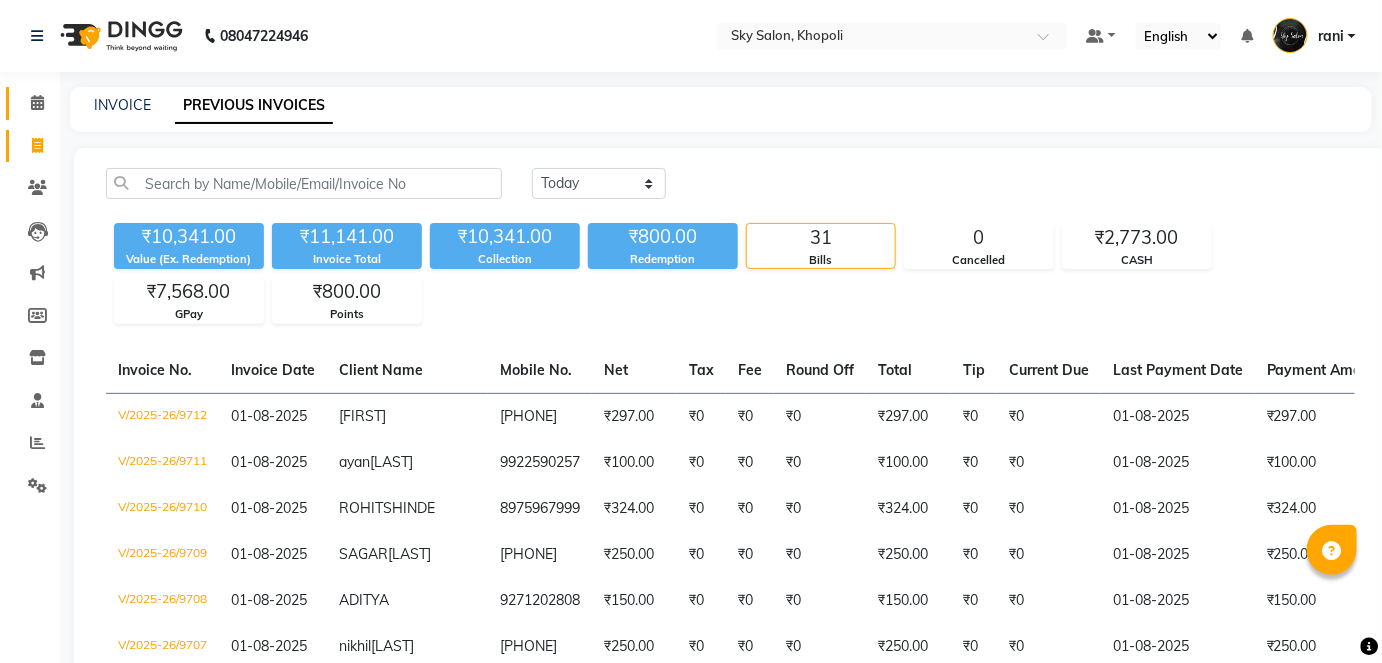 click on "Calendar" 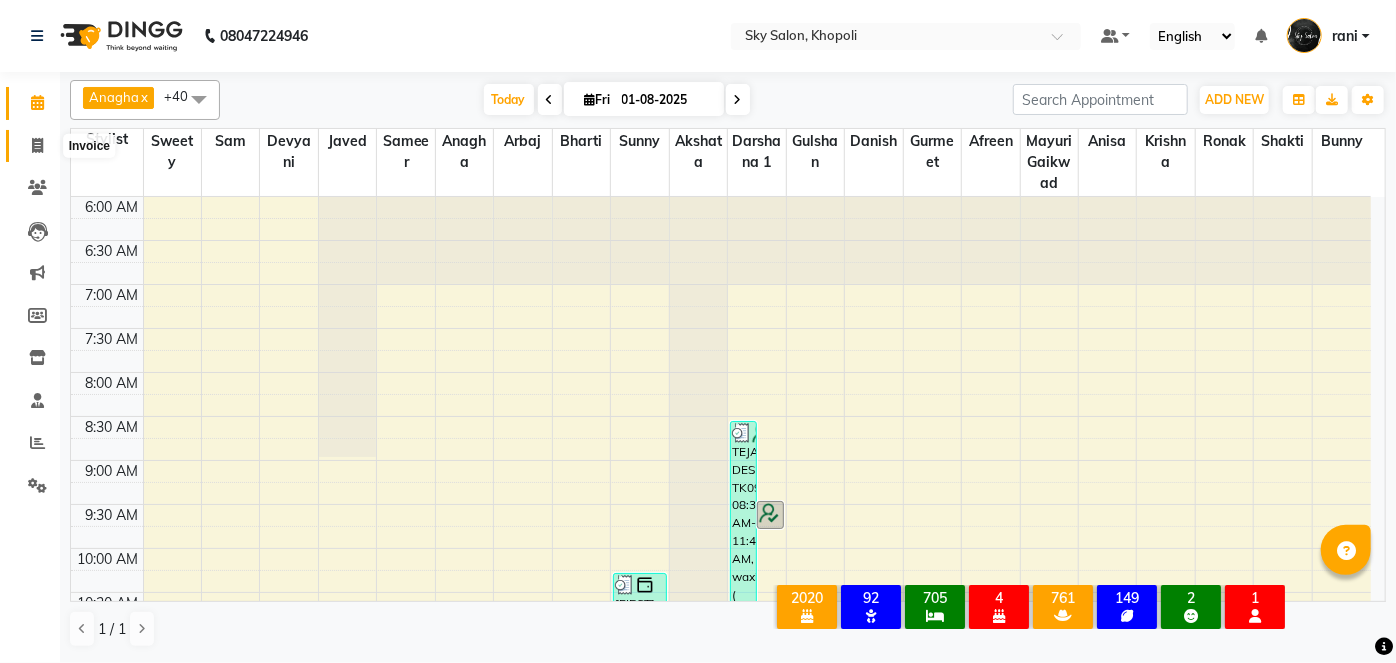 click 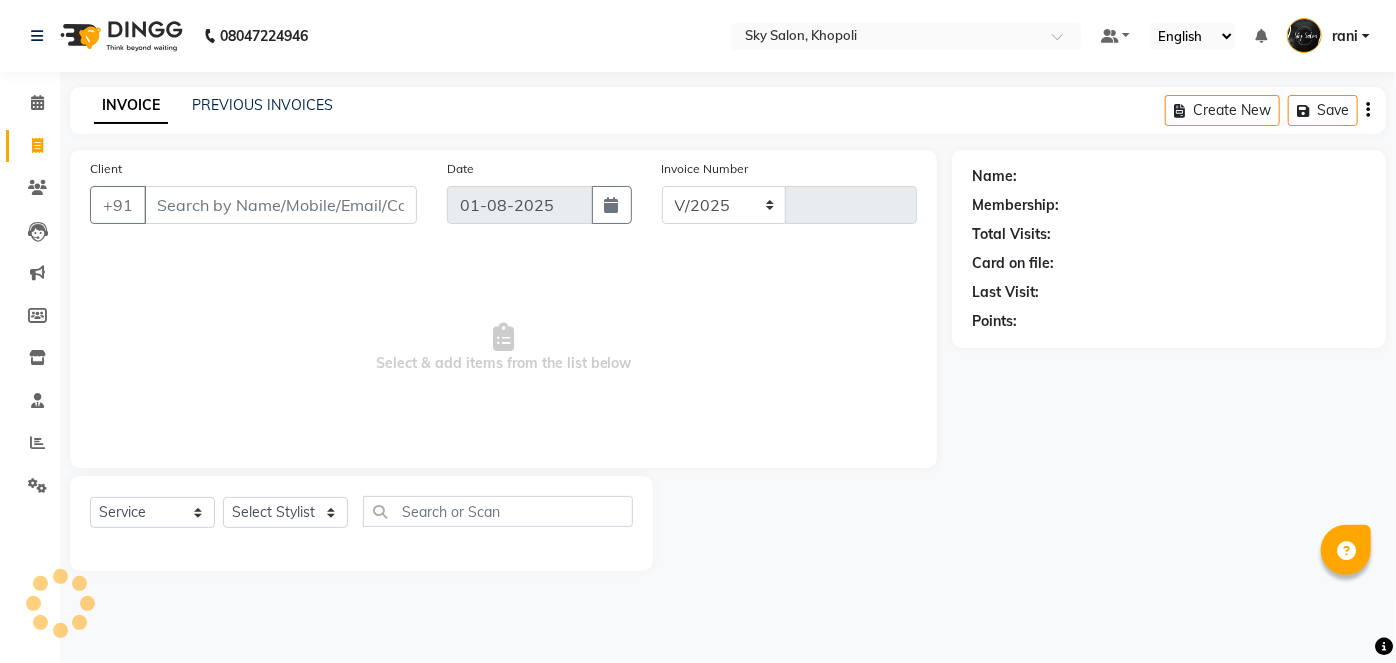 select on "3537" 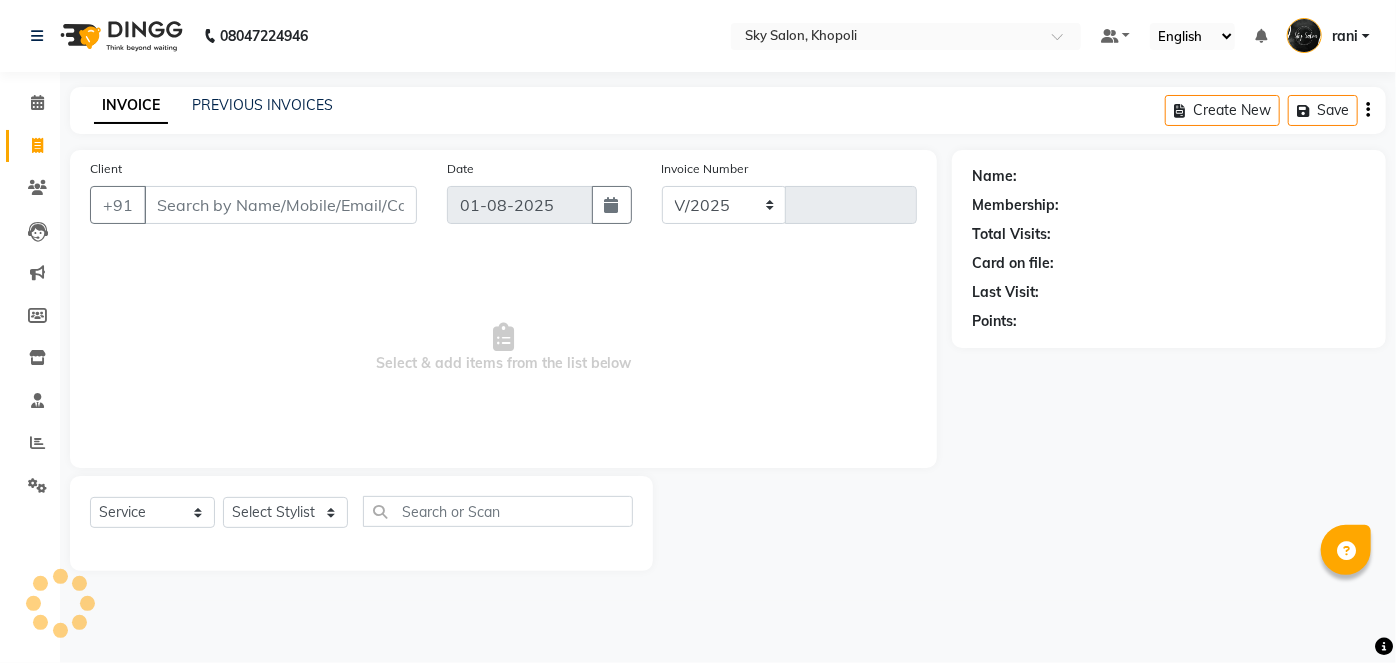type on "9713" 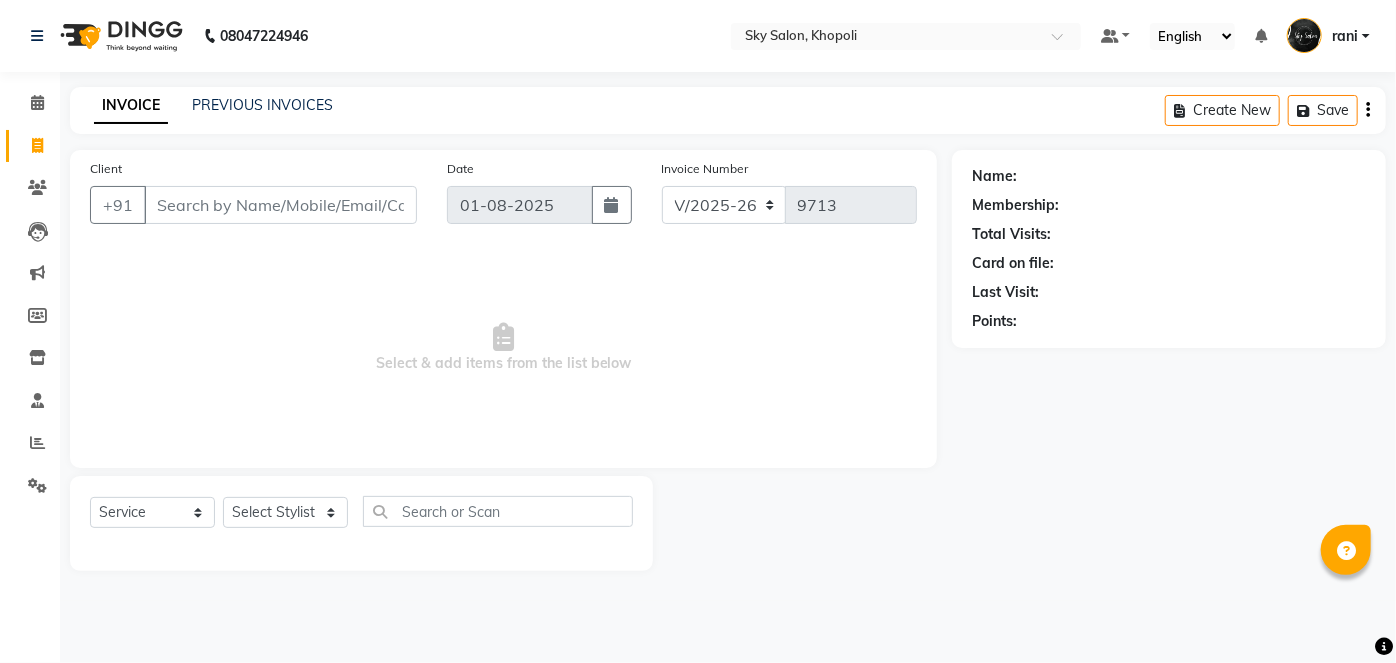 click 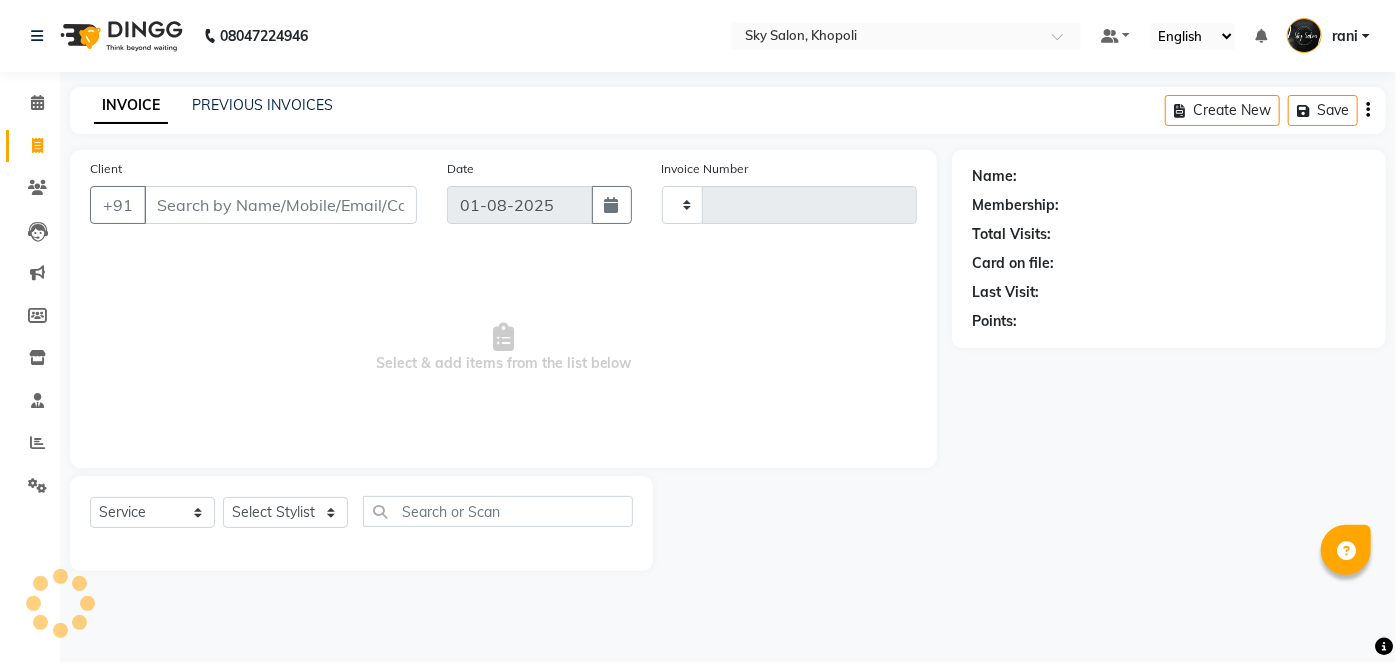 type on "9713" 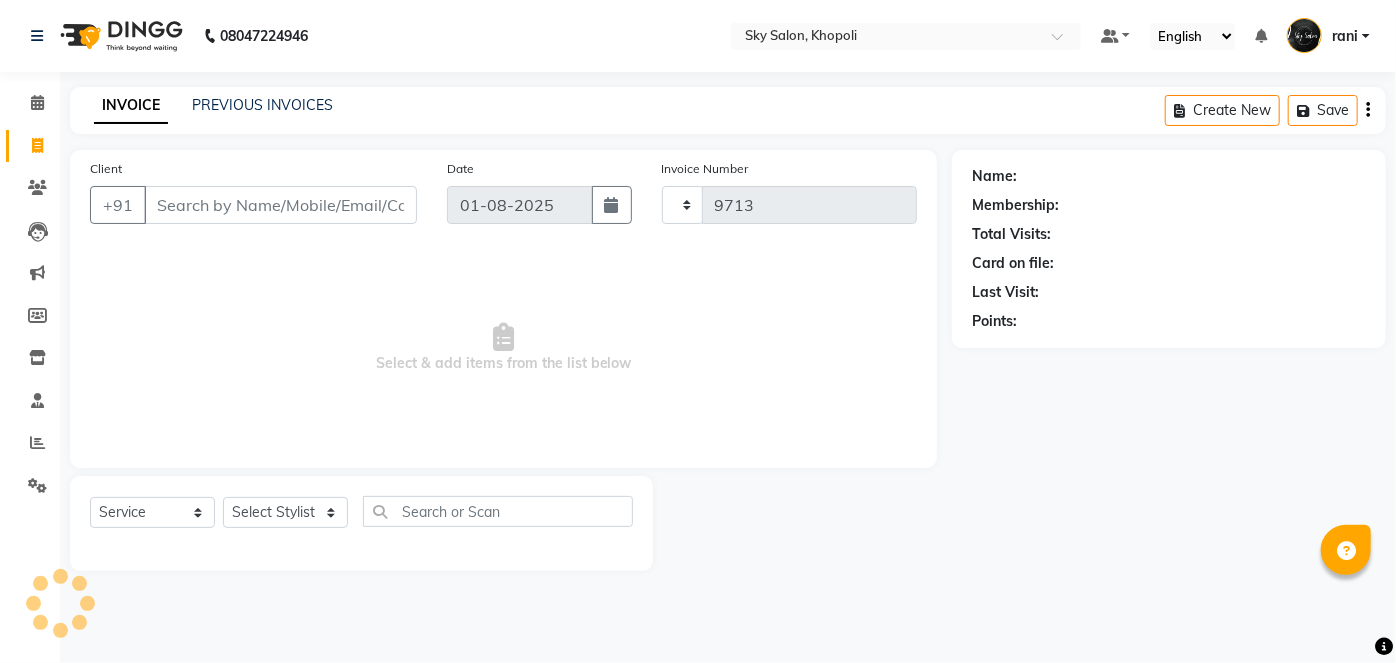 select on "3537" 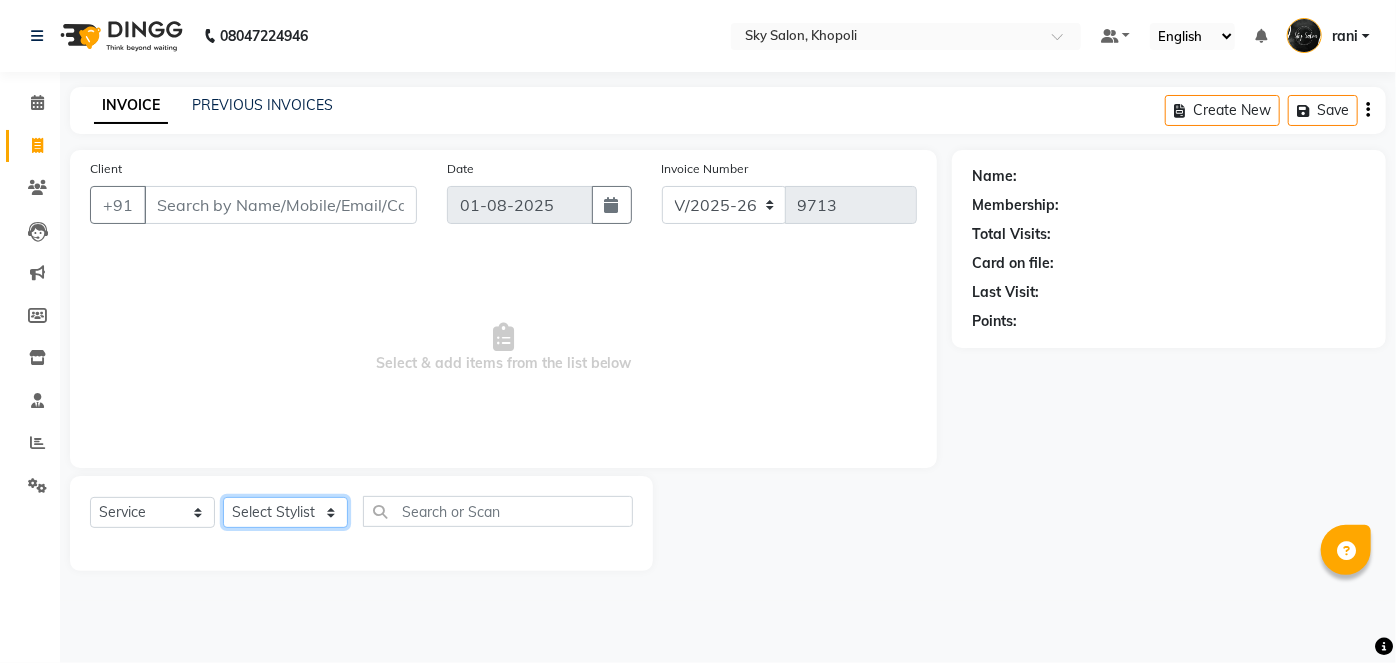 click on "Select Stylist afreen akshata aman saha ameer Anagha anisa arbaj bharti Bunny Danish Darshana 1 devyani dilshad gaurav Gulshan gurmeet javed jishan krishna mayuri gaikwad muskan rani rinku rocky Ronak sachin sahil sam sameer sameer 2 sandhya shabnam shakti sunny sweety vivek" 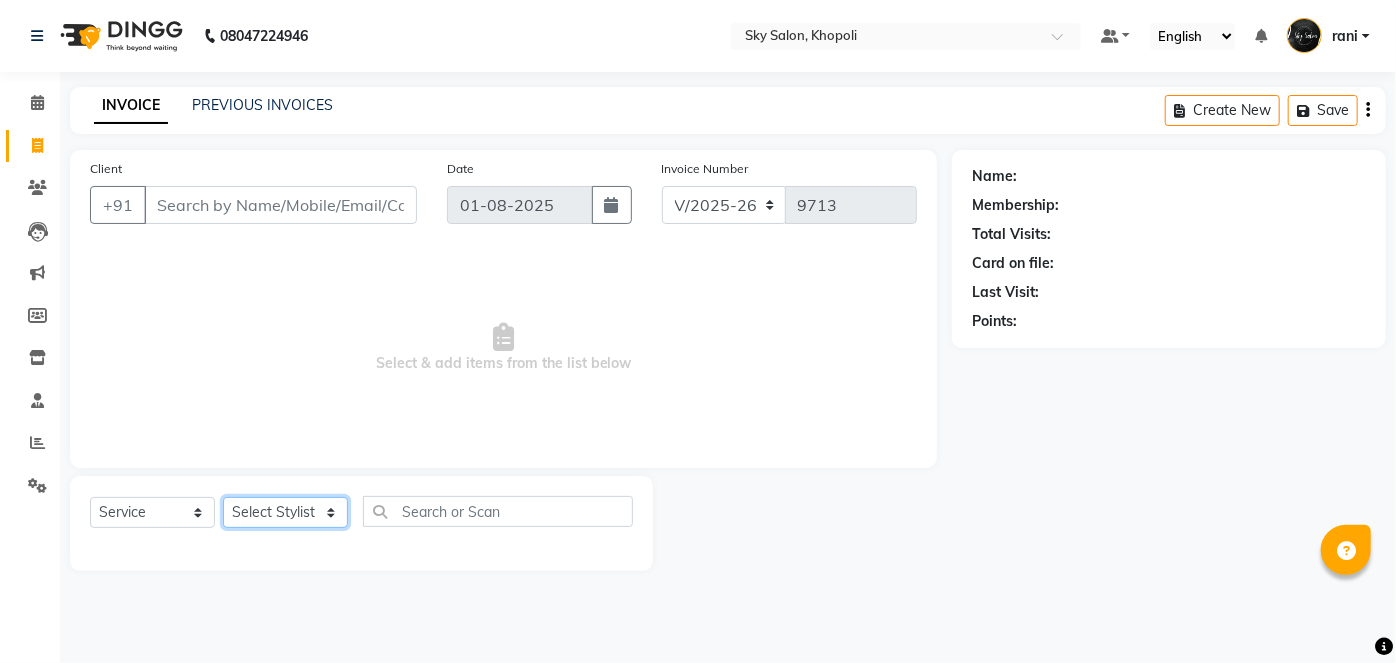 select on "57500" 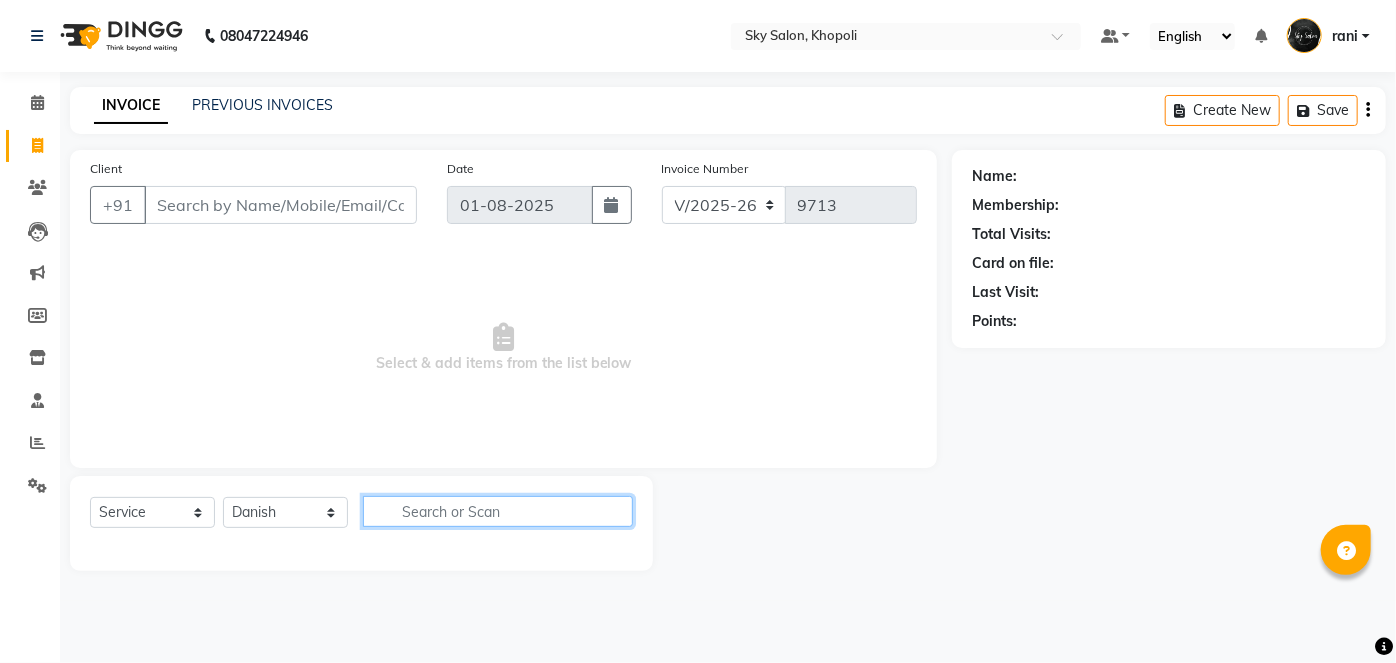 click 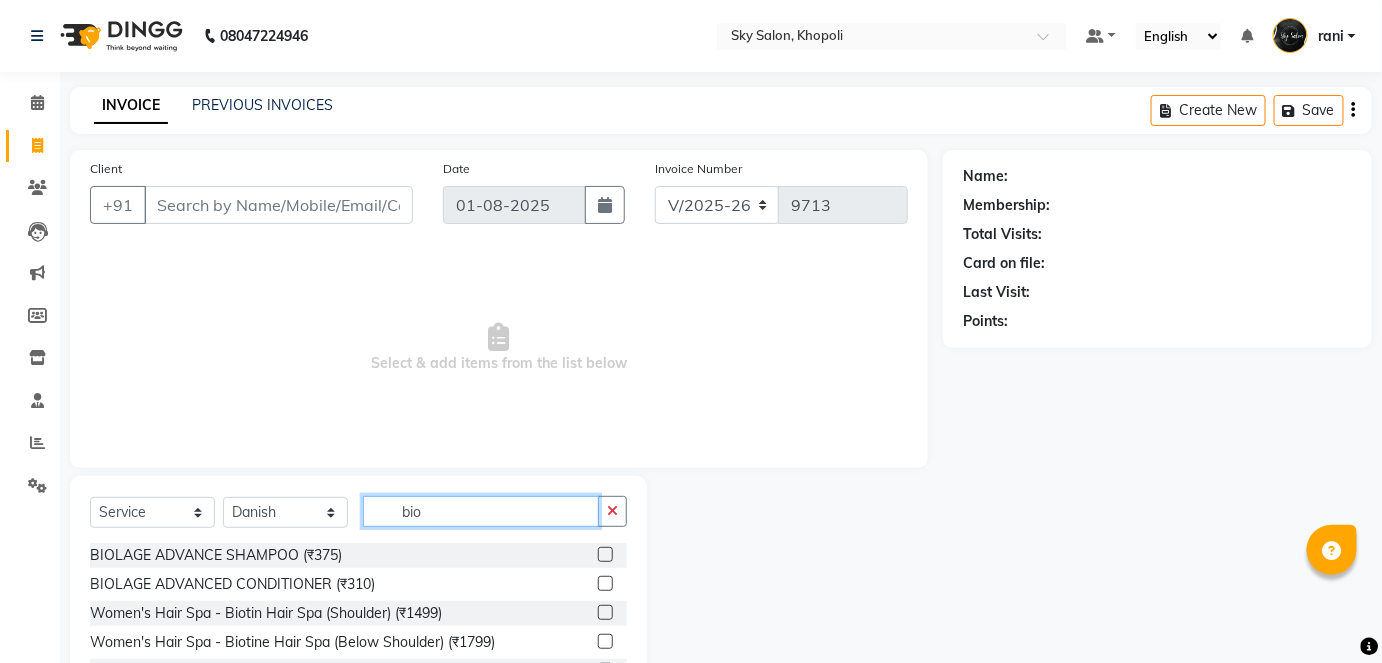 scroll, scrollTop: 137, scrollLeft: 0, axis: vertical 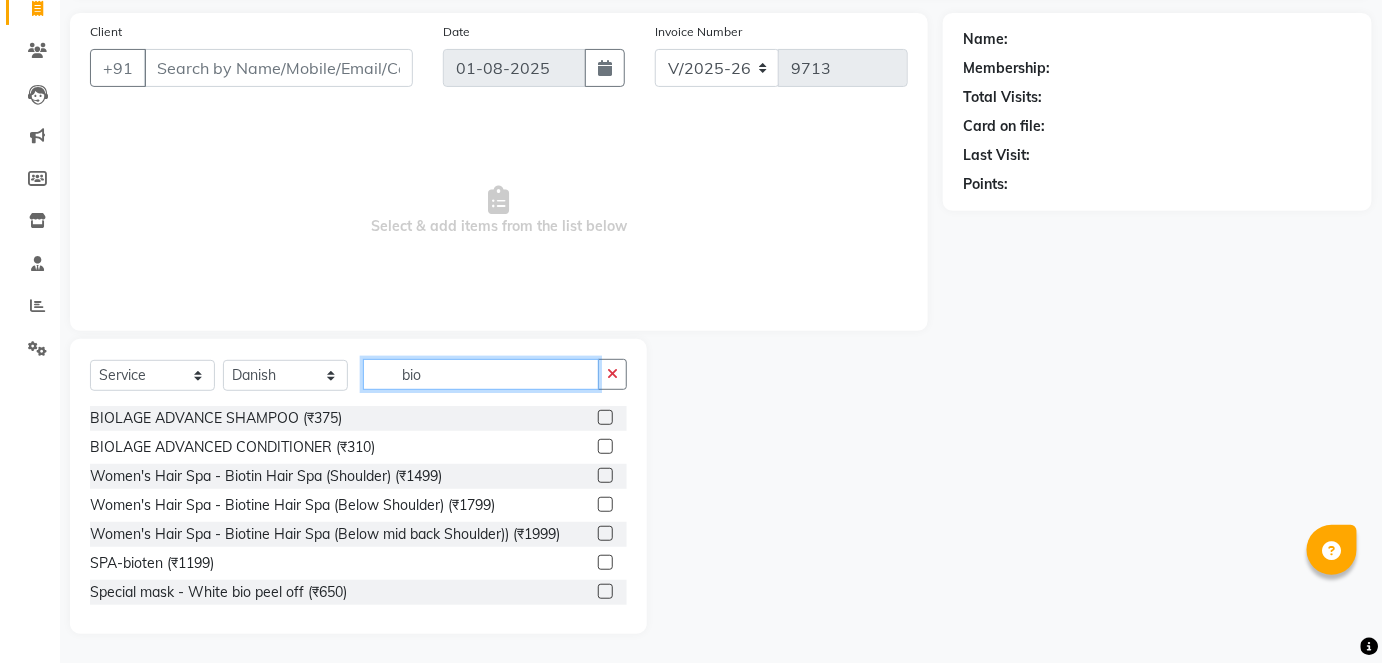 type on "bio" 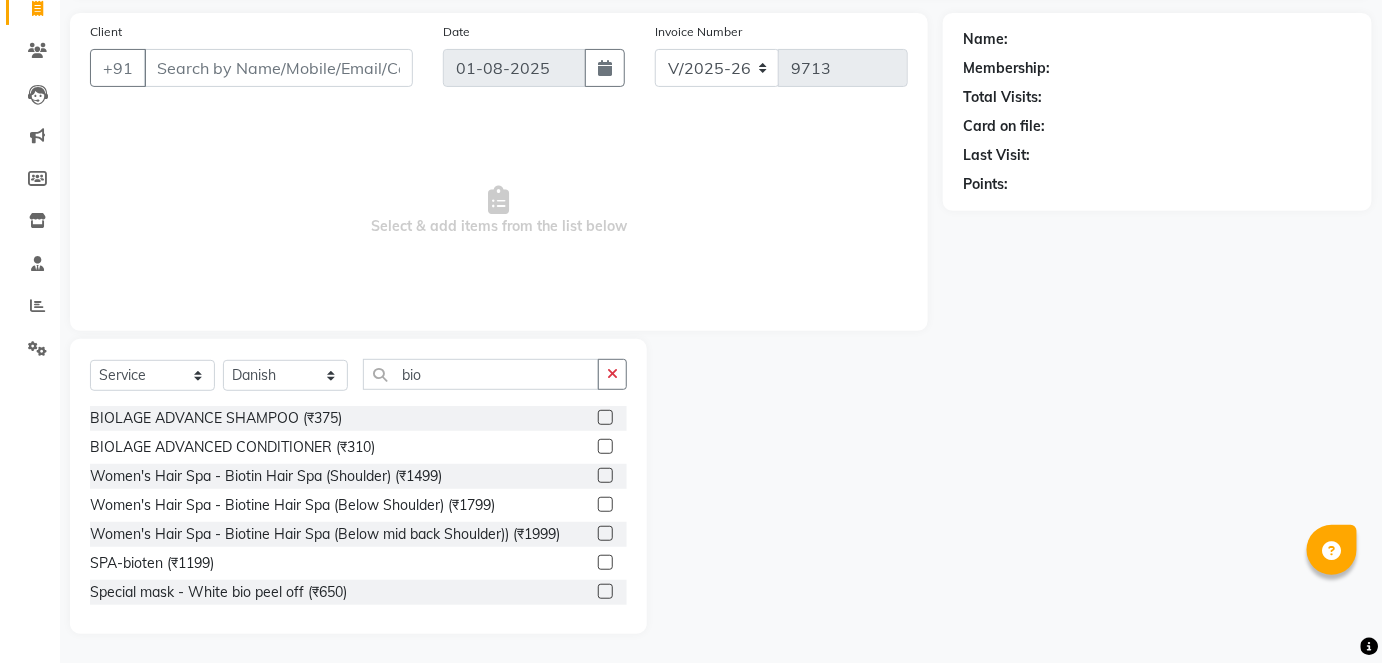 click 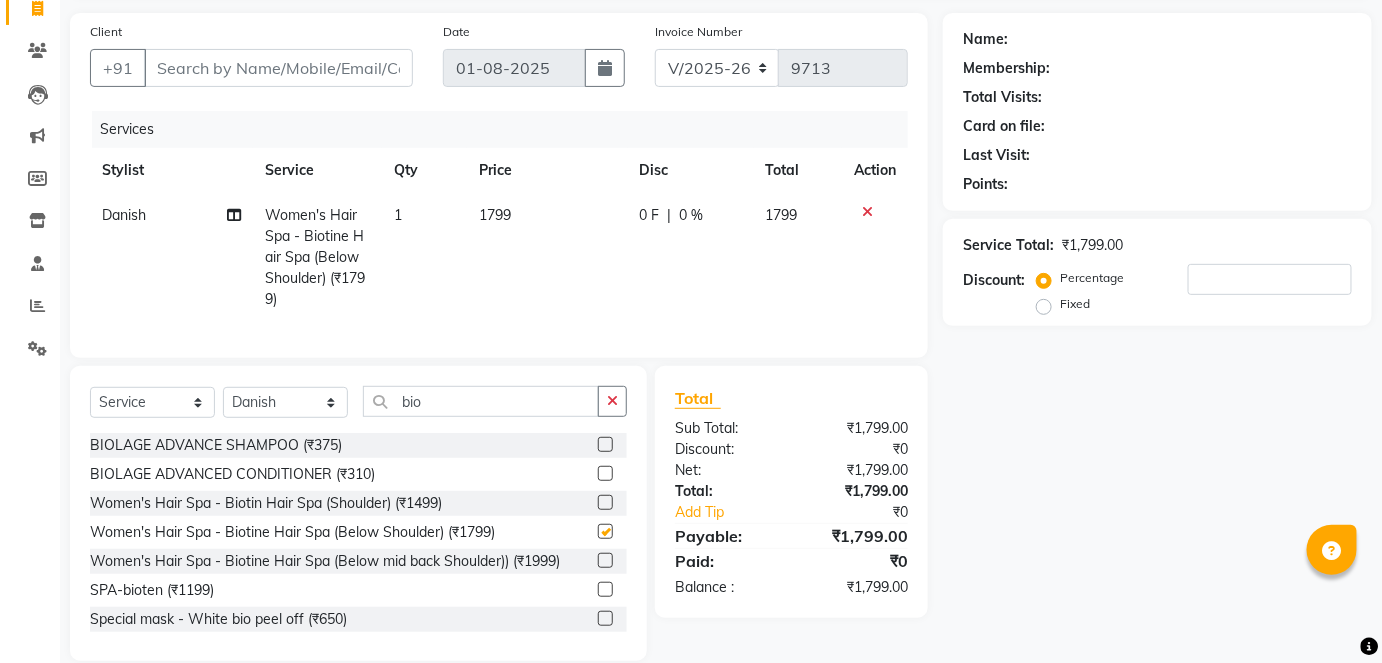 checkbox on "false" 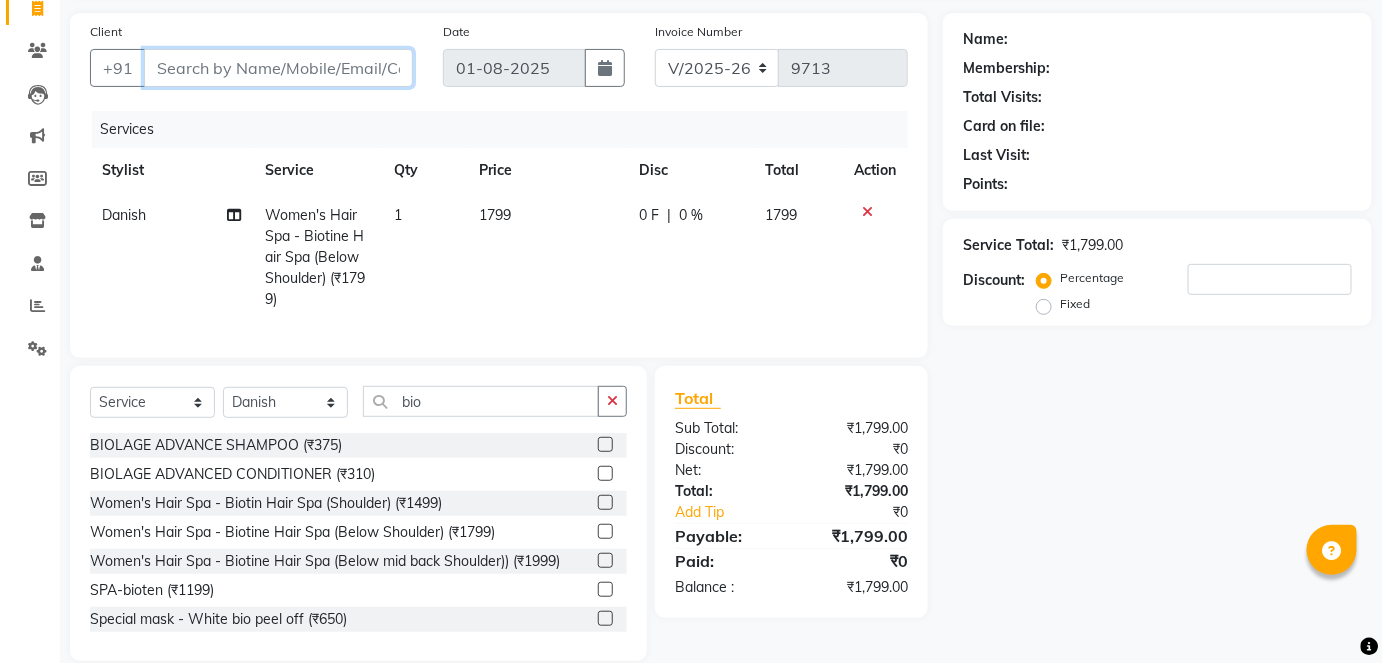click on "Client" at bounding box center [278, 68] 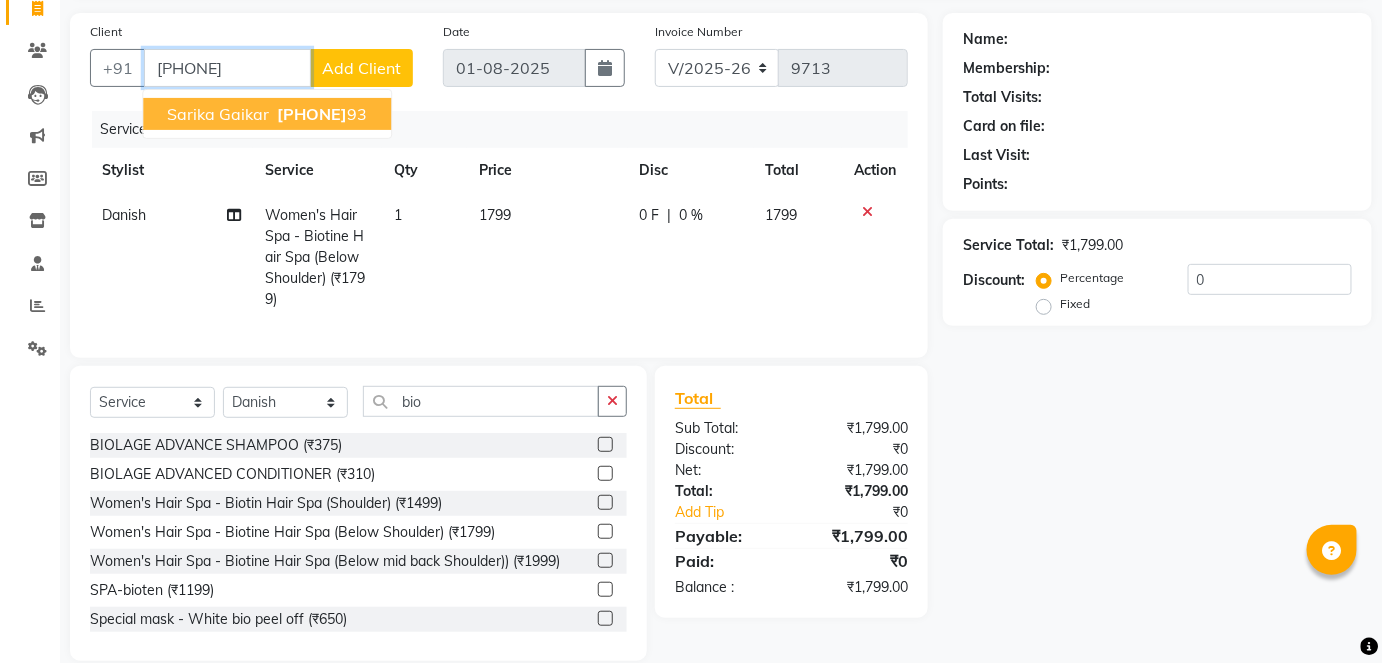 click on "sarika gaikar" at bounding box center [218, 114] 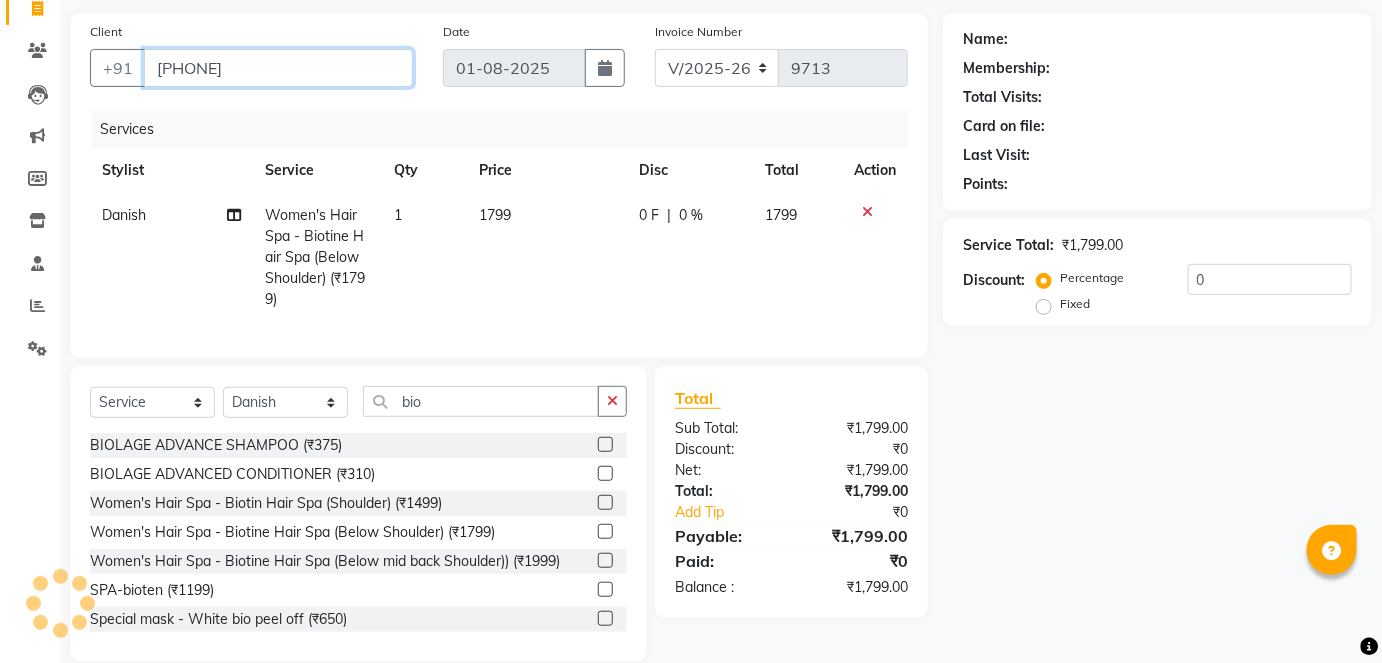 type on "[PHONE]" 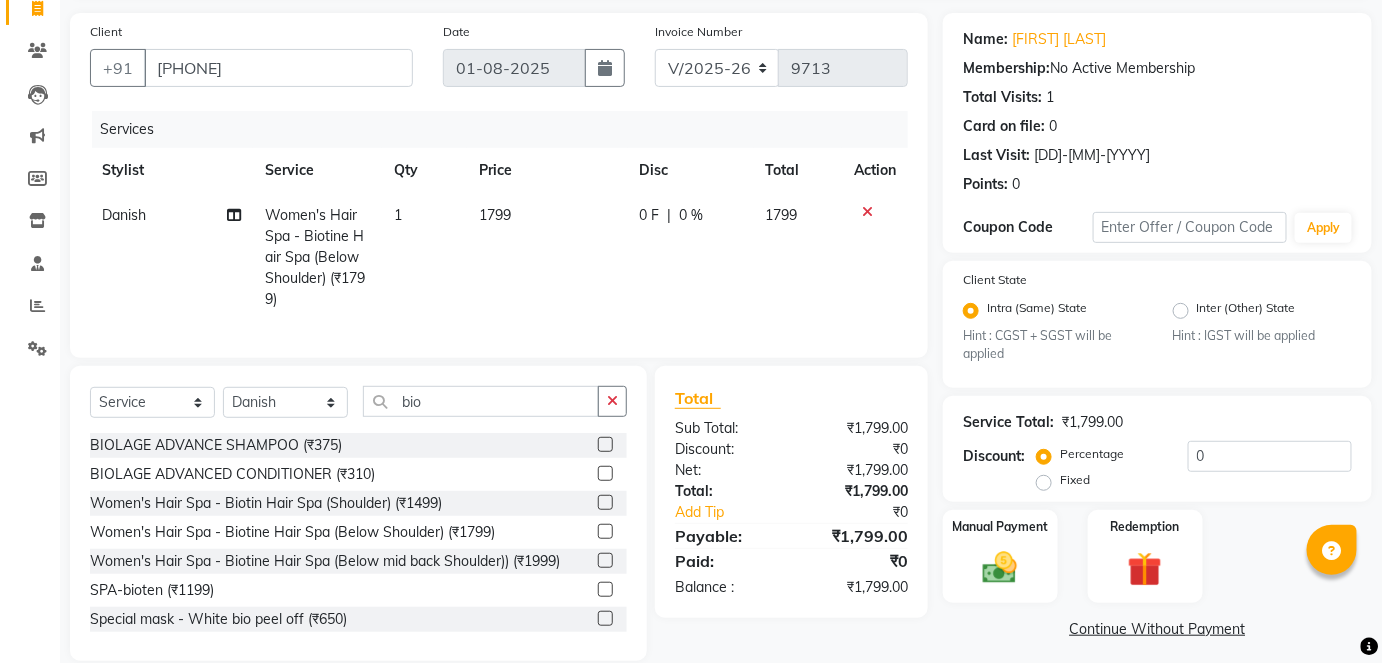 click 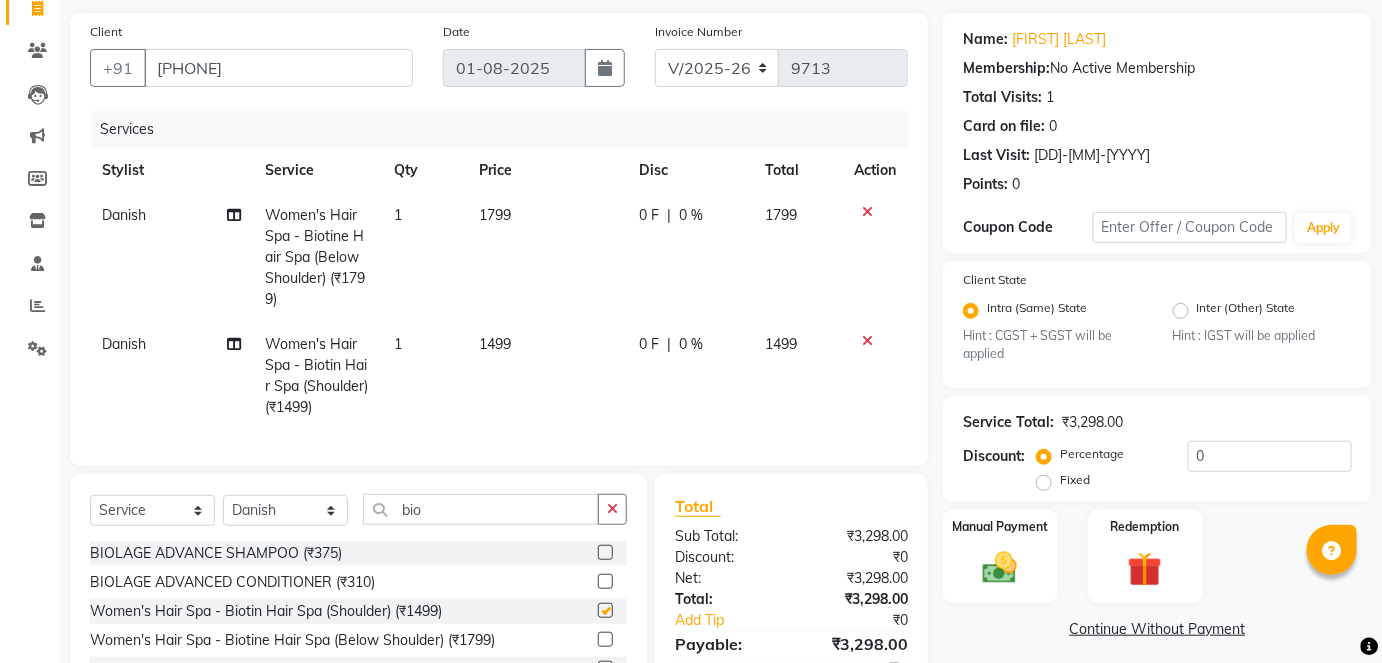checkbox on "false" 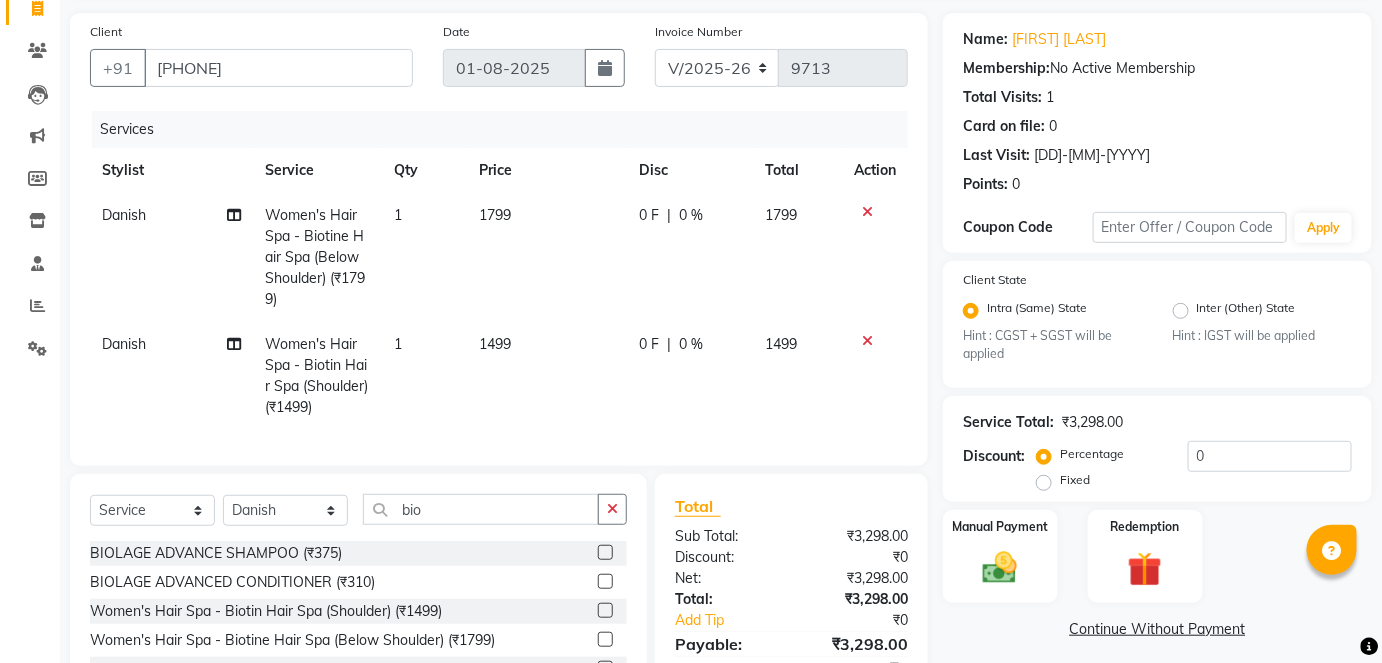 click 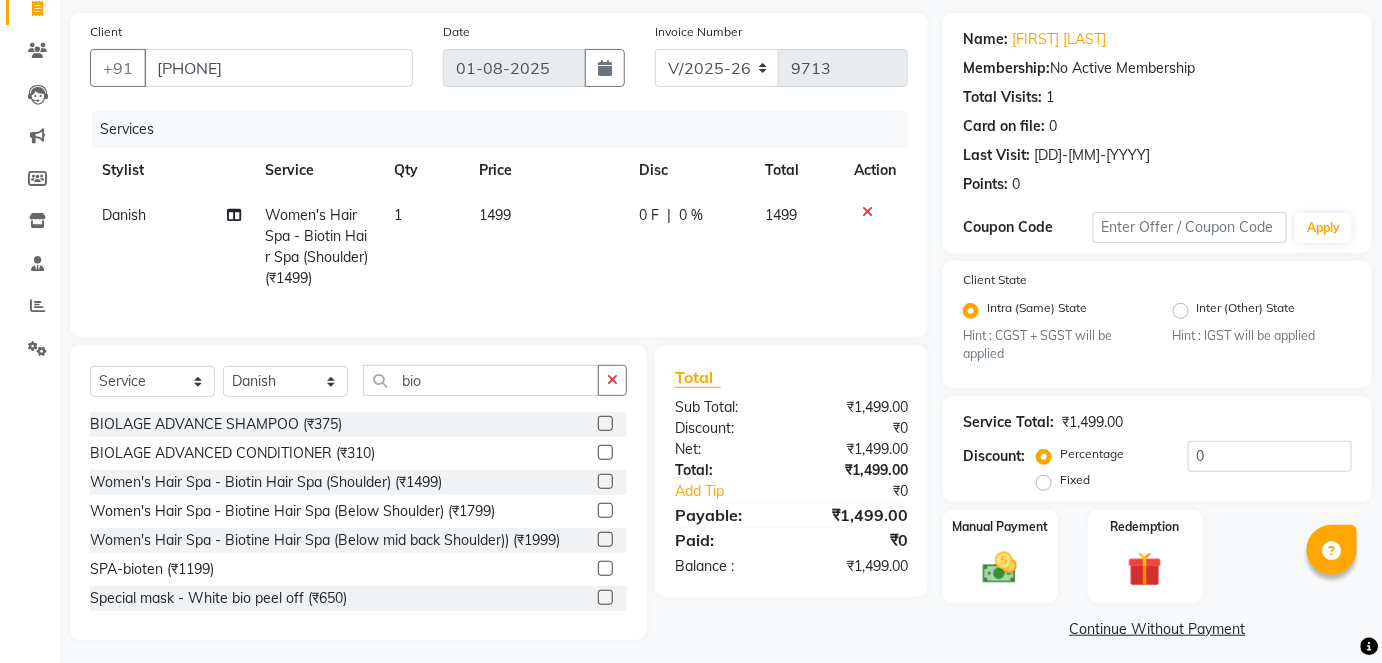 scroll, scrollTop: 157, scrollLeft: 0, axis: vertical 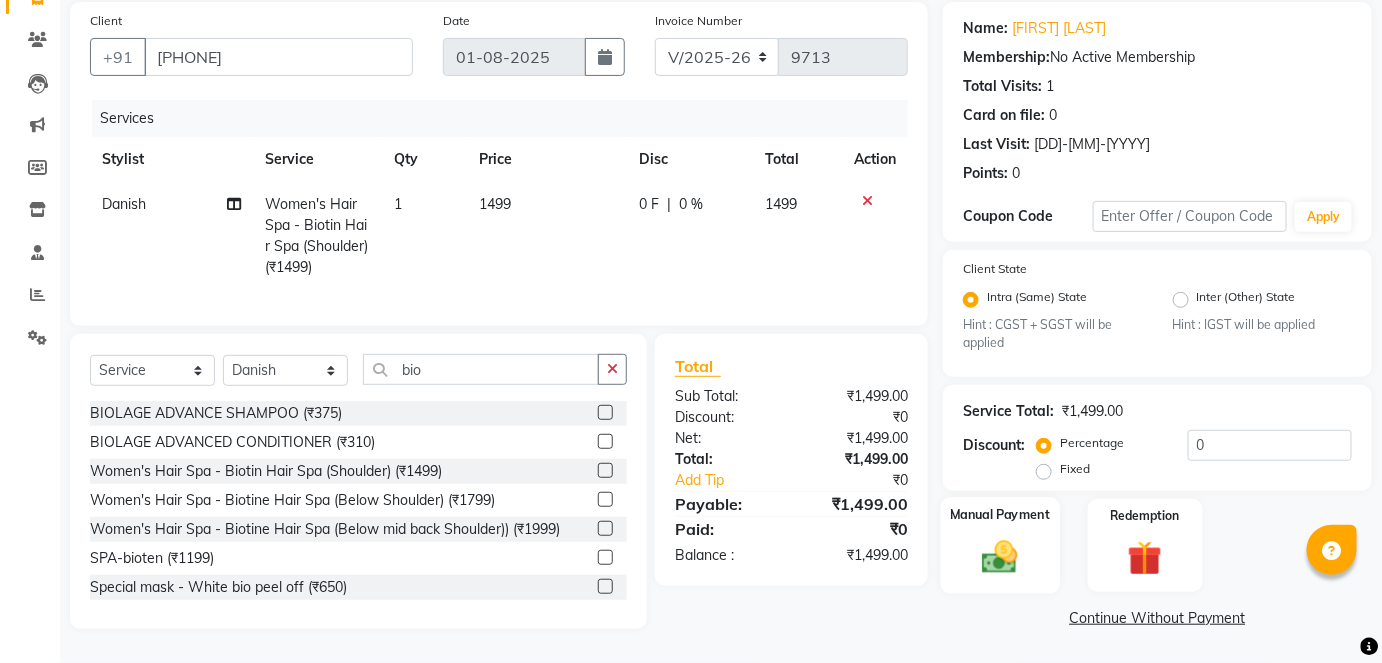 click on "Manual Payment" 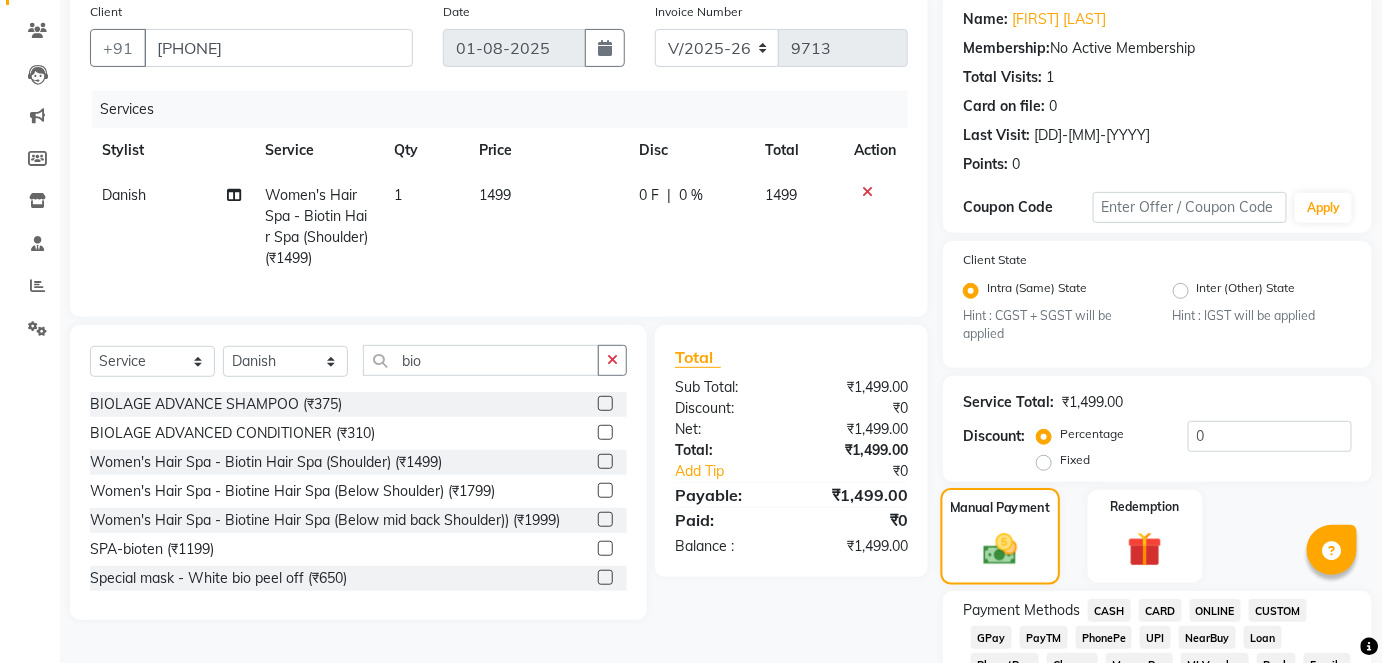 scroll, scrollTop: 251, scrollLeft: 0, axis: vertical 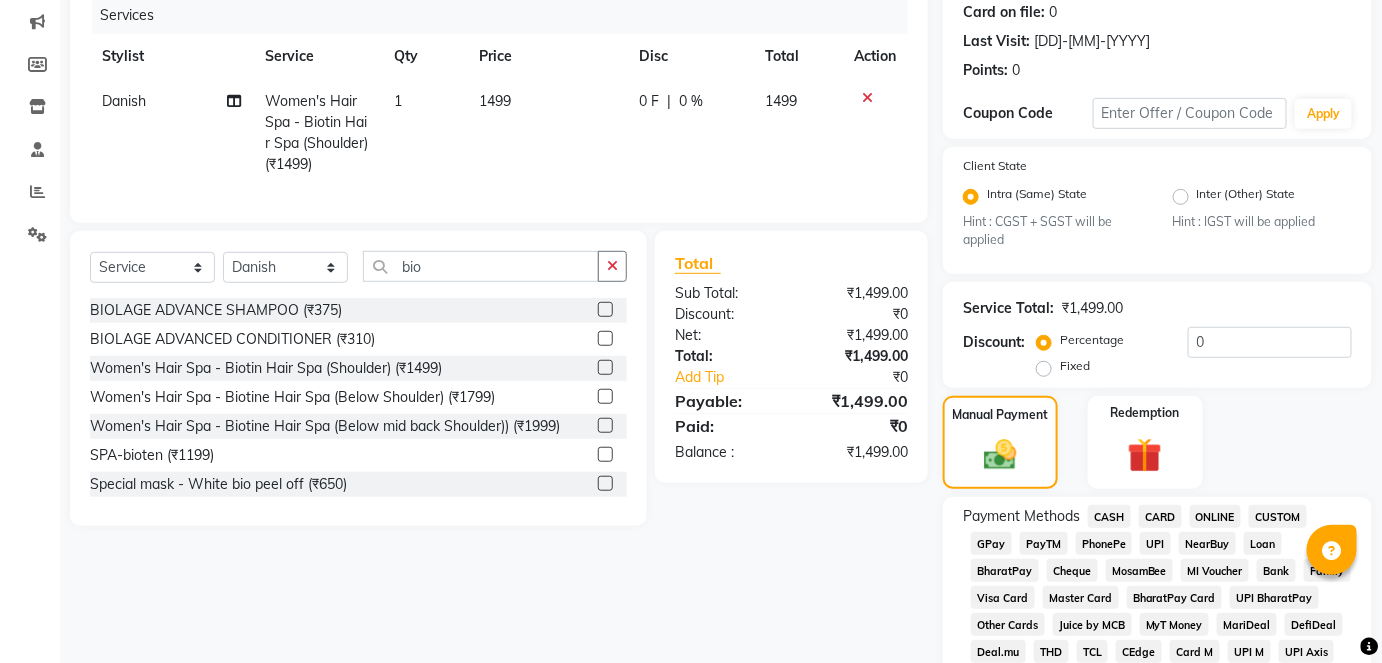 click on "CASH" 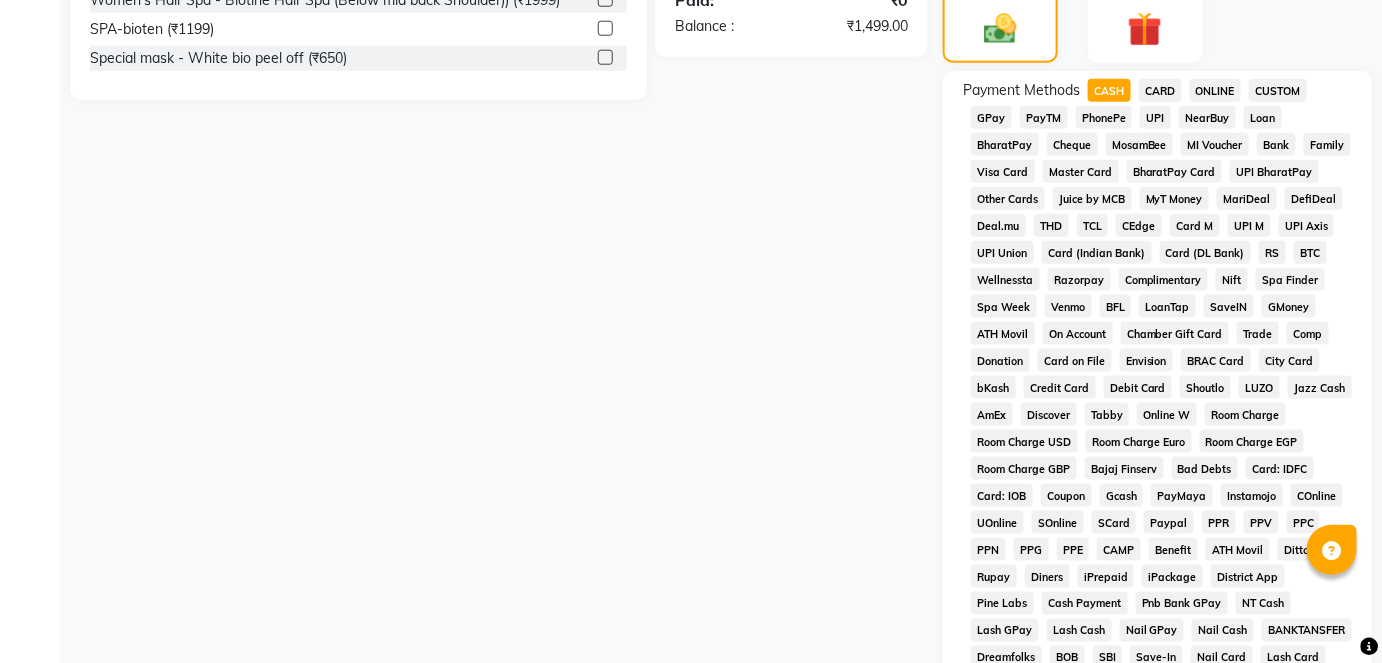 scroll, scrollTop: 950, scrollLeft: 0, axis: vertical 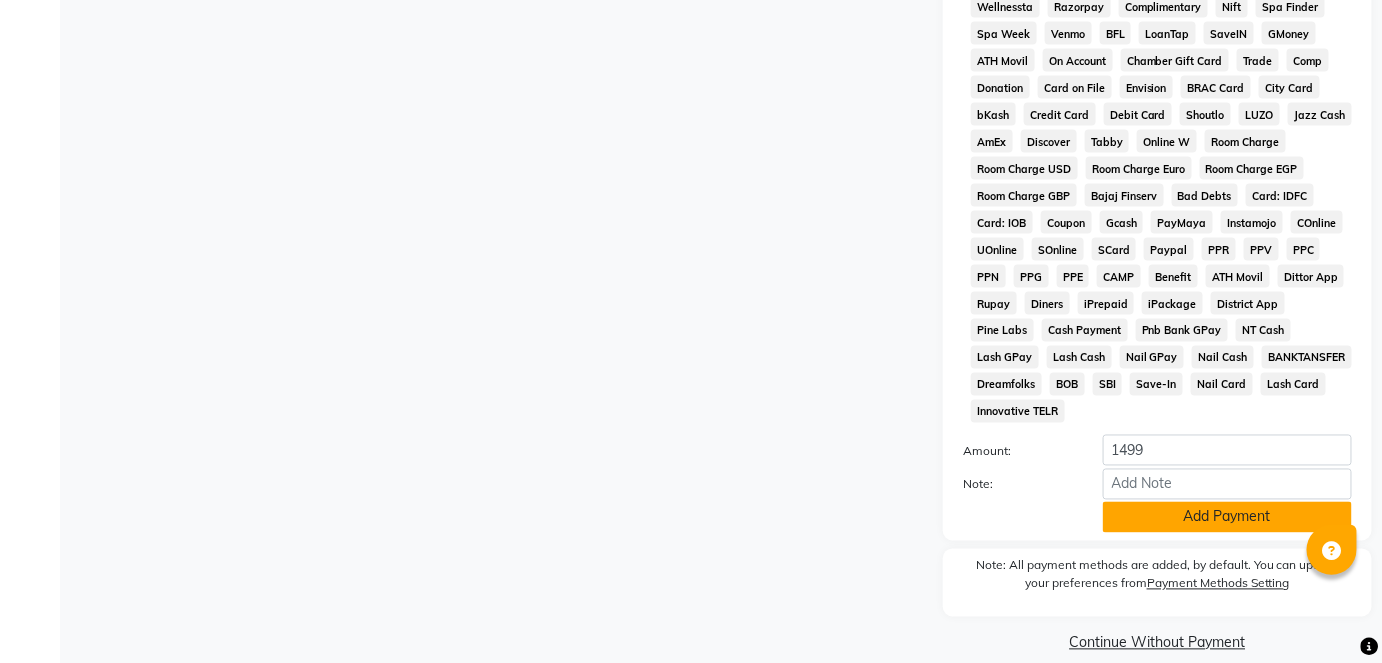 click on "Add Payment" 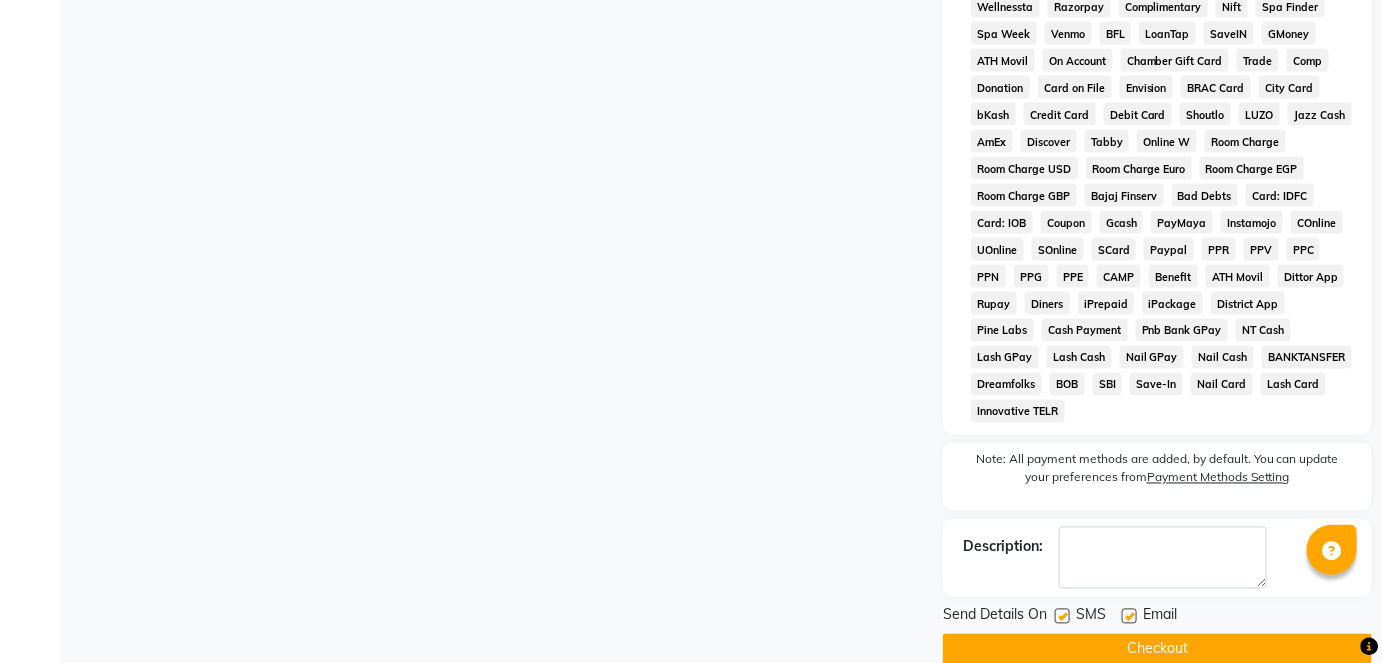 click 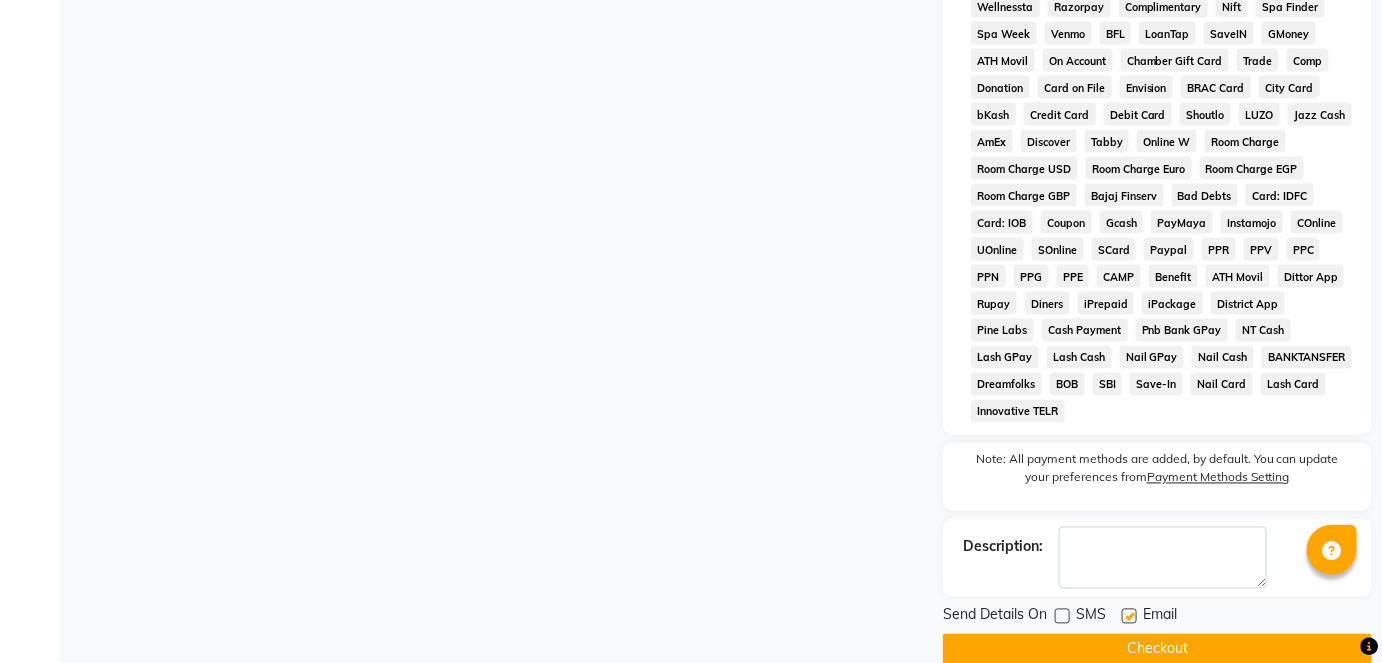 click on "Checkout" 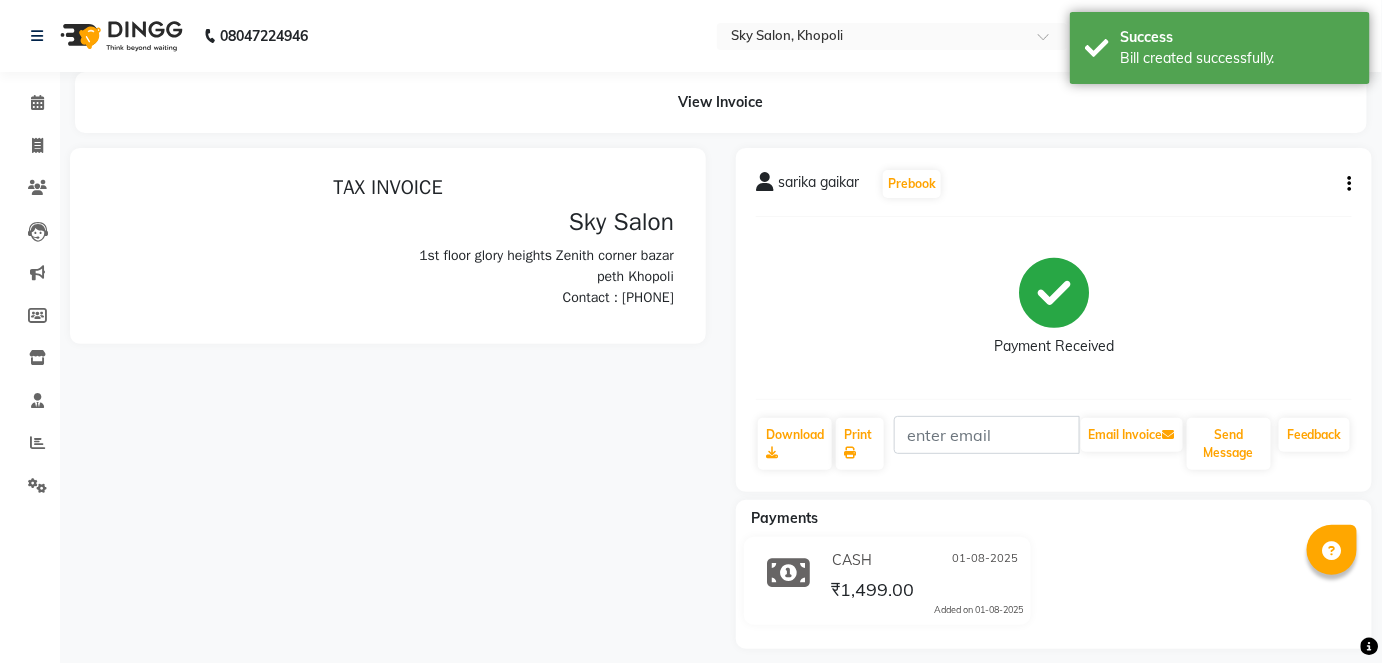 scroll, scrollTop: 0, scrollLeft: 0, axis: both 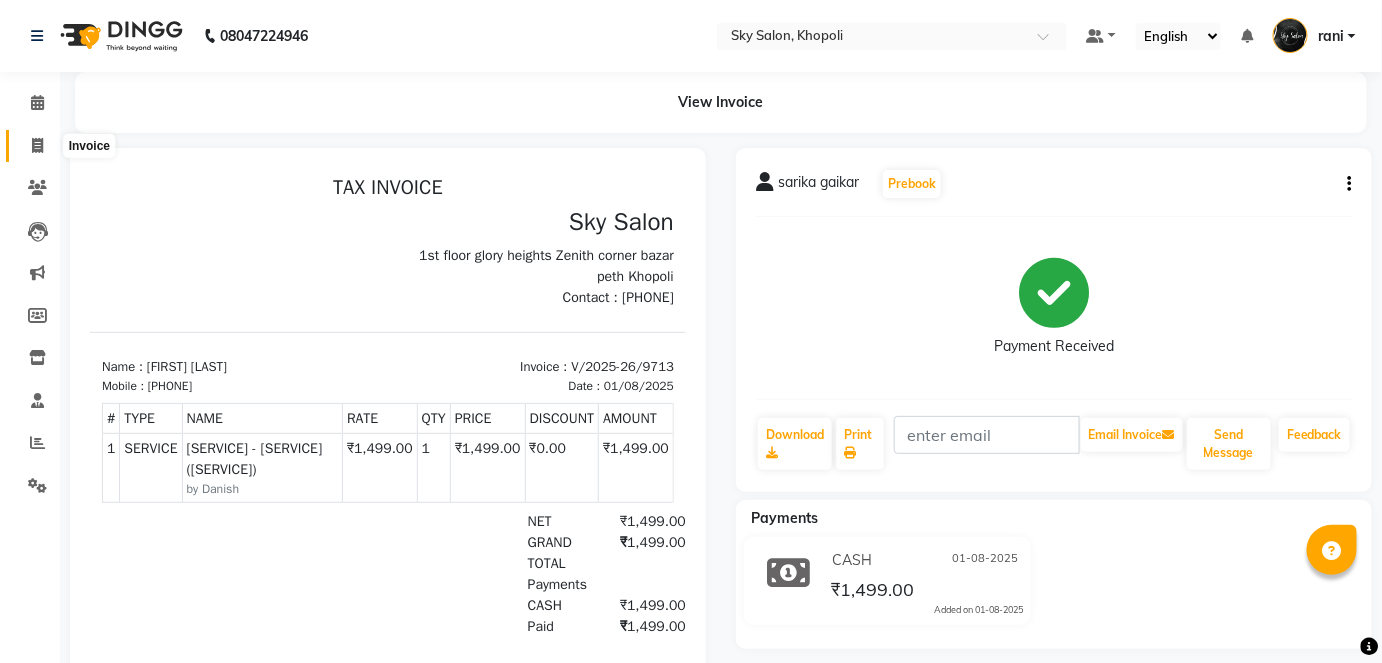 click 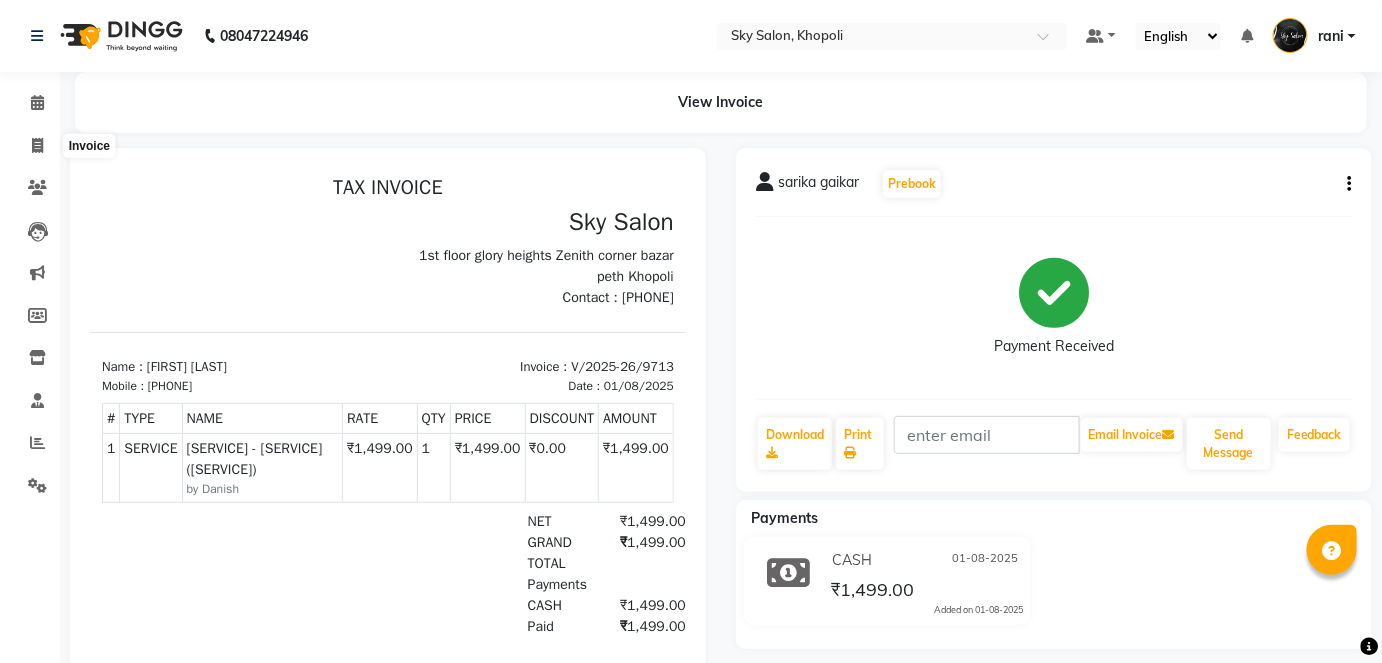 select on "service" 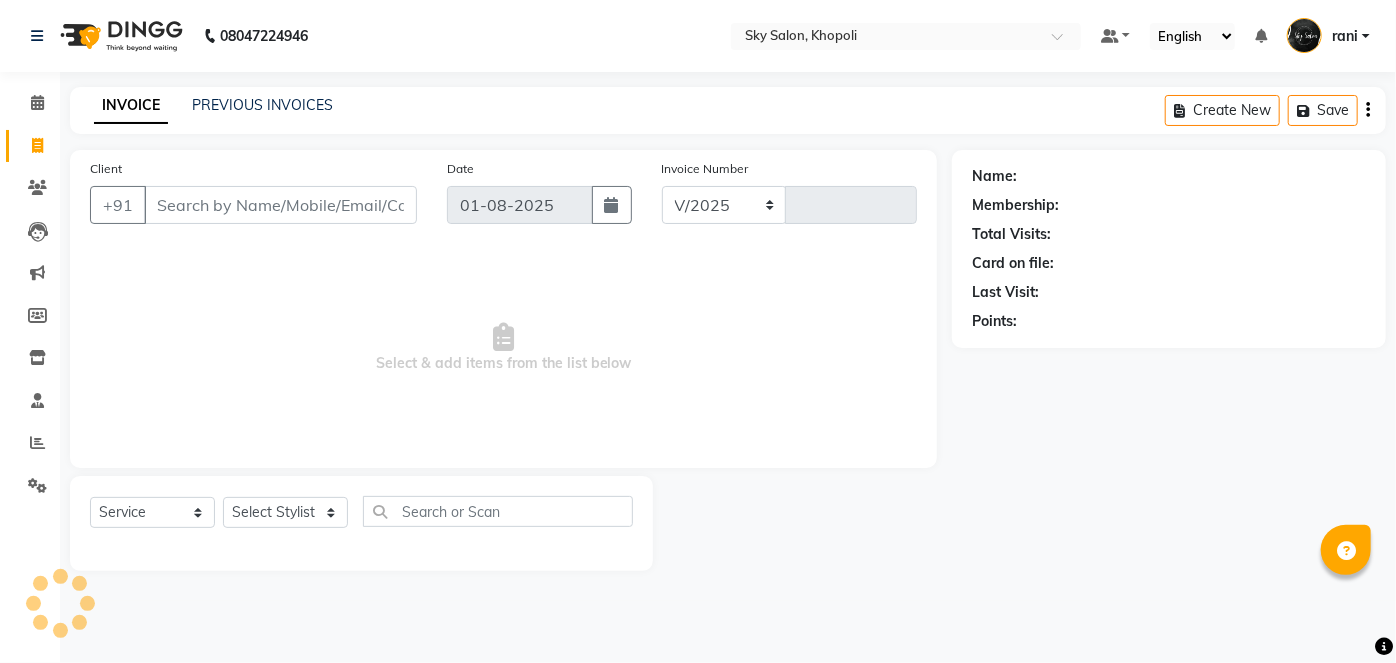 select on "3537" 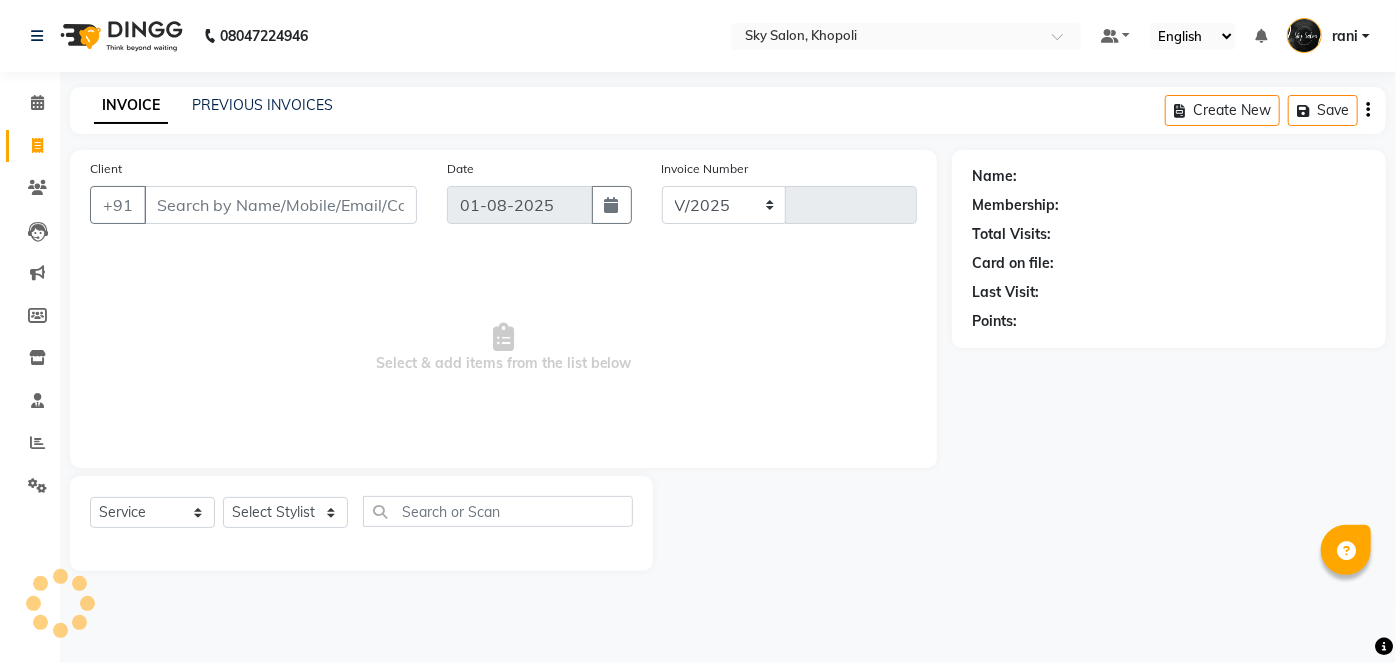 type on "9714" 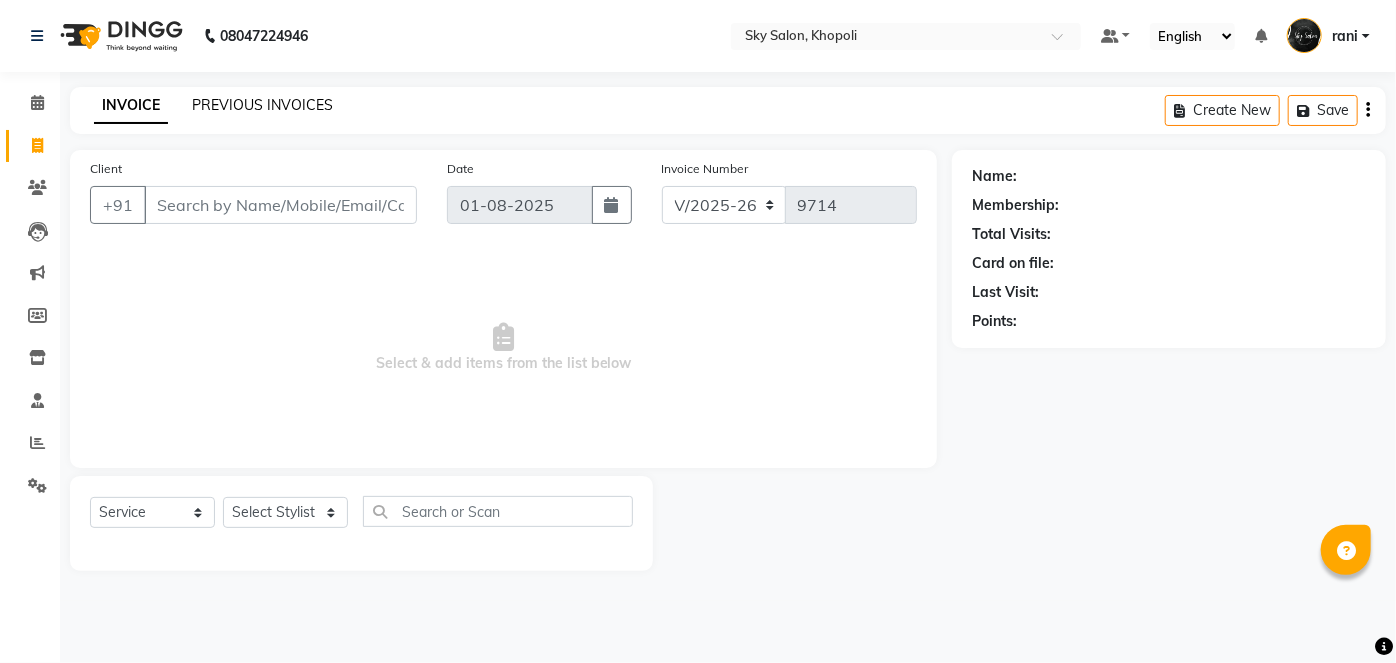 click on "PREVIOUS INVOICES" 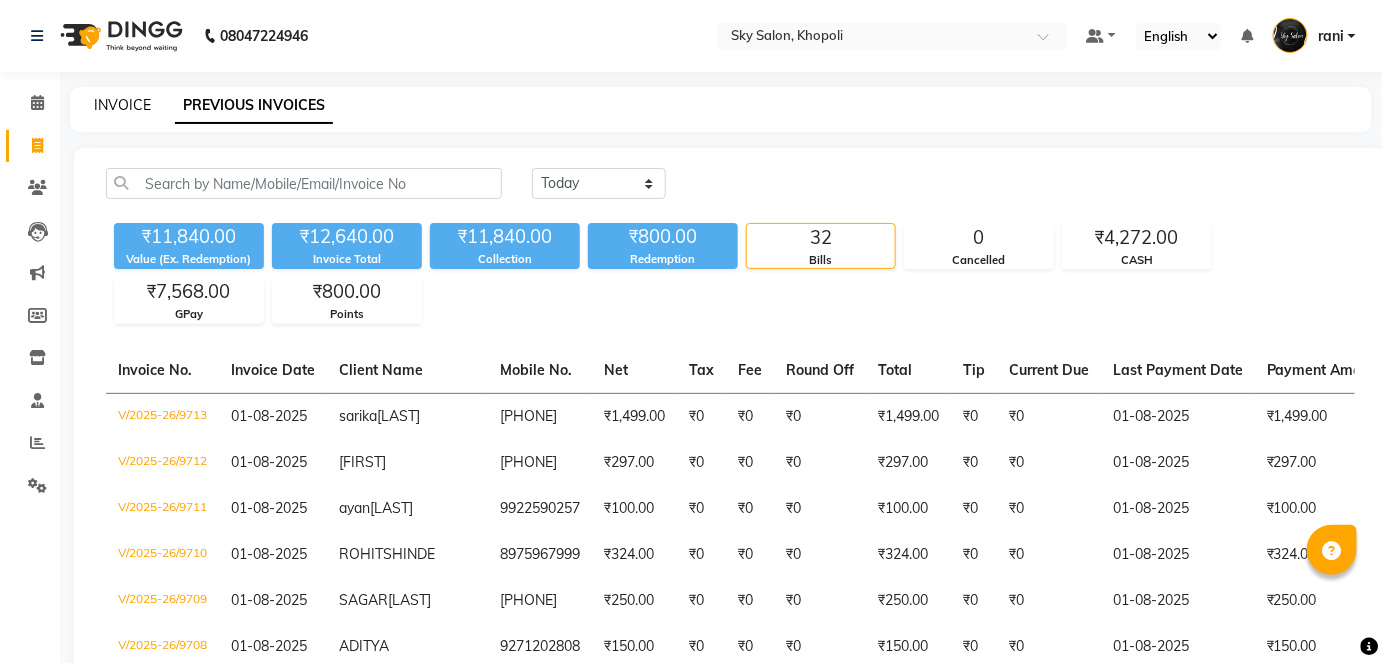 click on "INVOICE" 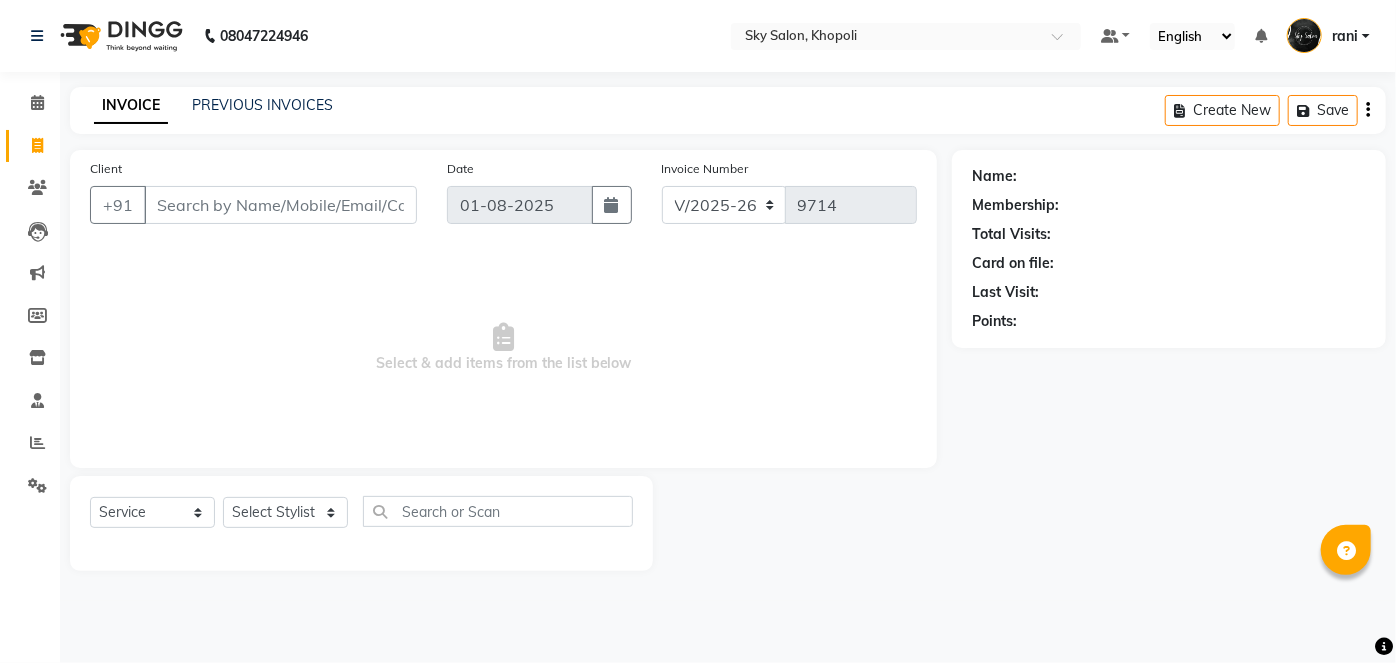 click on "Client" at bounding box center (280, 205) 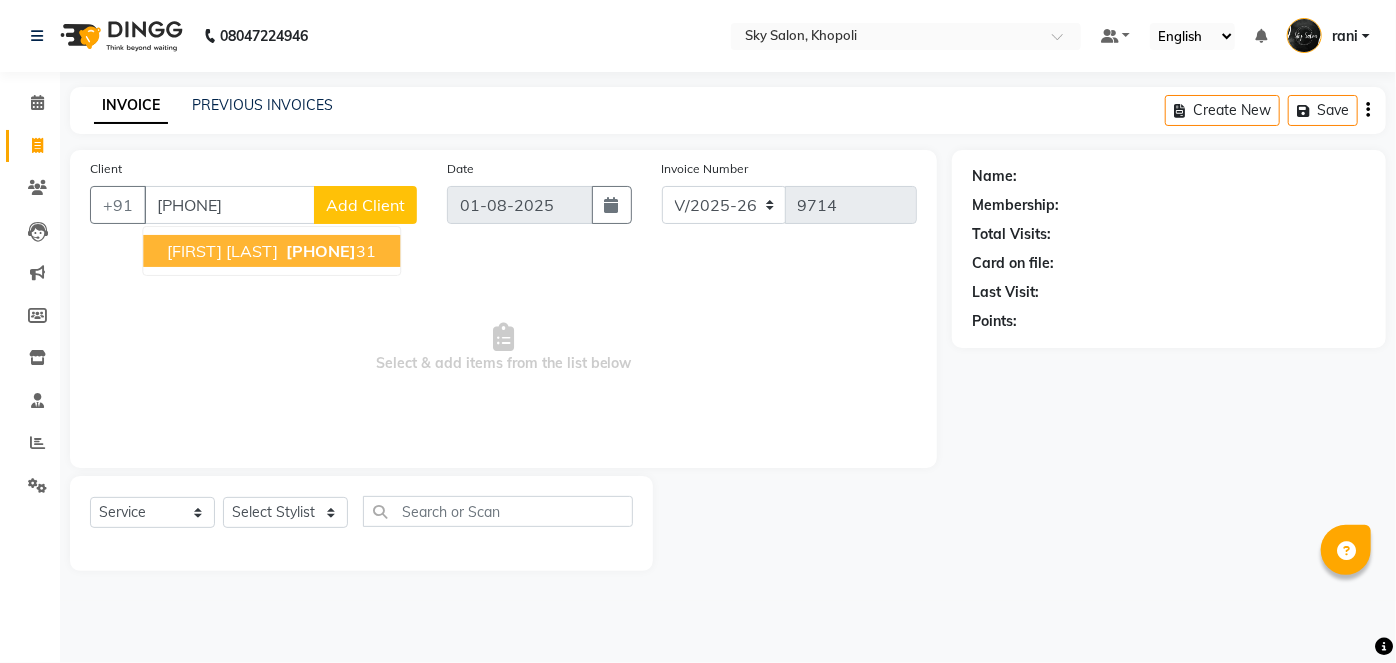 click on "[FIRST] [LAST]" at bounding box center [222, 251] 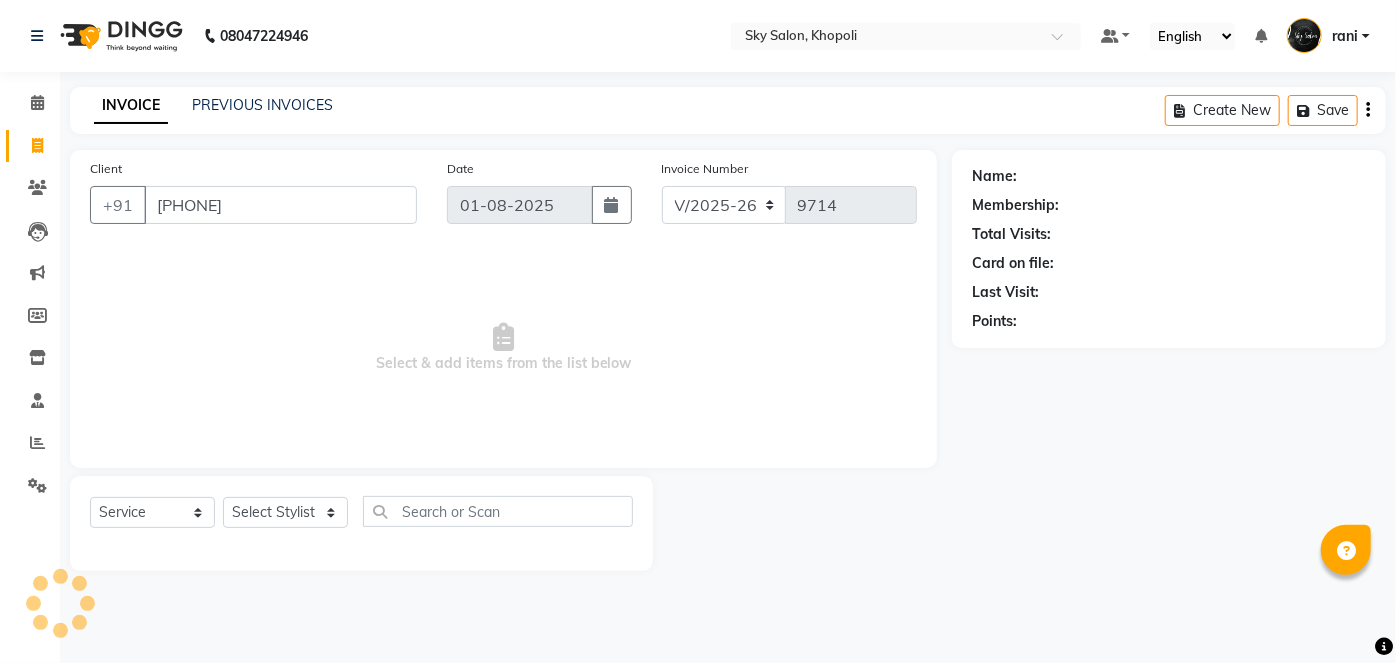 type on "[PHONE]" 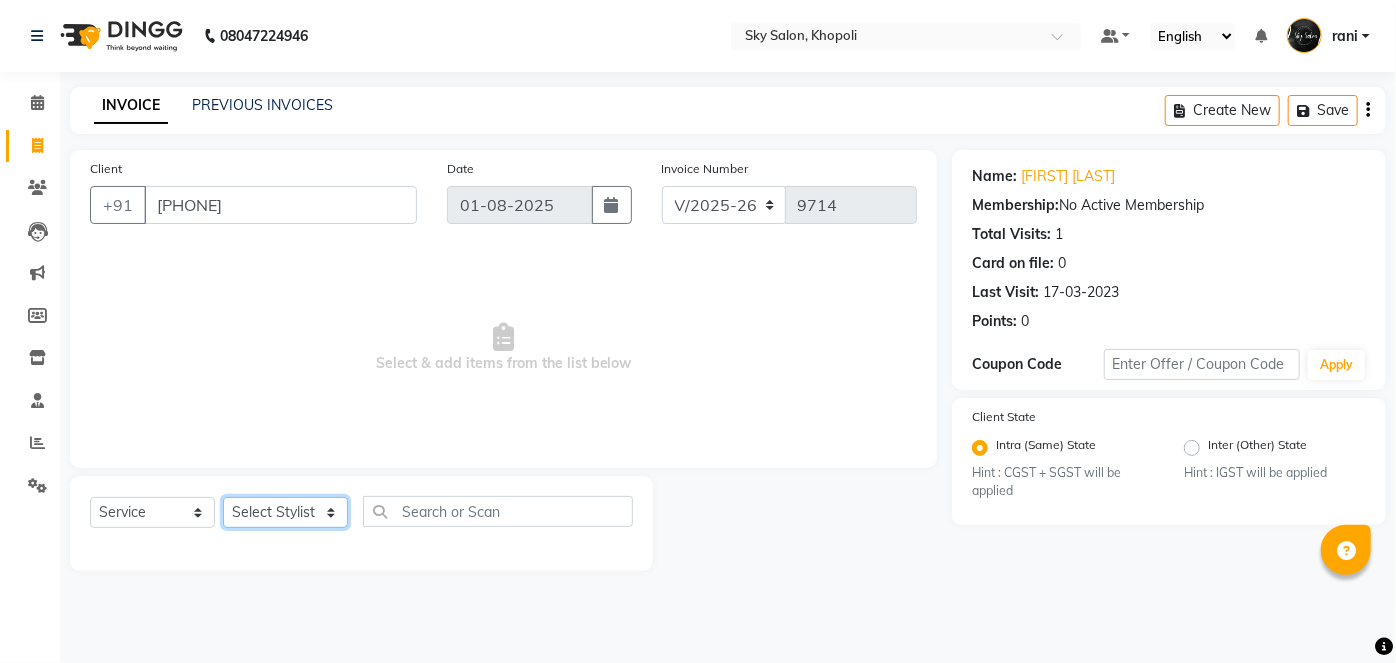 click on "Select Stylist afreen akshata aman saha ameer Anagha anisa arbaj bharti Bunny Danish Darshana 1 devyani dilshad gaurav Gulshan gurmeet javed jishan krishna mayuri gaikwad muskan rani rinku rocky Ronak sachin sahil sam sameer sameer 2 sandhya shabnam shakti sunny sweety vivek" 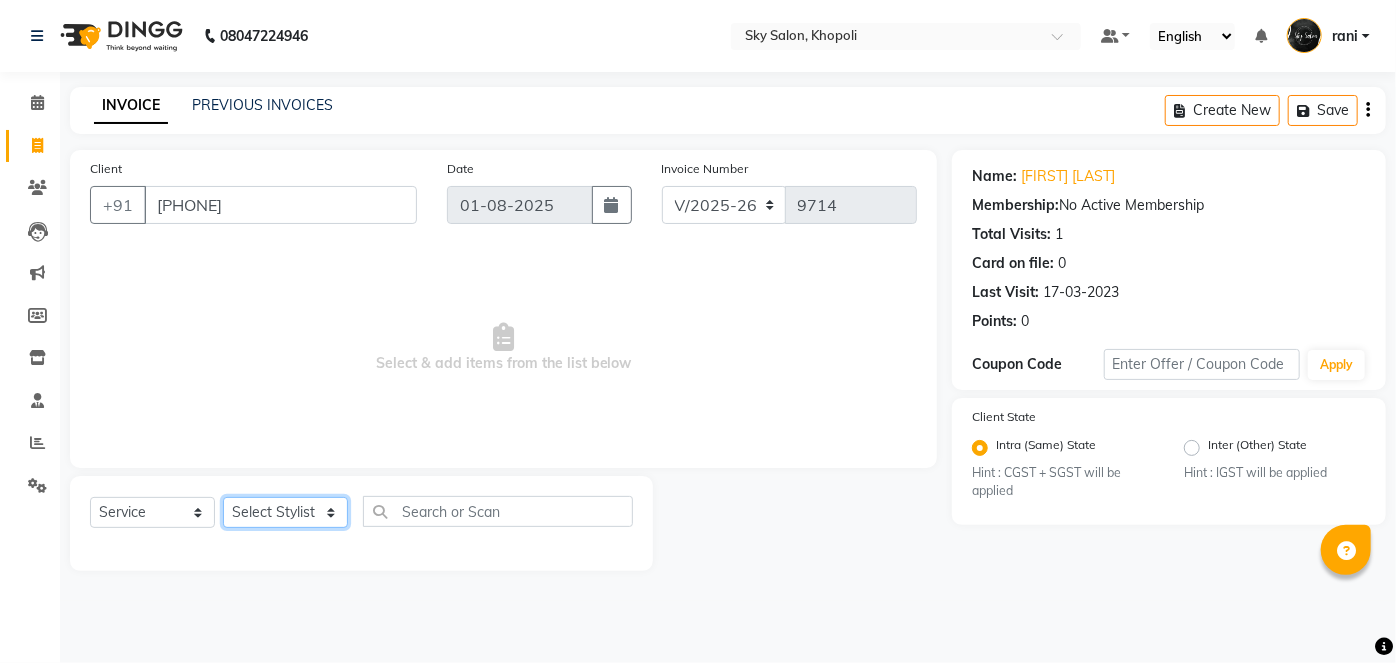 select on "57852" 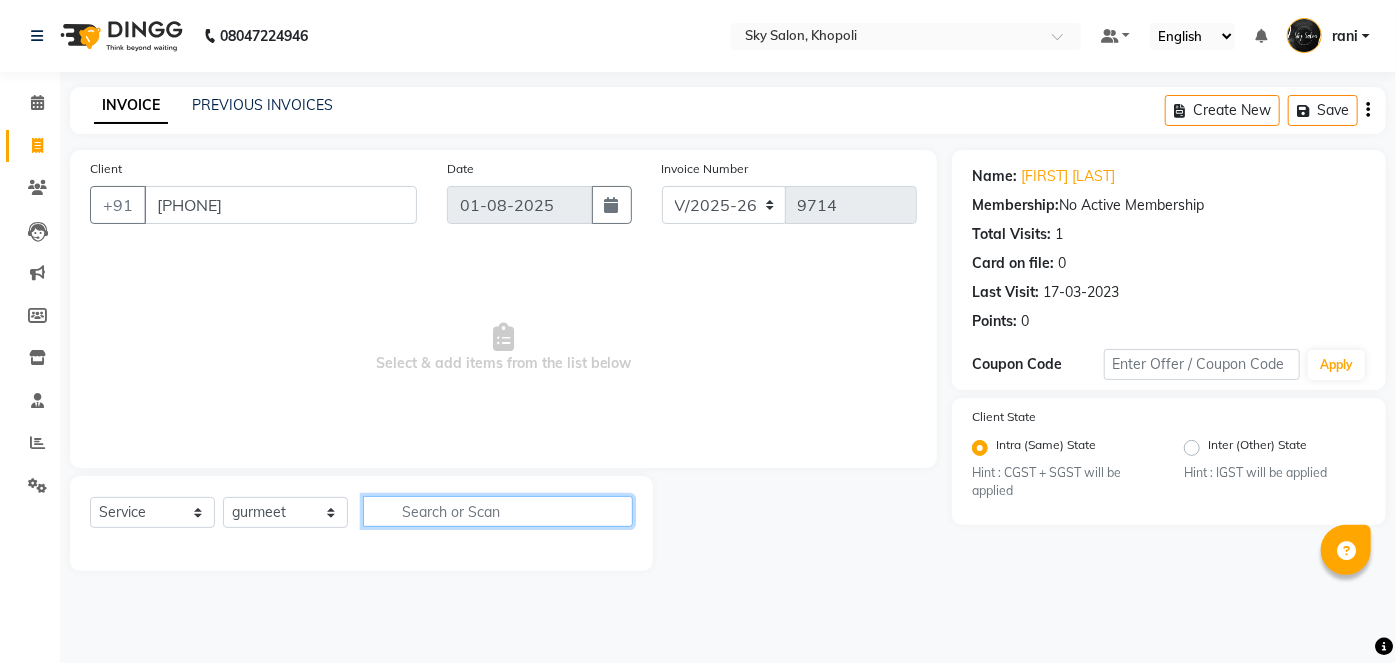 click 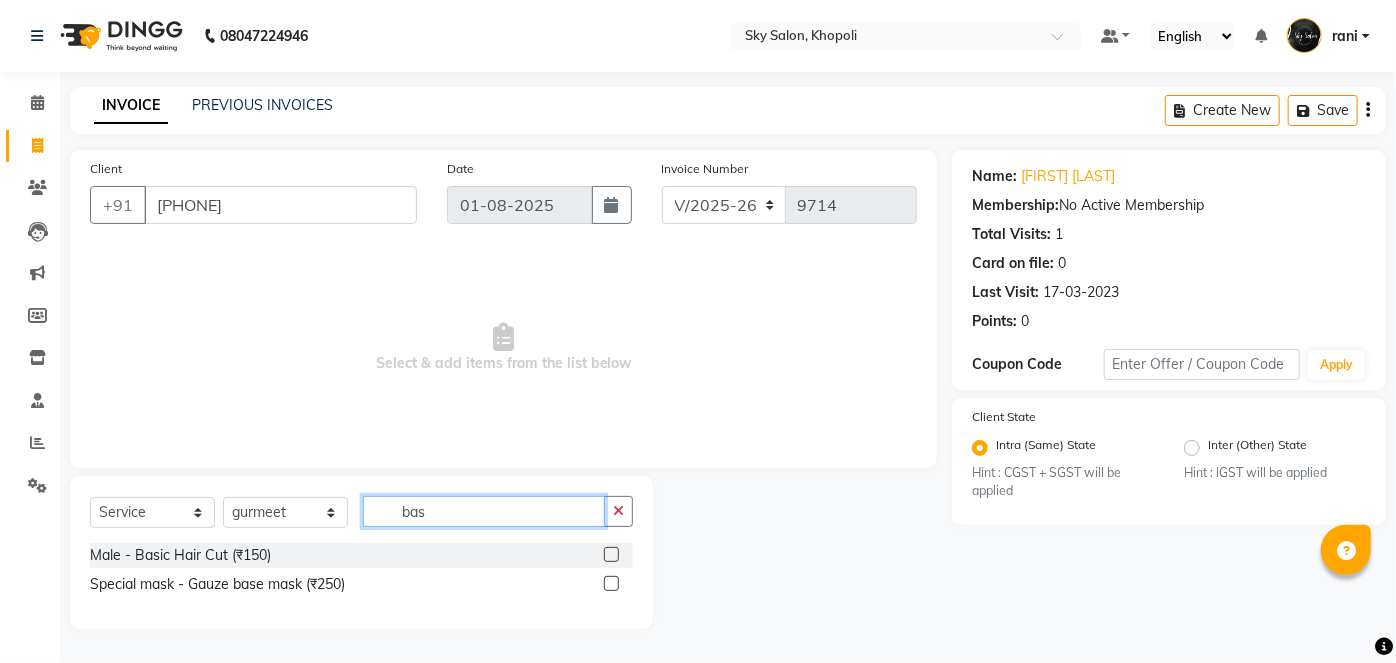 type on "bas" 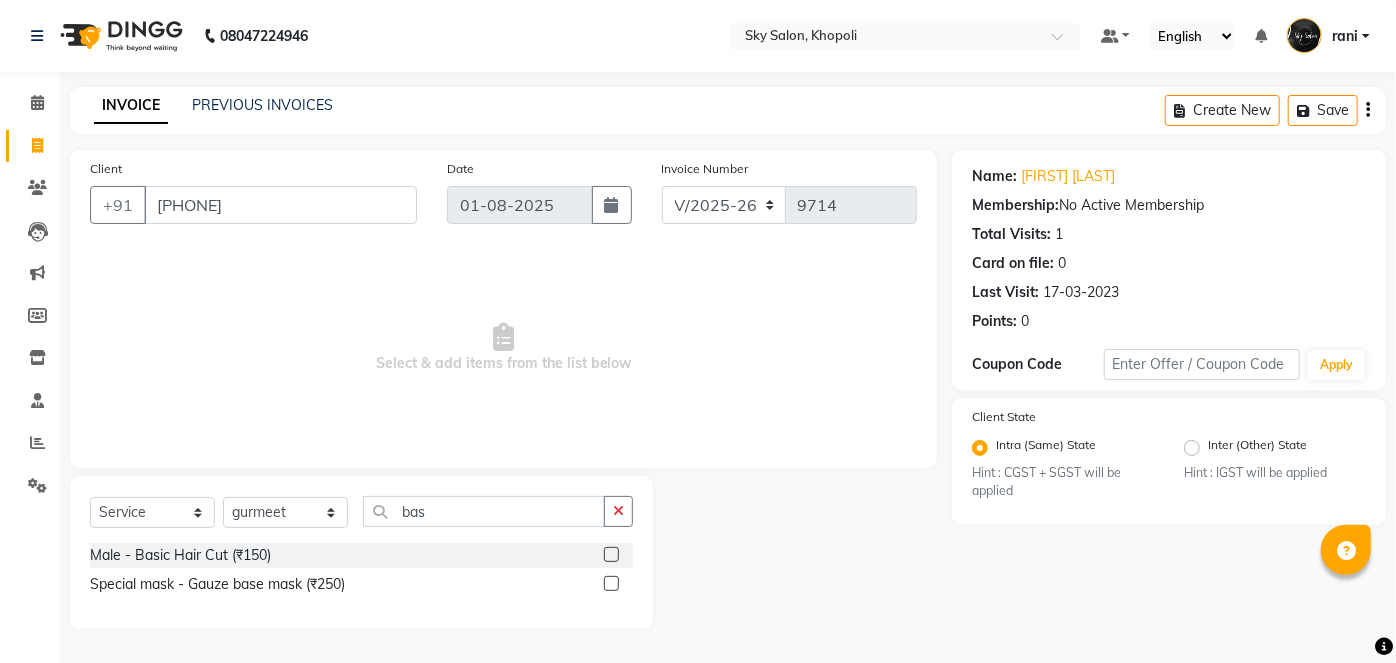 click 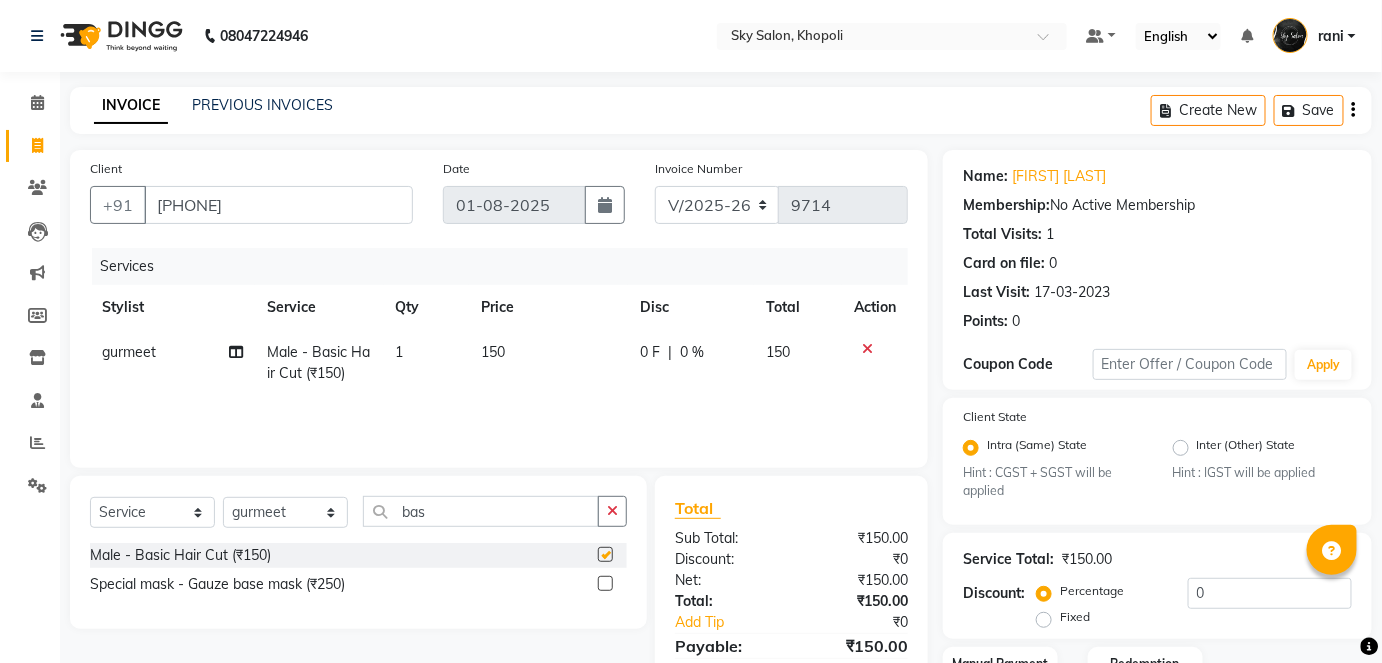 checkbox on "false" 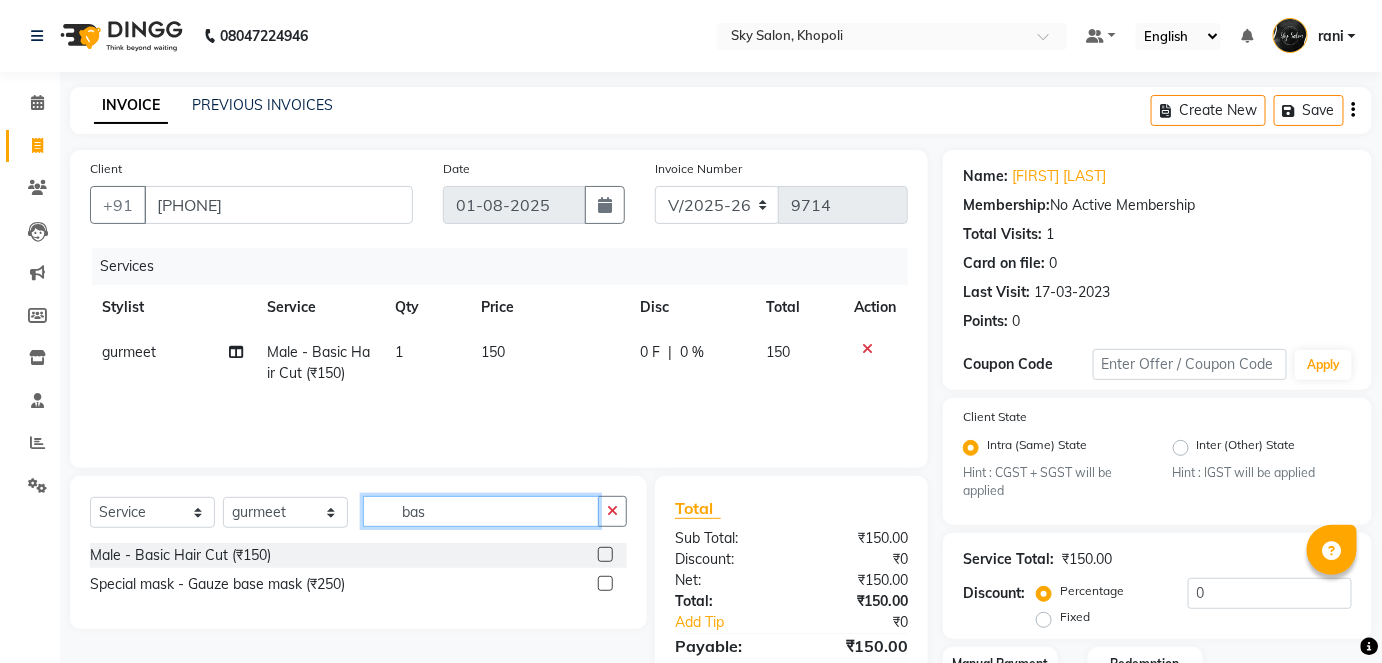 click on "bas" 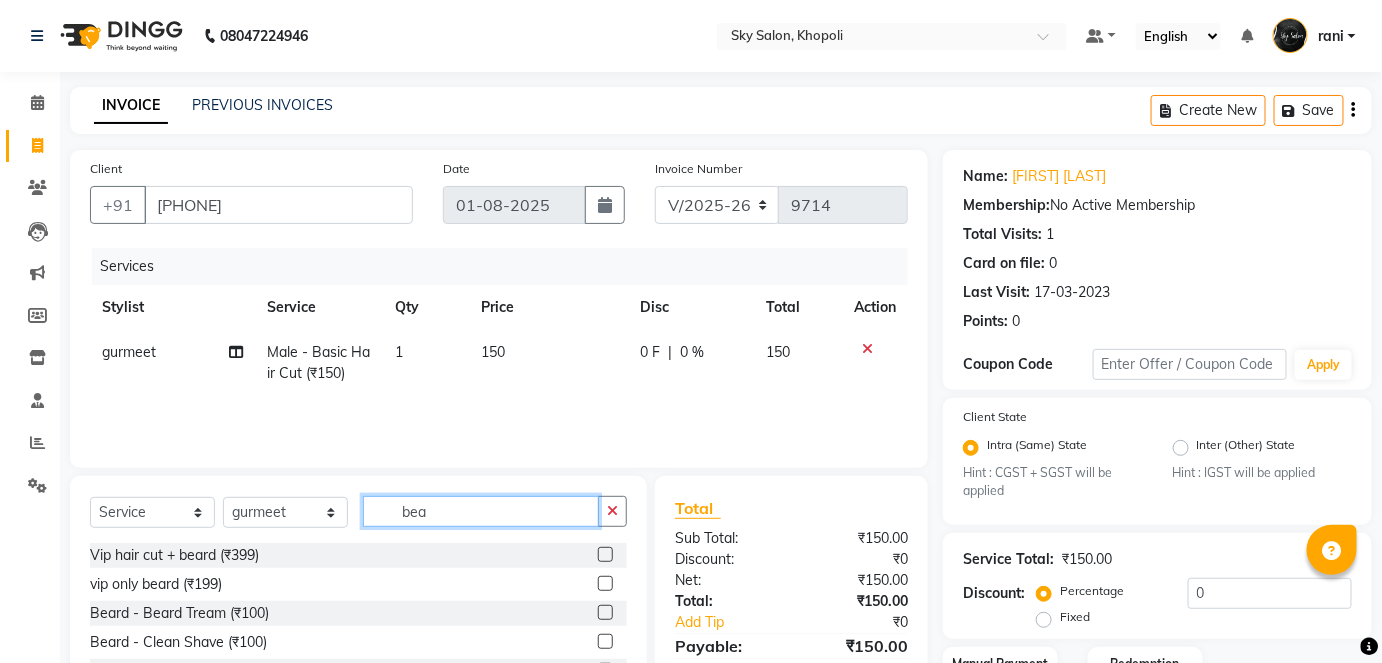 type on "bea" 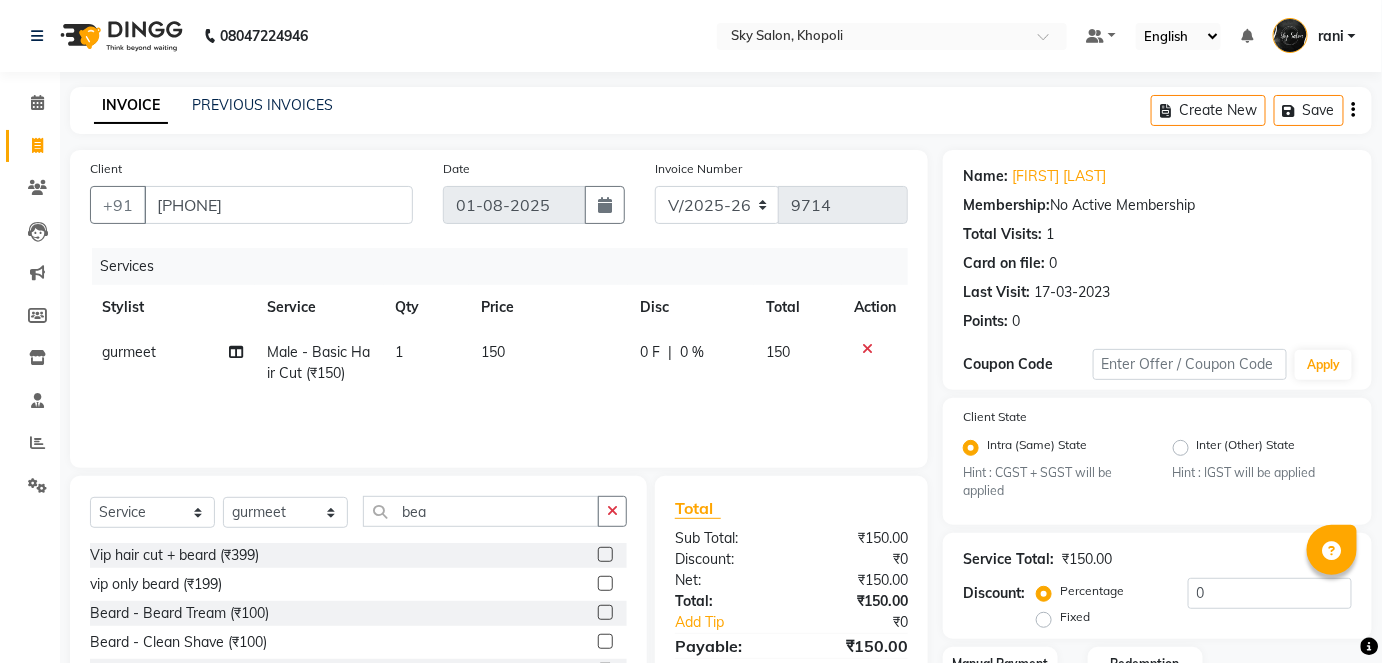 click 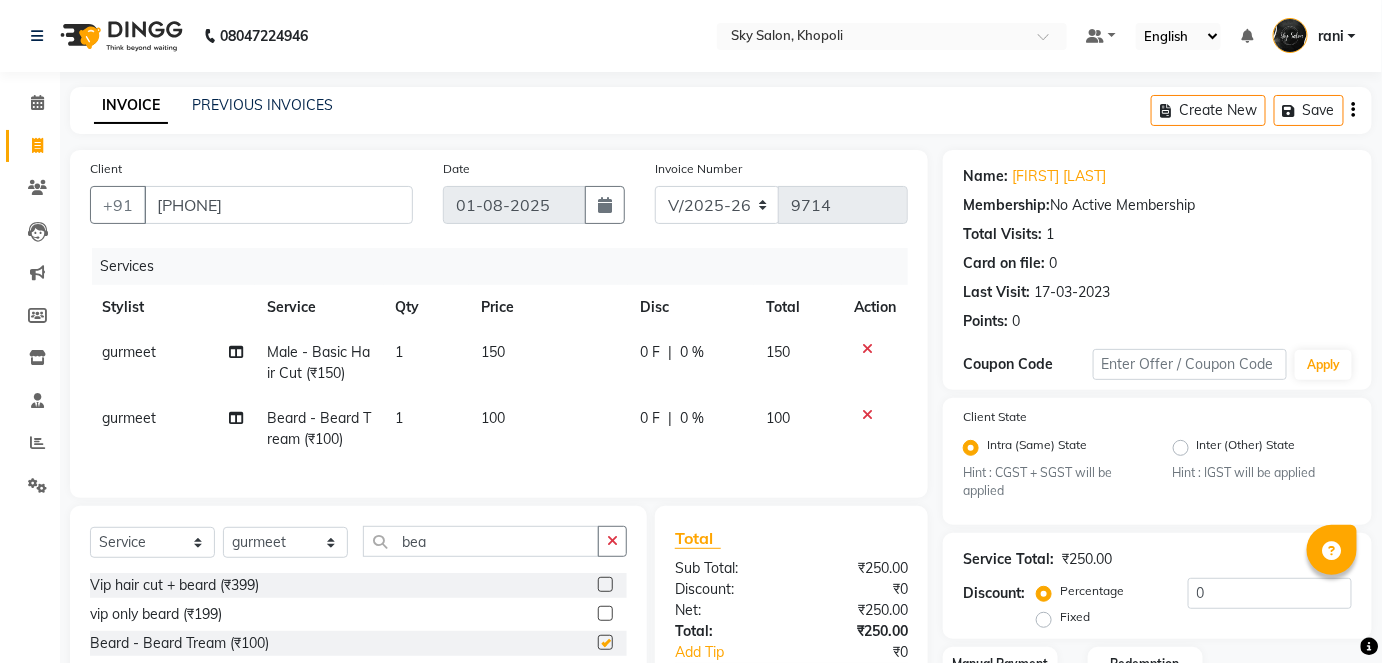 checkbox on "false" 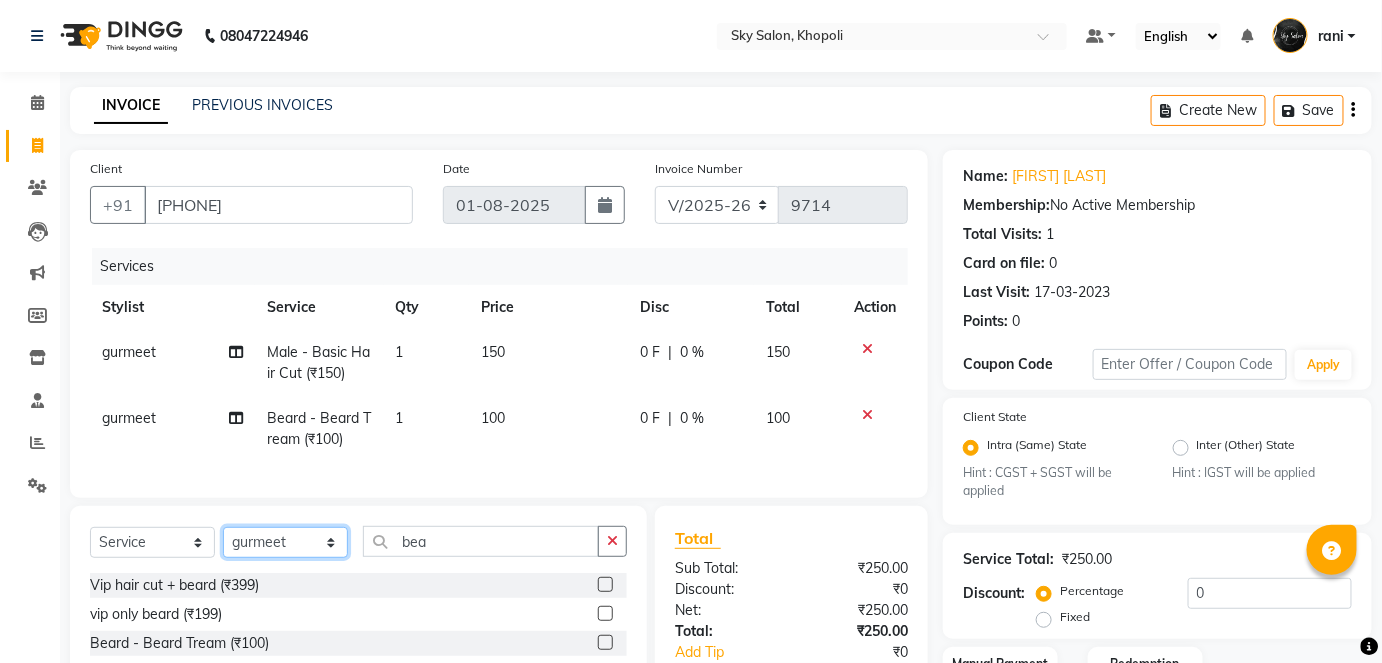 click on "Select Stylist afreen akshata aman saha ameer Anagha anisa arbaj bharti Bunny Danish Darshana 1 devyani dilshad gaurav Gulshan gurmeet javed jishan krishna mayuri gaikwad muskan rani rinku rocky Ronak sachin sahil sam sameer sameer 2 sandhya shabnam shakti sunny sweety vivek" 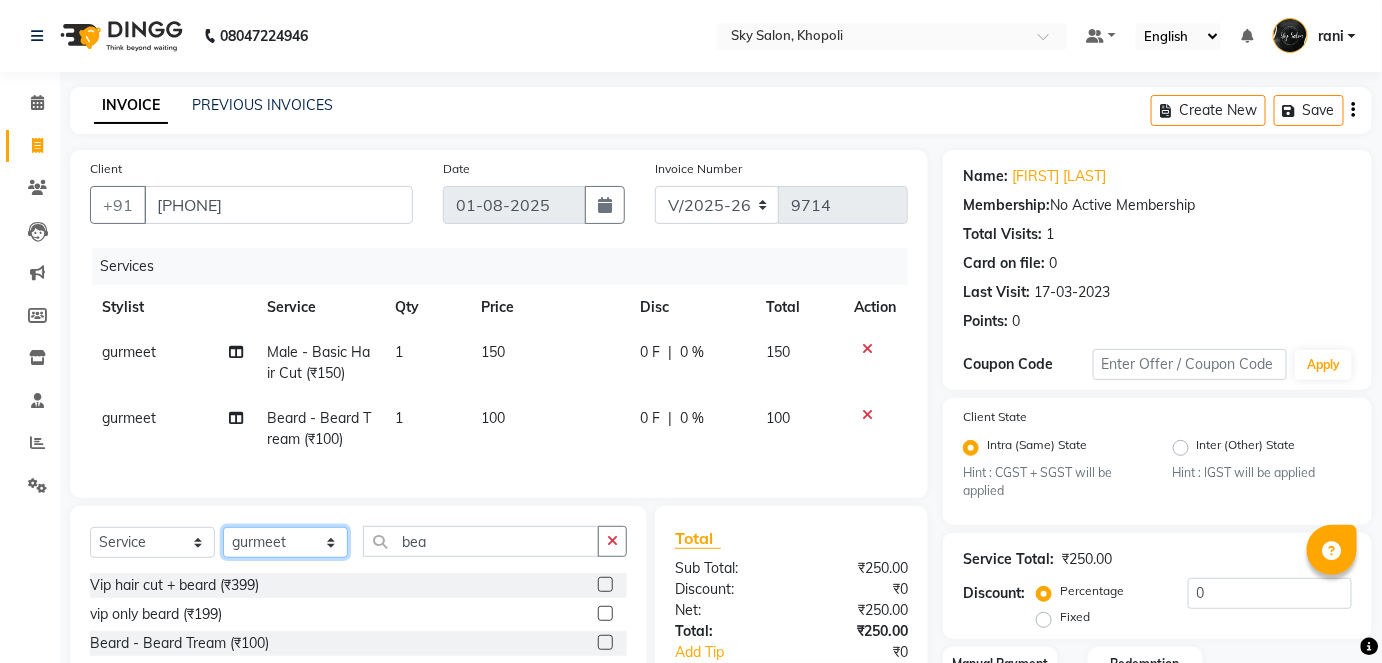 select on "84346" 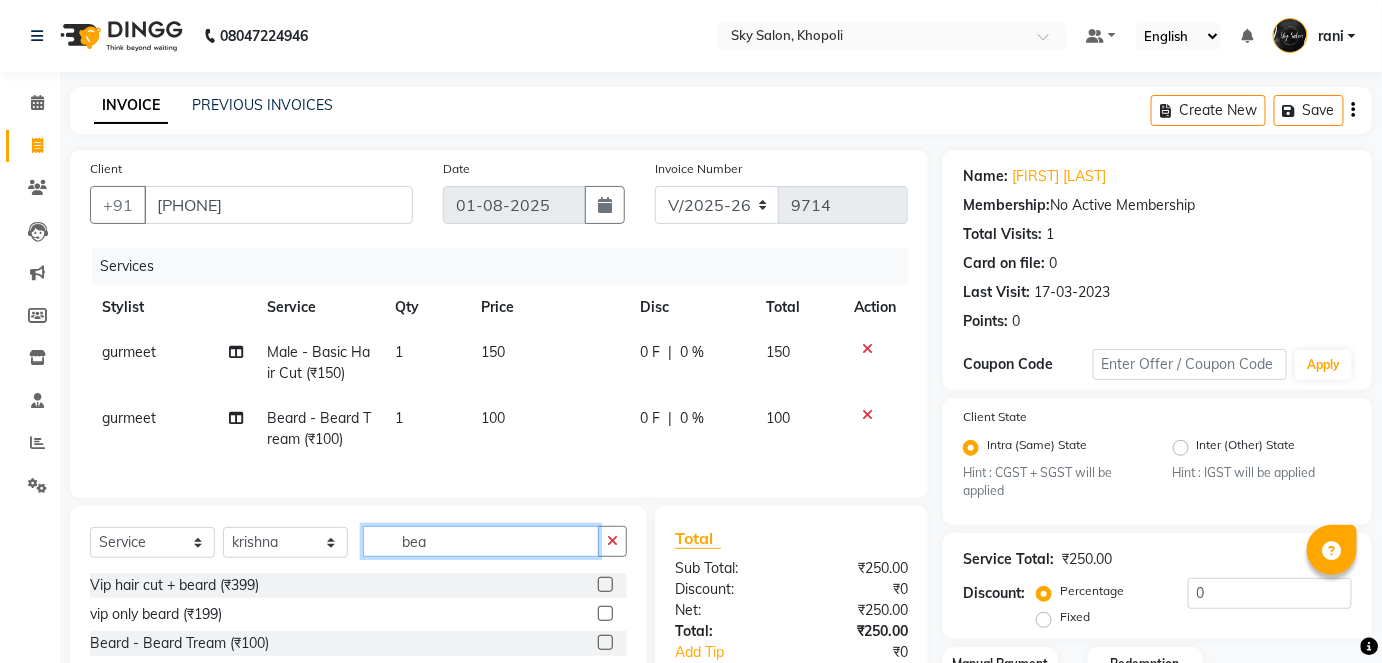 click on "bea" 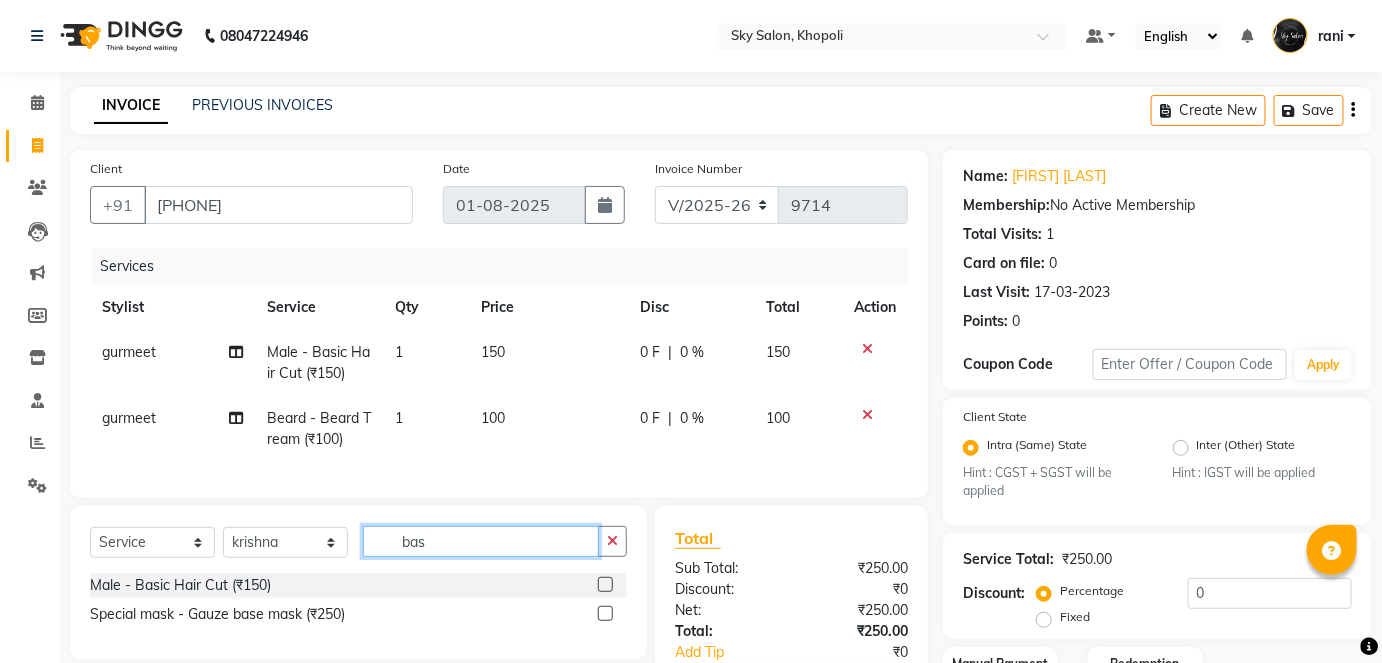 scroll, scrollTop: 89, scrollLeft: 0, axis: vertical 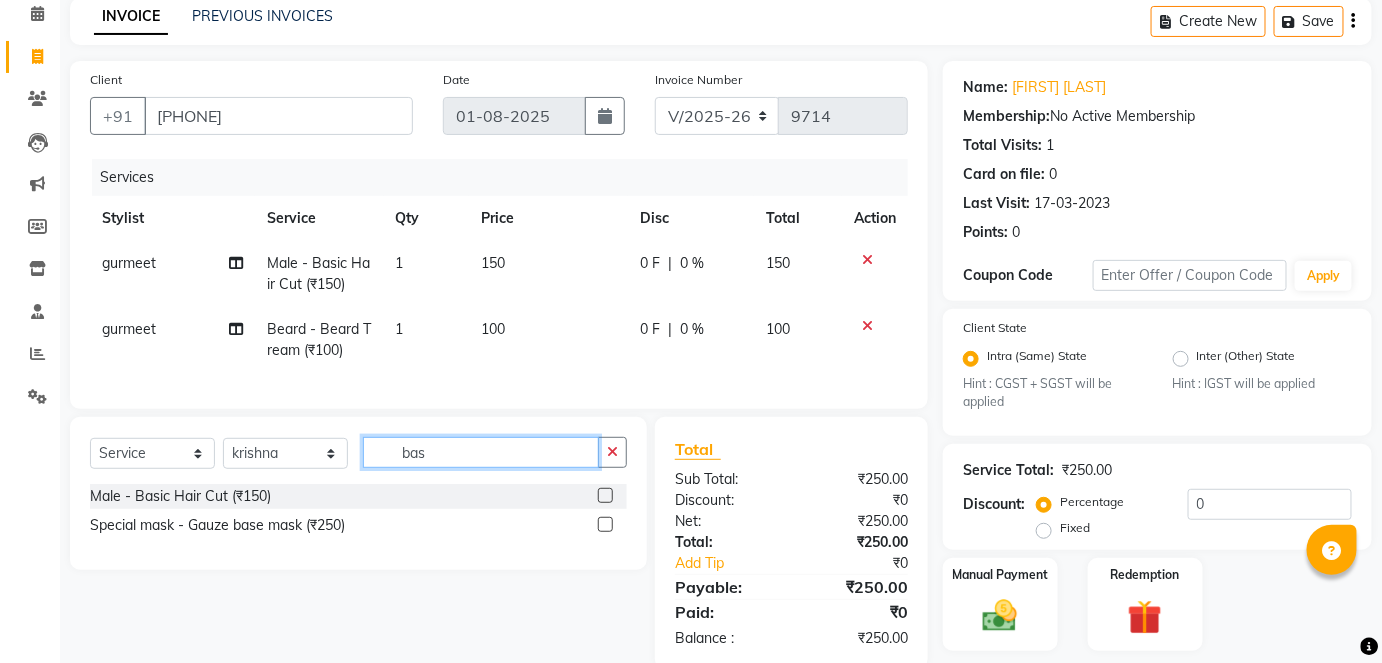 type on "bas" 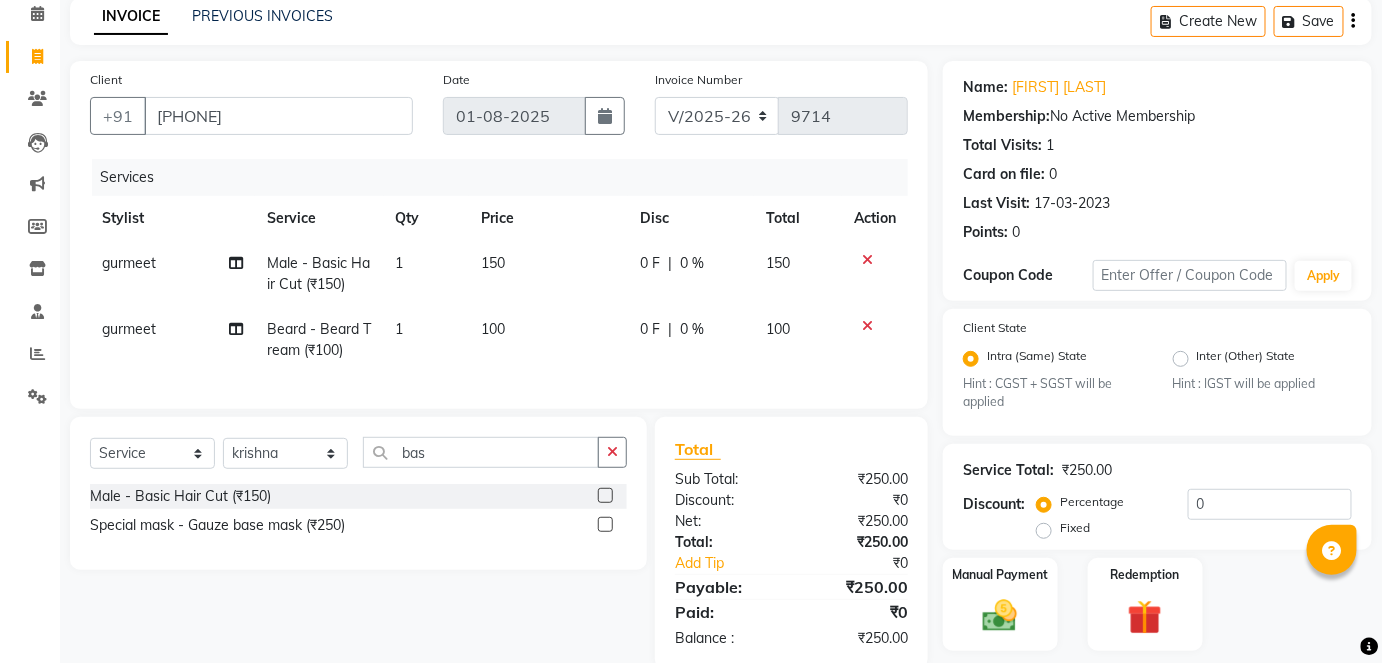 click 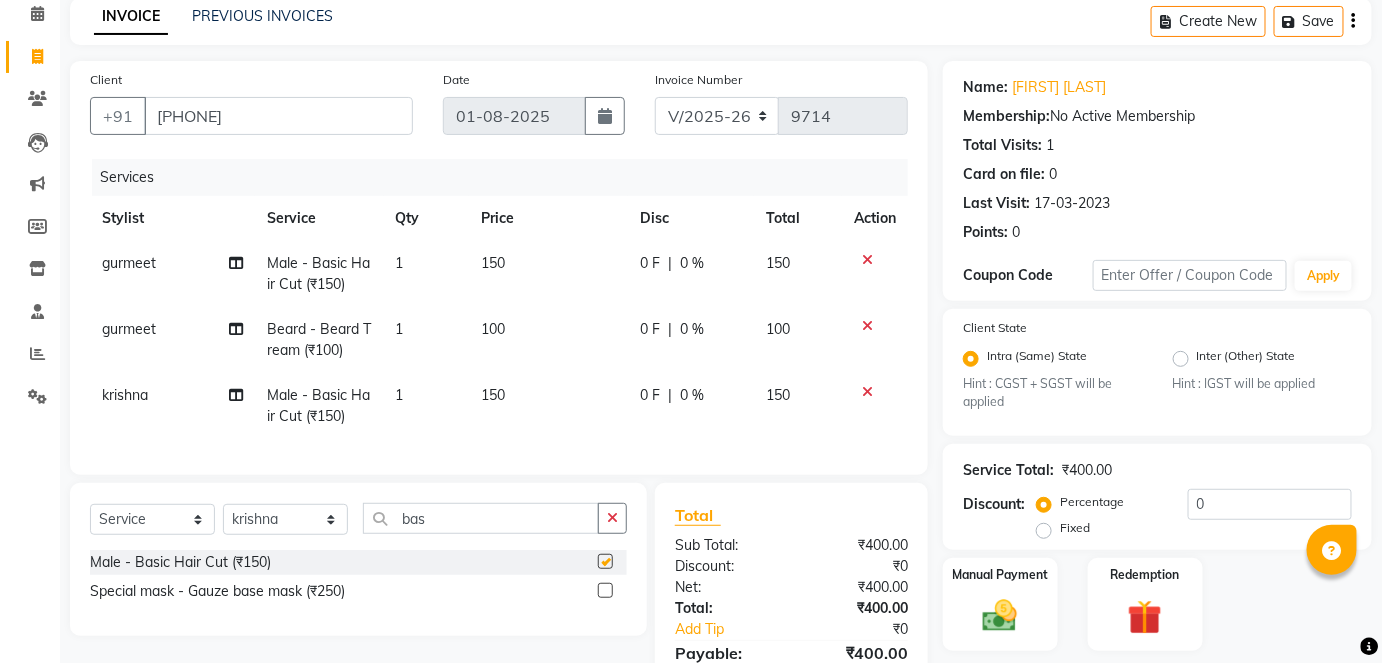 checkbox on "false" 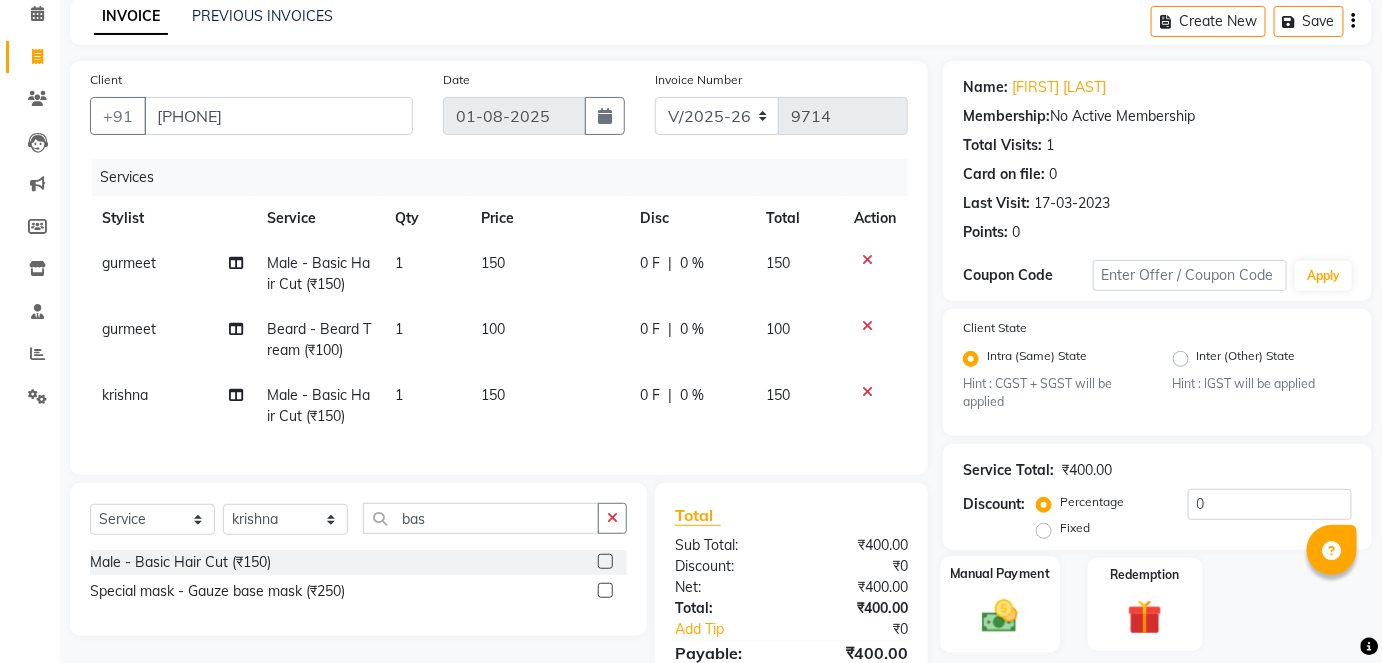 scroll, scrollTop: 203, scrollLeft: 0, axis: vertical 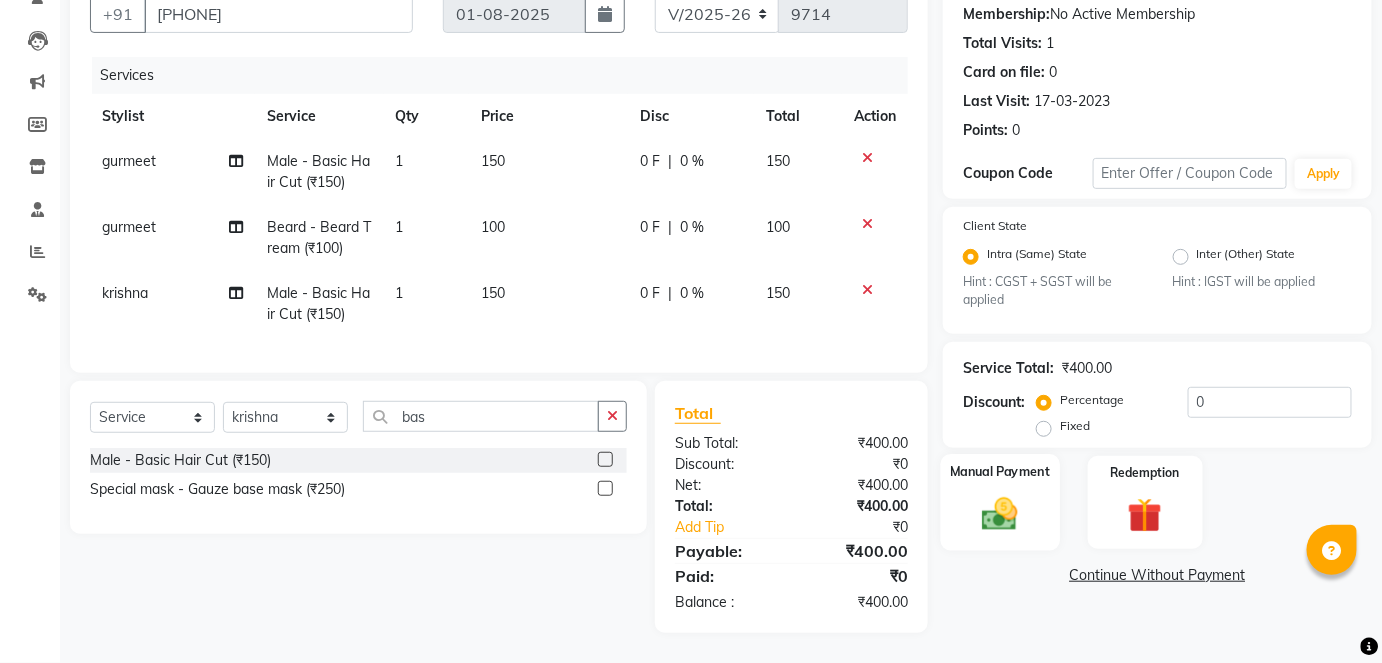 click 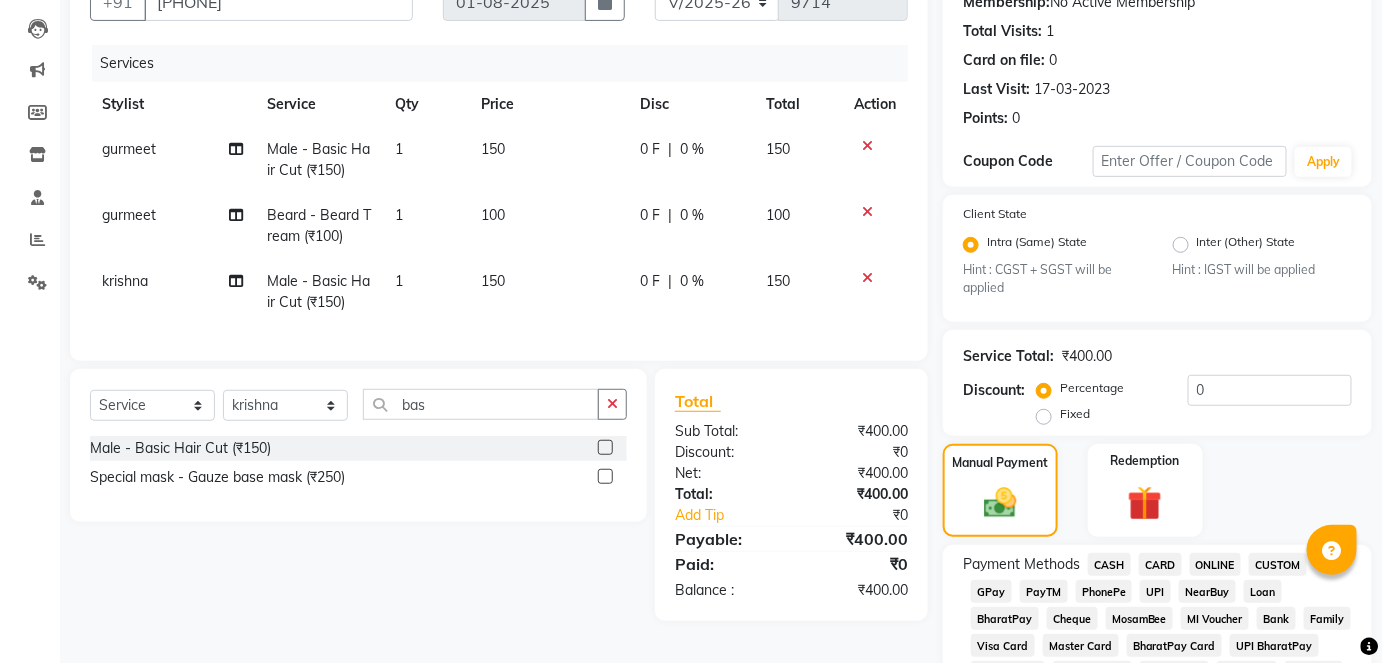 click on "GPay" 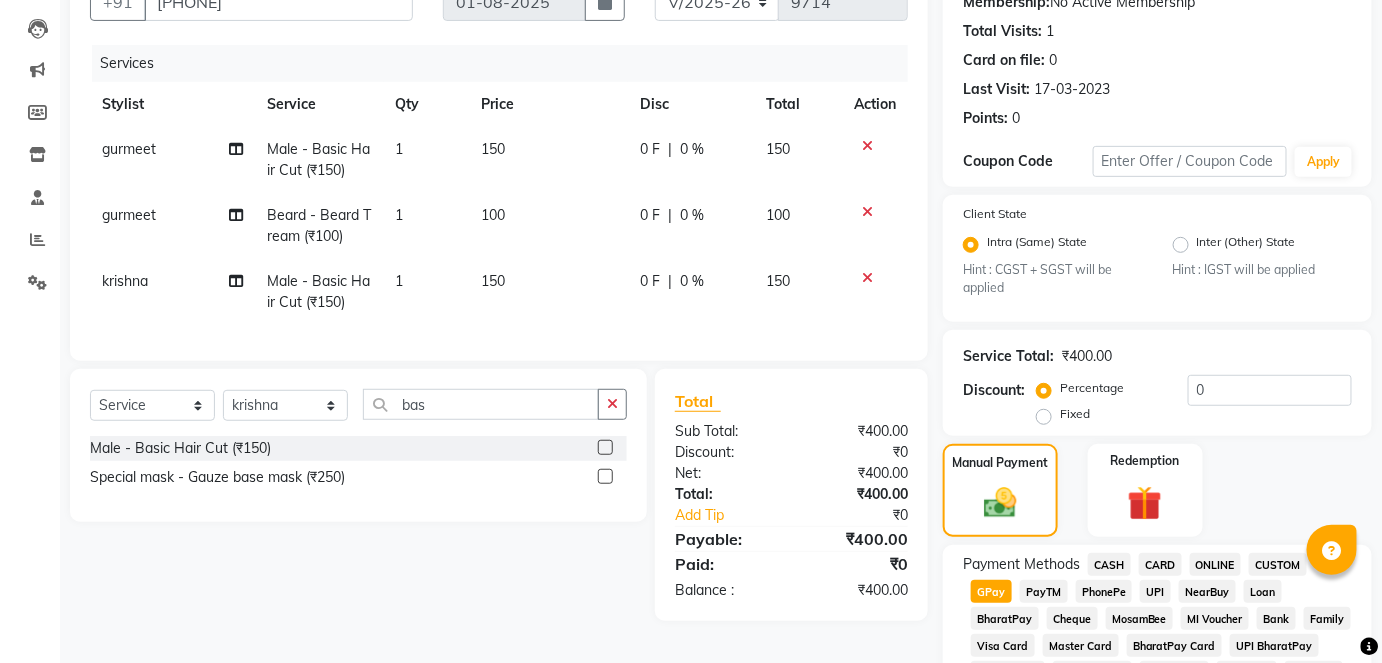 scroll, scrollTop: 950, scrollLeft: 0, axis: vertical 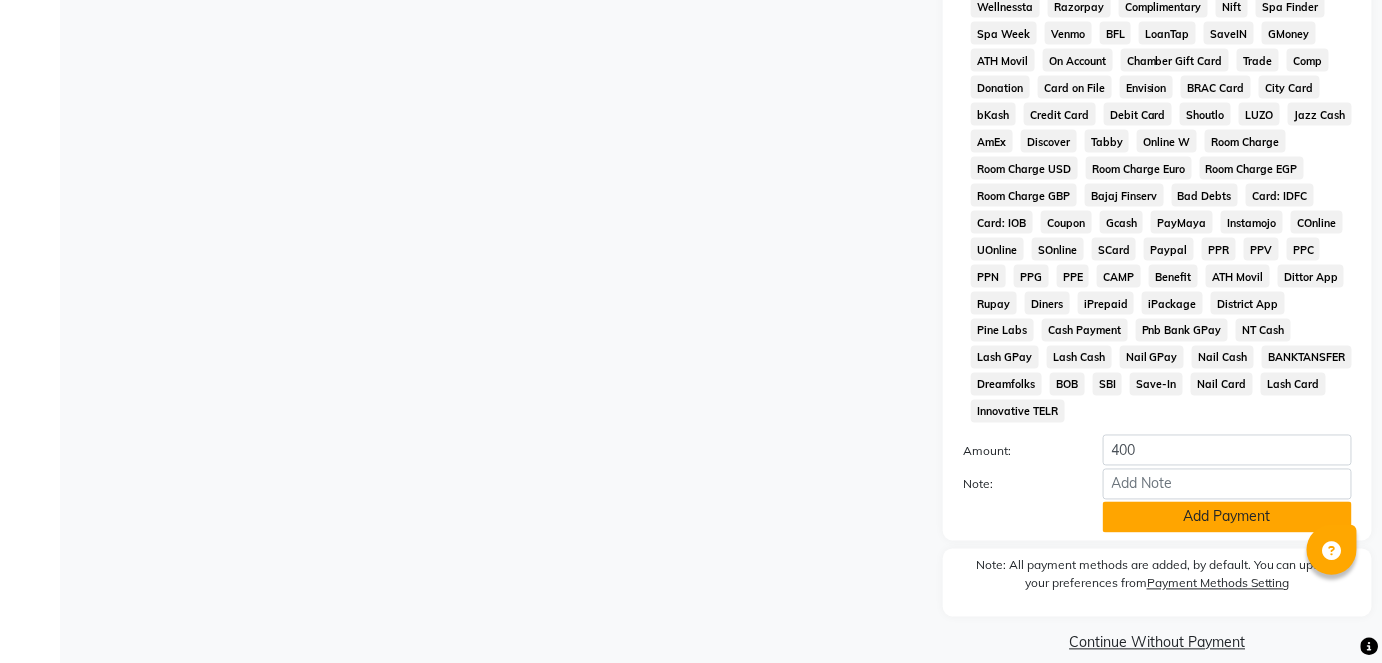 click on "Add Payment" 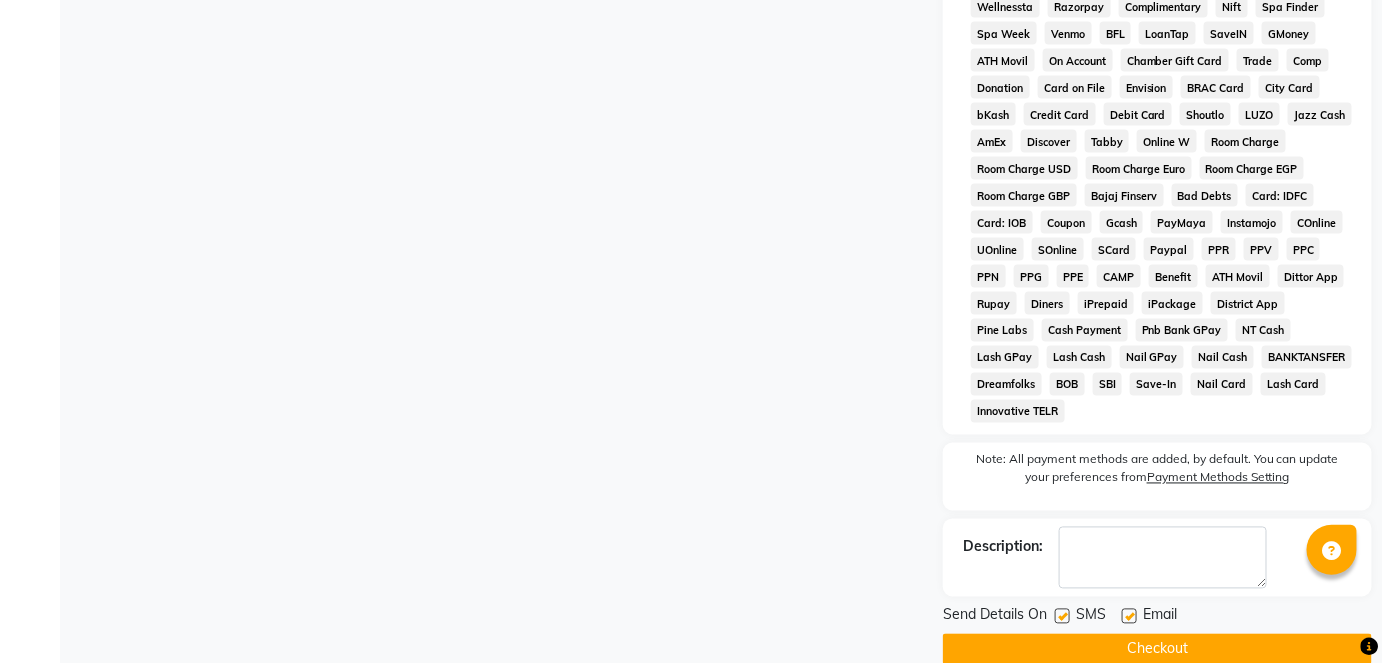 click 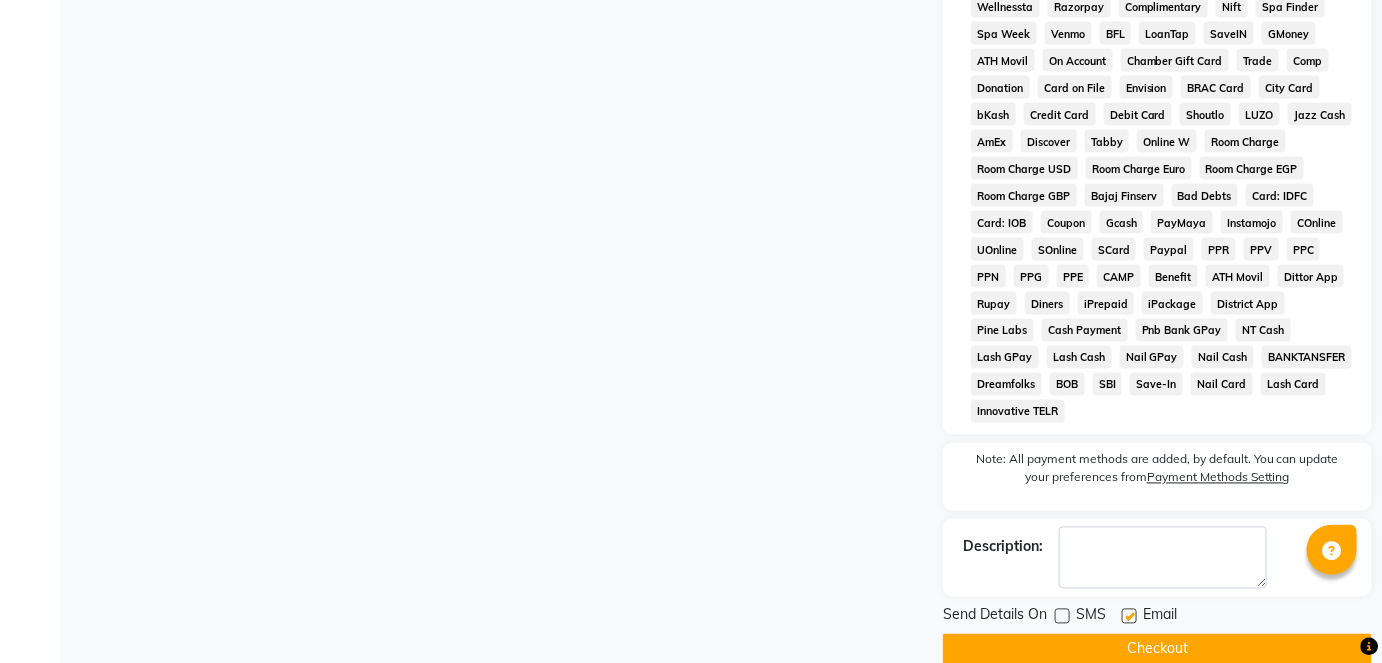 click on "Checkout" 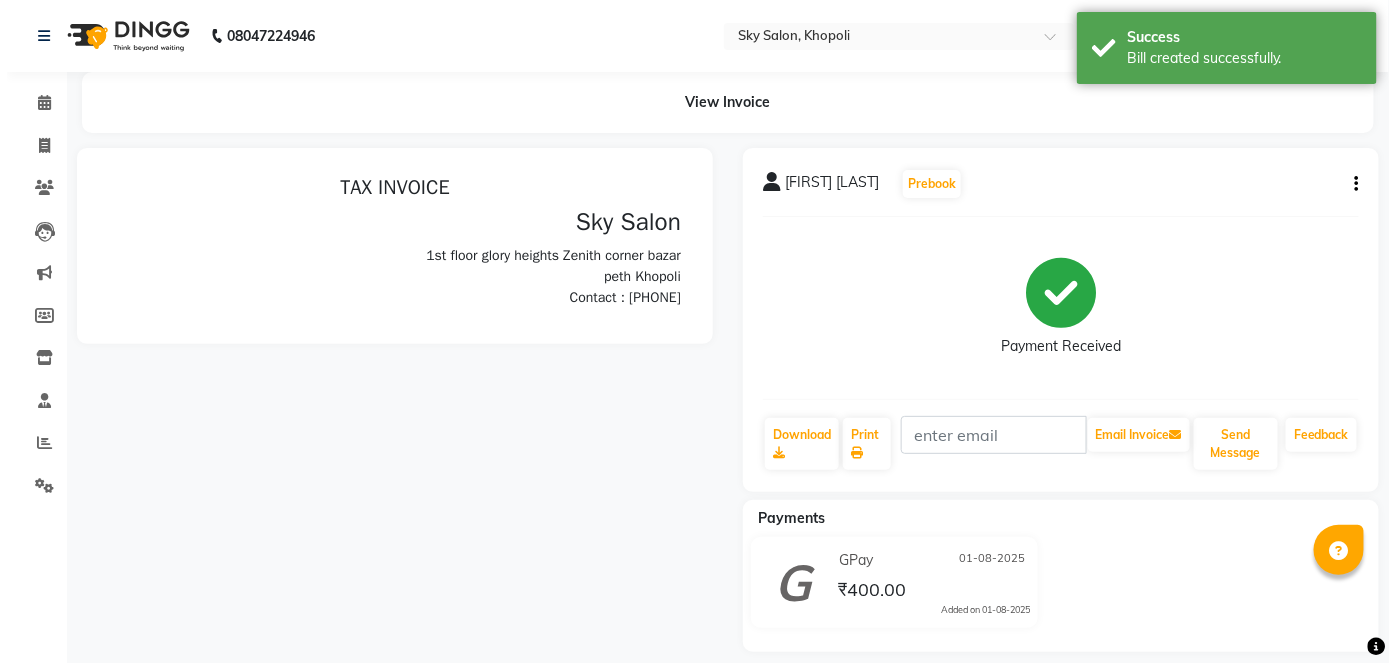 scroll, scrollTop: 0, scrollLeft: 0, axis: both 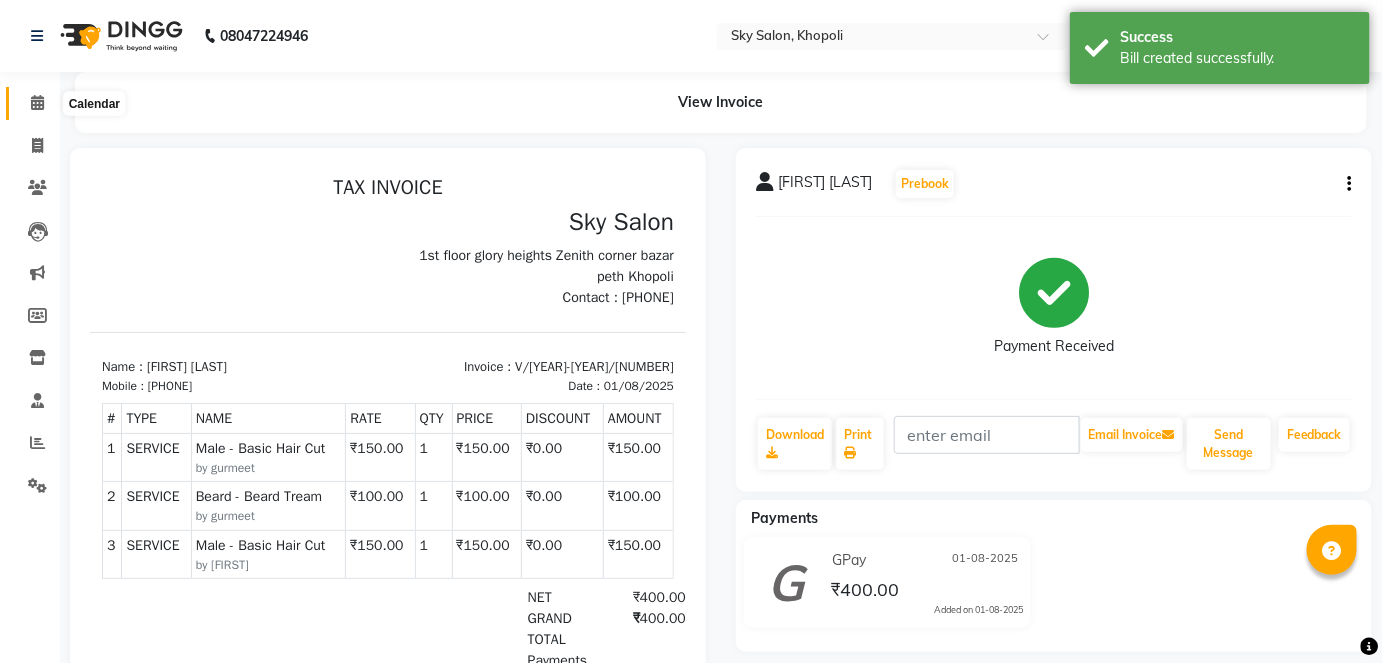click 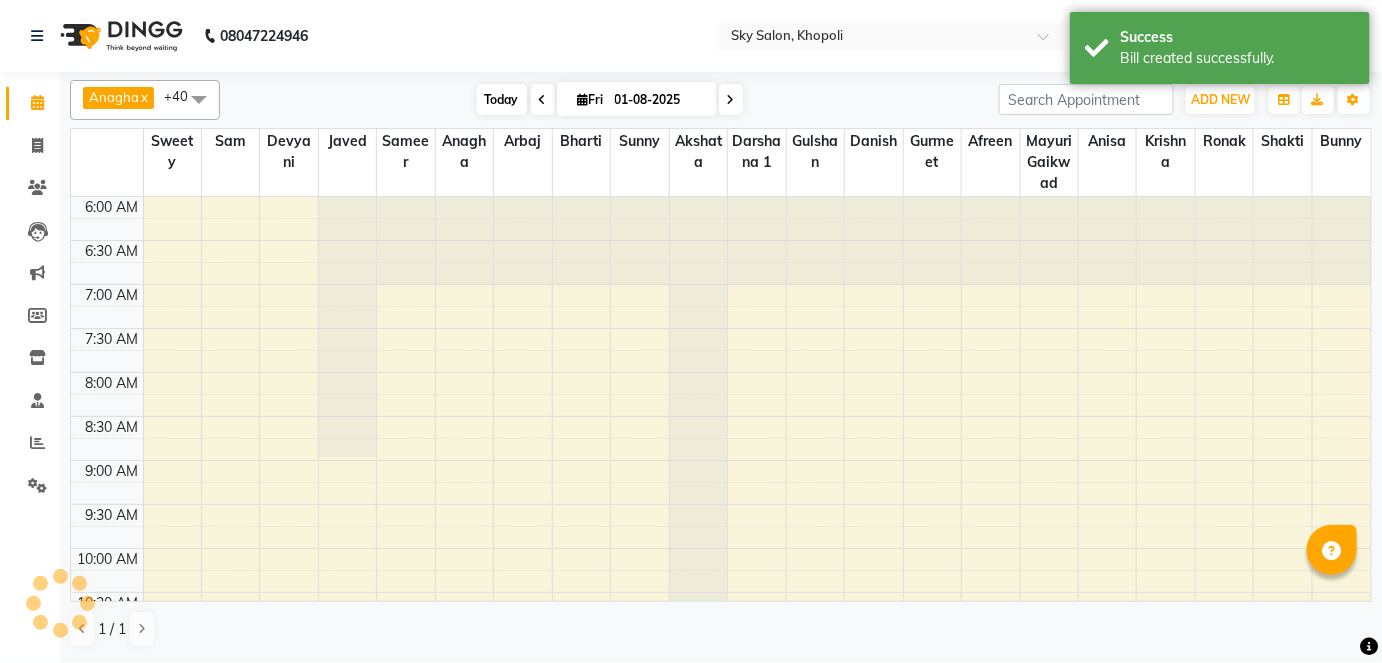 click on "Today" at bounding box center [502, 99] 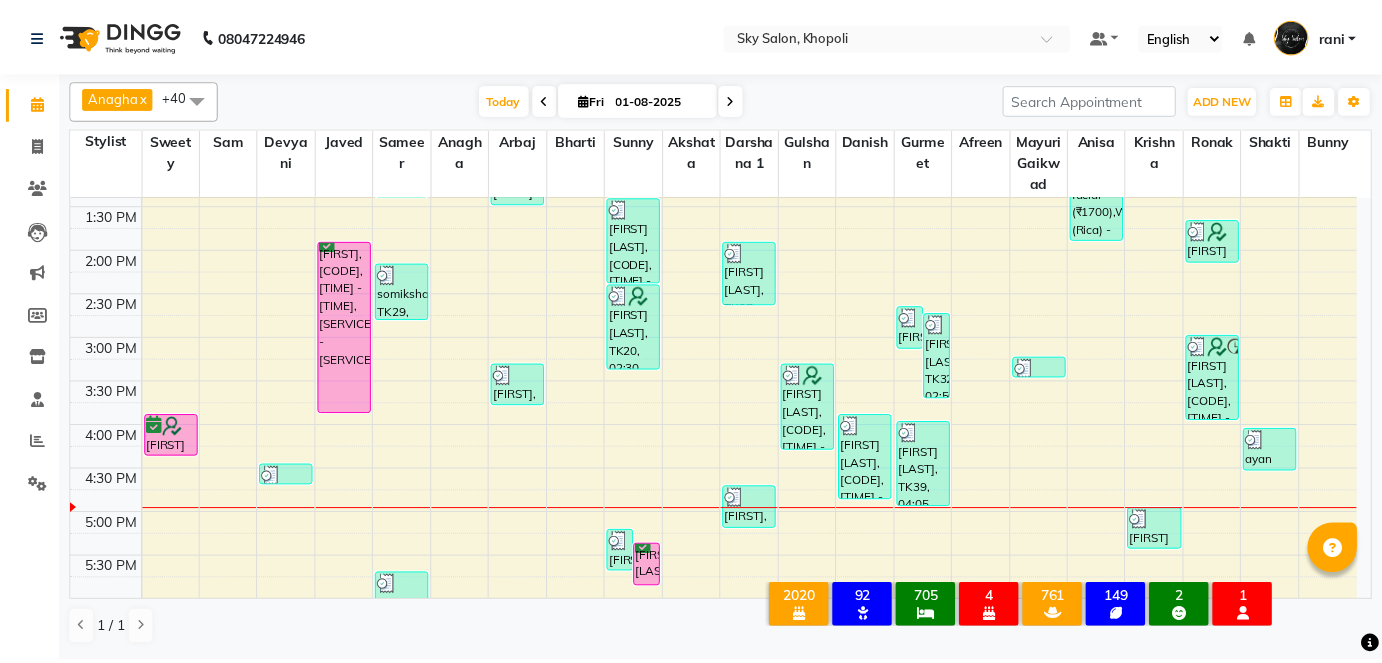 scroll, scrollTop: 650, scrollLeft: 0, axis: vertical 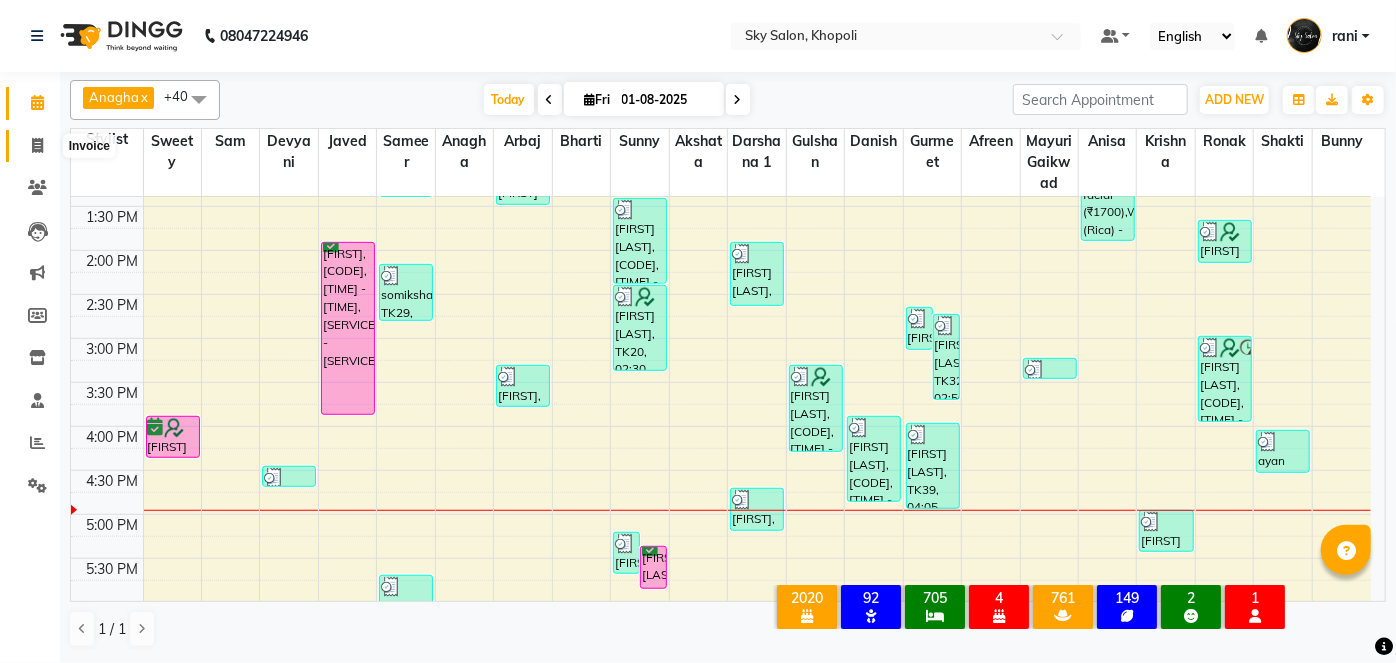 click 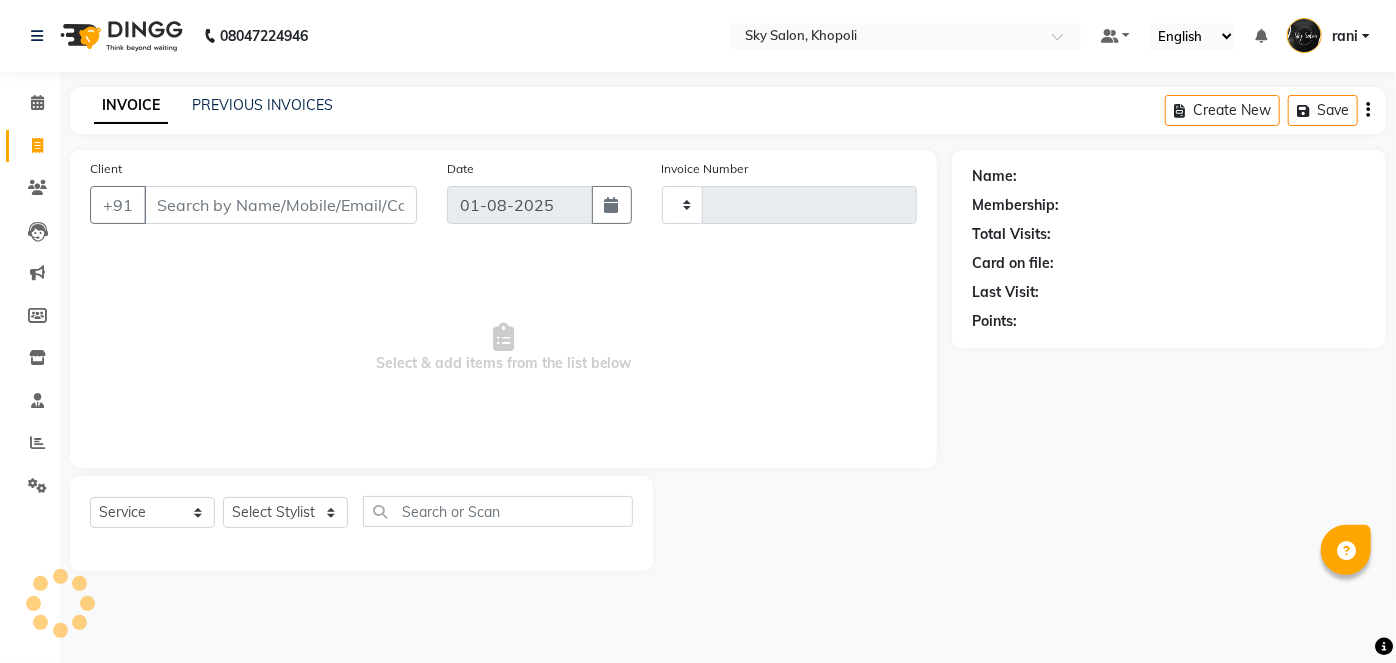 type on "9716" 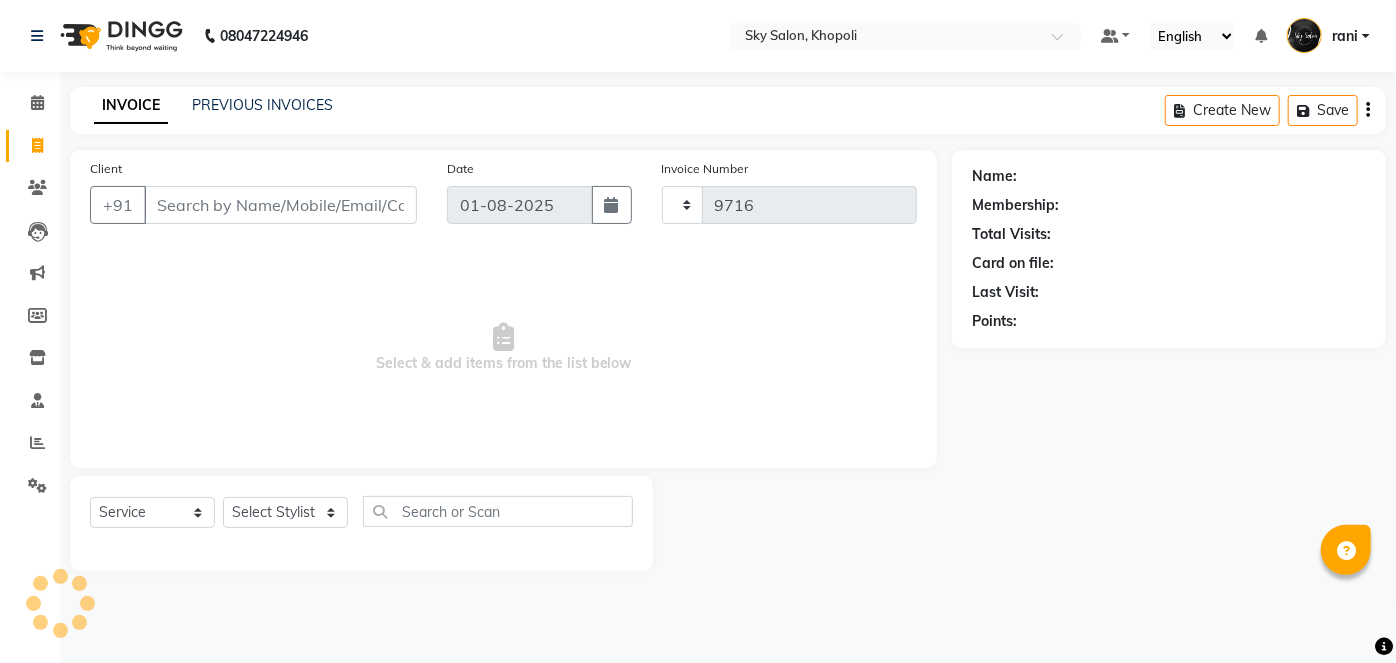 select on "3537" 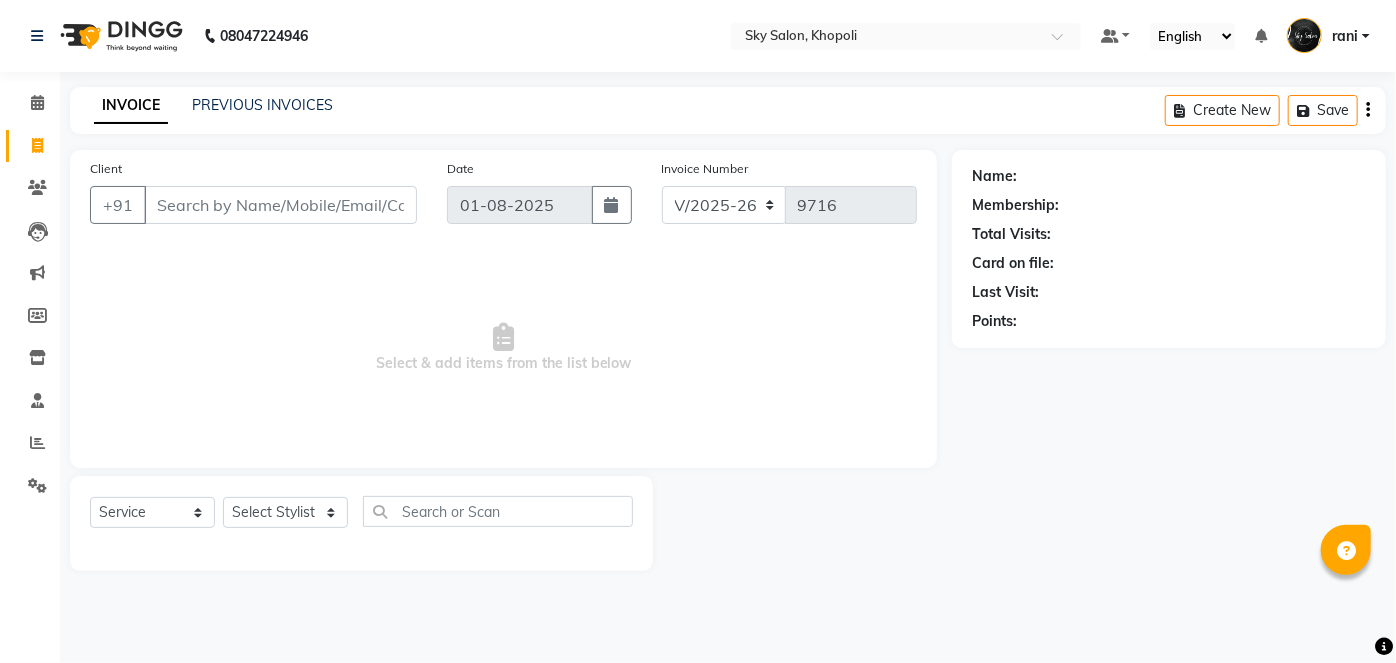 click on "PREVIOUS INVOICES" 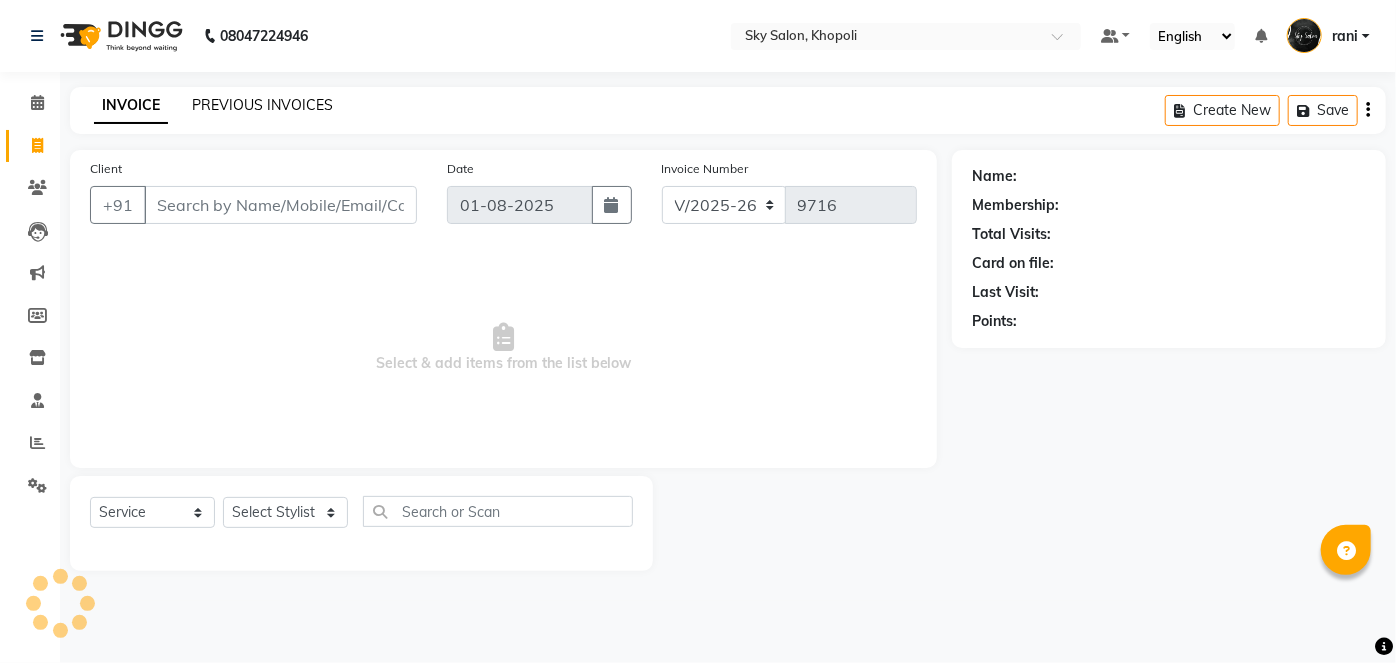 click on "PREVIOUS INVOICES" 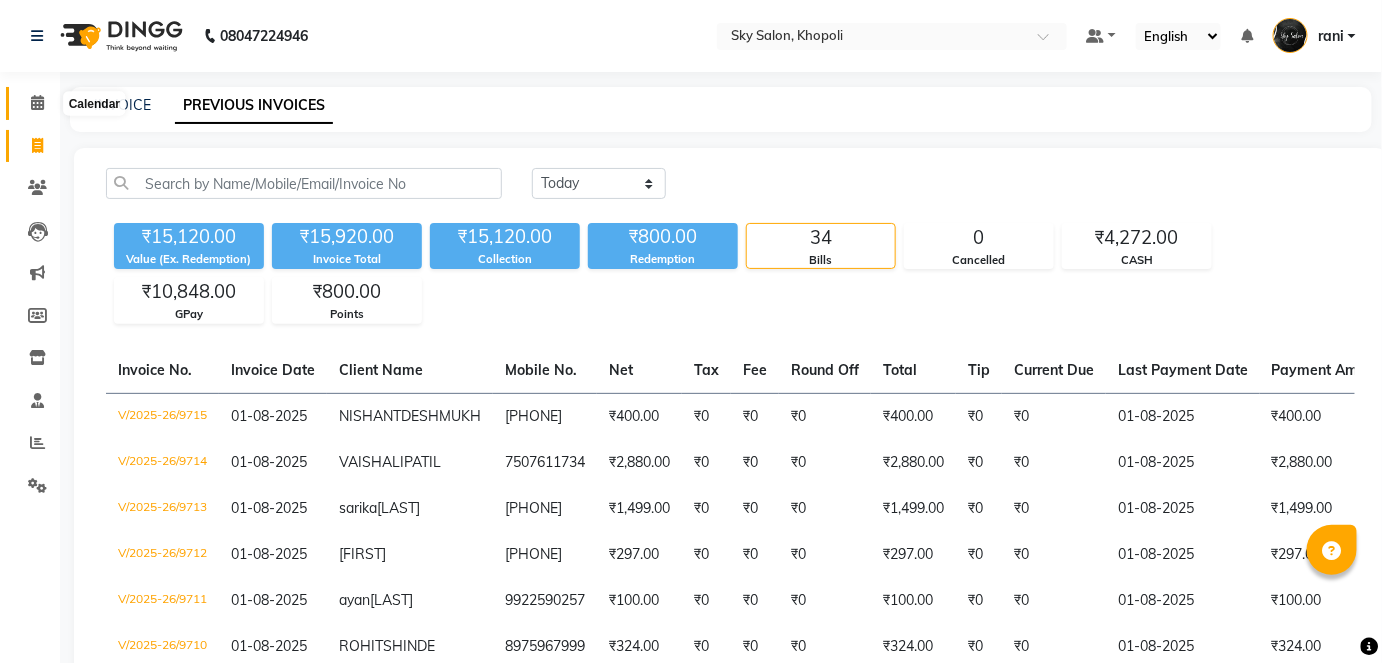 click 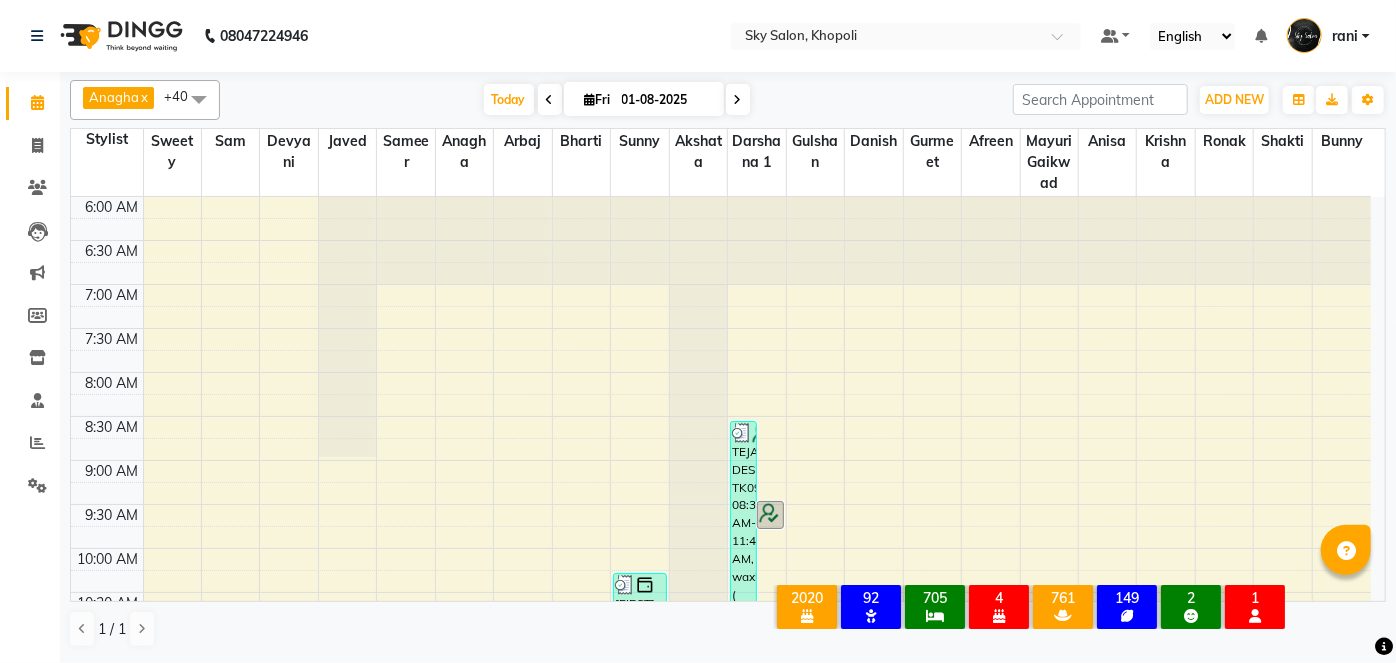 click on "Clients" 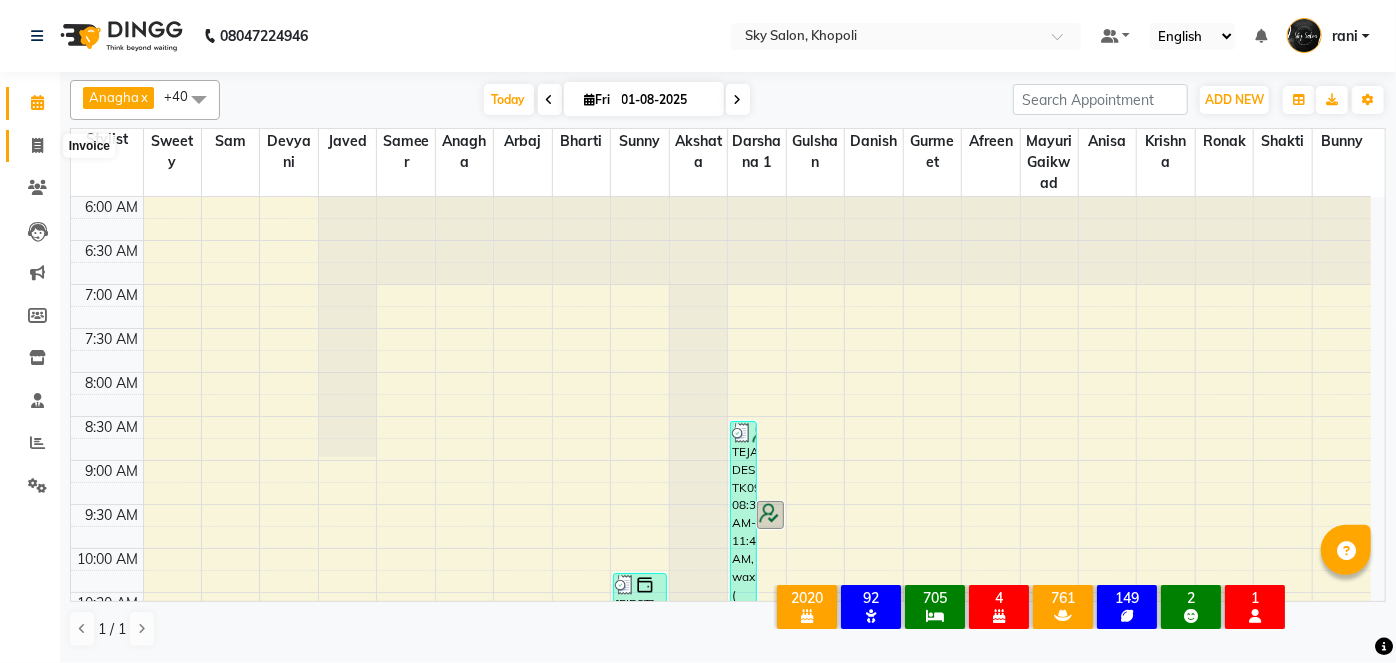 click 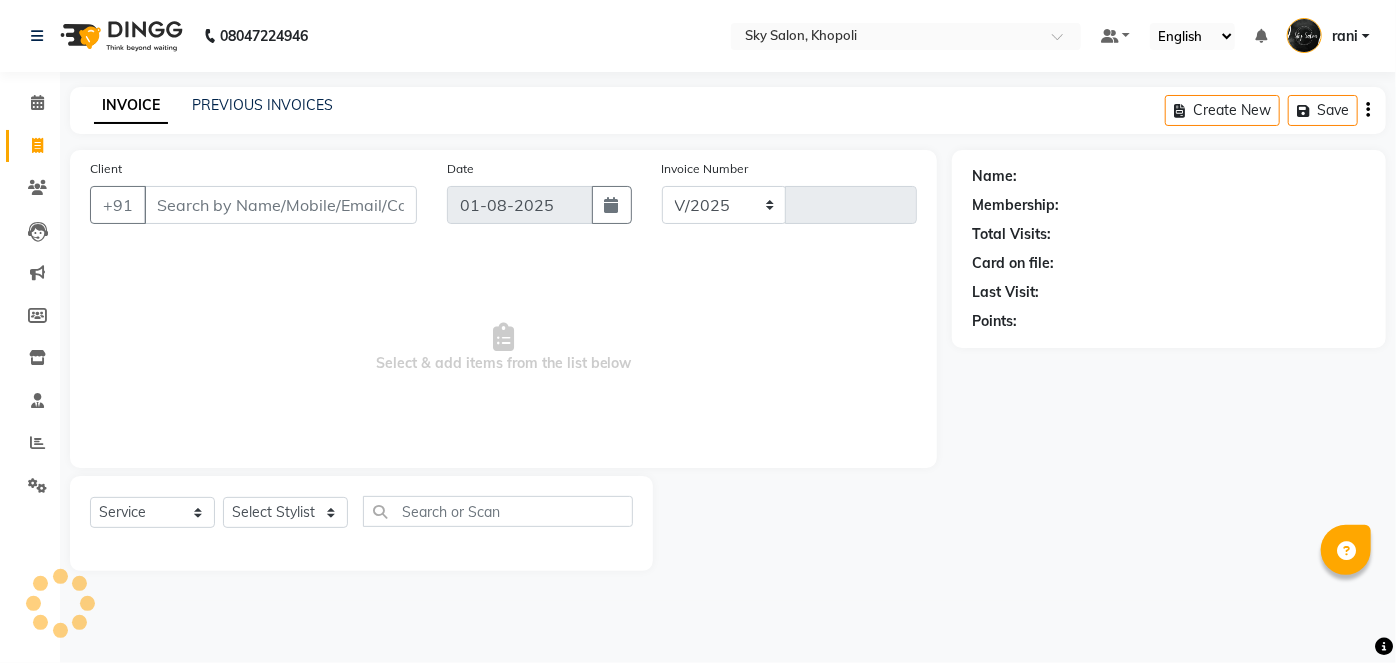 select on "3537" 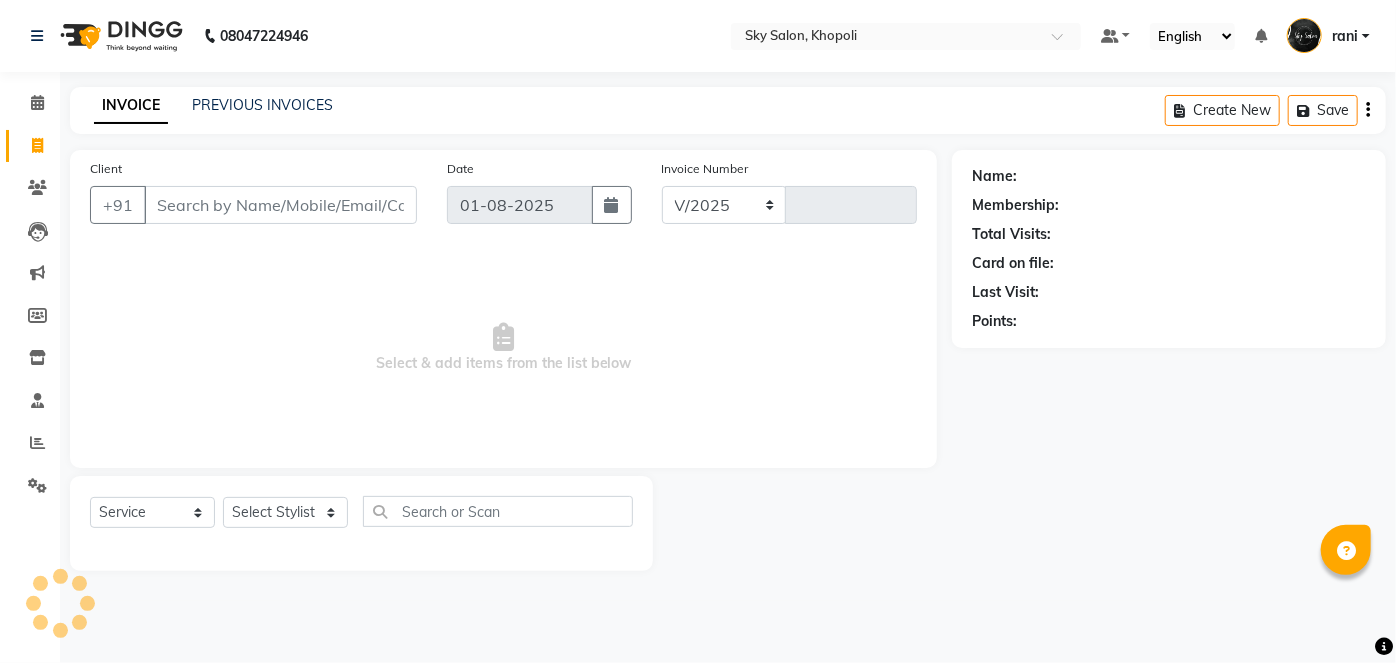 type on "9716" 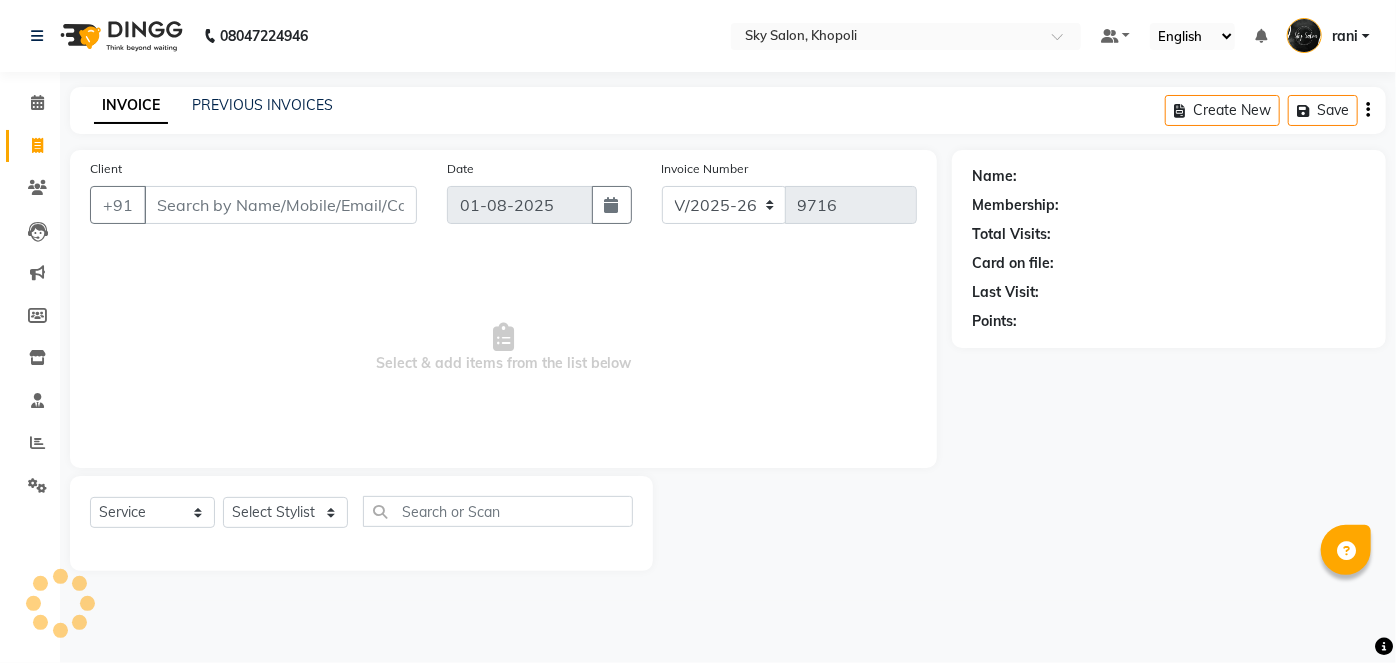 click on "PREVIOUS INVOICES" 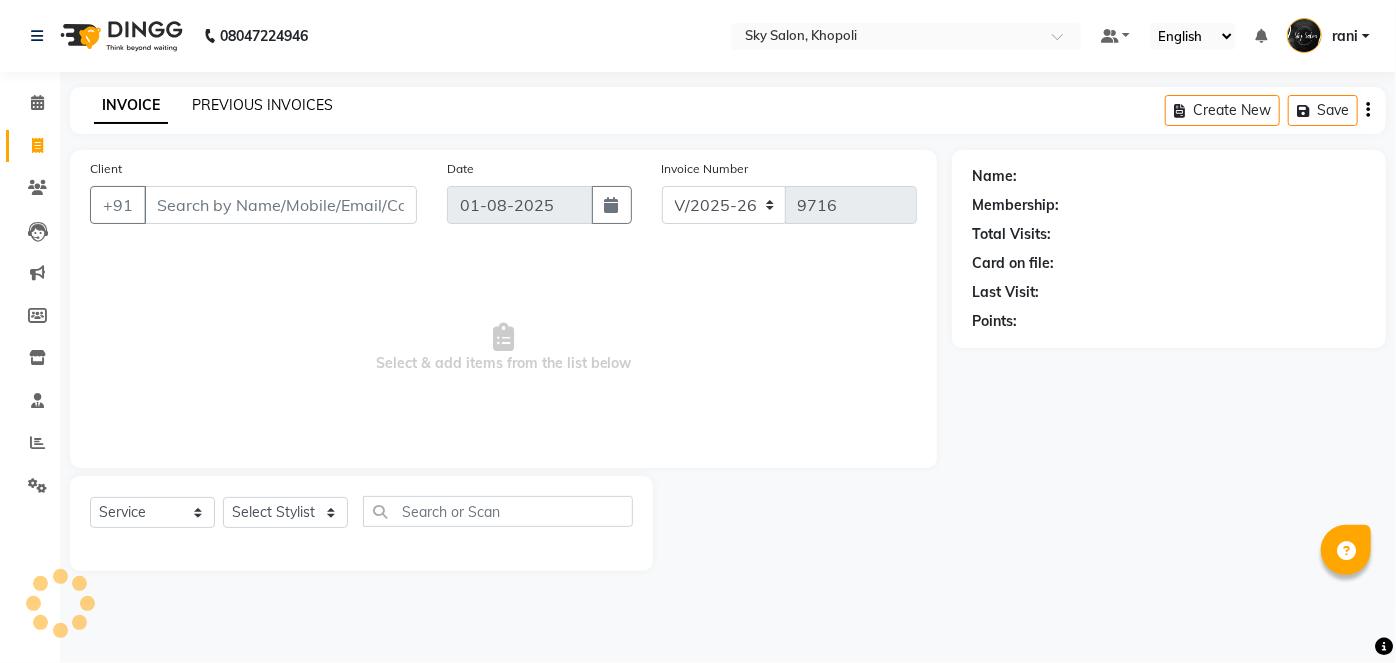 click on "PREVIOUS INVOICES" 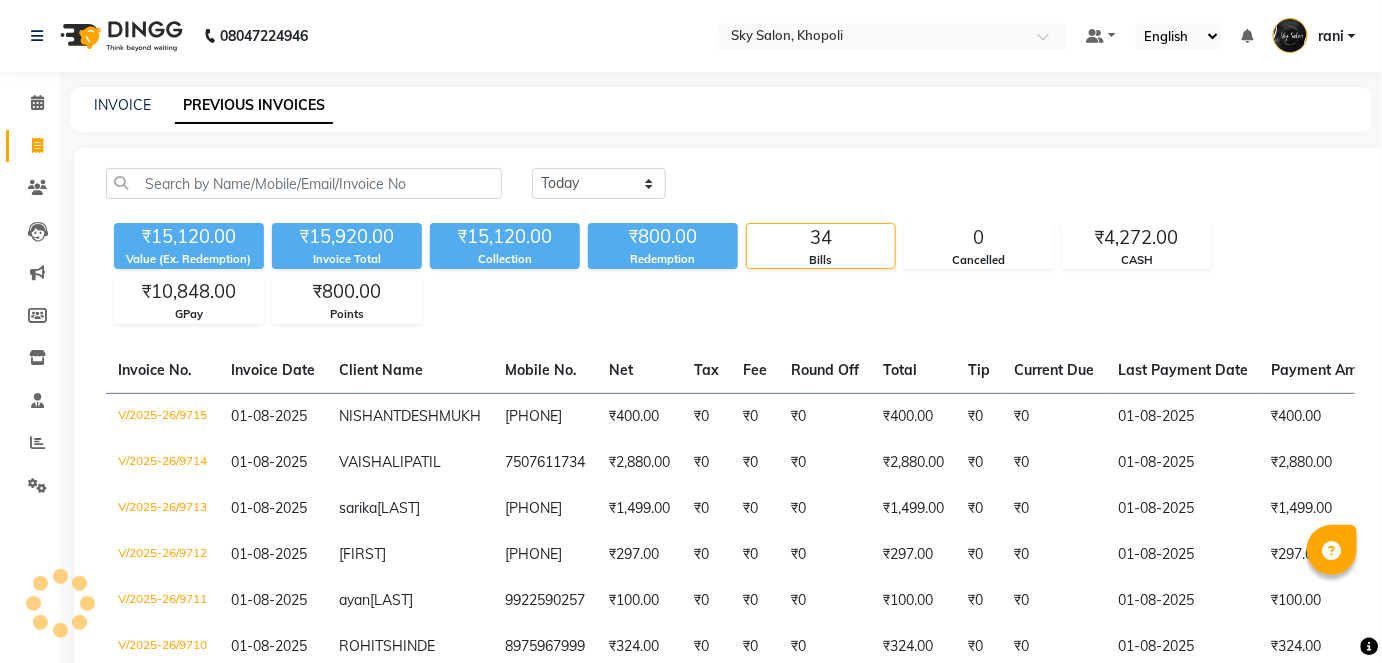 click on "PREVIOUS INVOICES" 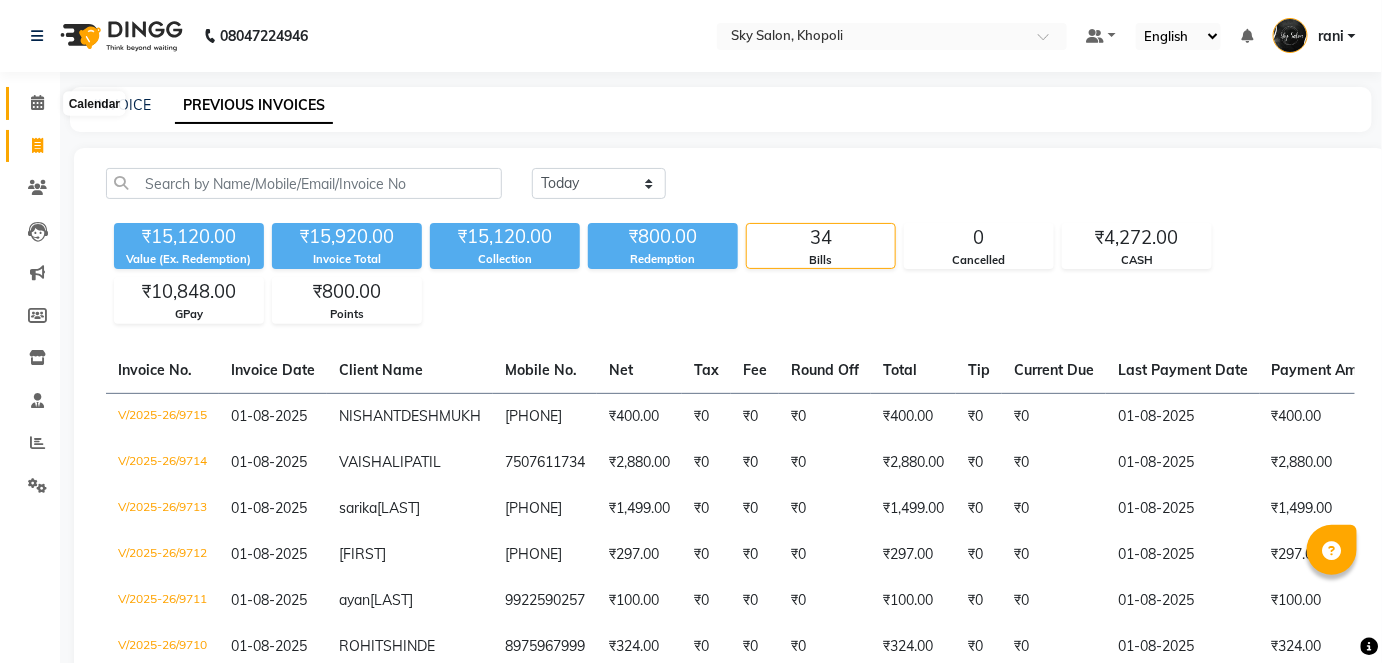 click 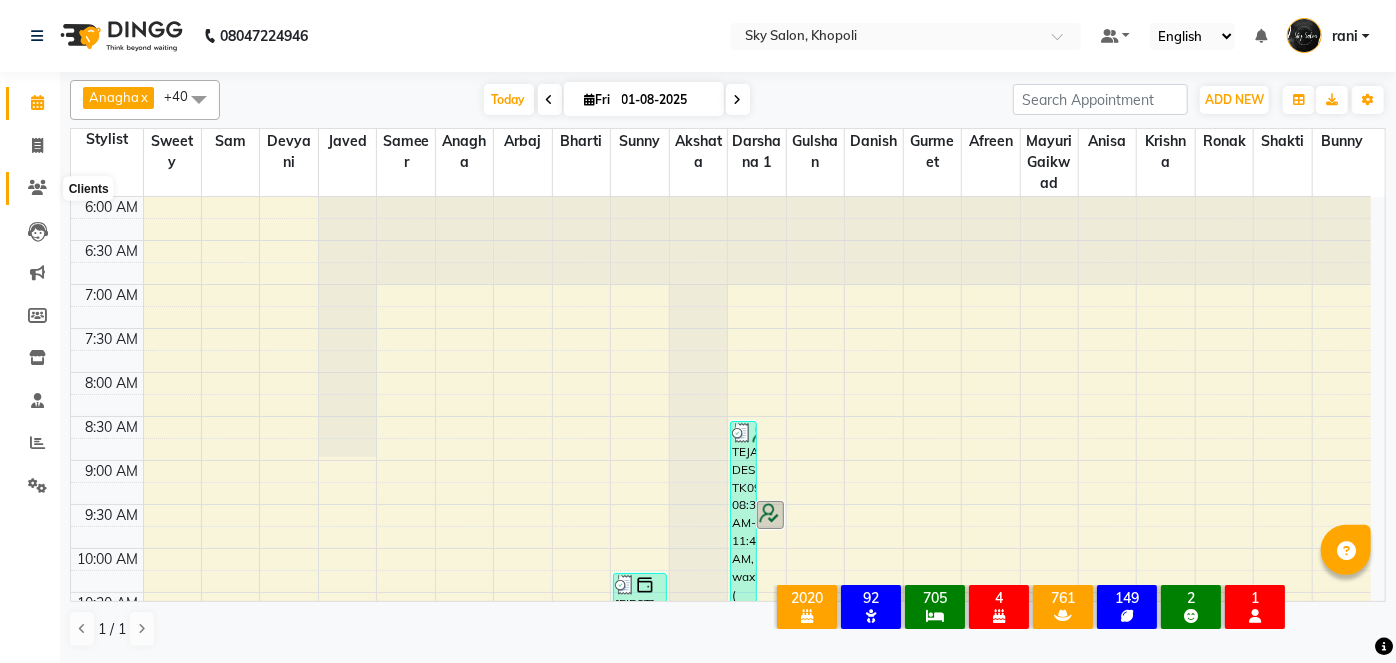 click 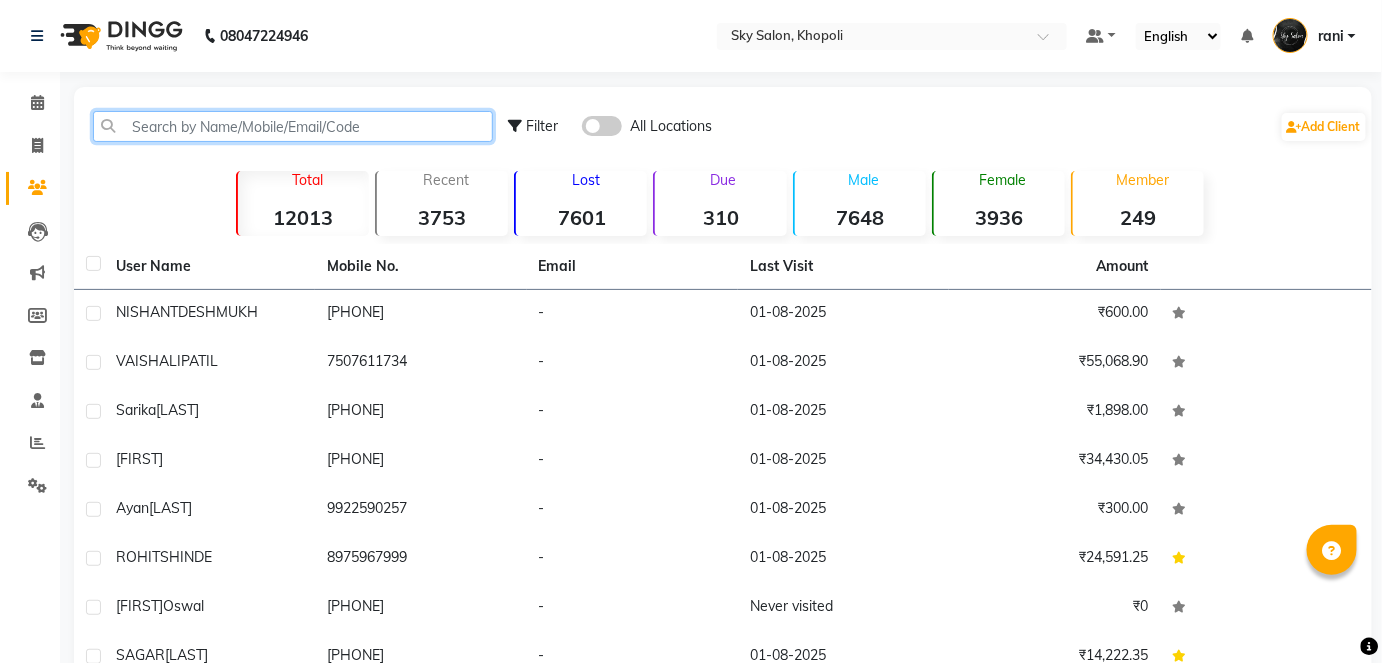 click 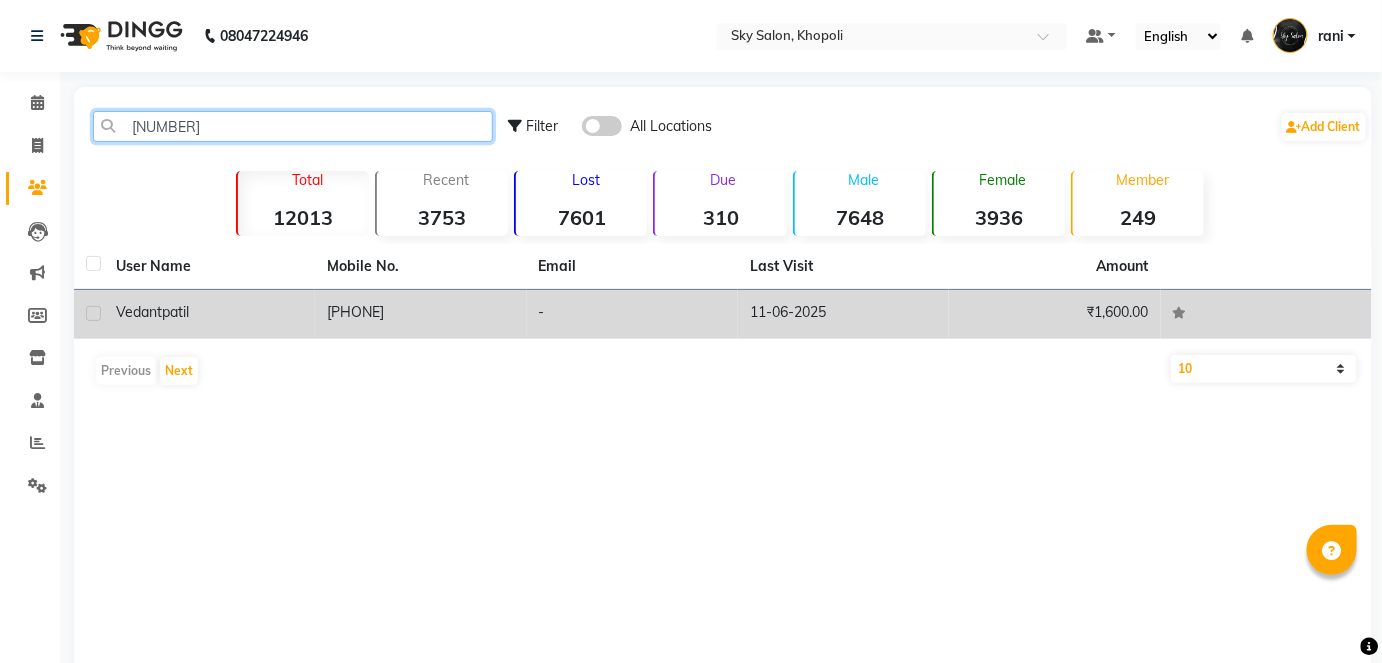 type on "[NUMBER]" 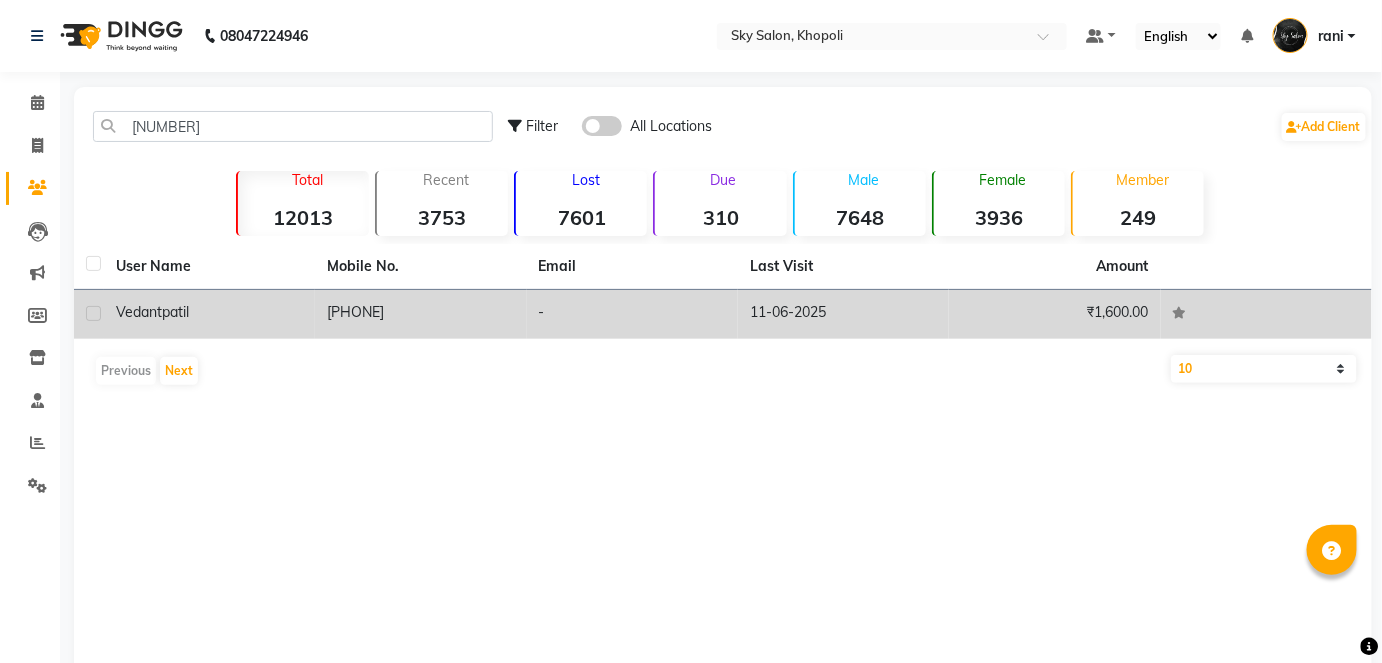 click on "vedant patil" 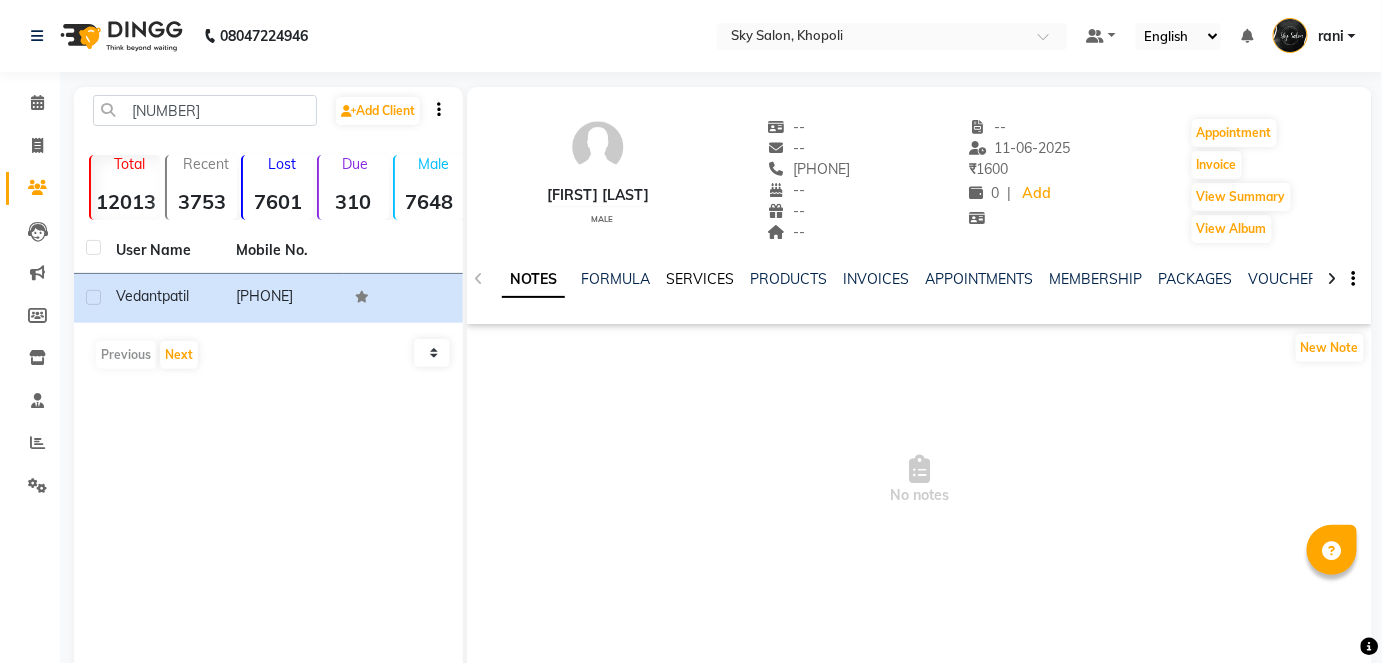 click on "SERVICES" 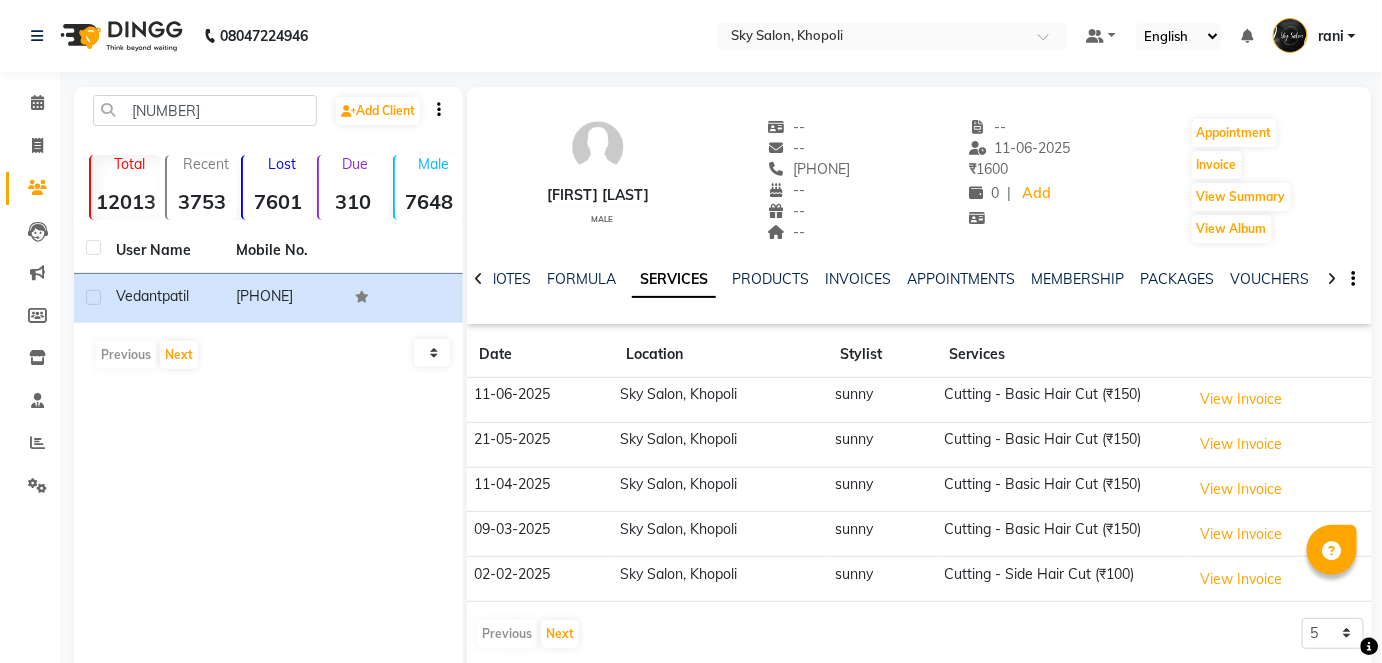click on "Cutting  - Basic Hair Cut (₹150)" 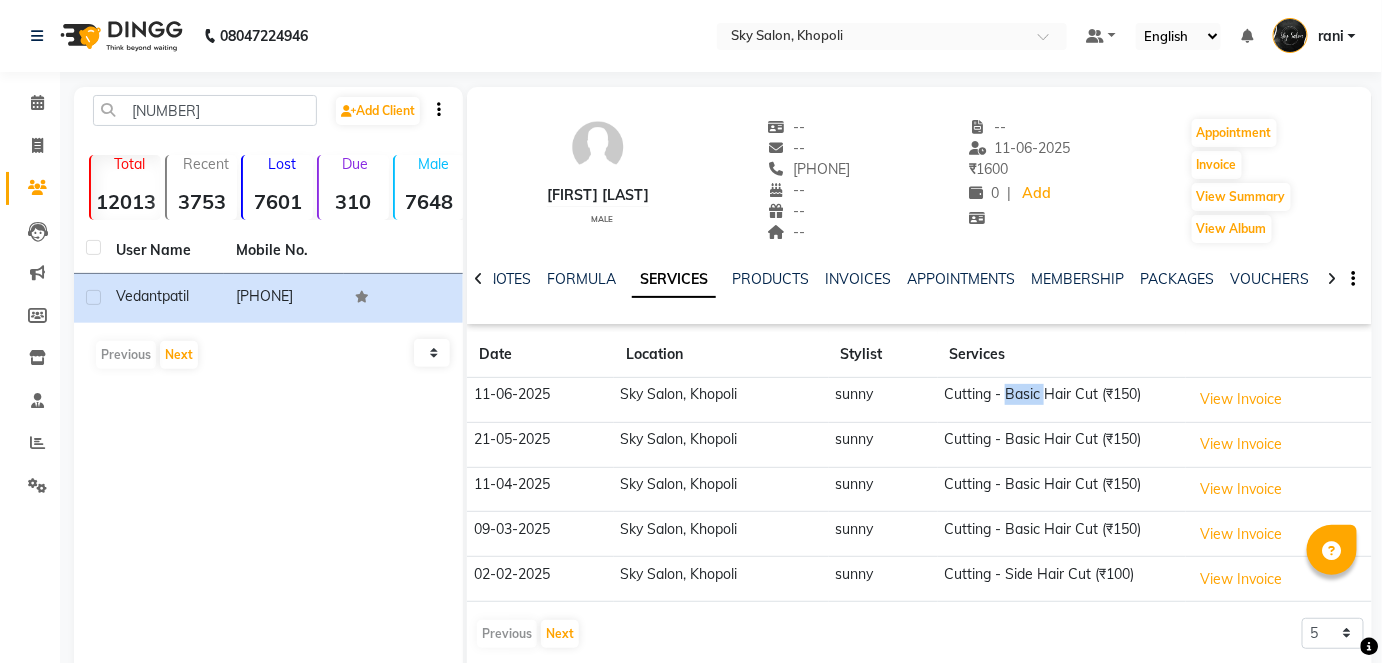 click on "Cutting  - Basic Hair Cut (₹150)" 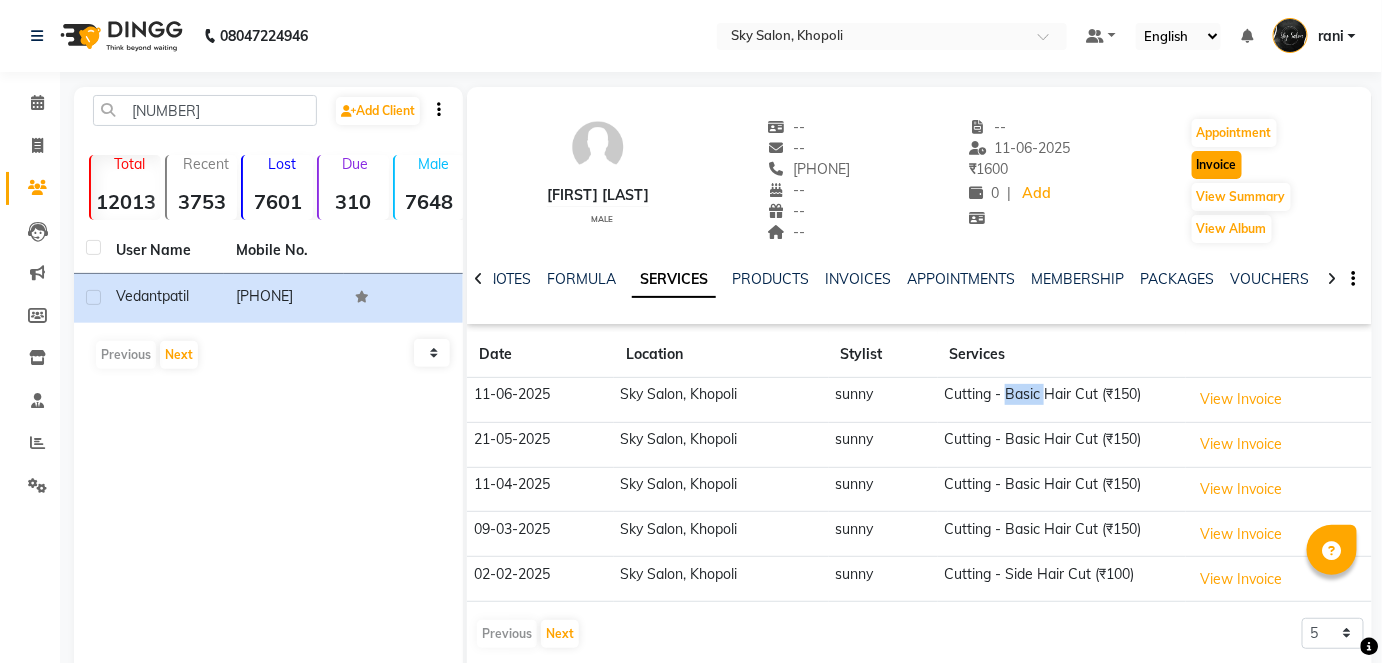 click on "Invoice" 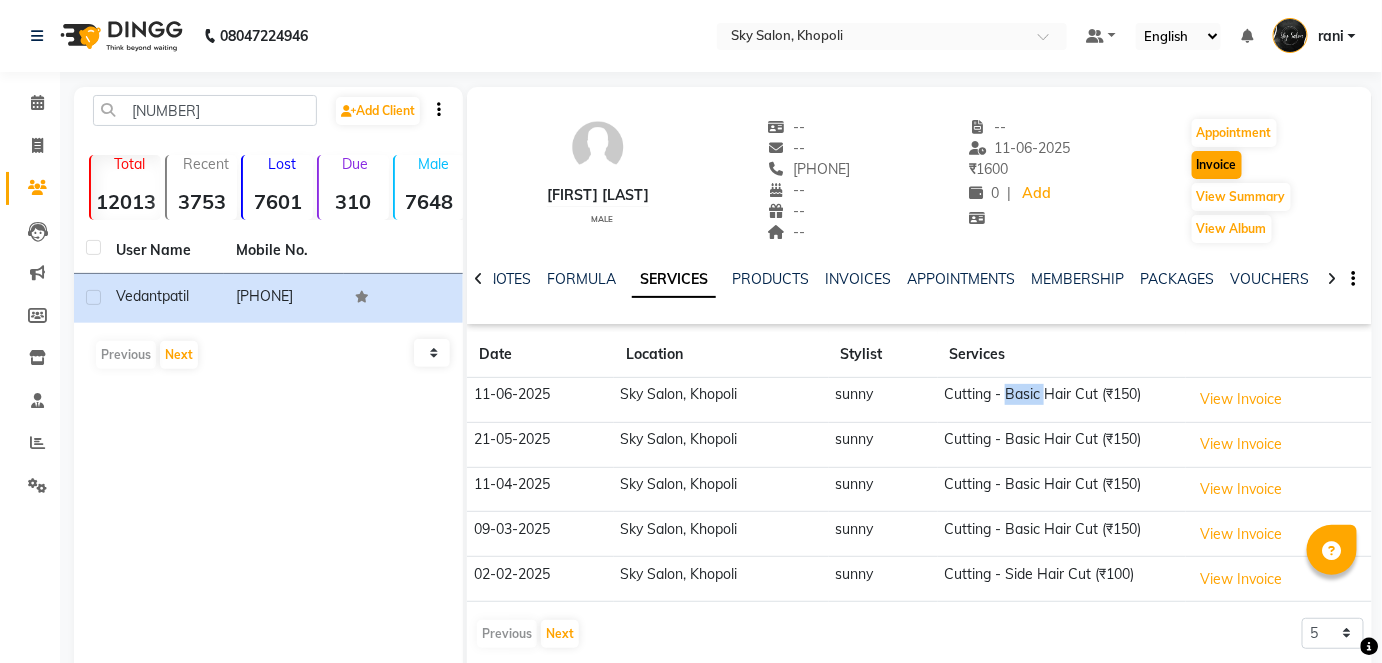 select on "service" 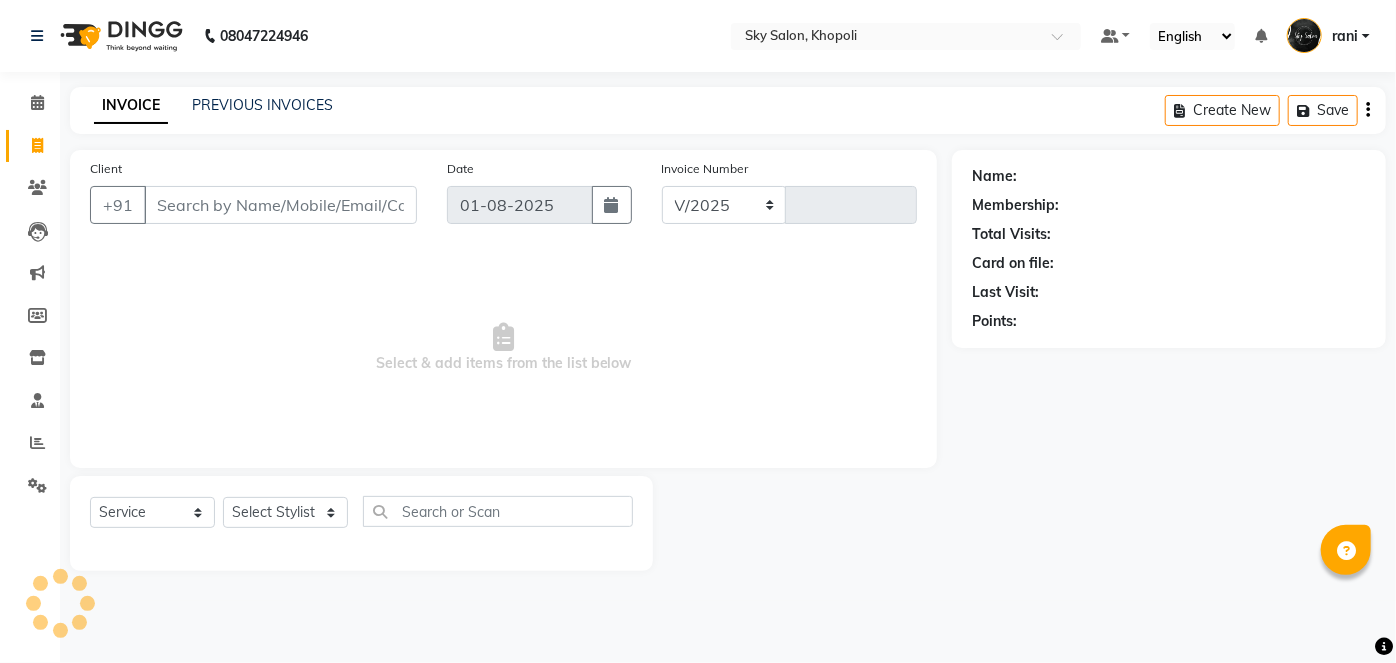select on "3537" 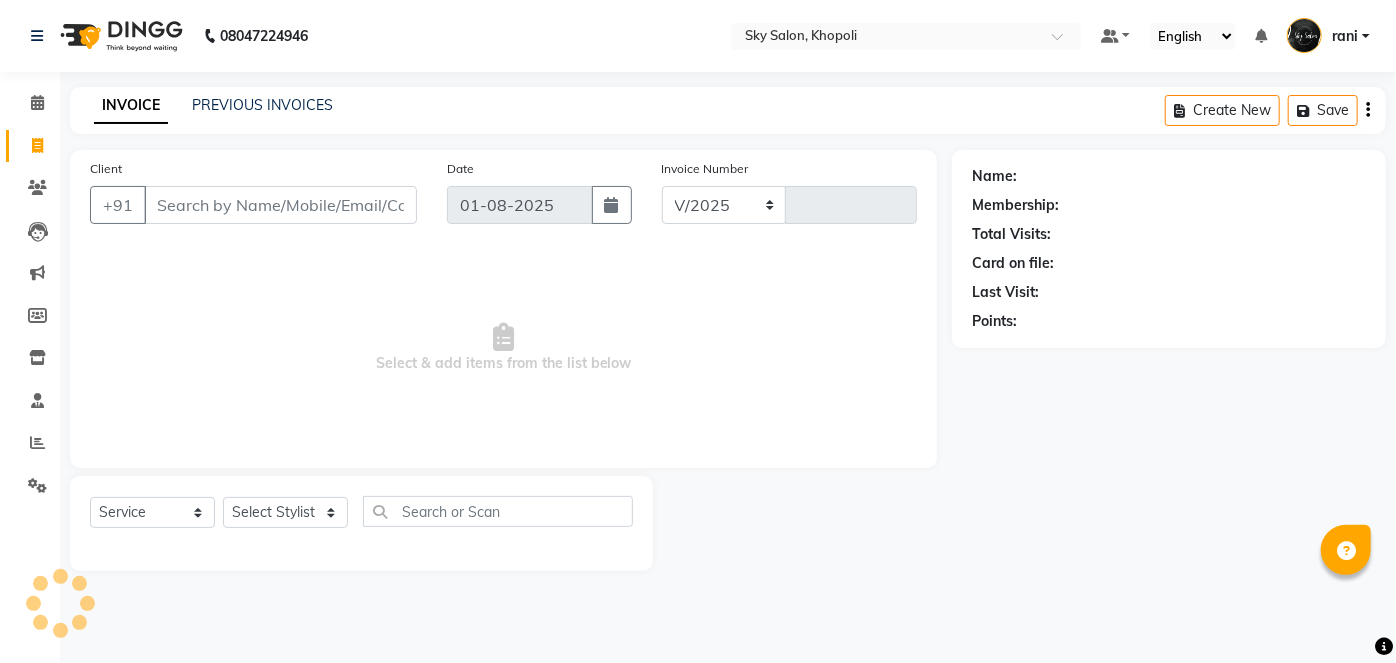 type on "9716" 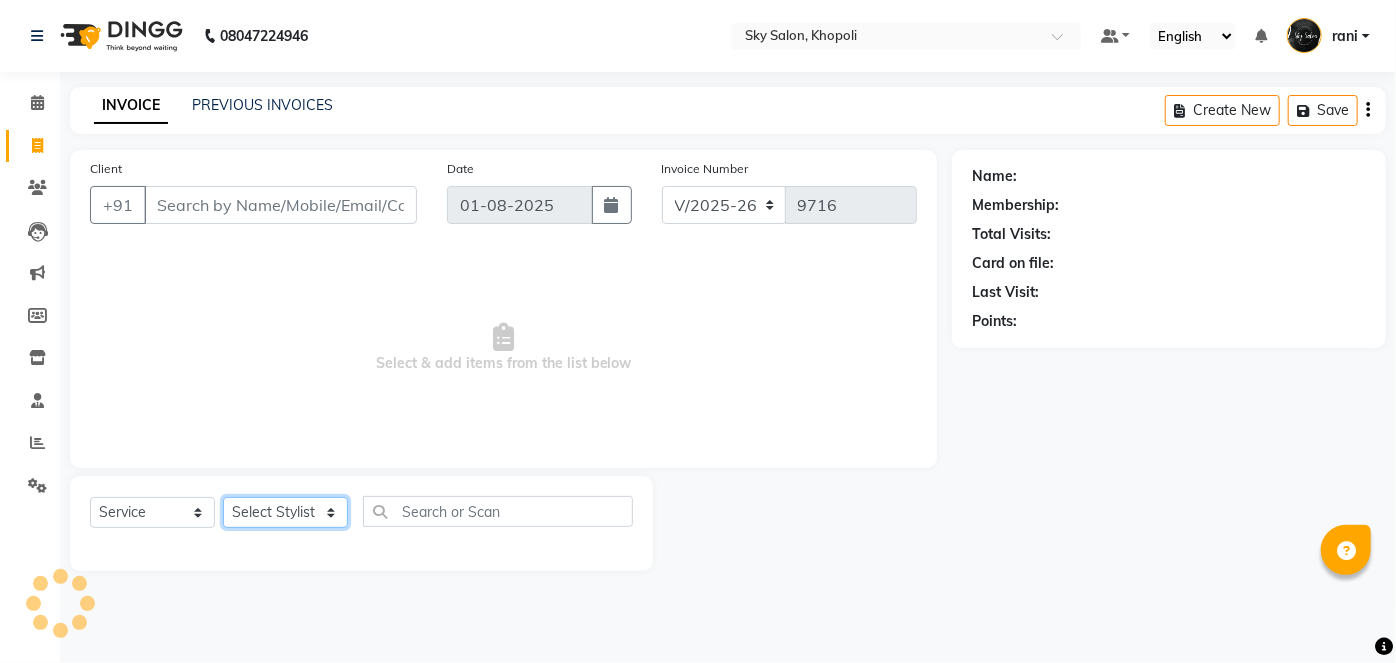 click on "Select Stylist" 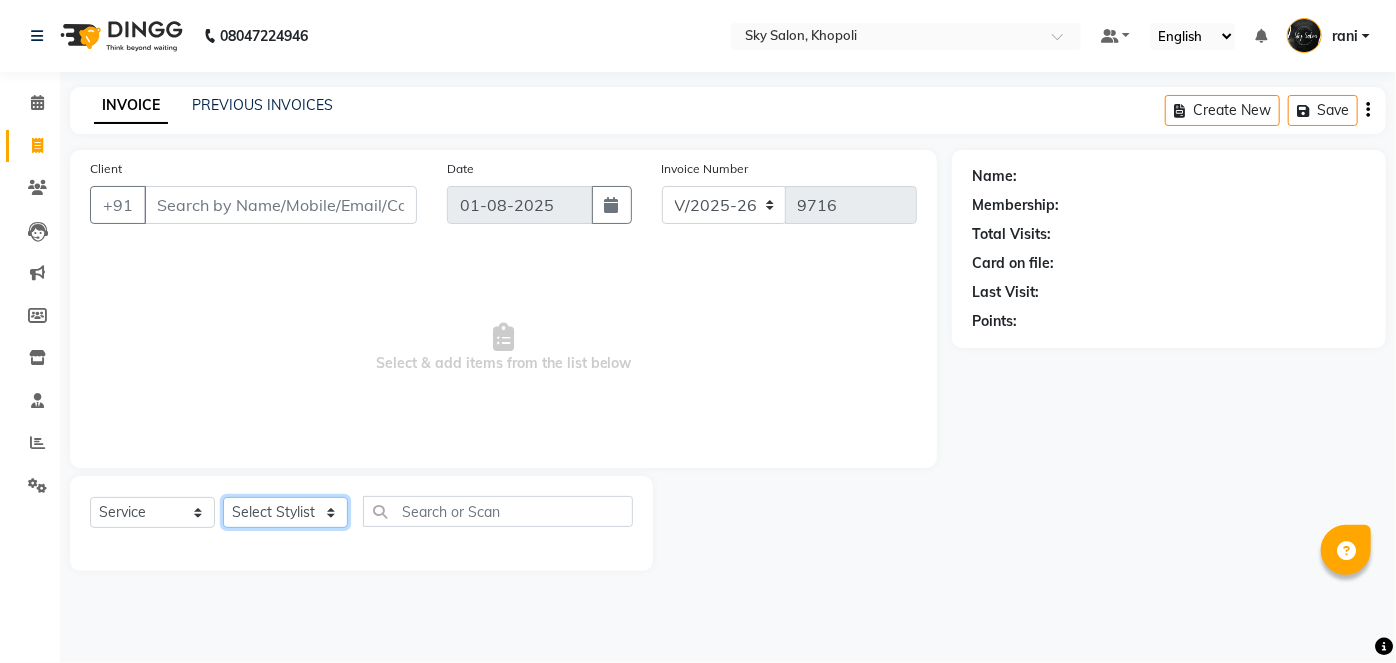 type on "[PHONE]" 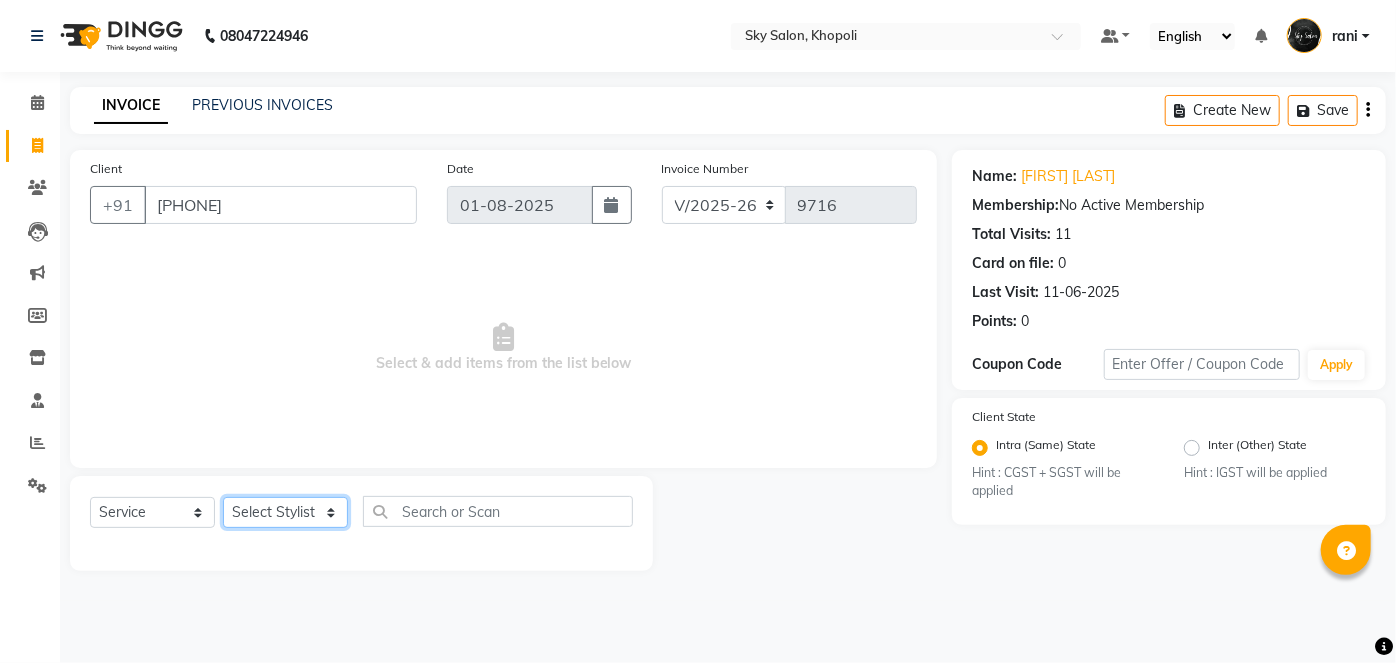 select on "43486" 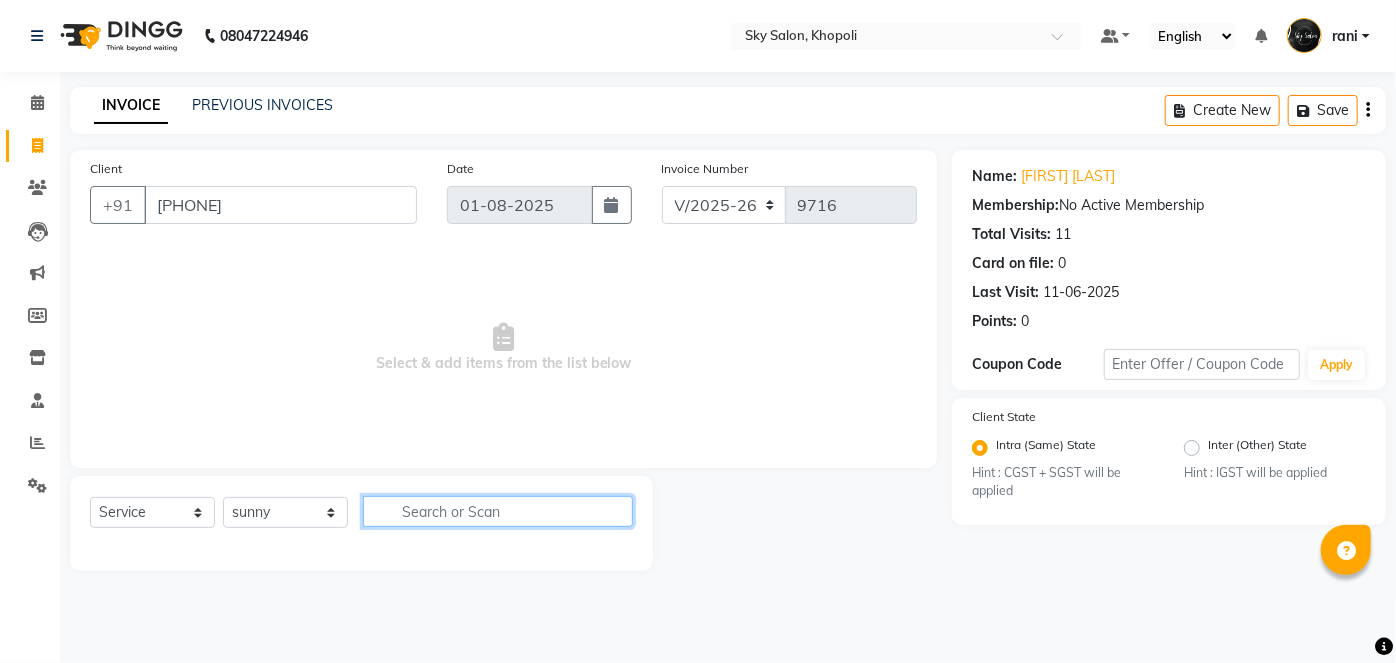 click 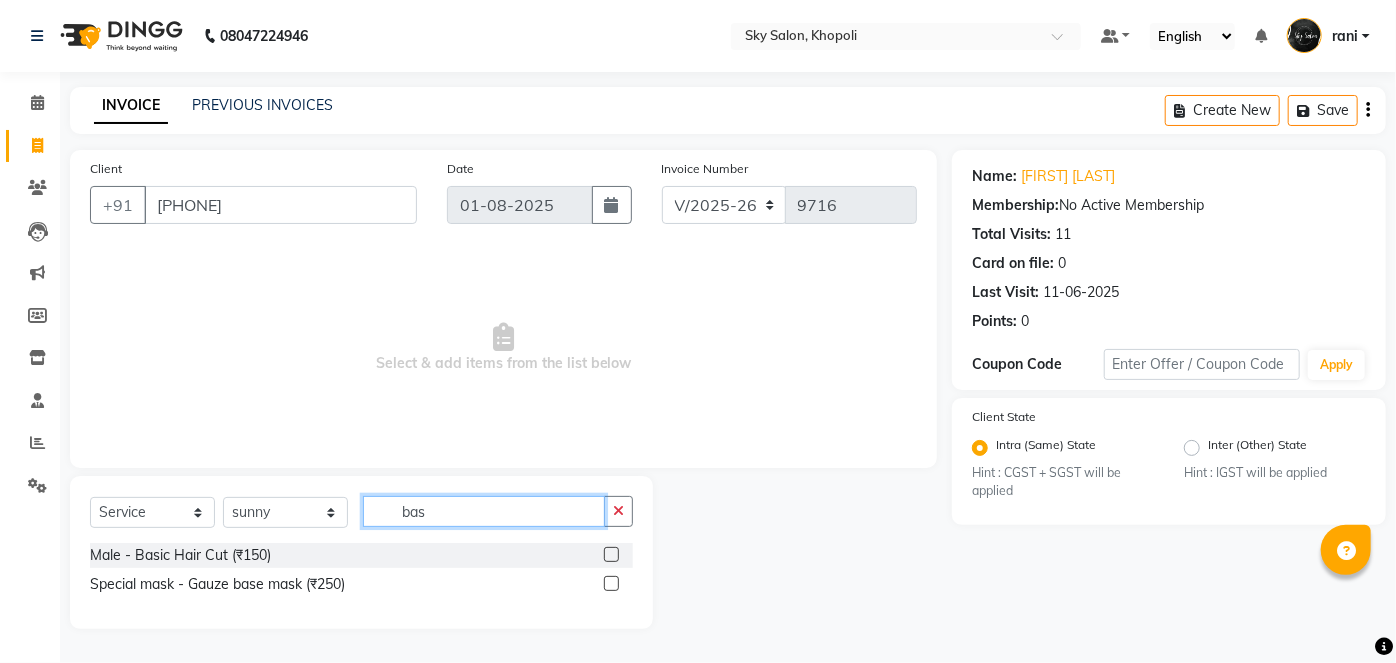type on "bas" 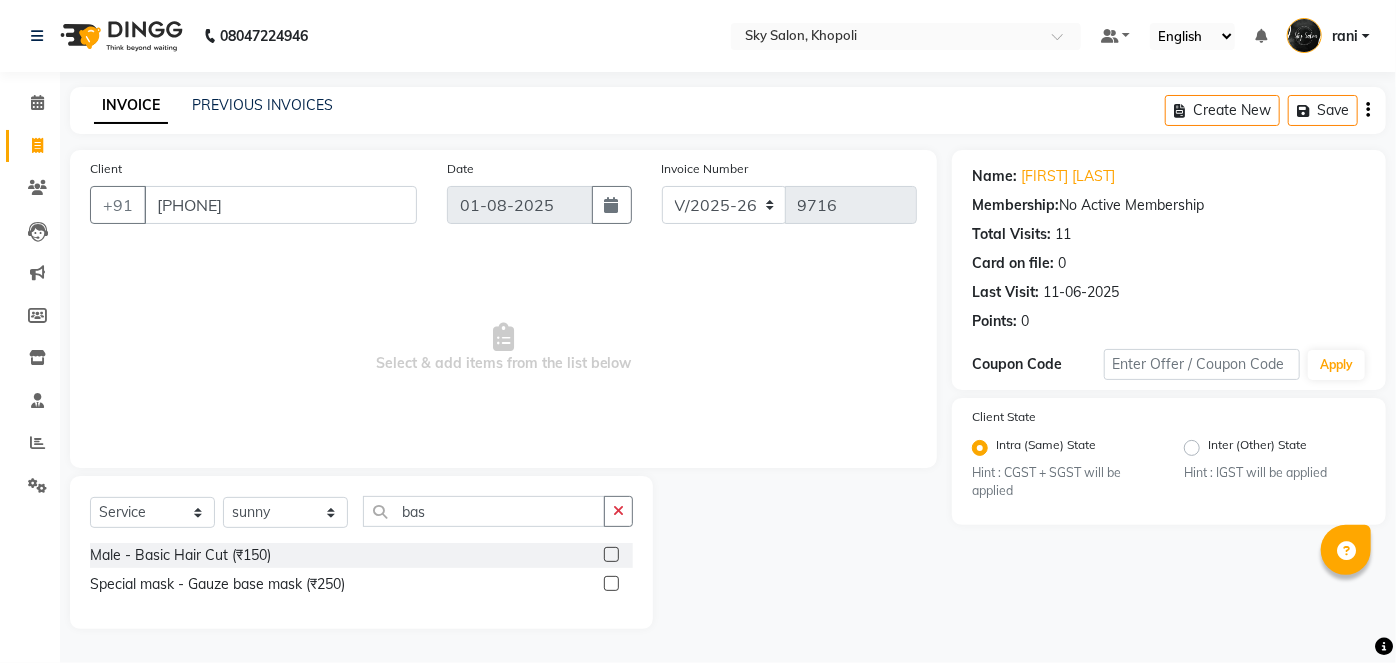 click 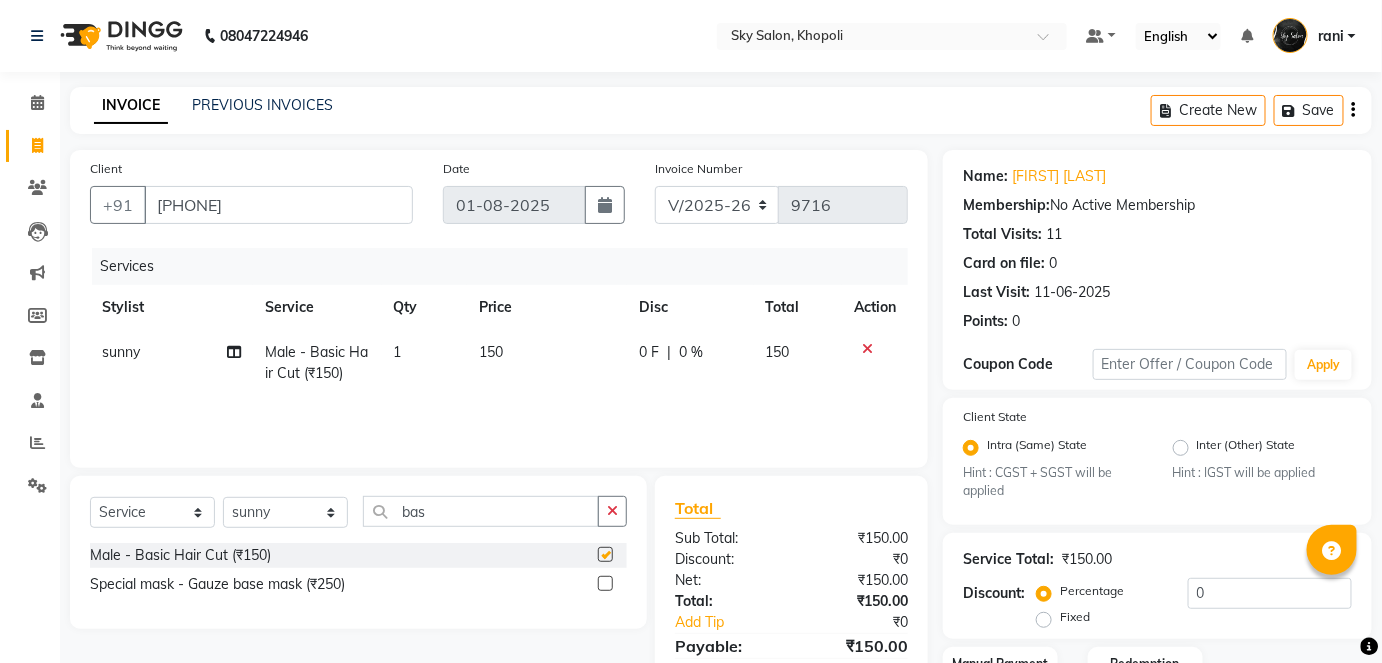 checkbox on "false" 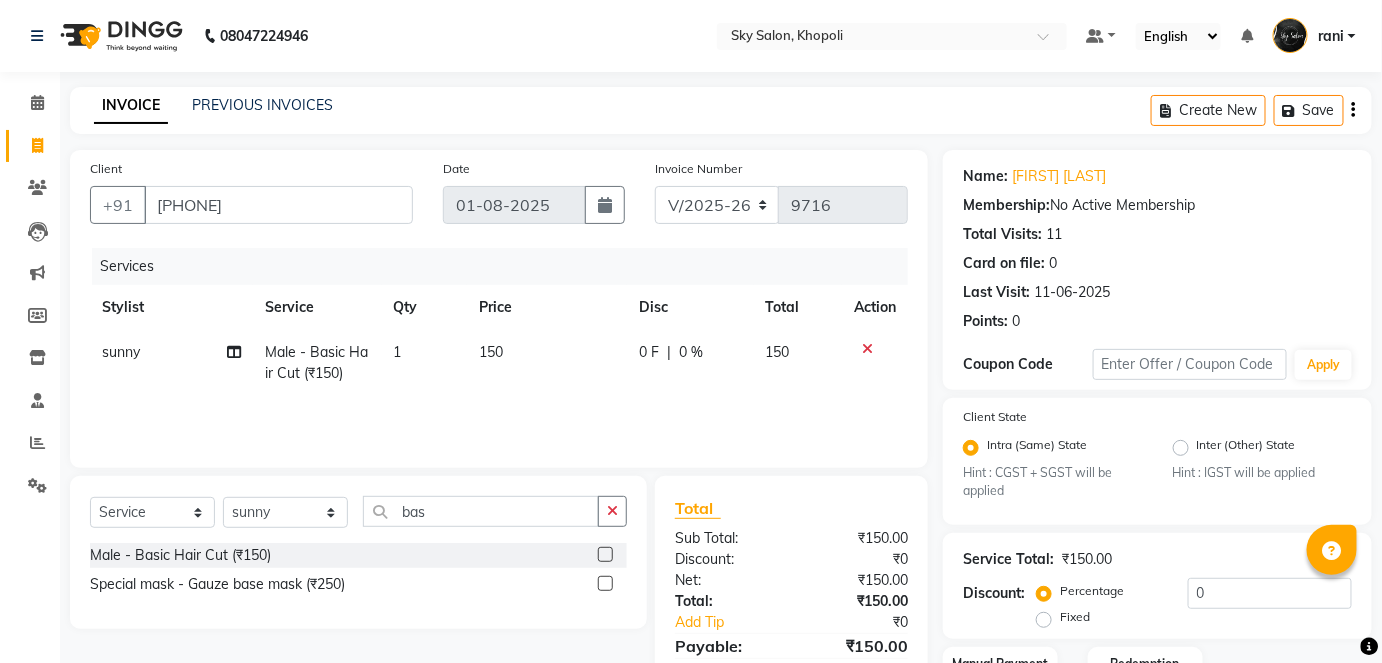 scroll, scrollTop: 147, scrollLeft: 0, axis: vertical 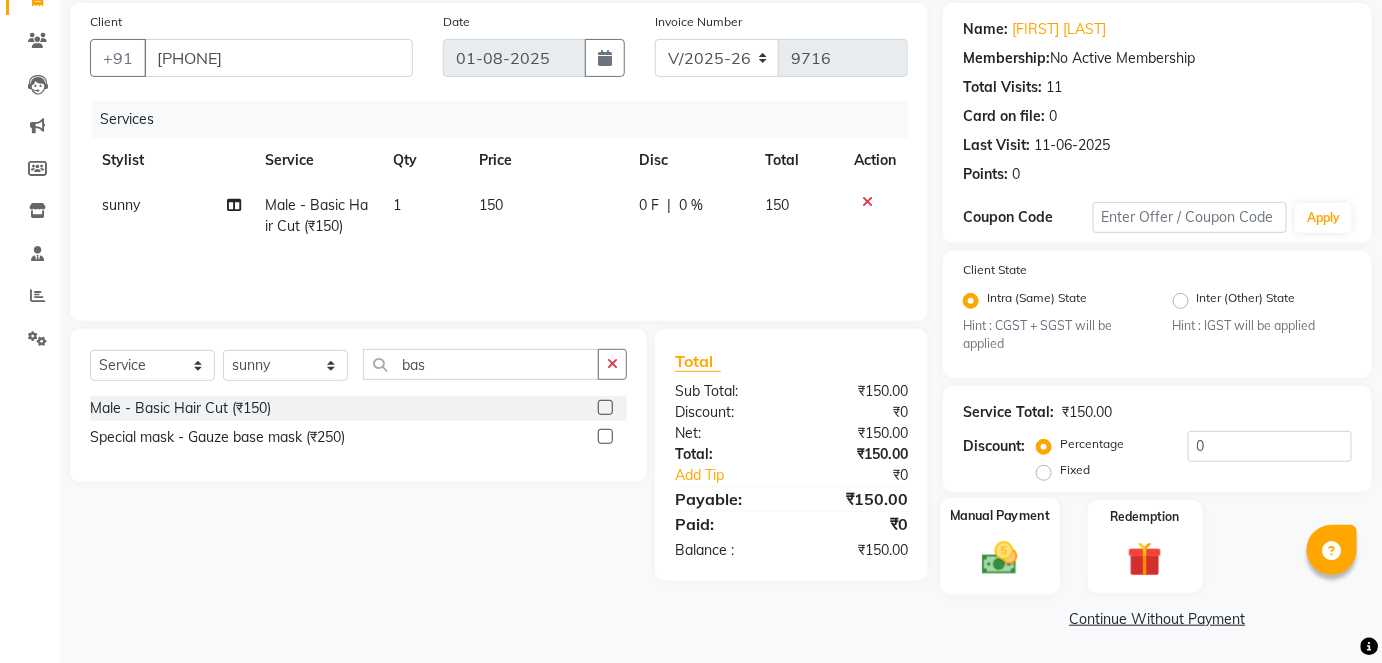 click on "Manual Payment" 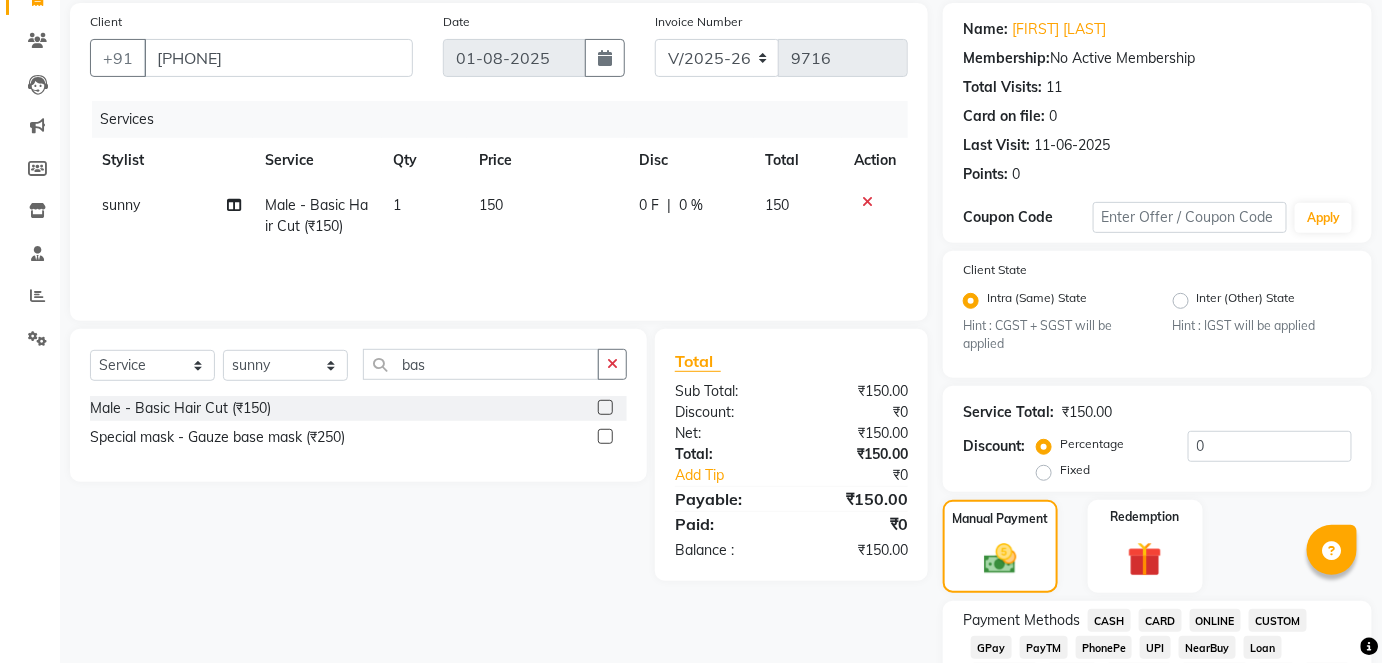 click on "CASH" 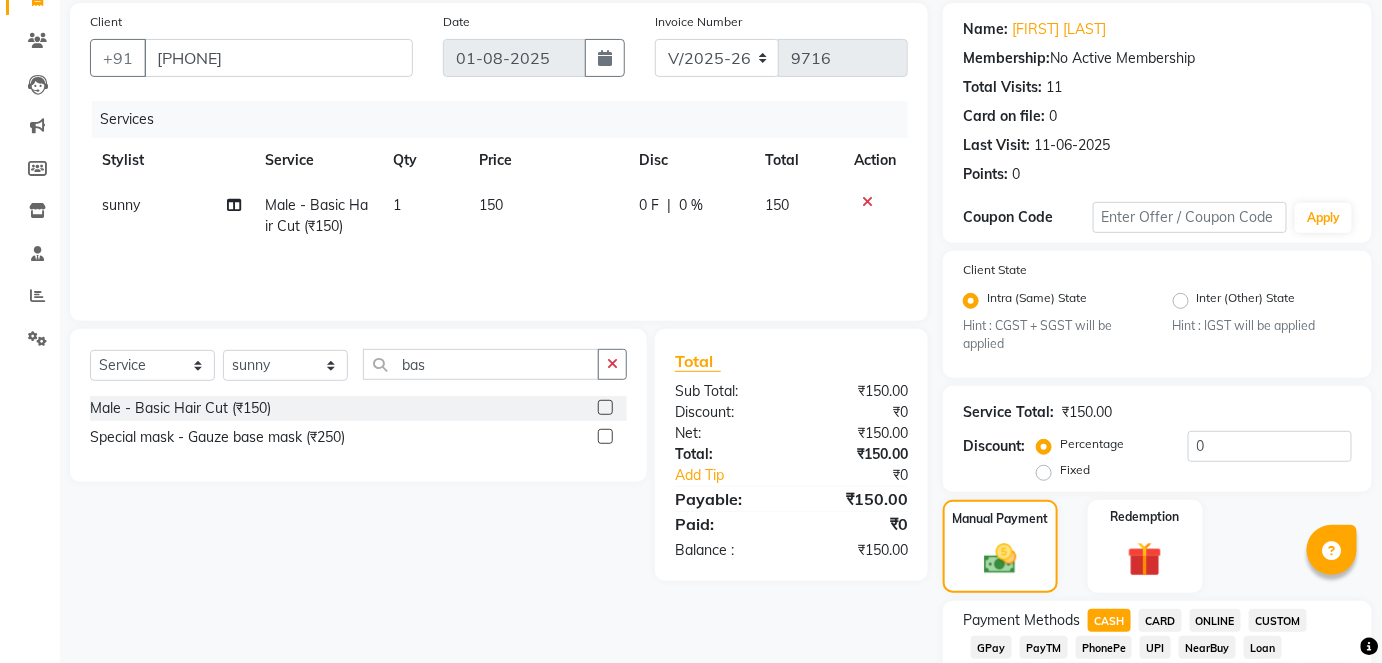 scroll, scrollTop: 950, scrollLeft: 0, axis: vertical 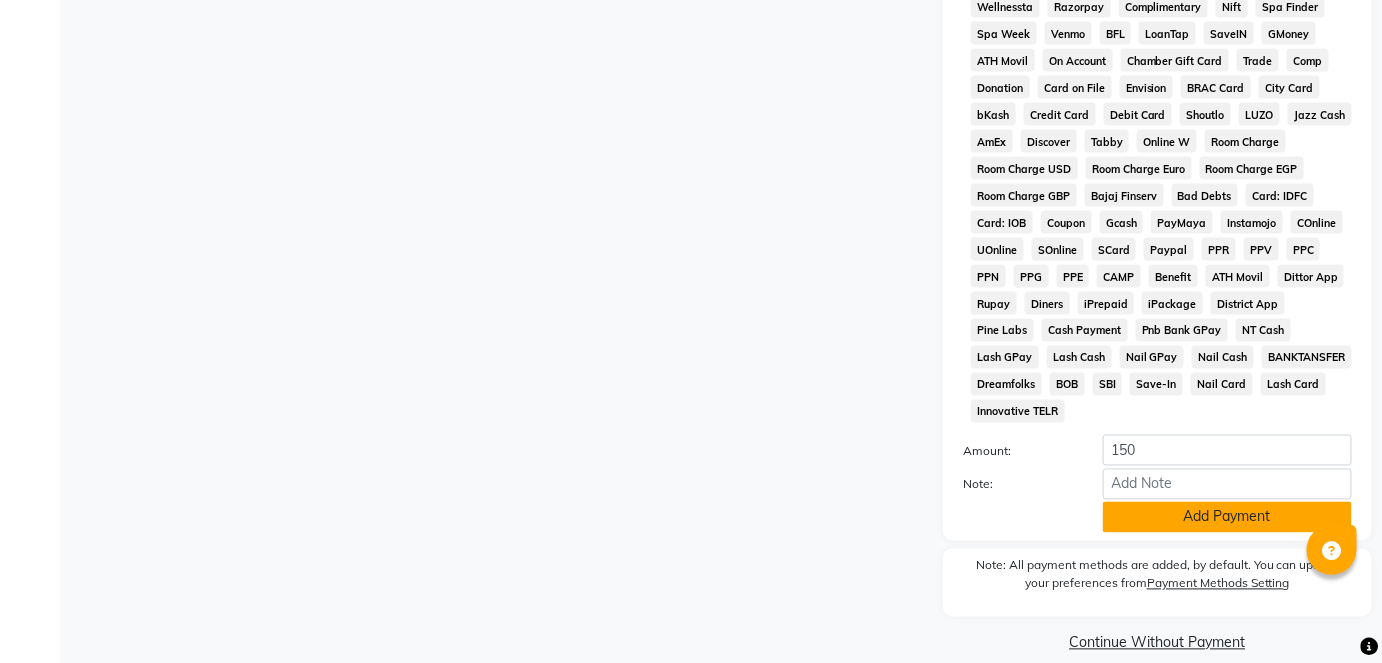 click on "Add Payment" 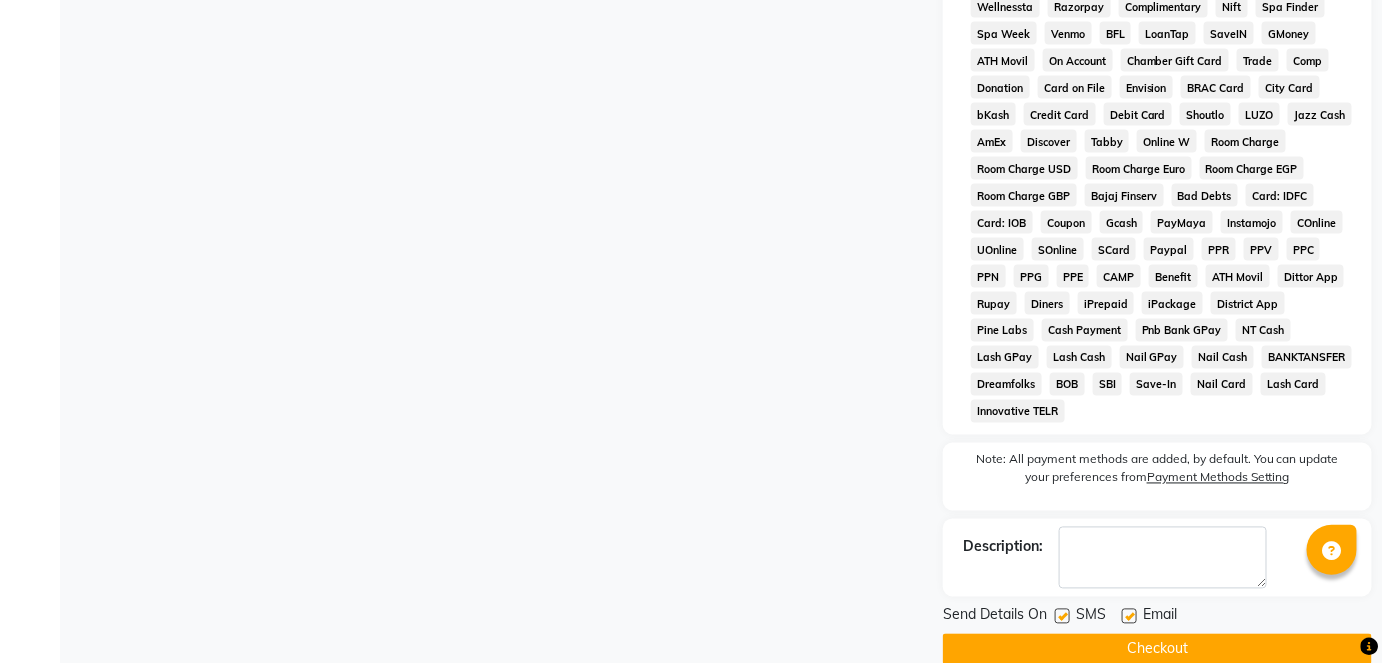 click 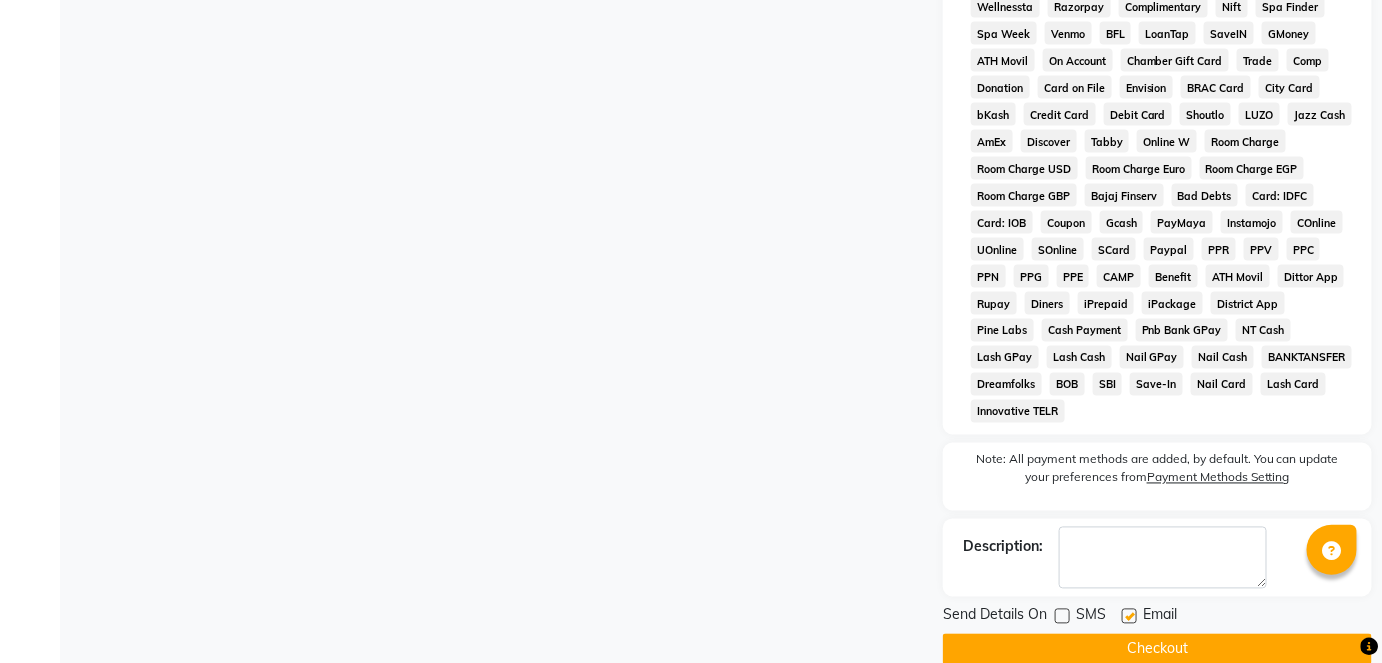click on "Checkout" 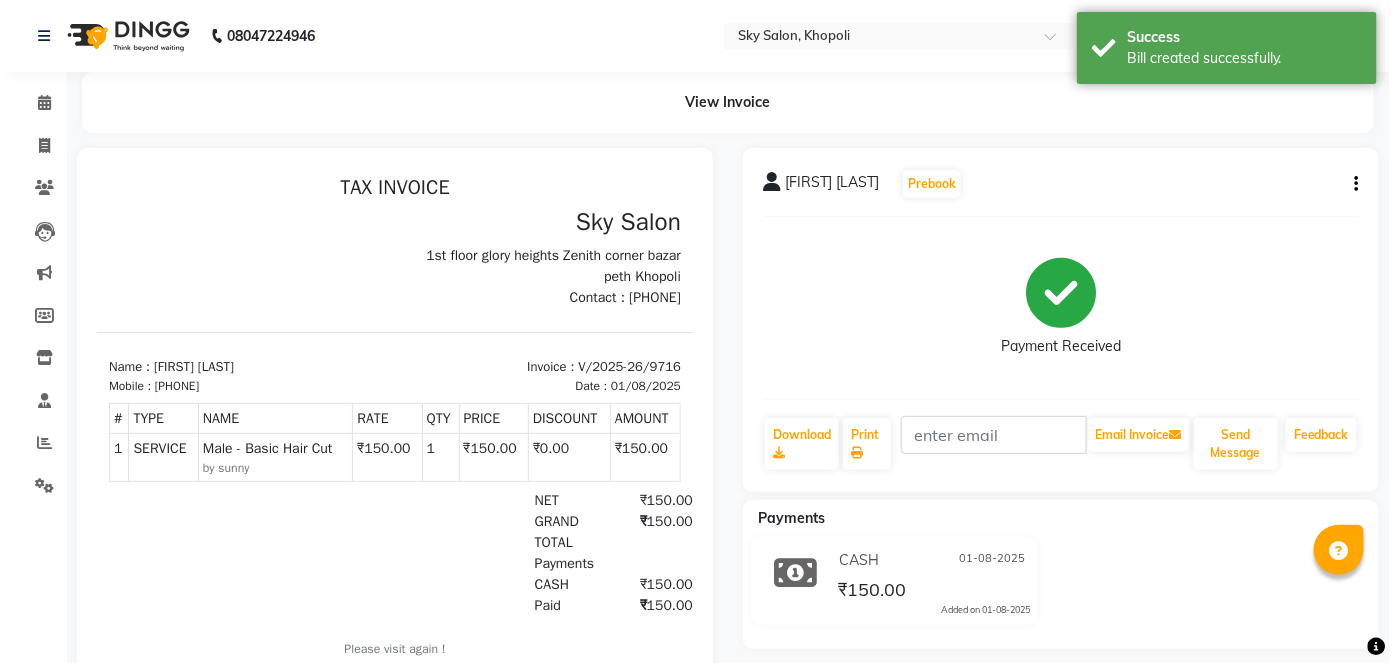 scroll, scrollTop: 0, scrollLeft: 0, axis: both 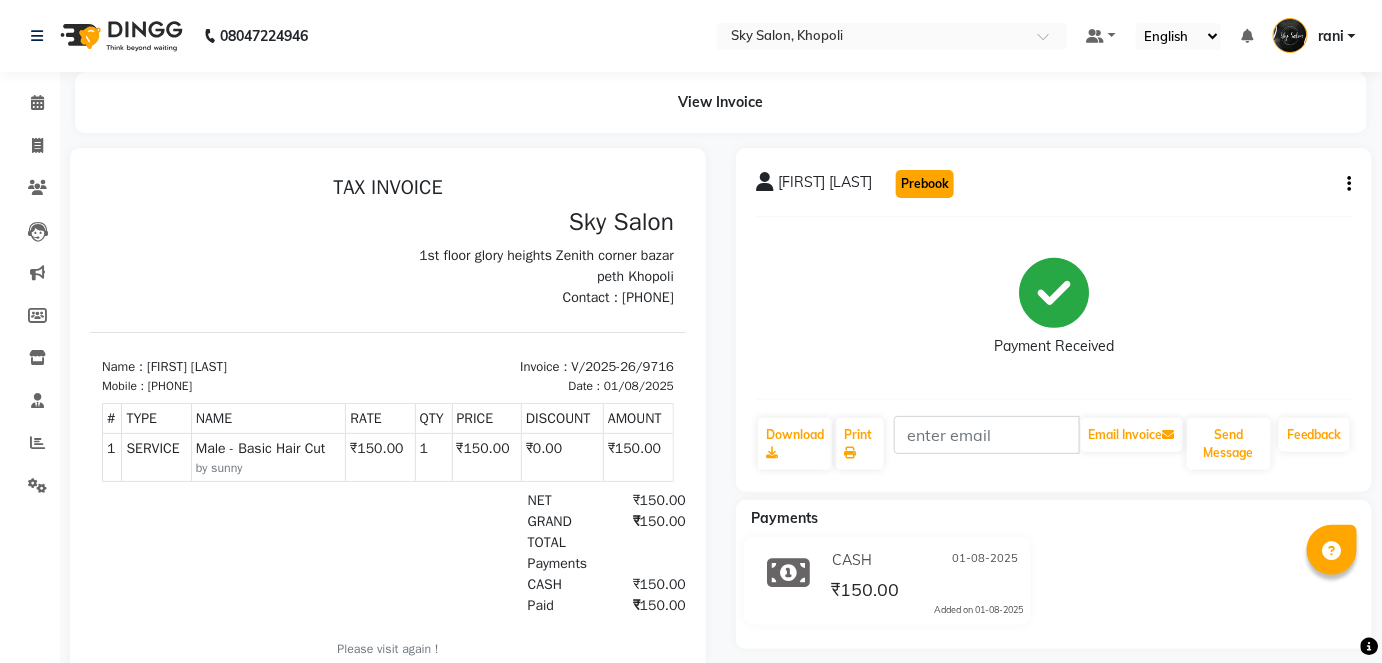click on "Prebook" 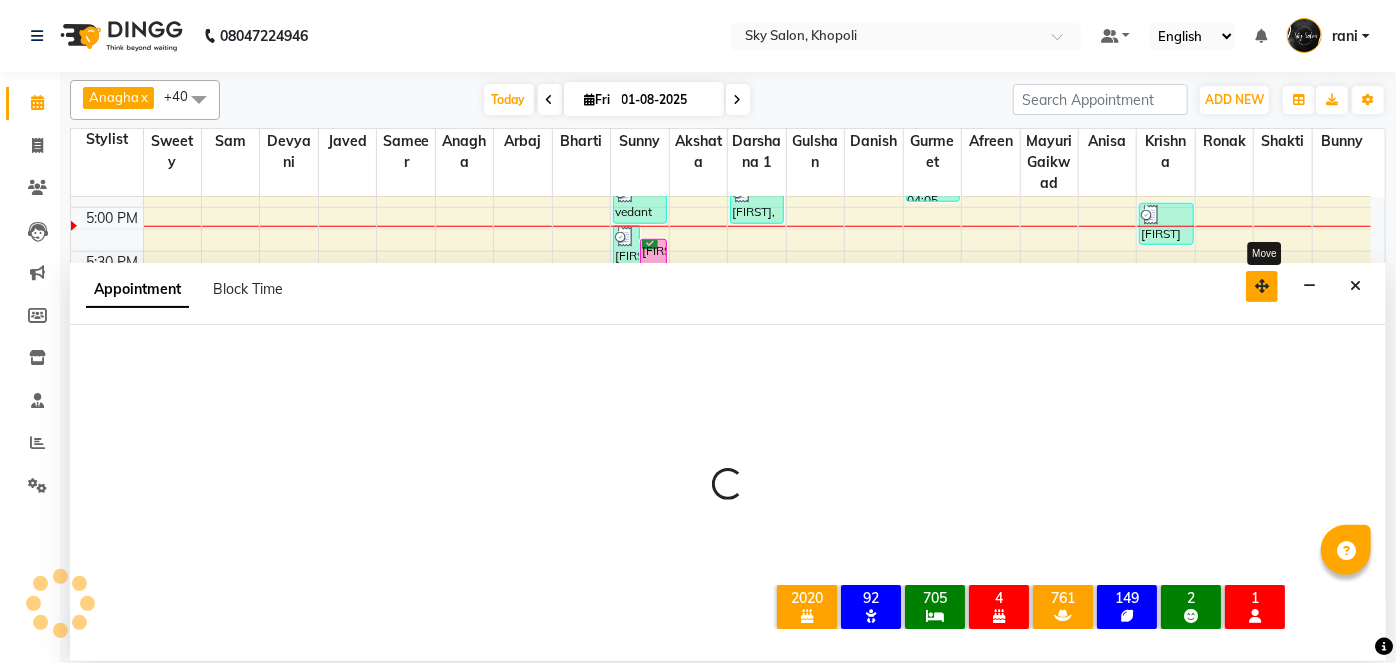 scroll, scrollTop: 957, scrollLeft: 0, axis: vertical 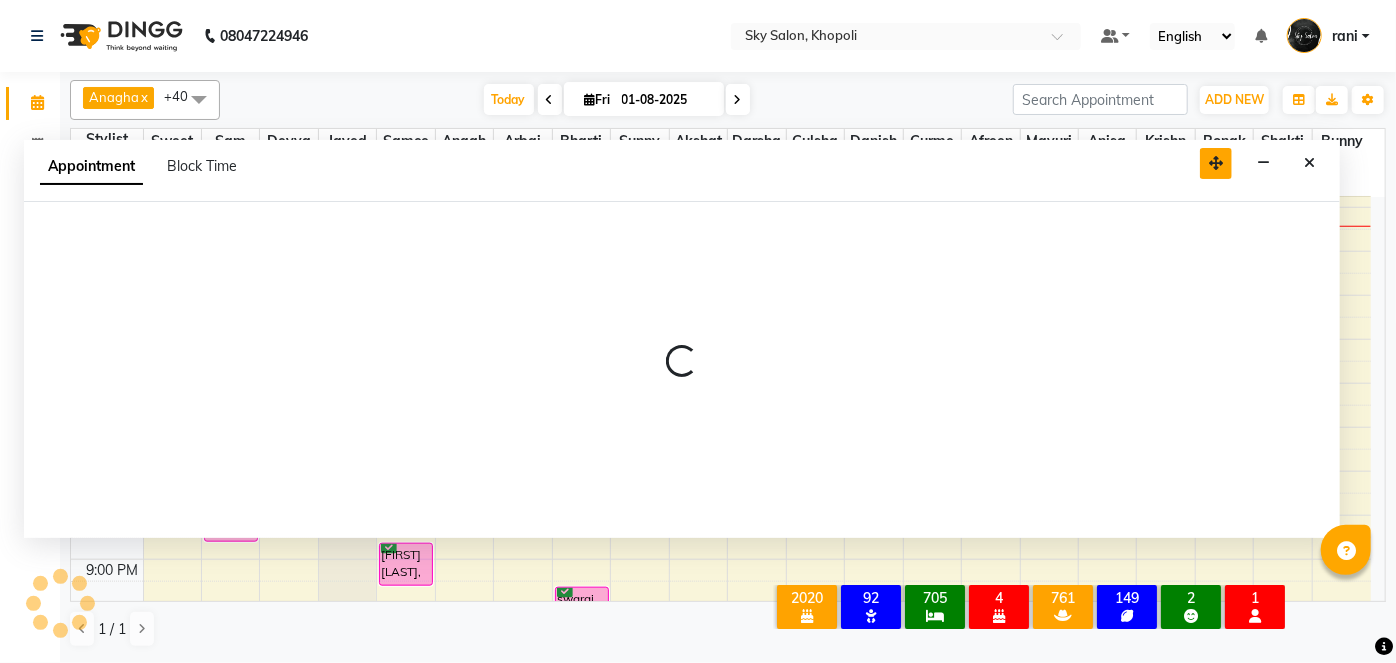 drag, startPoint x: 1256, startPoint y: 281, endPoint x: 1210, endPoint y: 157, distance: 132.25732 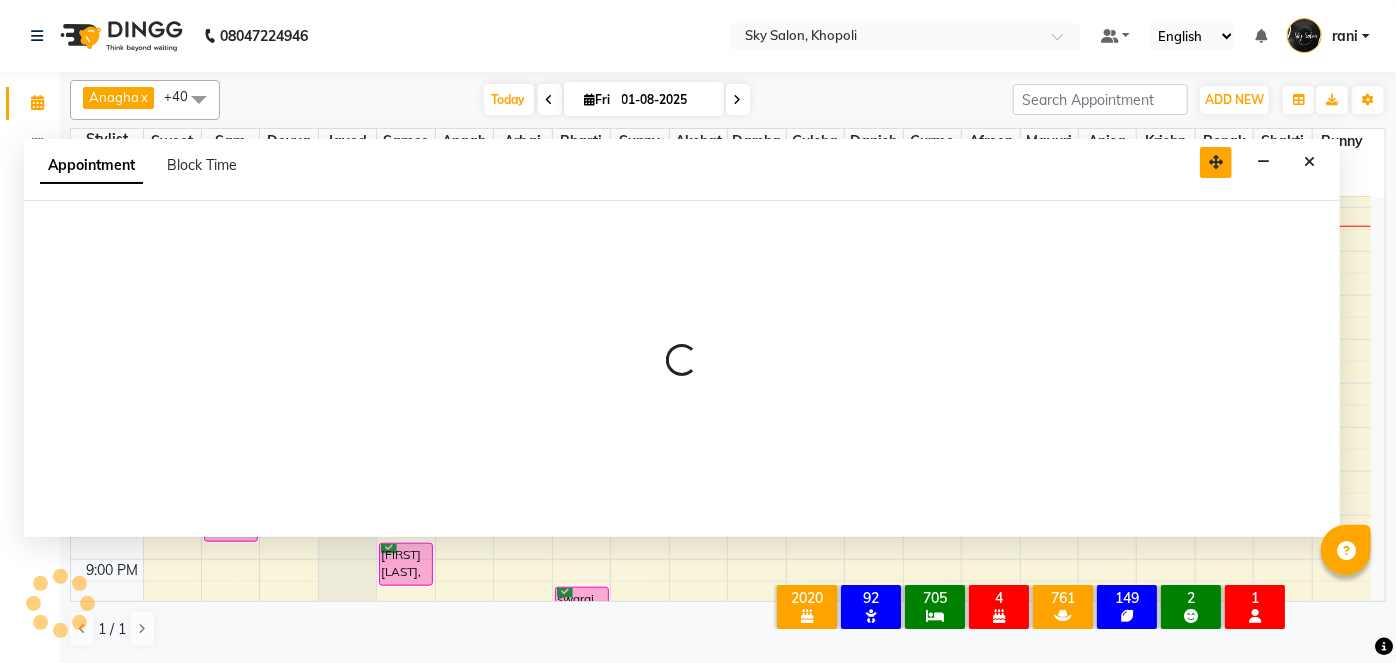 select on "43486" 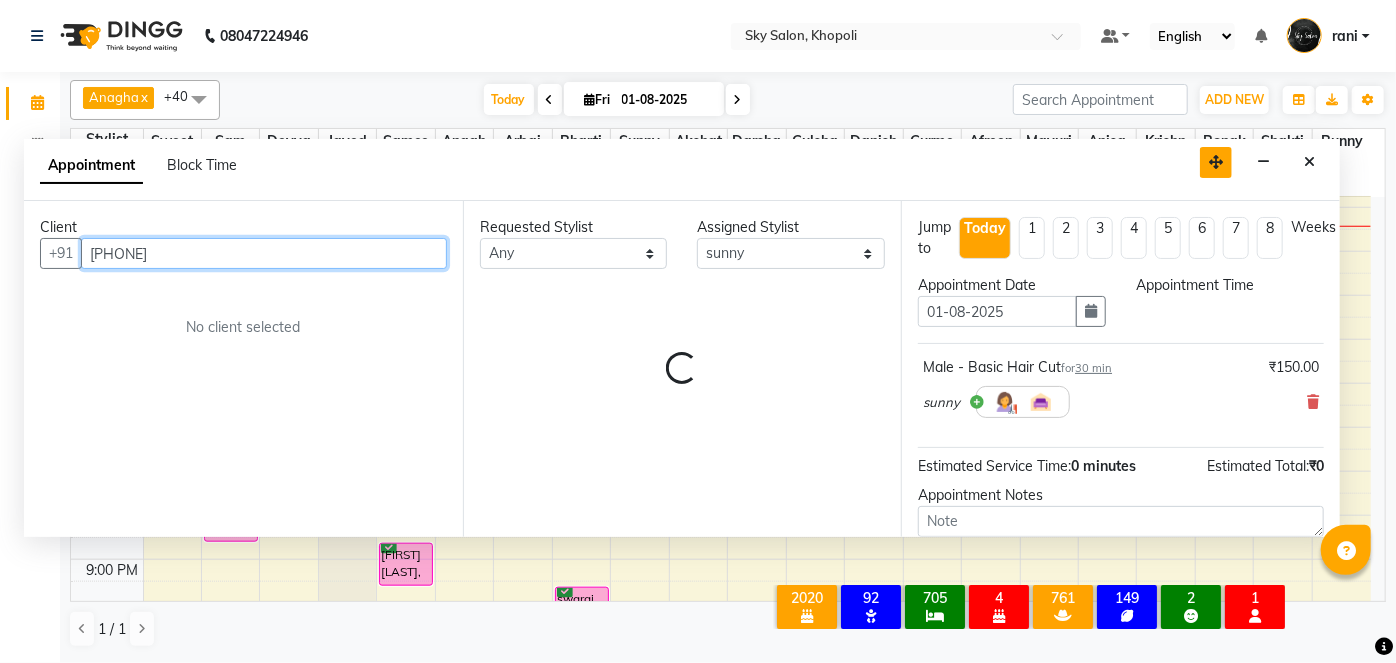 select on "420" 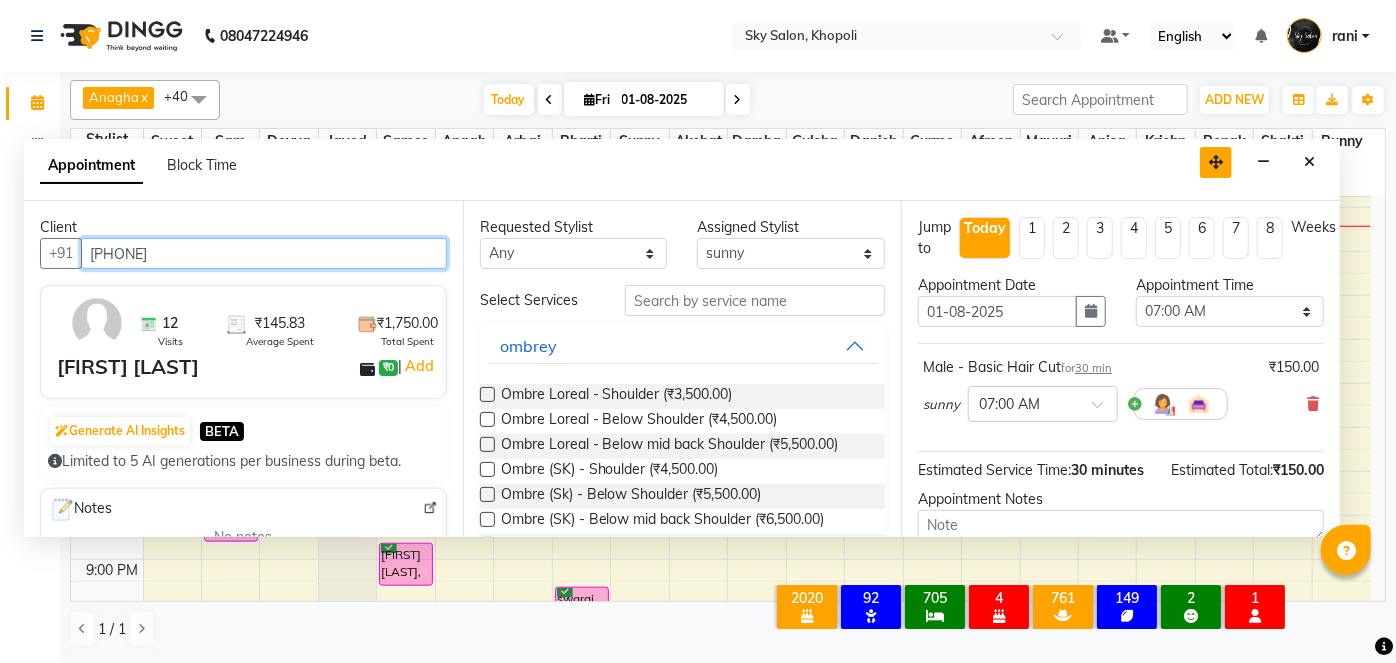scroll, scrollTop: 957, scrollLeft: 0, axis: vertical 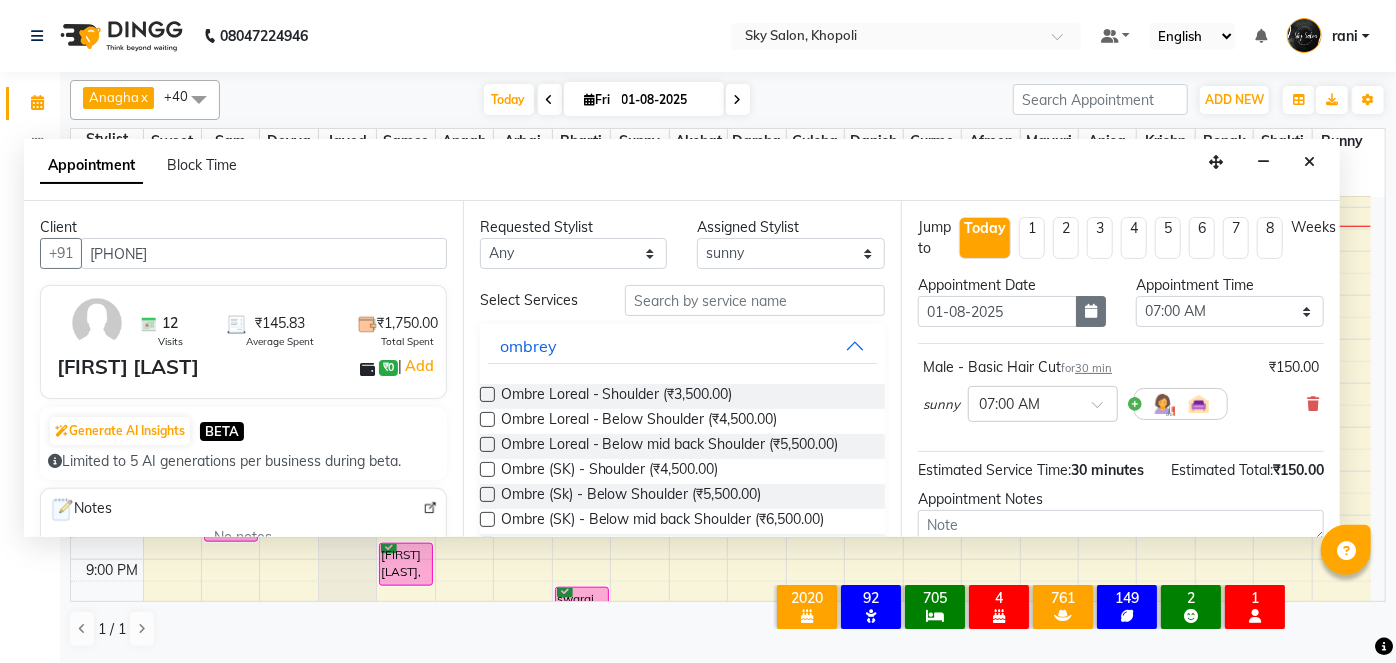 click at bounding box center (1091, 311) 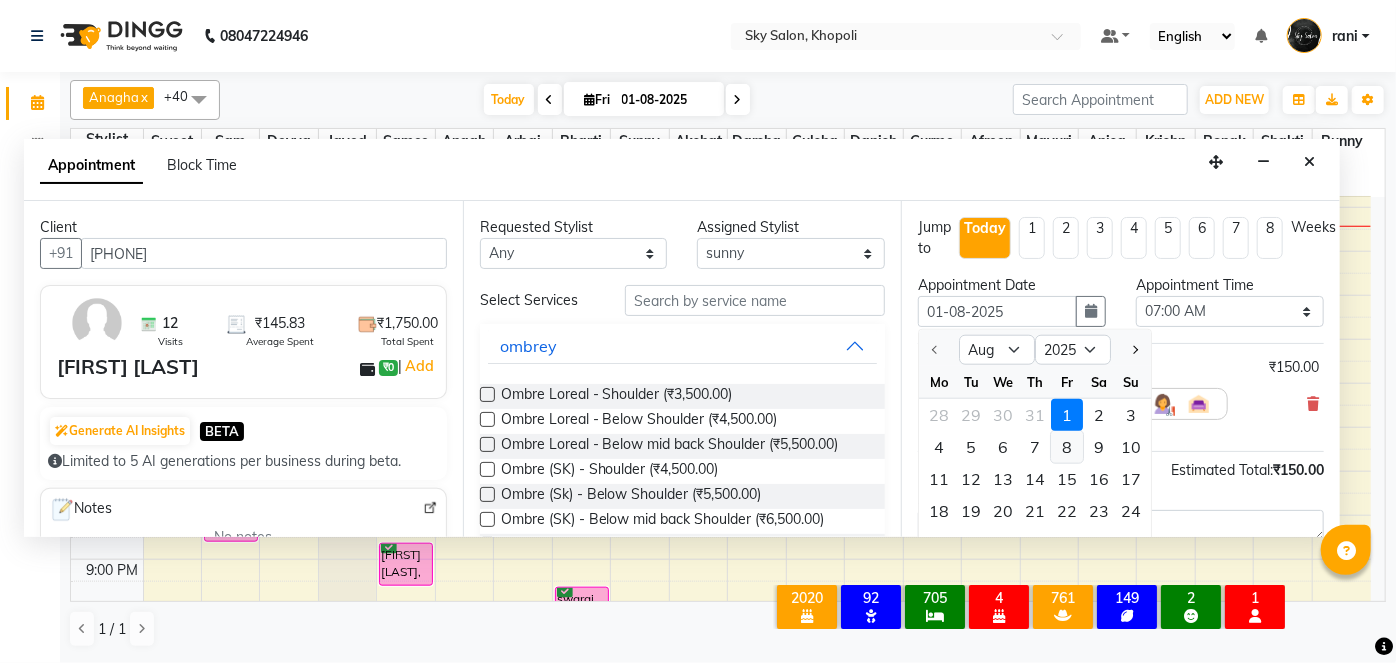 scroll, scrollTop: 186, scrollLeft: 0, axis: vertical 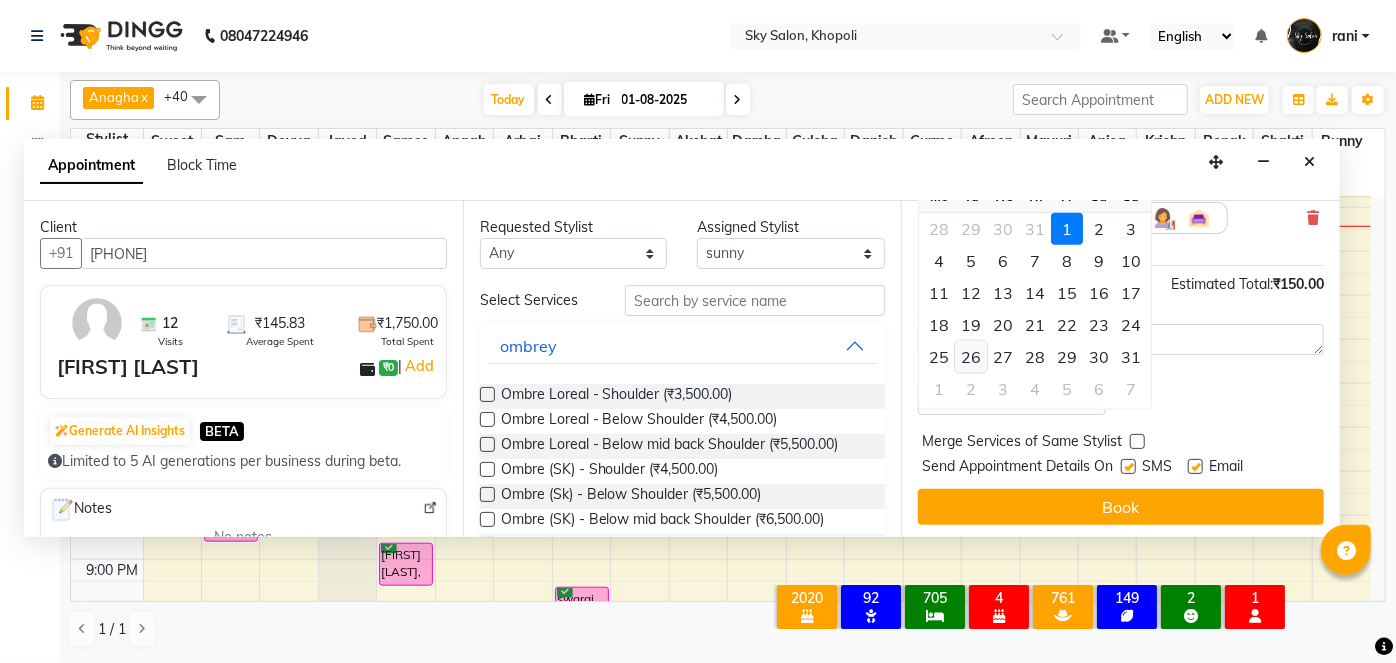 click on "26" at bounding box center [971, 357] 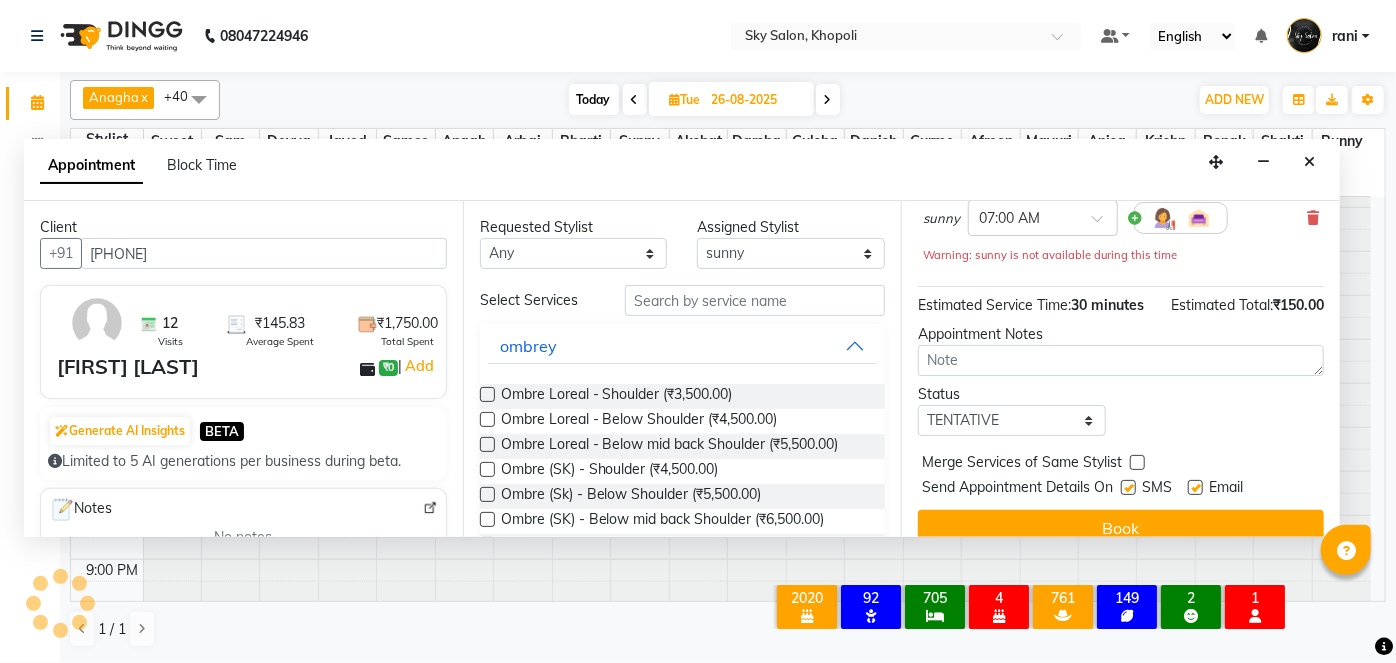 scroll, scrollTop: 0, scrollLeft: 0, axis: both 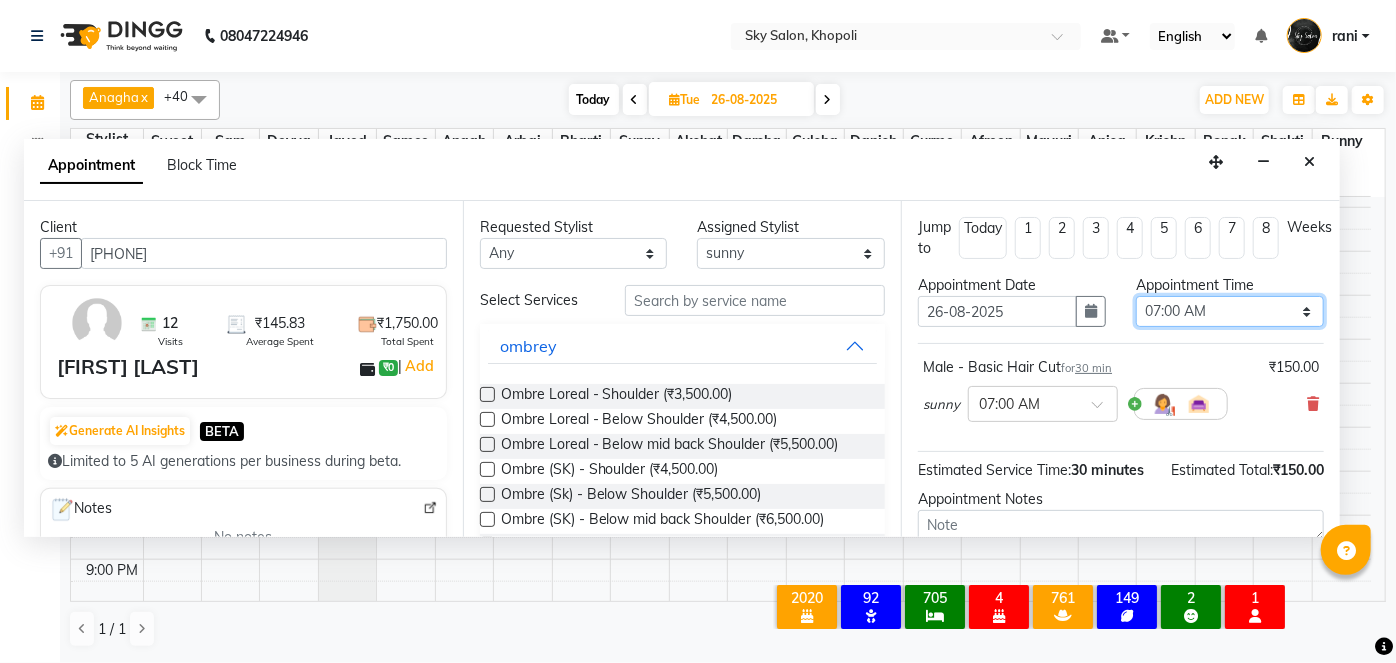 click on "Select 07:00 AM 07:30 AM 08:00 AM 08:30 AM 09:00 AM 09:30 AM 10:00 AM 10:30 AM 11:00 AM 11:30 AM 12:00 PM 12:30 PM 01:00 PM 01:30 PM 02:00 PM 02:30 PM 03:00 PM 03:30 PM 04:00 PM 04:30 PM 05:00 PM 05:30 PM 06:00 PM 06:30 PM 07:00 PM 07:30 PM 08:00 PM 08:30 PM 09:00 PM 09:30 PM 10:00 PM 10:30 PM 11:00 PM" at bounding box center [1230, 311] 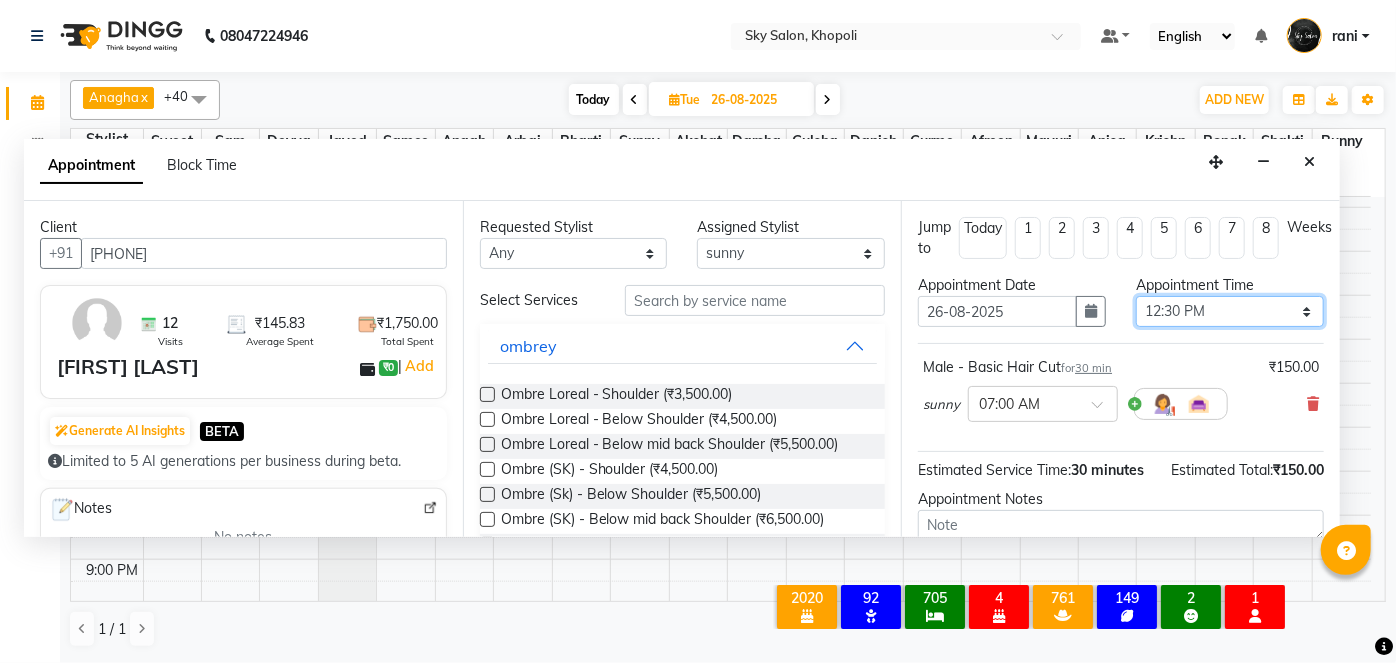 click on "Select 07:00 AM 07:30 AM 08:00 AM 08:30 AM 09:00 AM 09:30 AM 10:00 AM 10:30 AM 11:00 AM 11:30 AM 12:00 PM 12:30 PM 01:00 PM 01:30 PM 02:00 PM 02:30 PM 03:00 PM 03:30 PM 04:00 PM 04:30 PM 05:00 PM 05:30 PM 06:00 PM 06:30 PM 07:00 PM 07:30 PM 08:00 PM 08:30 PM 09:00 PM 09:30 PM 10:00 PM 10:30 PM 11:00 PM" at bounding box center [1230, 311] 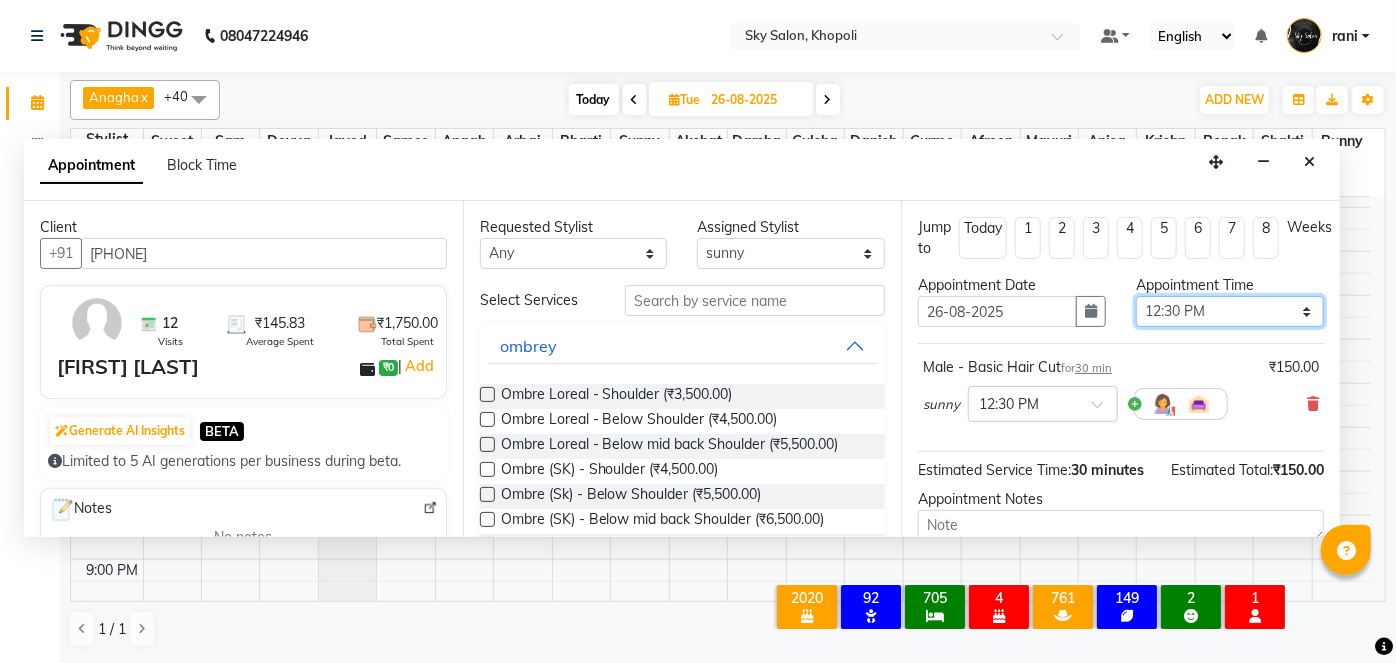 scroll, scrollTop: 210, scrollLeft: 0, axis: vertical 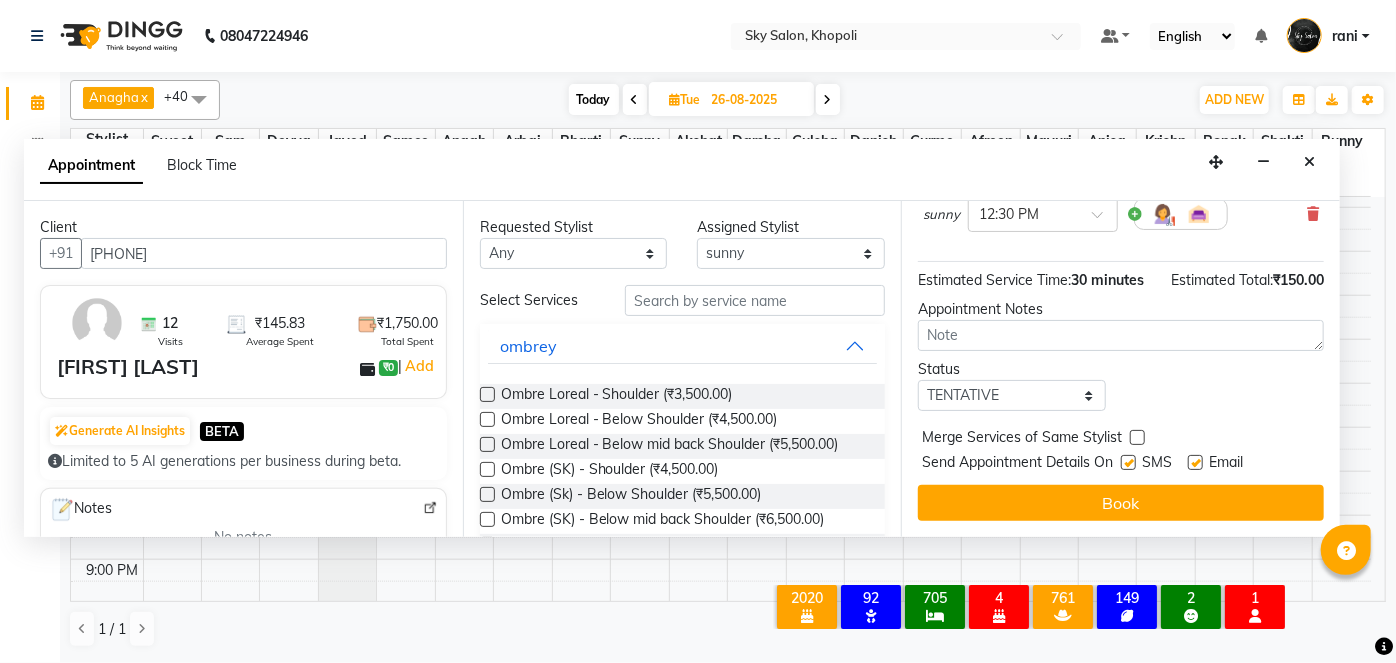 click at bounding box center [1127, 466] 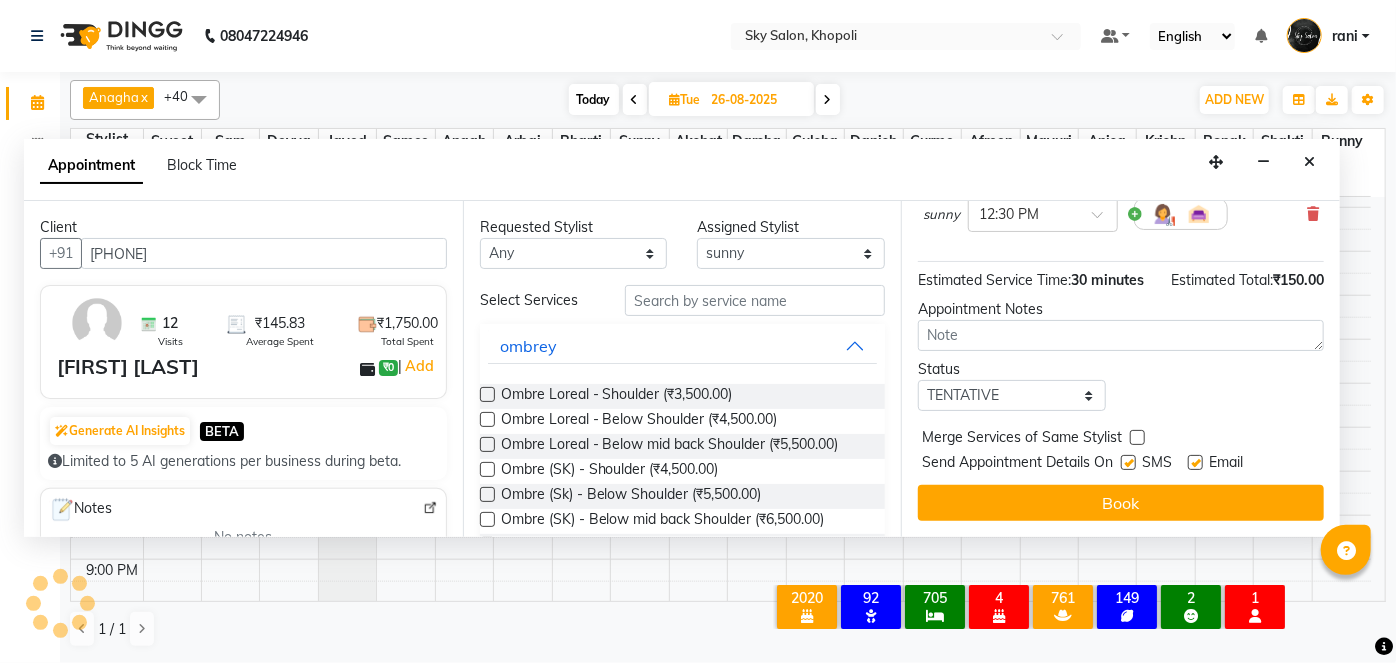 click at bounding box center [1128, 462] 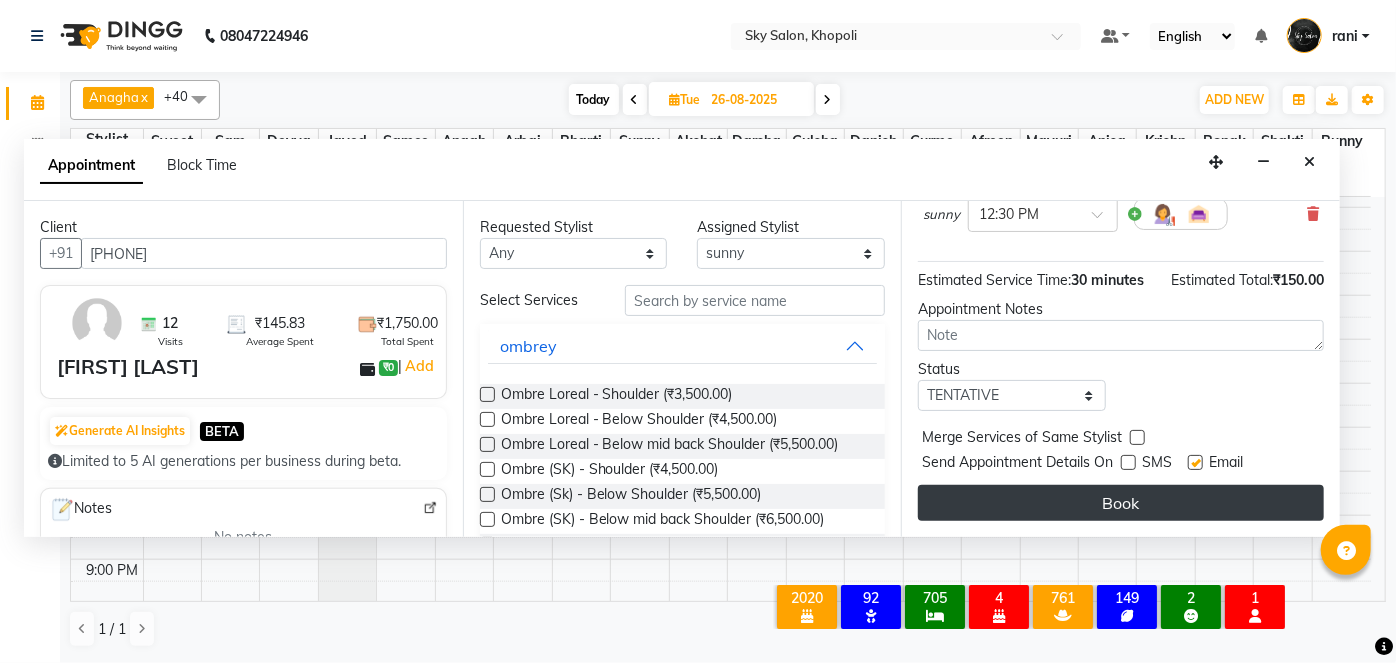 click on "Book" at bounding box center [1121, 503] 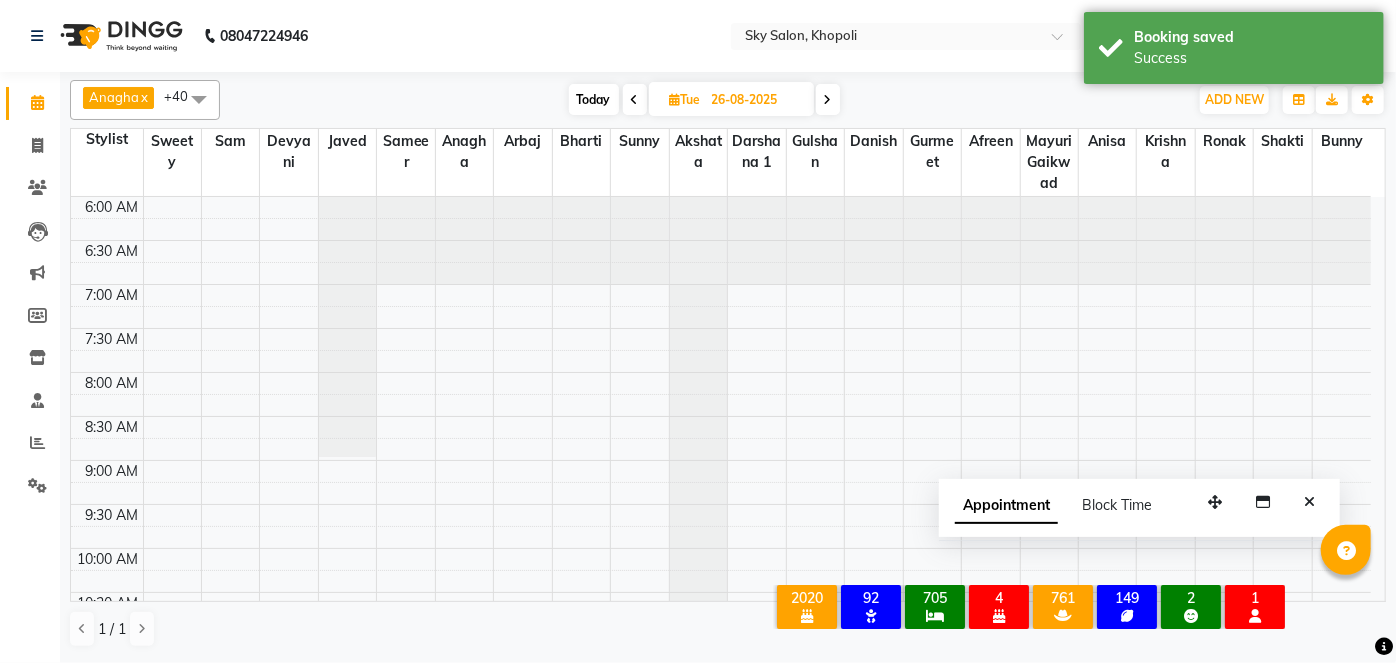 scroll, scrollTop: 2, scrollLeft: 0, axis: vertical 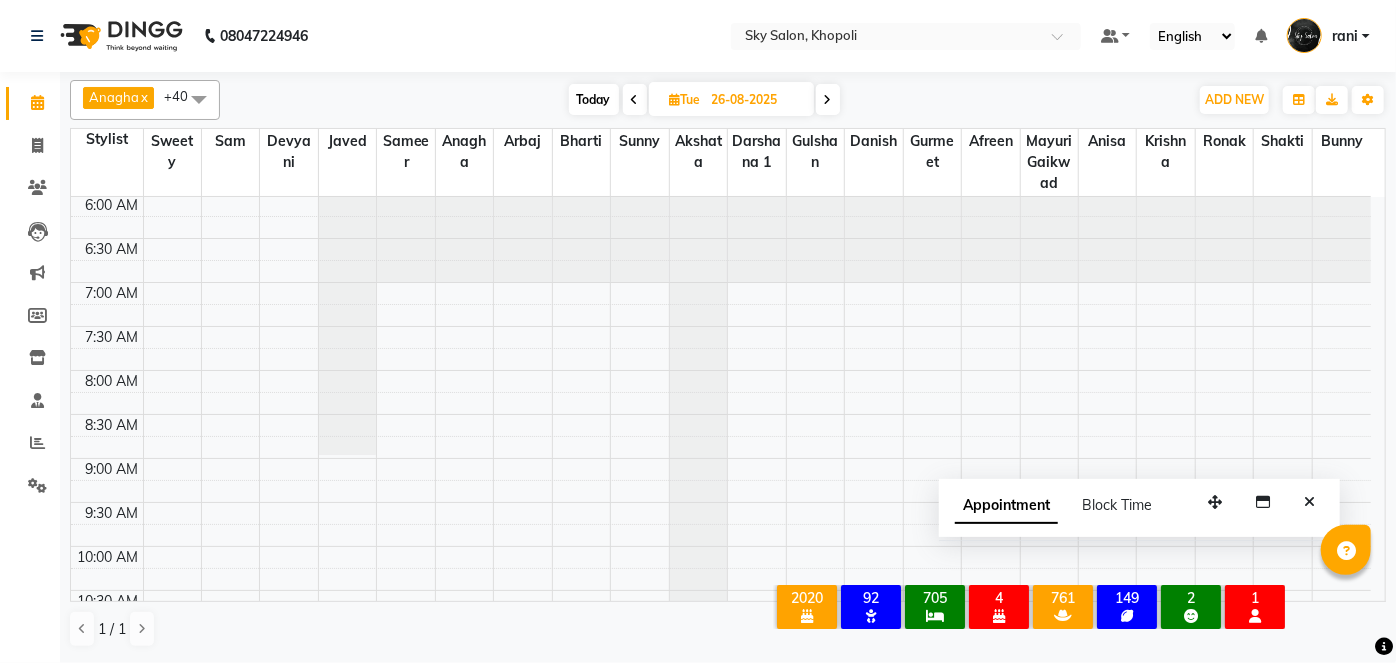 click at bounding box center [635, 99] 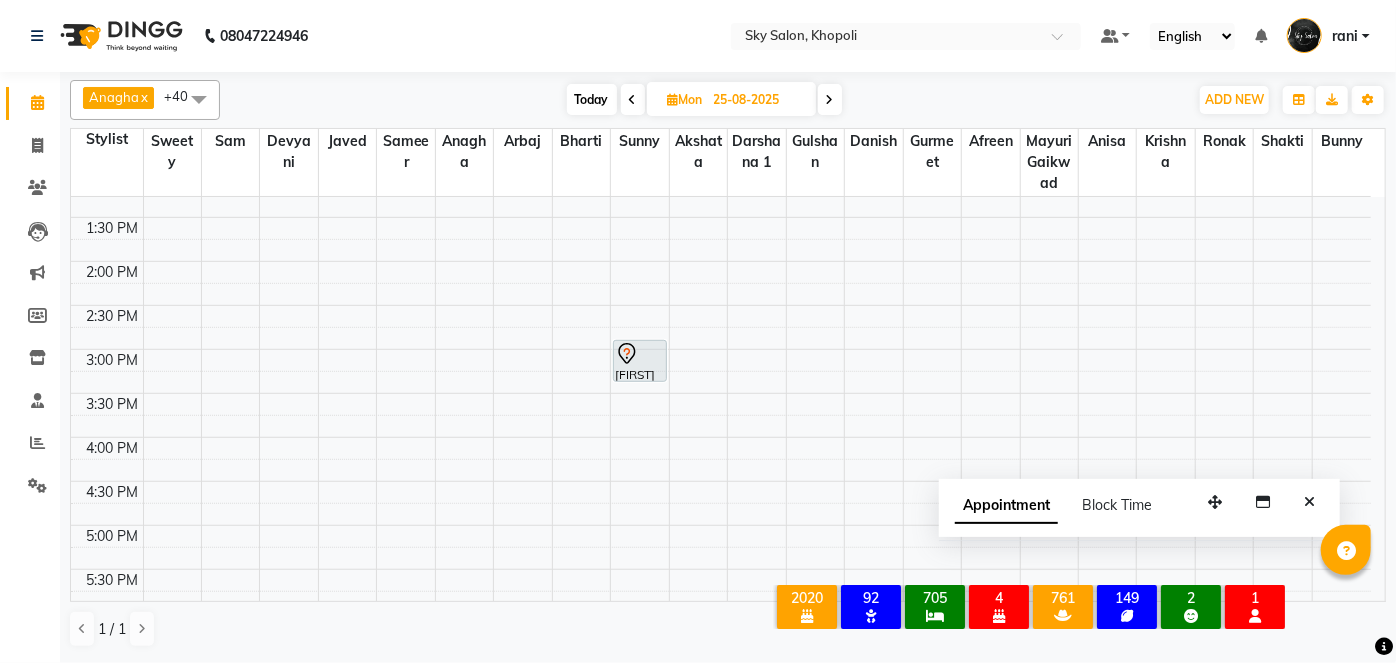 scroll, scrollTop: 780, scrollLeft: 0, axis: vertical 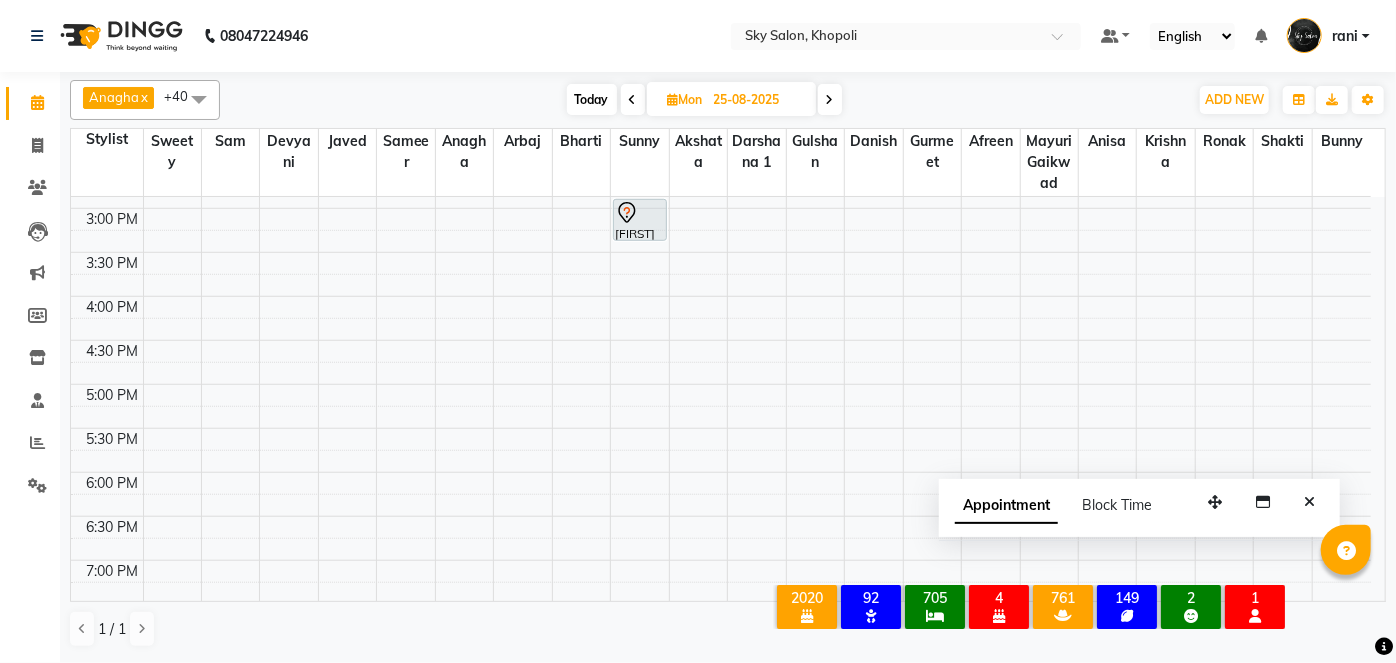 click on "Today" at bounding box center (592, 99) 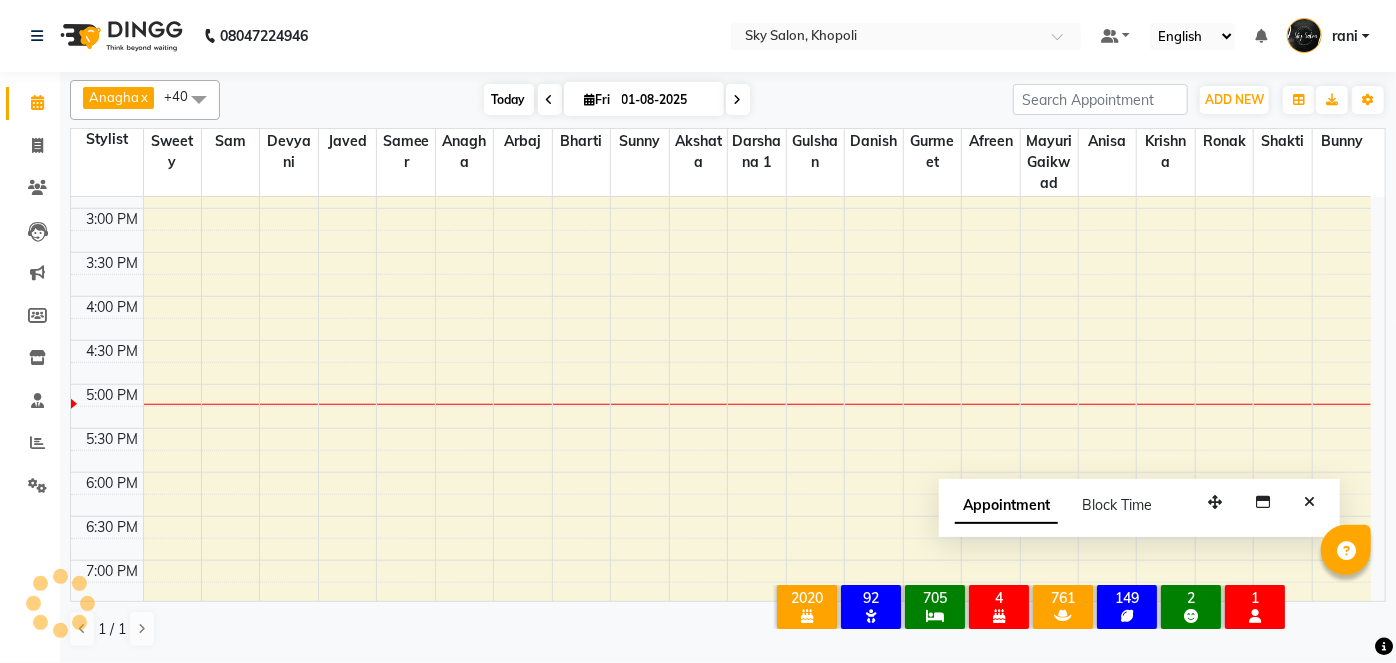 scroll, scrollTop: 957, scrollLeft: 0, axis: vertical 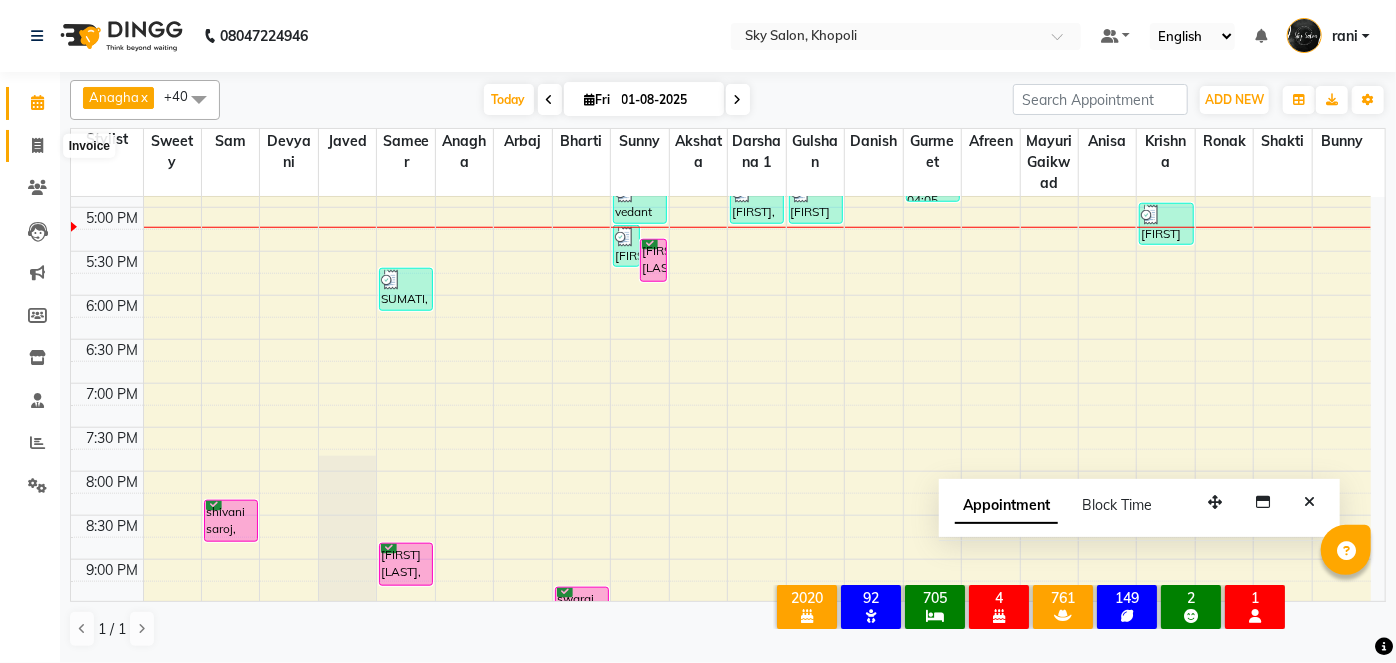 click 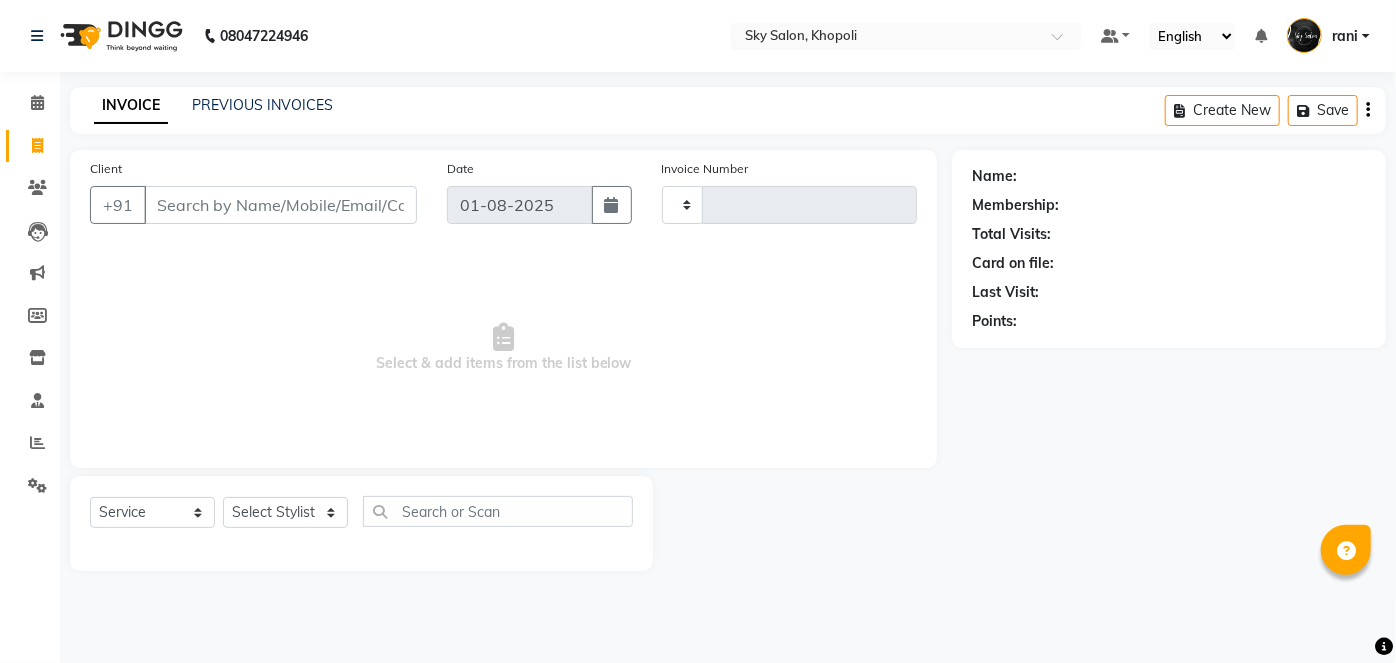 type on "9718" 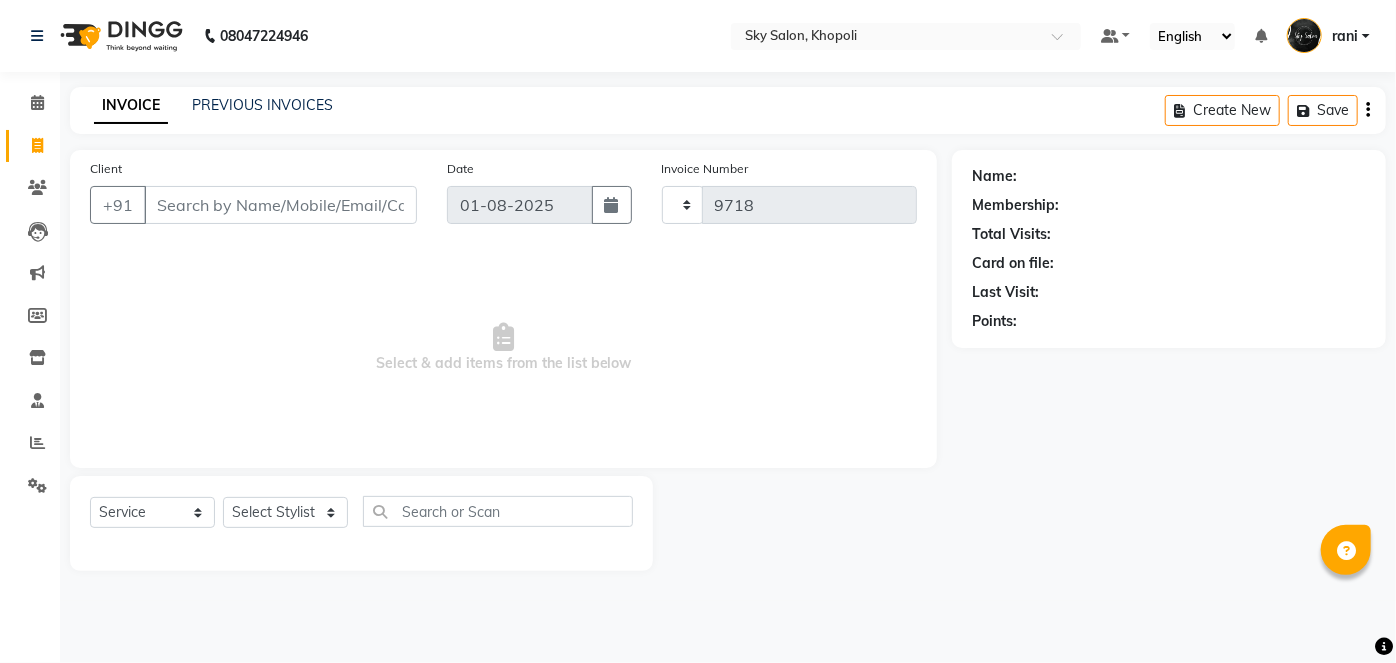 select on "3537" 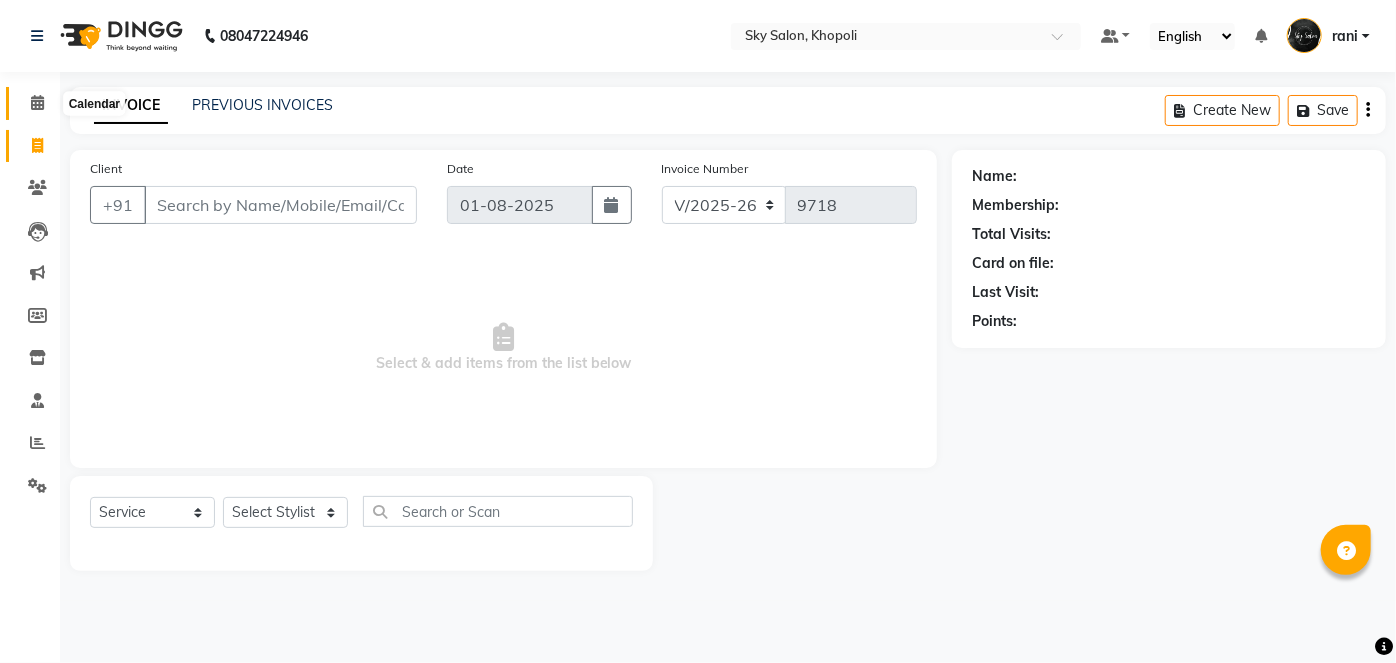 click 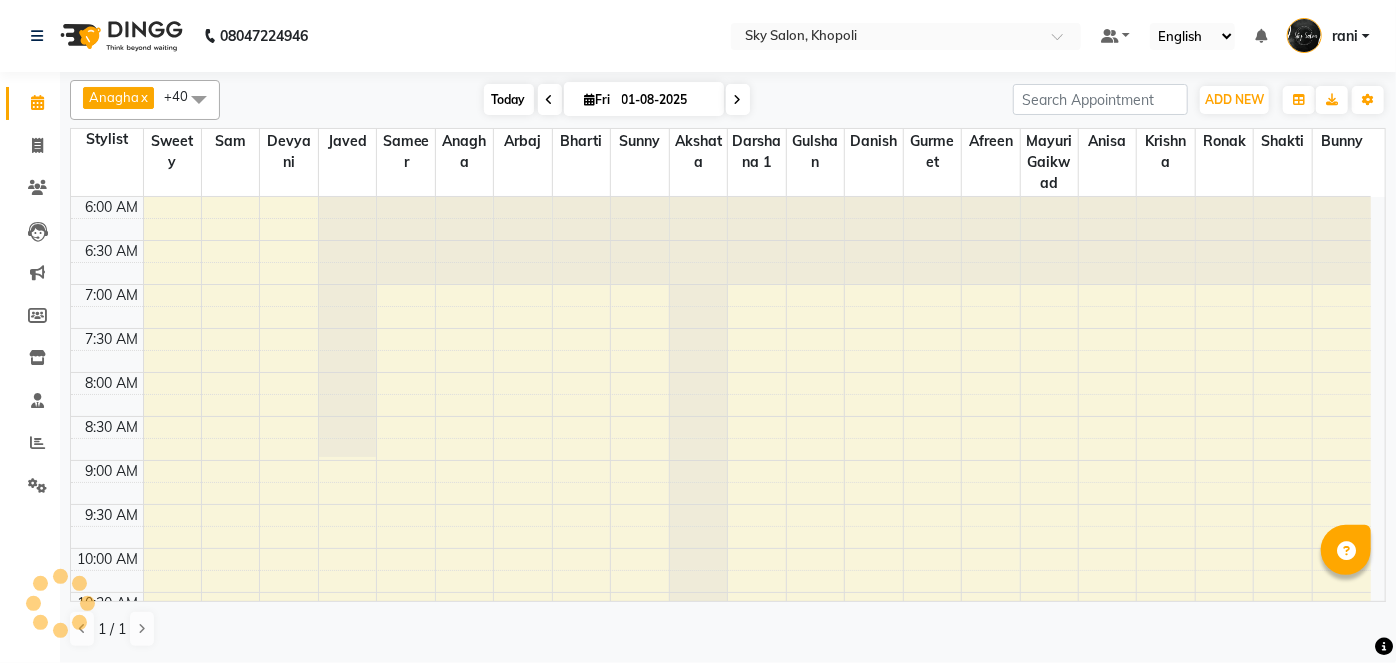 click on "Today" at bounding box center (509, 99) 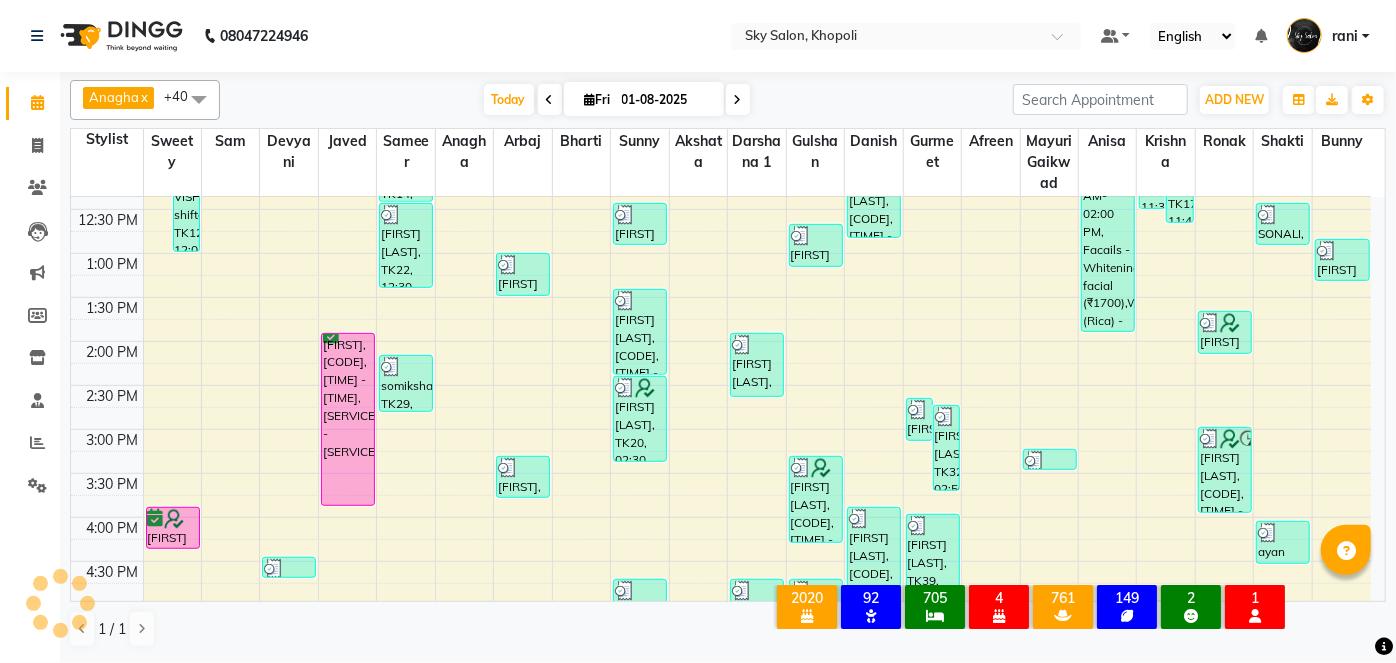 scroll, scrollTop: 577, scrollLeft: 0, axis: vertical 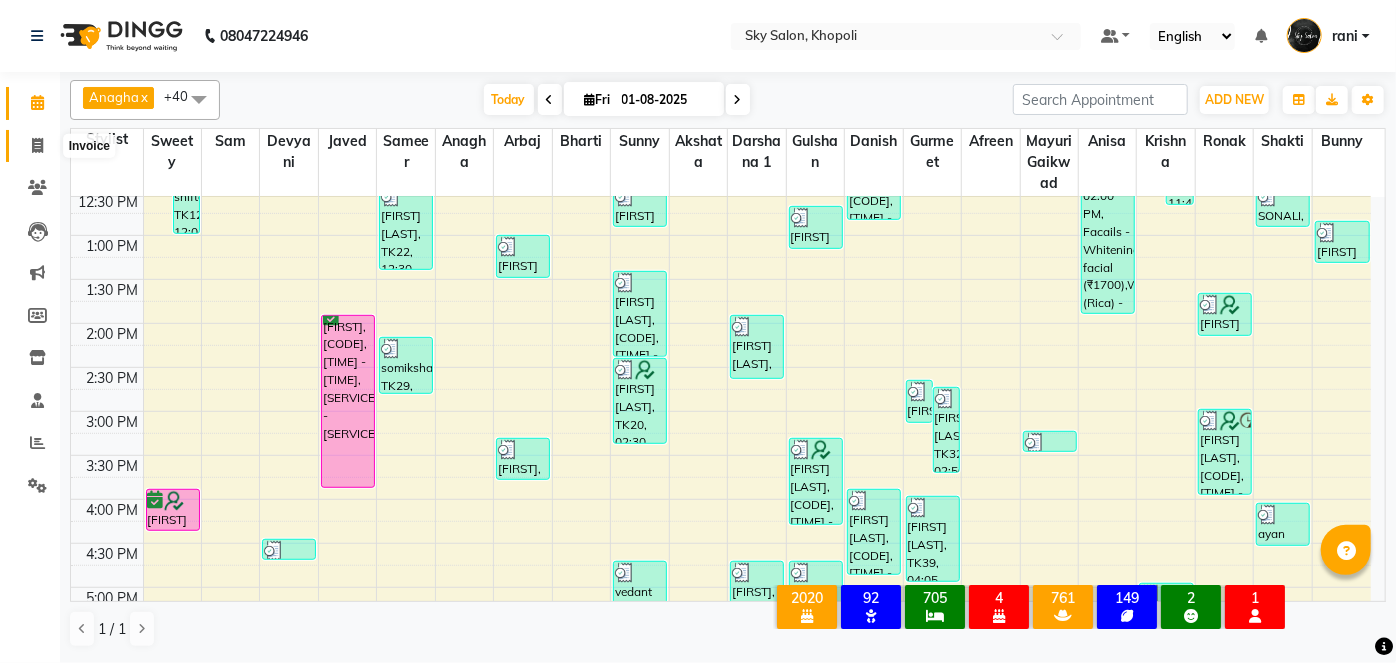 click 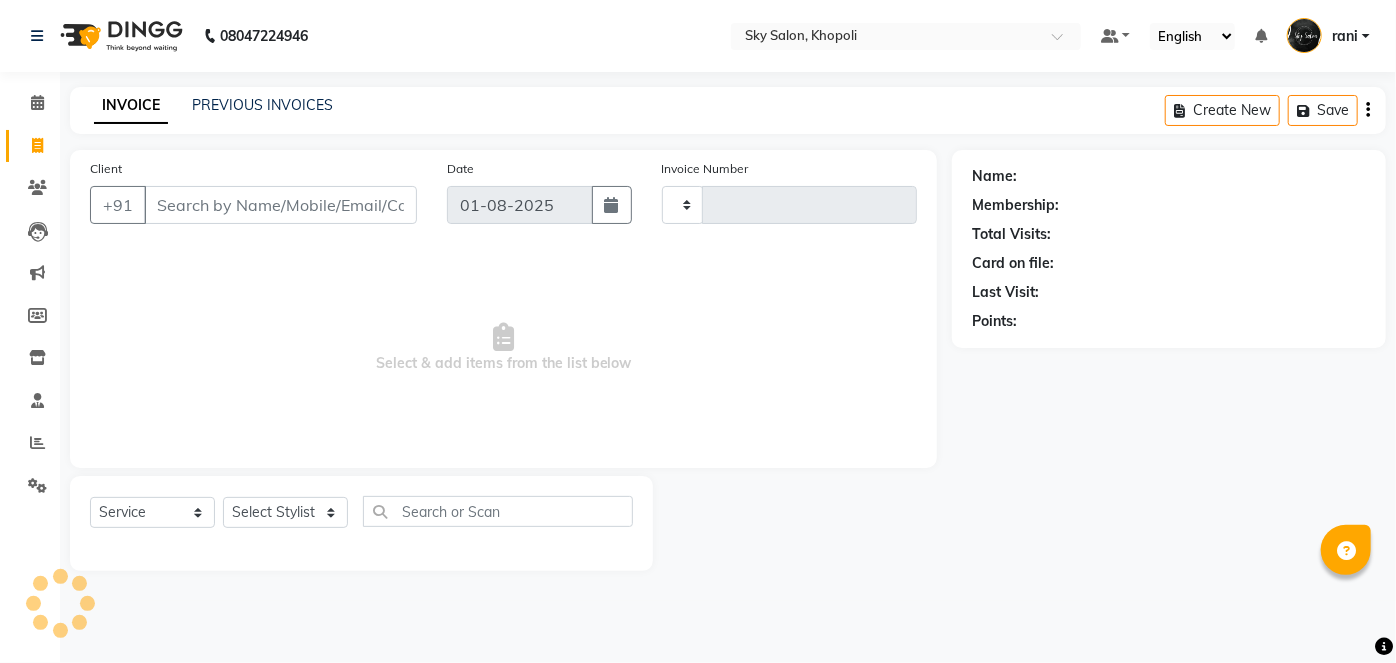 type on "9718" 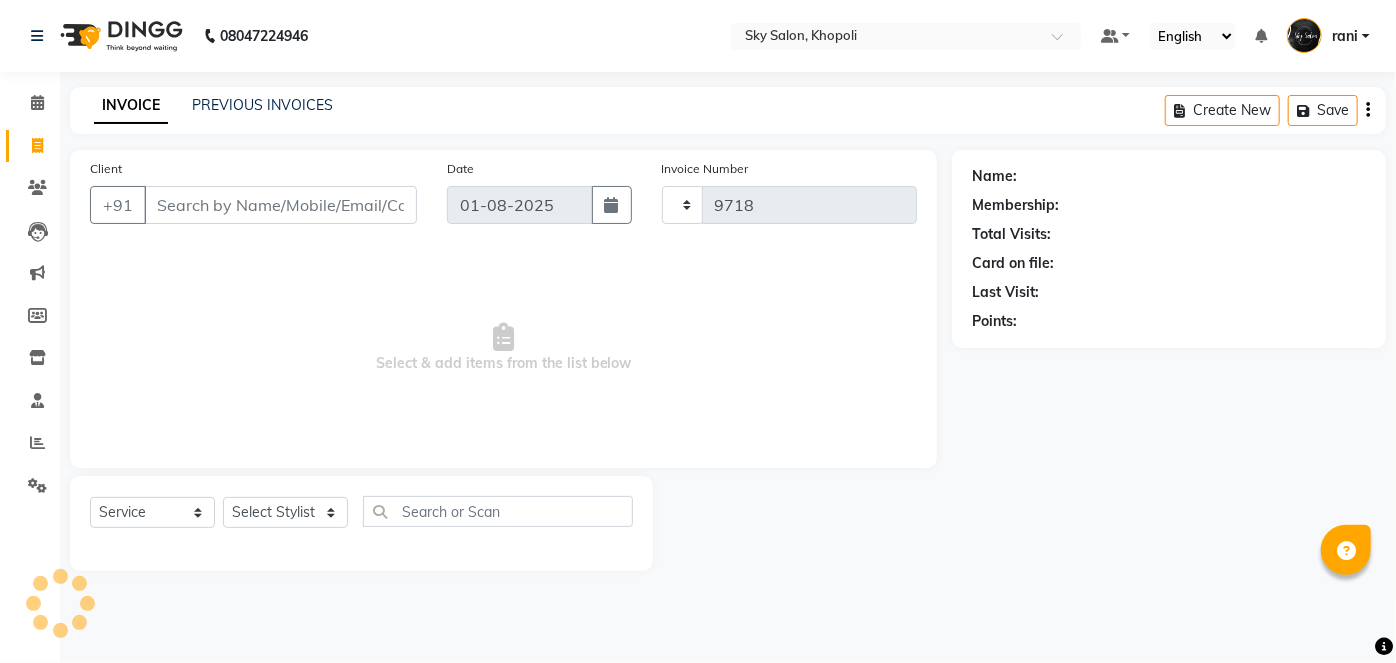 select on "3537" 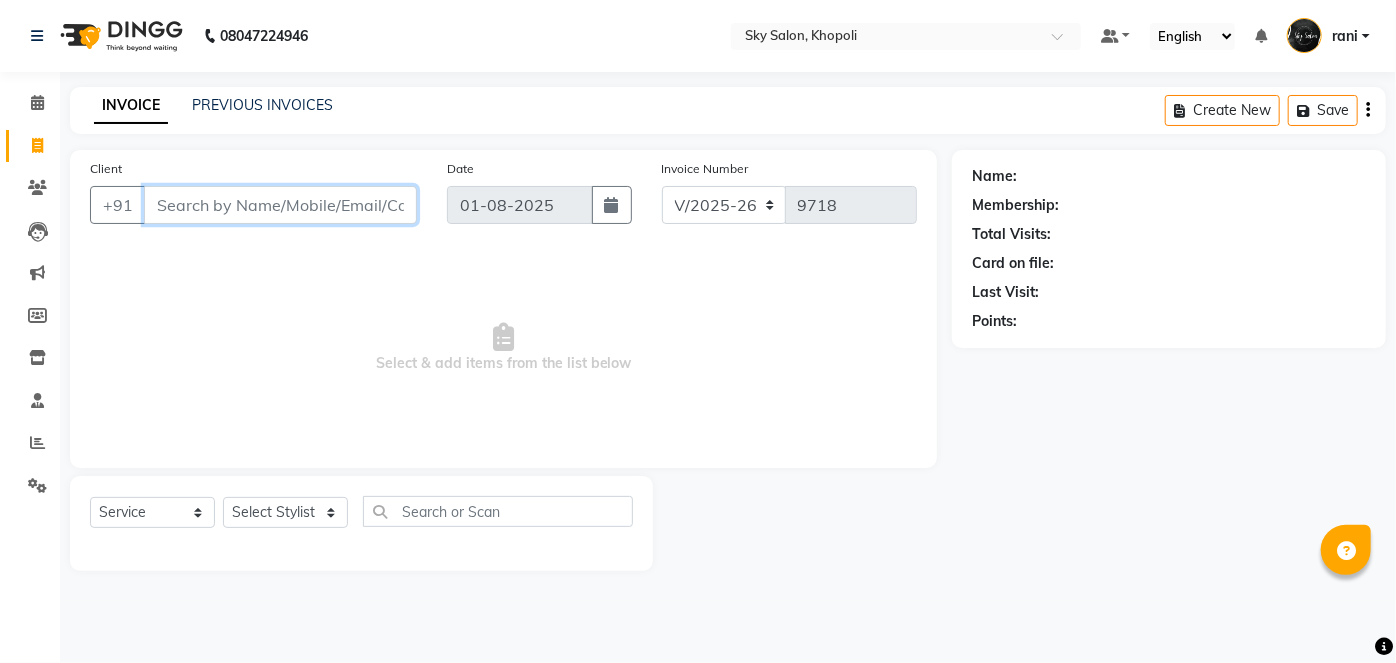 click on "Client" at bounding box center [280, 205] 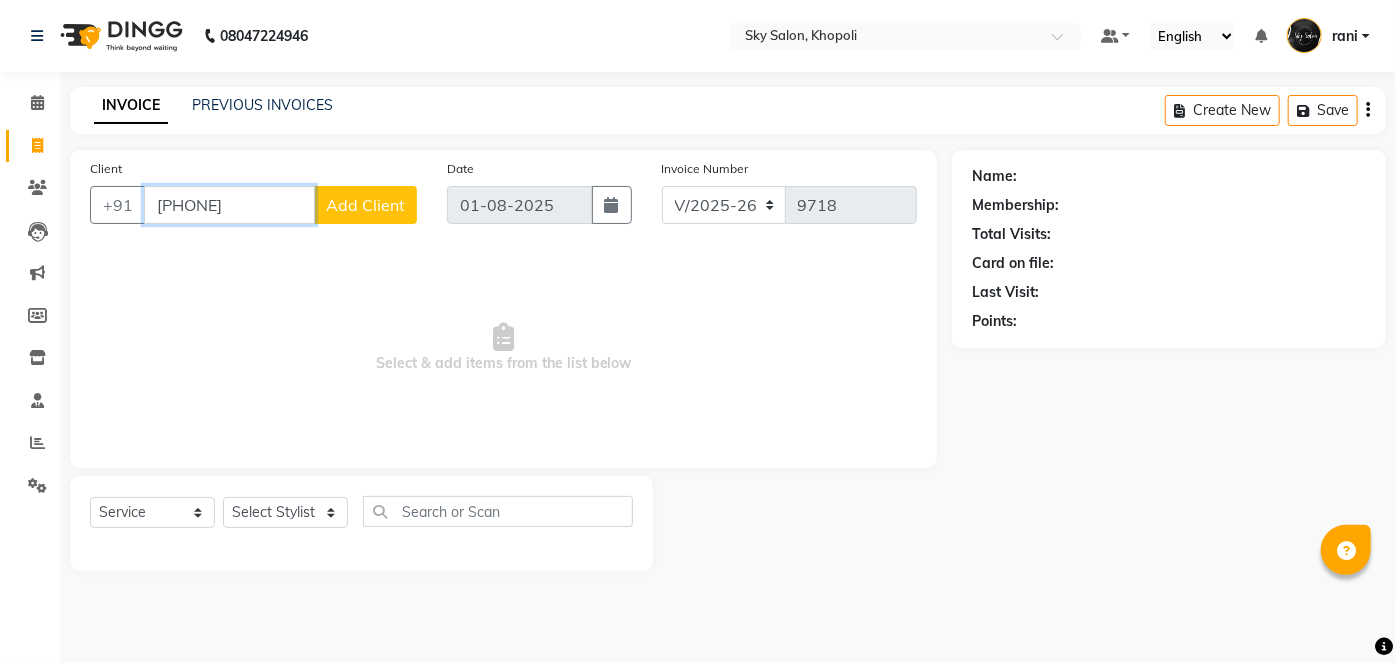 type on "[PHONE]" 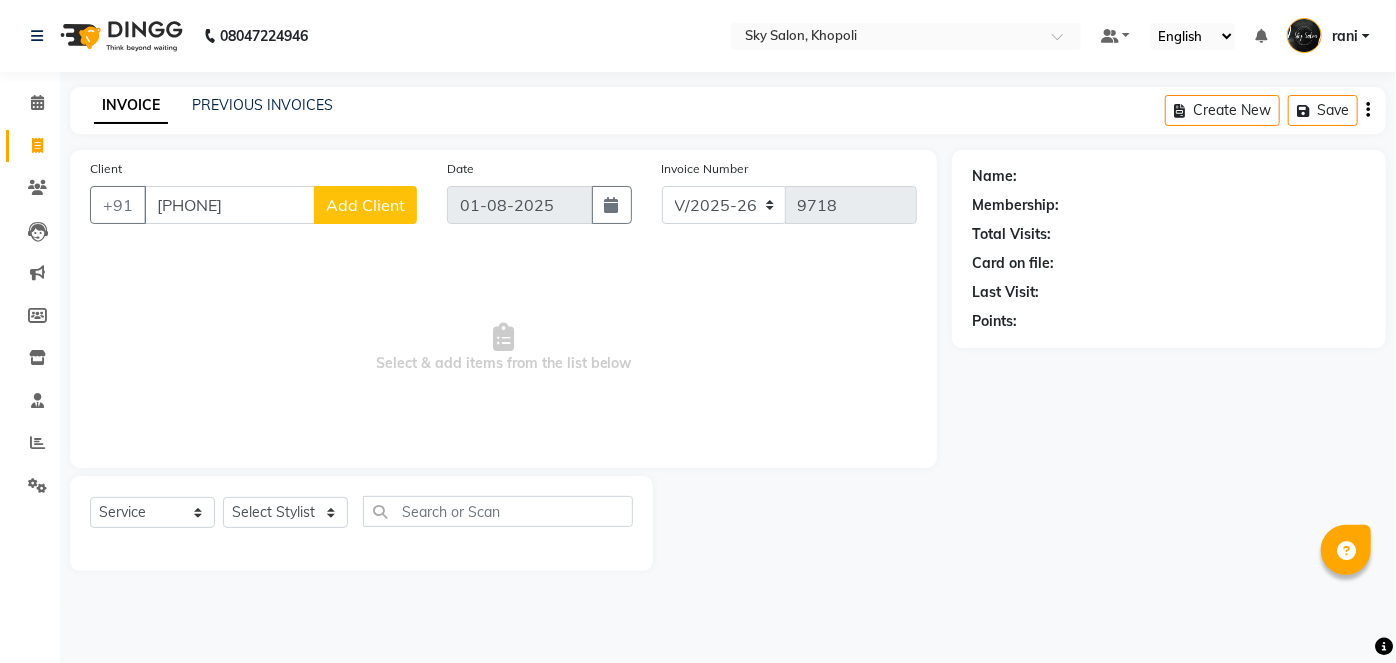click on "Add Client" 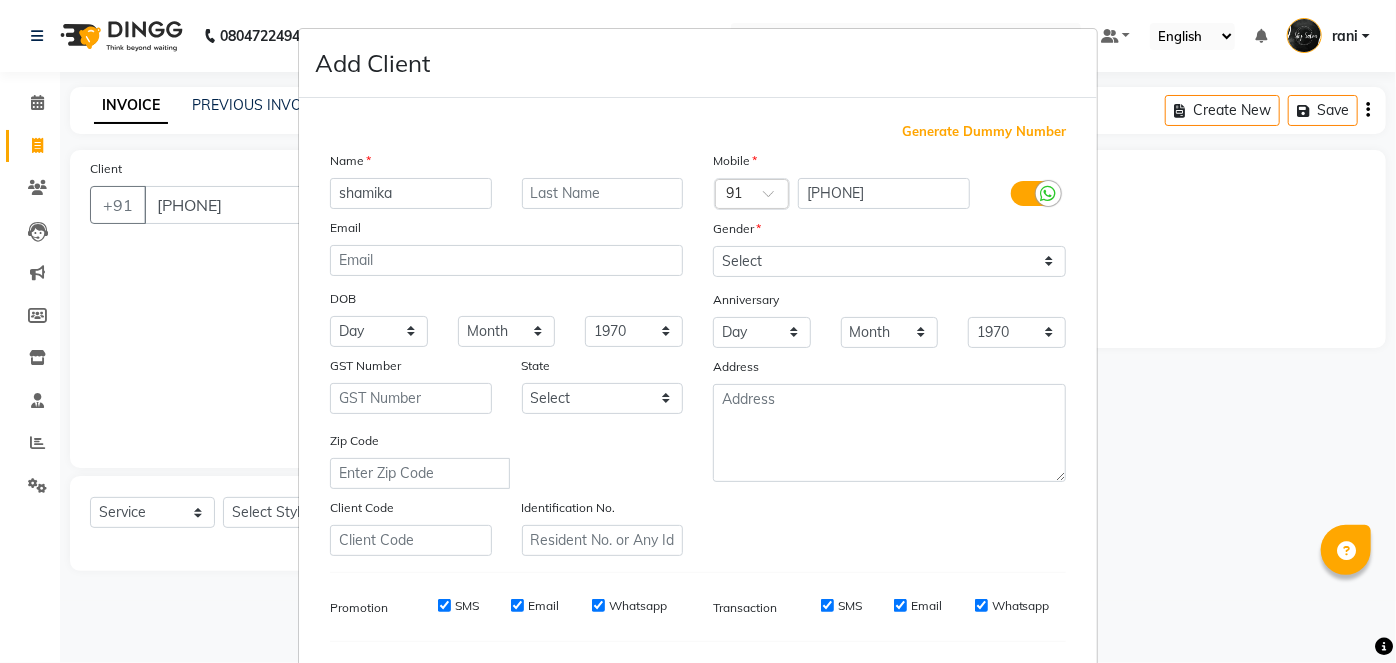 type on "shamika" 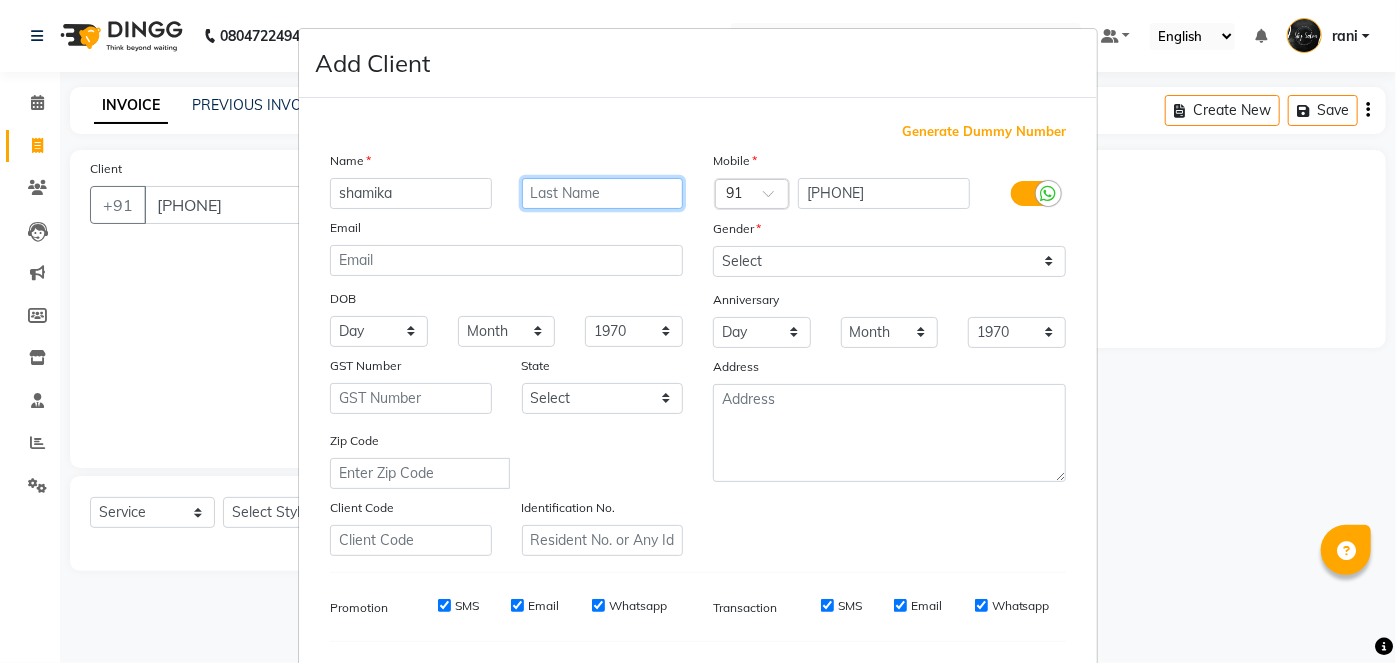 click at bounding box center (603, 193) 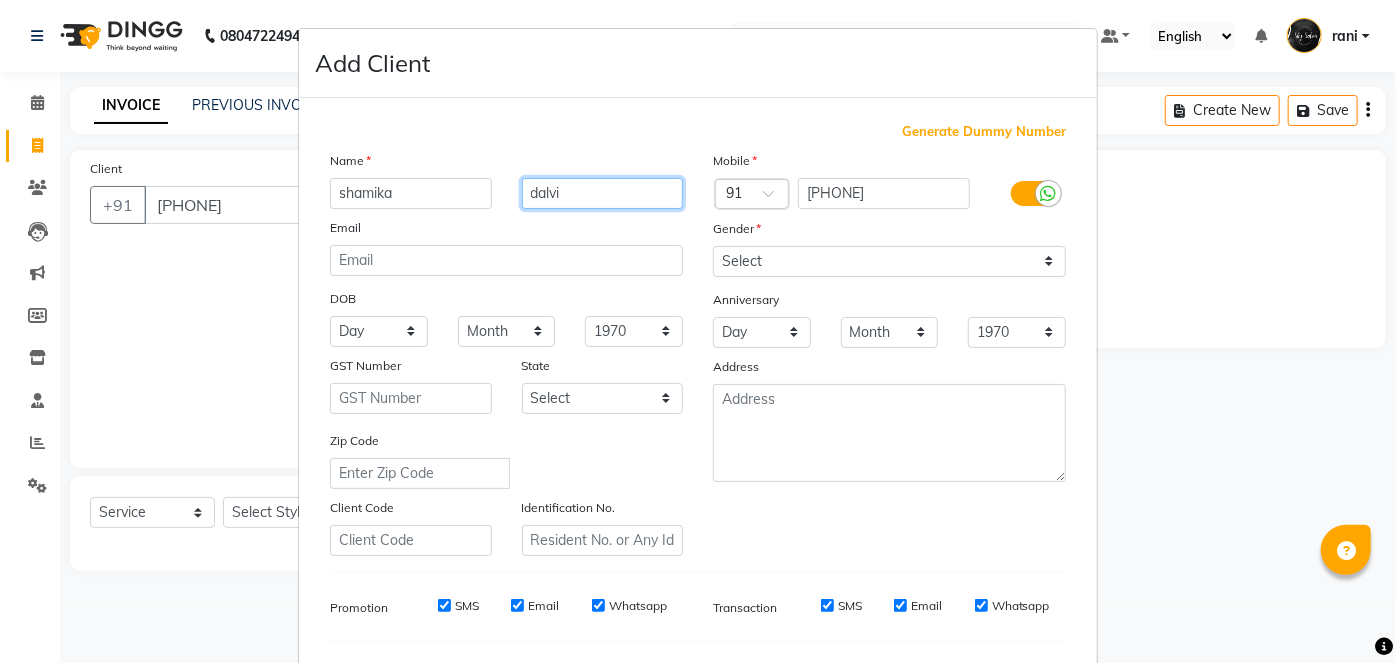 type on "dalvi" 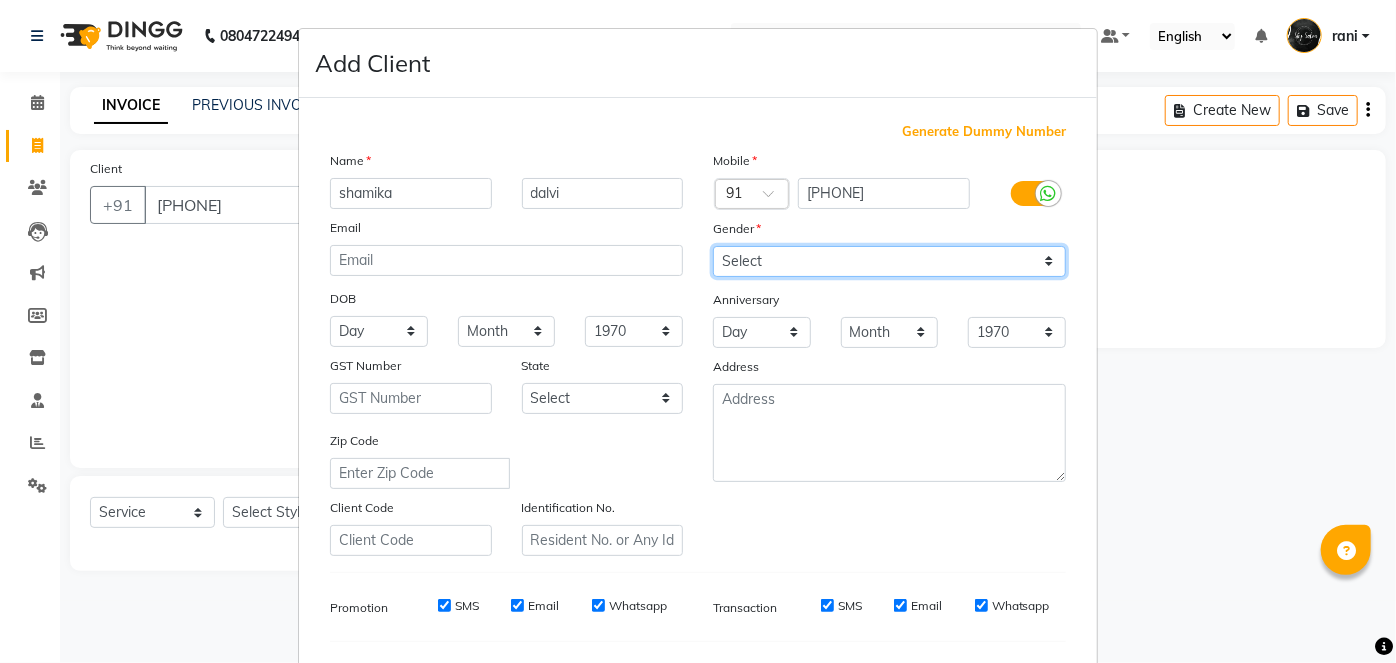 click on "Select Male Female Other Prefer Not To Say" at bounding box center (889, 261) 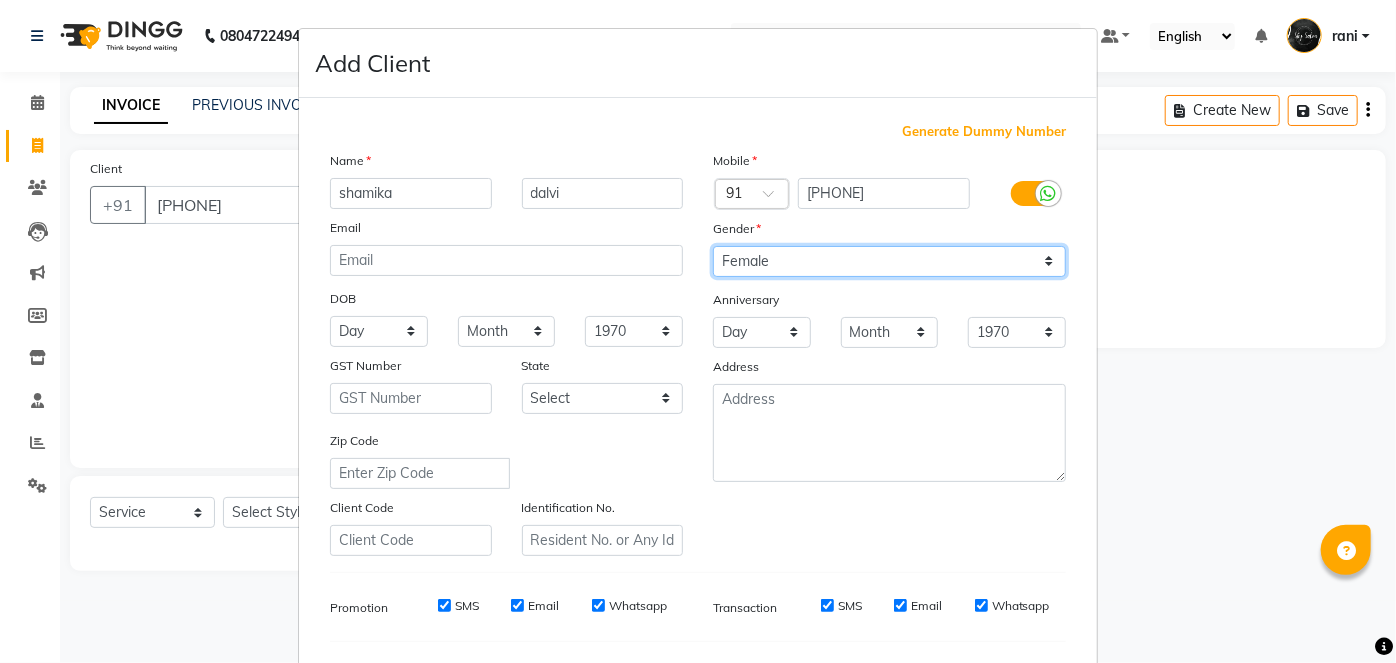 click on "Select Male Female Other Prefer Not To Say" at bounding box center (889, 261) 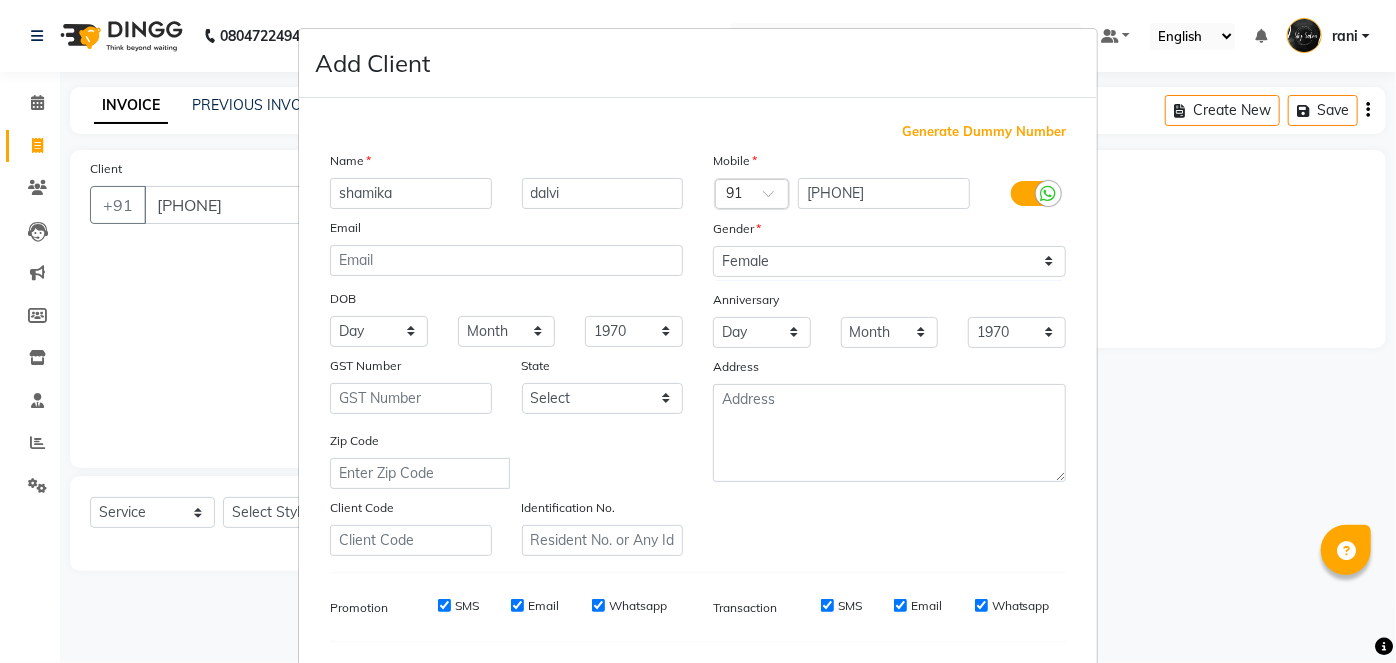 click on "Name [FIRST] [LAST] Email DOB Day 01 02 03 04 05 06 07 08 09 10 11 12 13 14 15 16 17 18 19 20 21 22 23 24 25 26 27 28 29 30 31 Month January February March April May June July August September October November December 1940 1941 1942 1943 1944 1945 1946 1947 1948 1949 1950 1951 1952 1953 1954 1955 1956 1957 1958 1959 1960 1961 1962 1963 1964 1965 1966 1967 1968 1969 1970 1971 1972 1973 1974 1975 1976 1977 1978 1979 1980 1981 1982 1983 1984 1985 1986 1987 1988 1989 1990 1991 1992 1993 1994 1995 1996 1997 1998 1999 2000 2001 2002 2003 2004 2005 2006 2007 2008 2009 2010 2011 2012 2013 2014 2015 2016 2017 2018 2019 2020 2021 2022 2023 2024 GST Number State Select Andaman and Nicobar Islands Andhra Pradesh Arunachal Pradesh Assam Bihar Chandigarh Chhattisgarh Dadra and Nagar Haveli Daman and Diu Delhi Goa Gujarat Haryana Himachal Pradesh Jammu and Kashmir Jharkhand Karnataka Kerala Lakshadweep Madhya Pradesh Maharashtra Manipur Meghalaya Mizoram Nagaland Odisha Pondicherry Punjab" at bounding box center [506, 353] 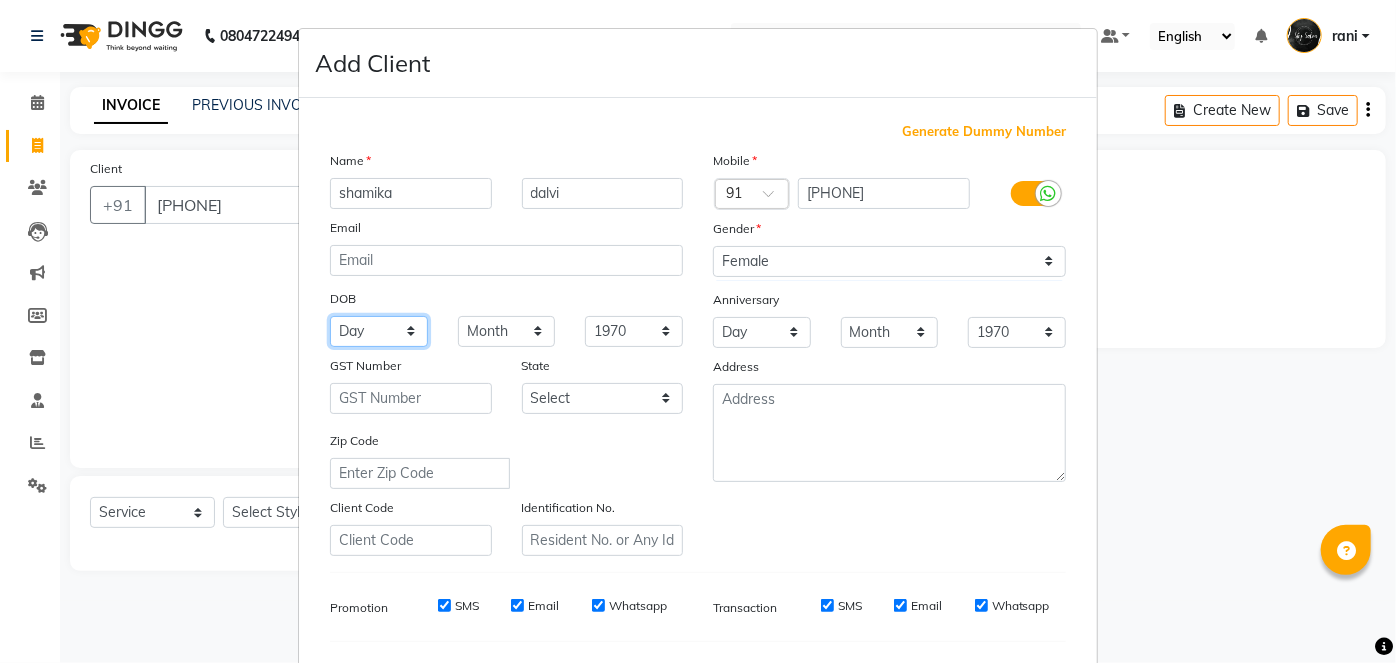 click on "Day 01 02 03 04 05 06 07 08 09 10 11 12 13 14 15 16 17 18 19 20 21 22 23 24 25 26 27 28 29 30 31" at bounding box center [379, 331] 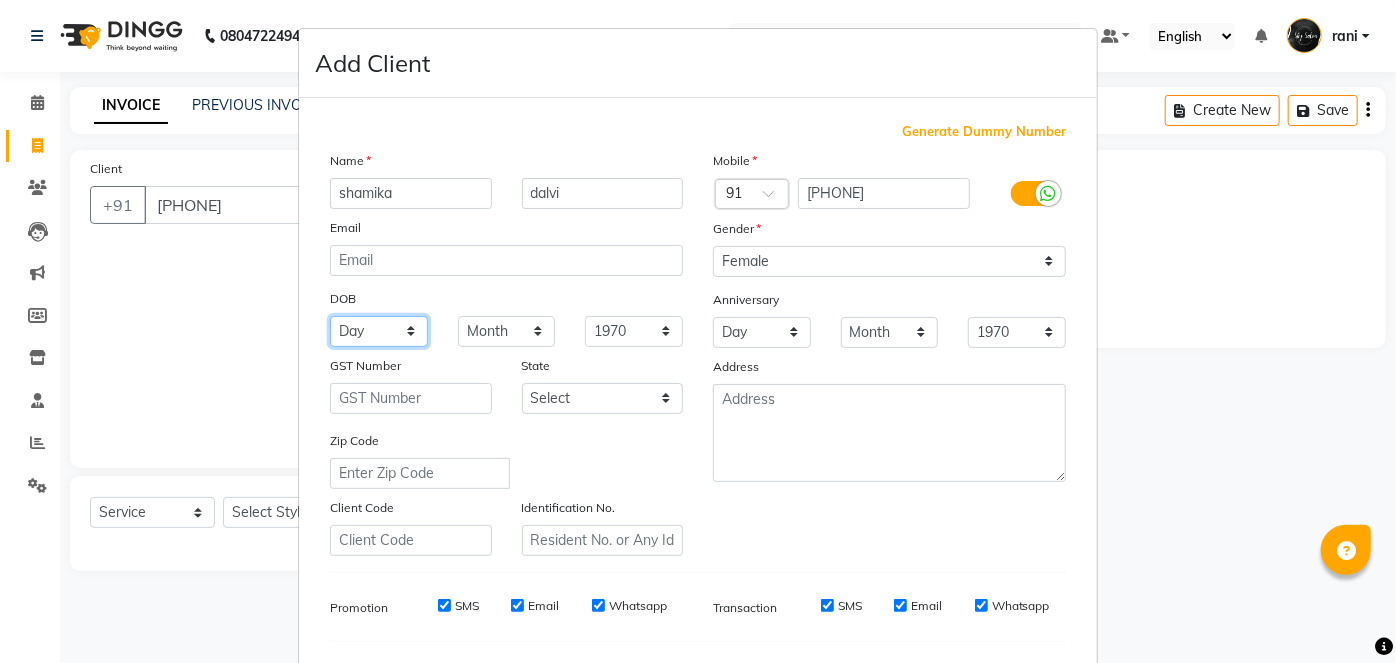 select on "24" 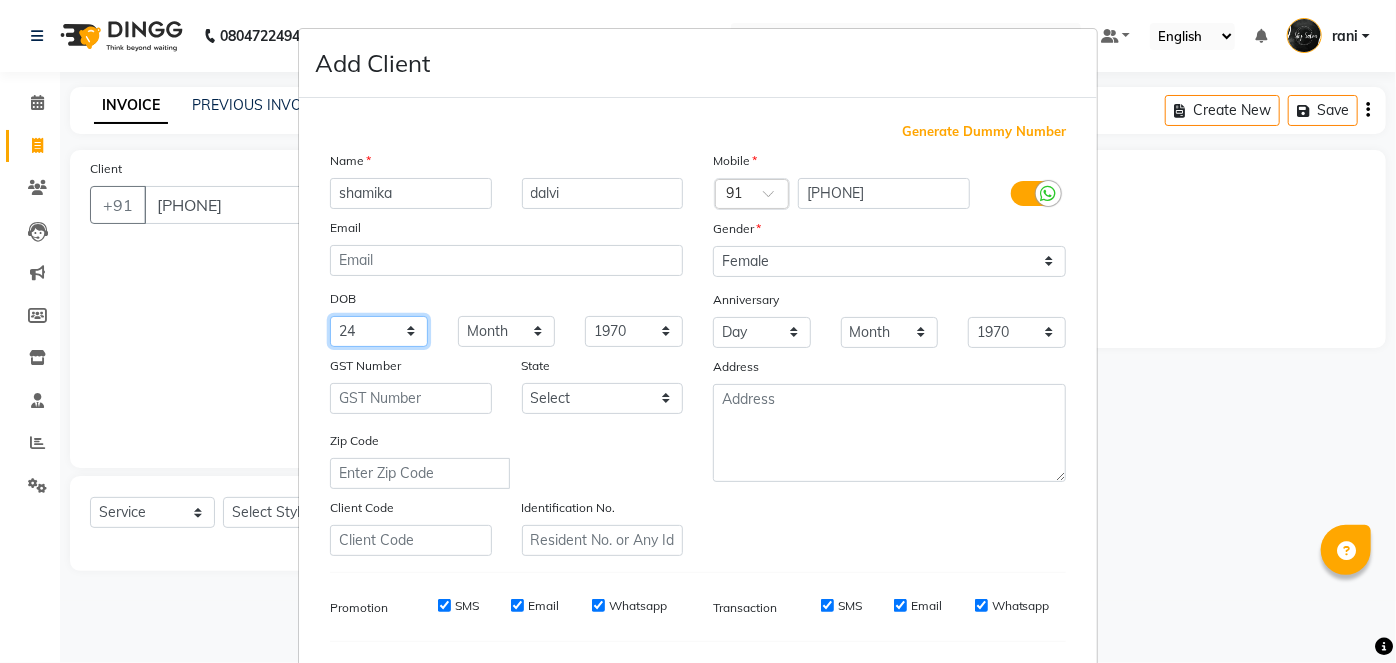 click on "Day 01 02 03 04 05 06 07 08 09 10 11 12 13 14 15 16 17 18 19 20 21 22 23 24 25 26 27 28 29 30 31" at bounding box center [379, 331] 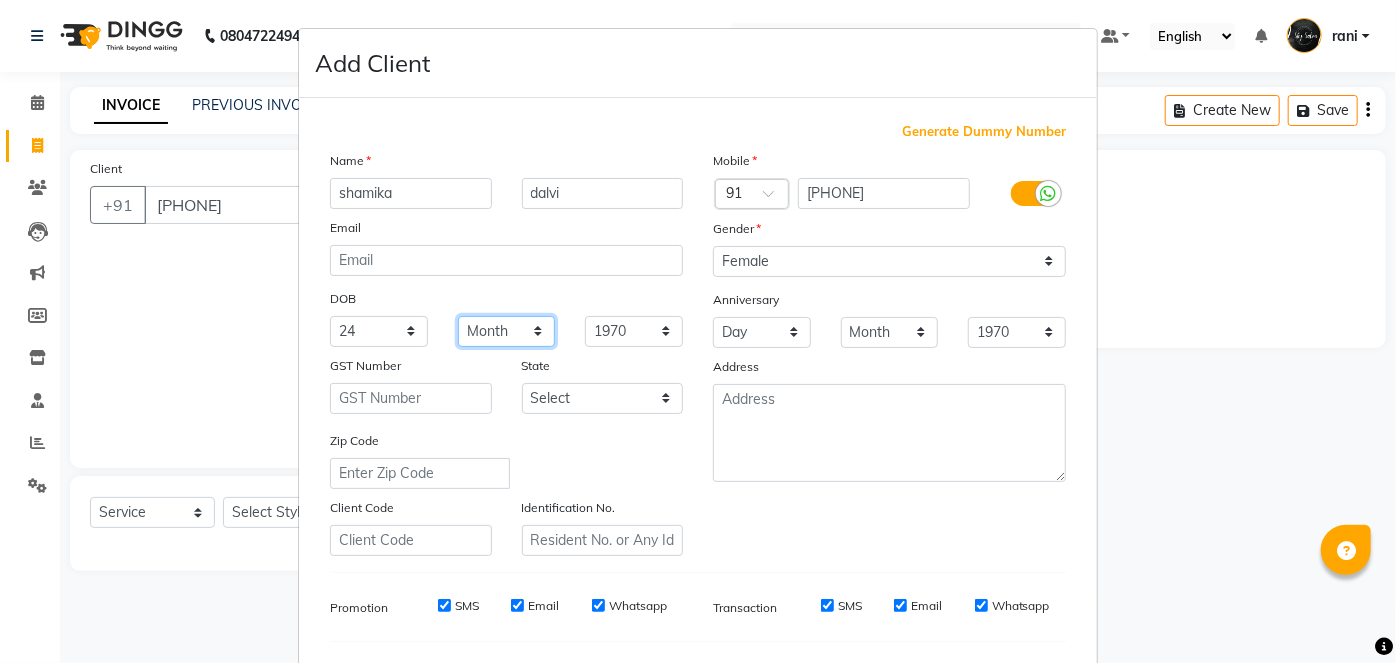 click on "Month January February March April May June July August September October November December" at bounding box center [507, 331] 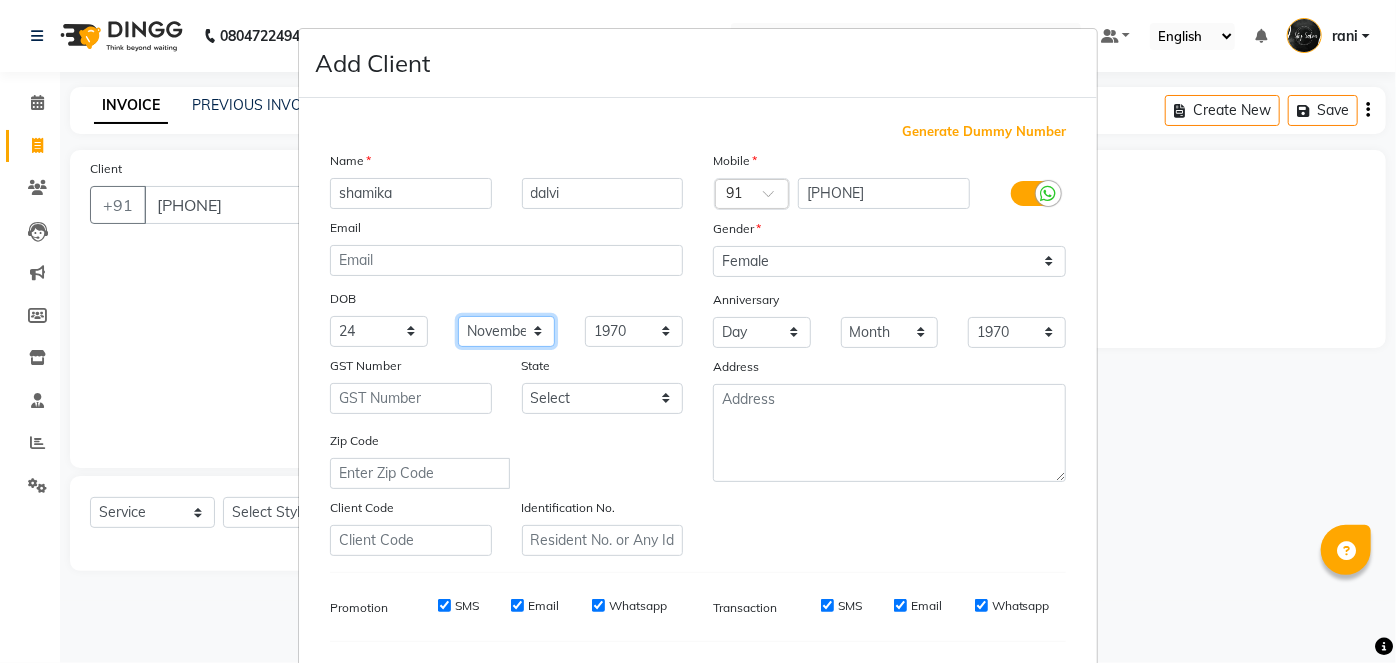 click on "Month January February March April May June July August September October November December" at bounding box center (507, 331) 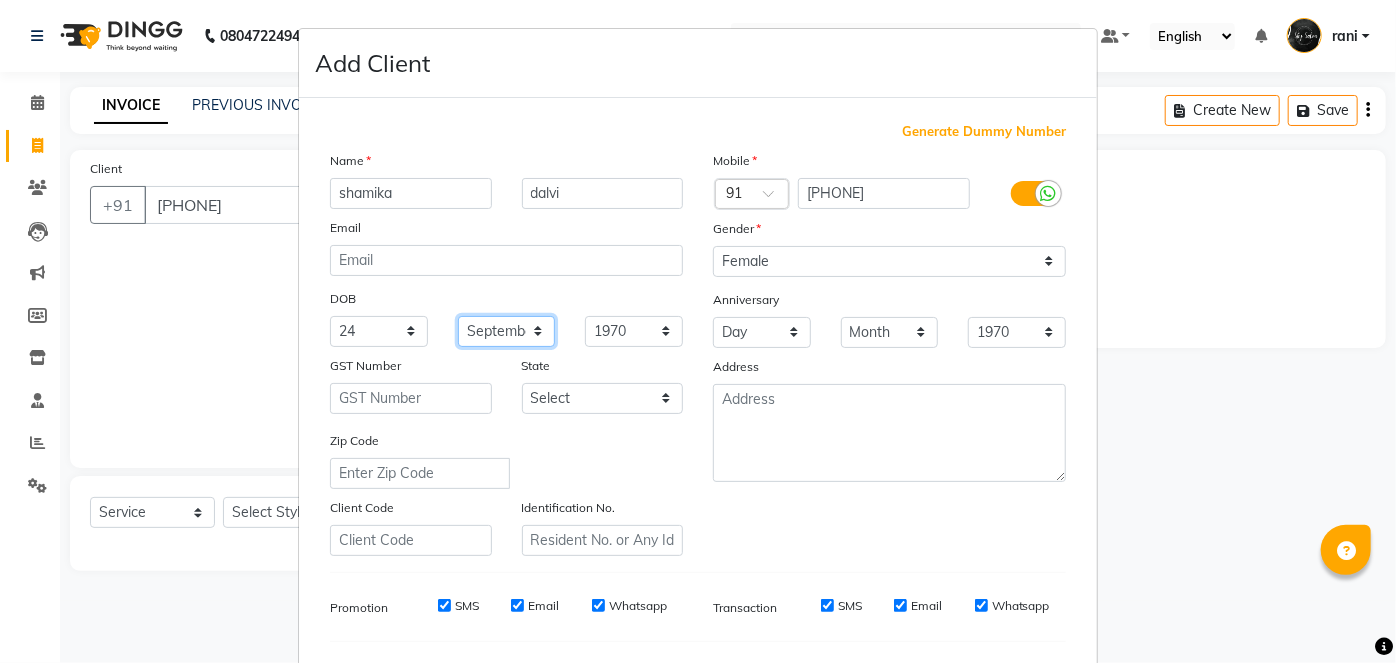 click on "Month January February March April May June July August September October November December" at bounding box center (507, 331) 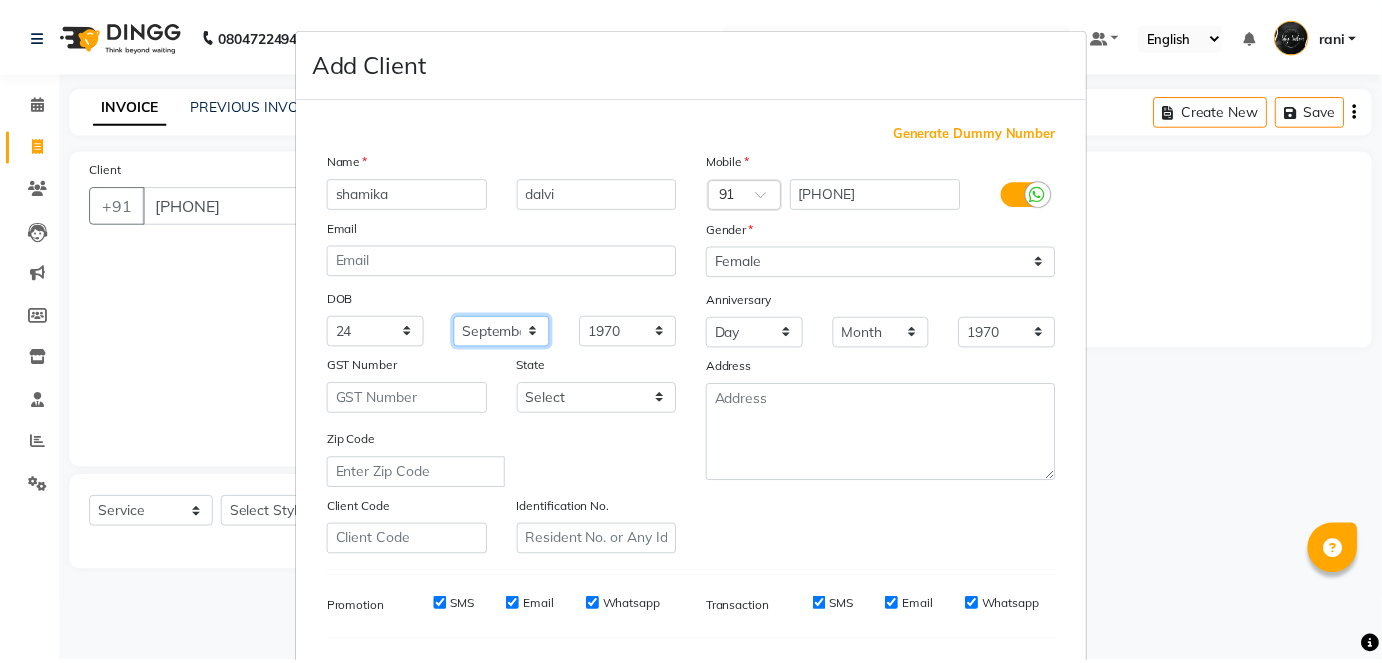 scroll, scrollTop: 258, scrollLeft: 0, axis: vertical 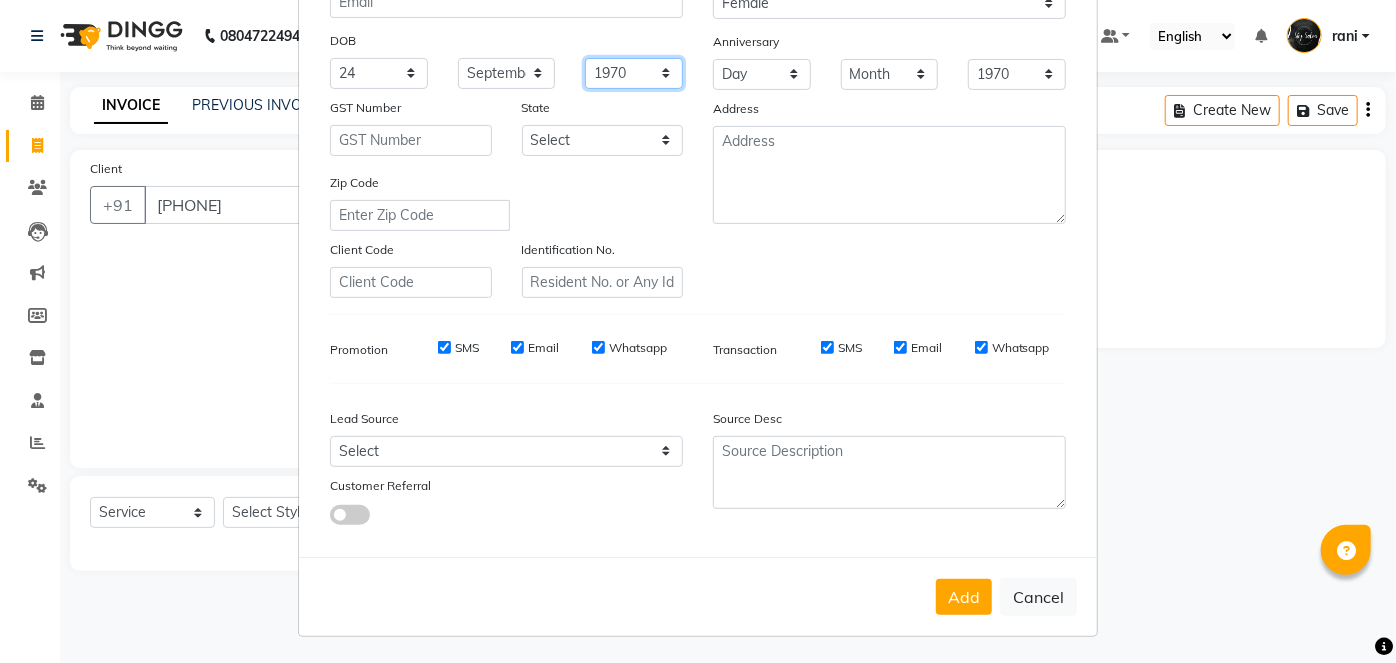 click on "1940 1941 1942 1943 1944 1945 1946 1947 1948 1949 1950 1951 1952 1953 1954 1955 1956 1957 1958 1959 1960 1961 1962 1963 1964 1965 1966 1967 1968 1969 1970 1971 1972 1973 1974 1975 1976 1977 1978 1979 1980 1981 1982 1983 1984 1985 1986 1987 1988 1989 1990 1991 1992 1993 1994 1995 1996 1997 1998 1999 2000 2001 2002 2003 2004 2005 2006 2007 2008 2009 2010 2011 2012 2013 2014 2015 2016 2017 2018 2019 2020 2021 2022 2023 2024" at bounding box center (634, 73) 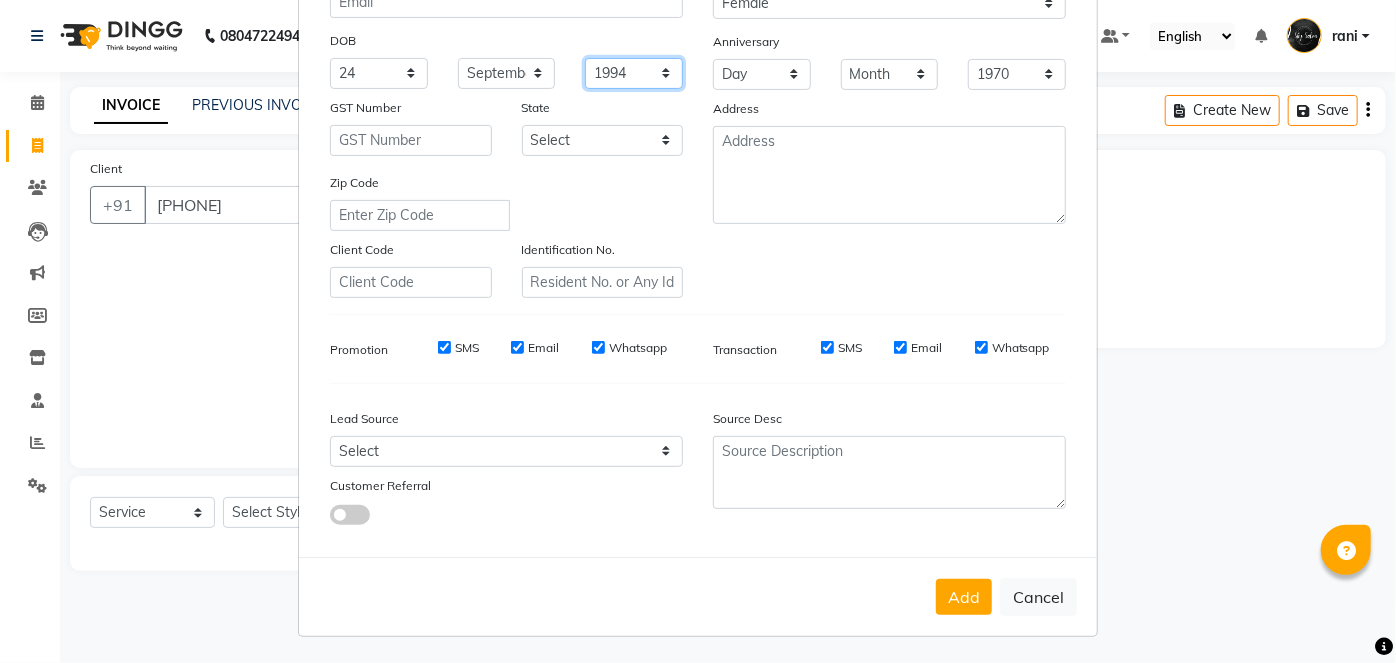 click on "1940 1941 1942 1943 1944 1945 1946 1947 1948 1949 1950 1951 1952 1953 1954 1955 1956 1957 1958 1959 1960 1961 1962 1963 1964 1965 1966 1967 1968 1969 1970 1971 1972 1973 1974 1975 1976 1977 1978 1979 1980 1981 1982 1983 1984 1985 1986 1987 1988 1989 1990 1991 1992 1993 1994 1995 1996 1997 1998 1999 2000 2001 2002 2003 2004 2005 2006 2007 2008 2009 2010 2011 2012 2013 2014 2015 2016 2017 2018 2019 2020 2021 2022 2023 2024" at bounding box center (634, 73) 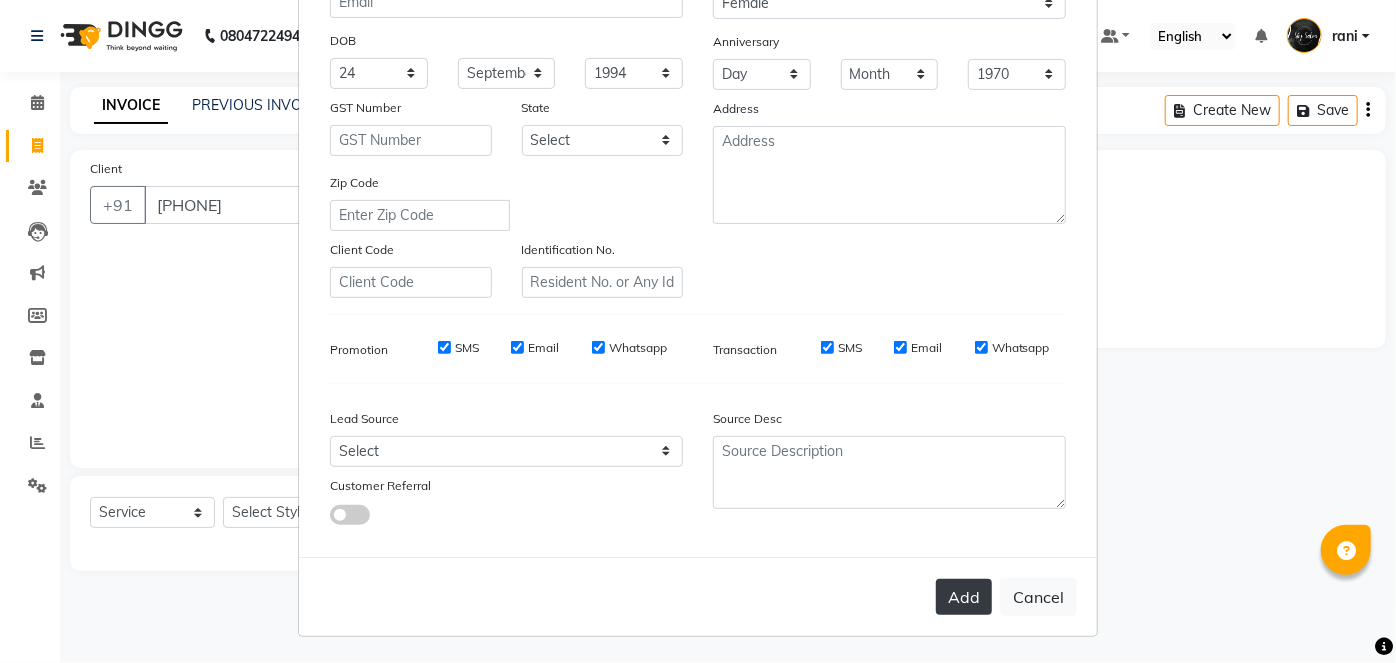 click on "Add" at bounding box center (964, 597) 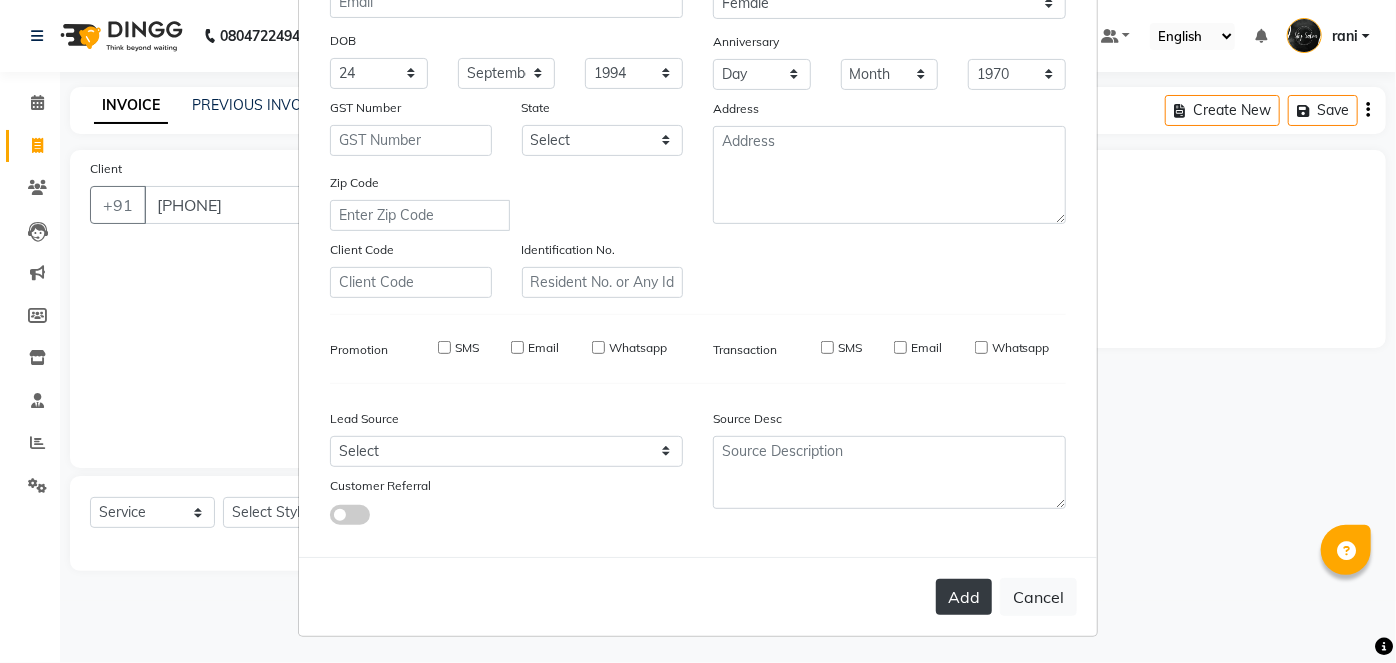 type 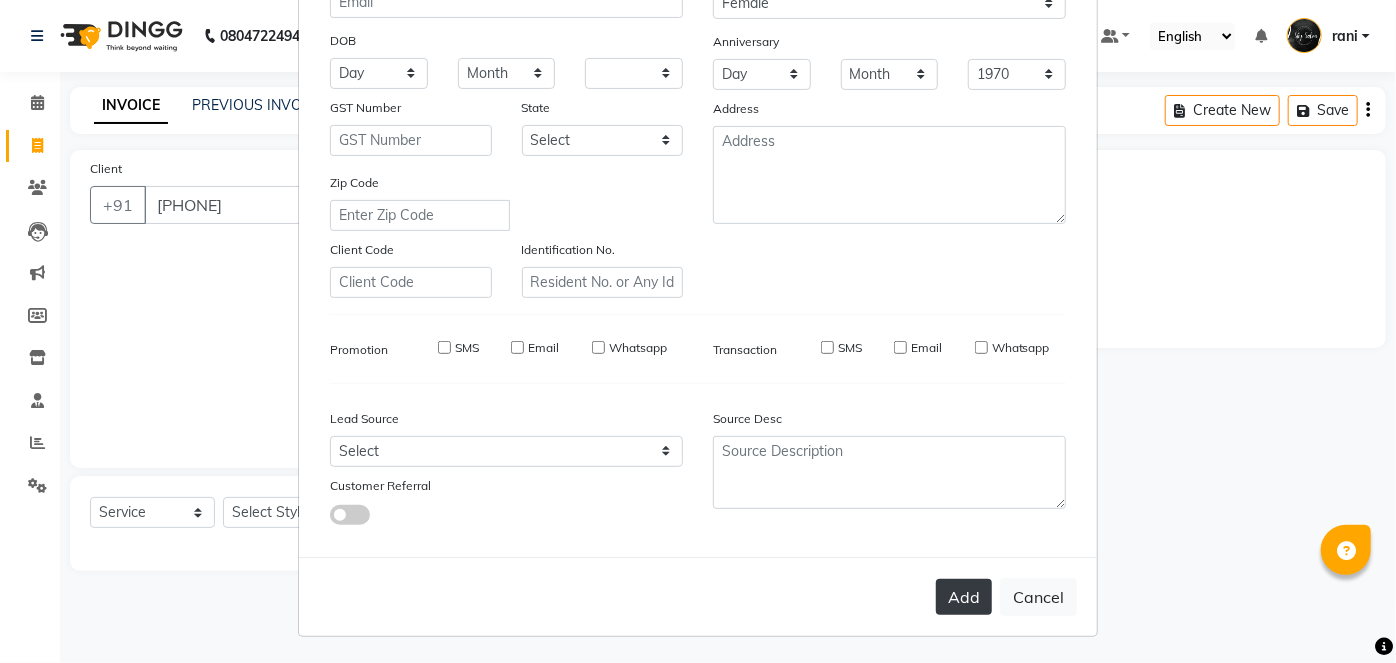 select 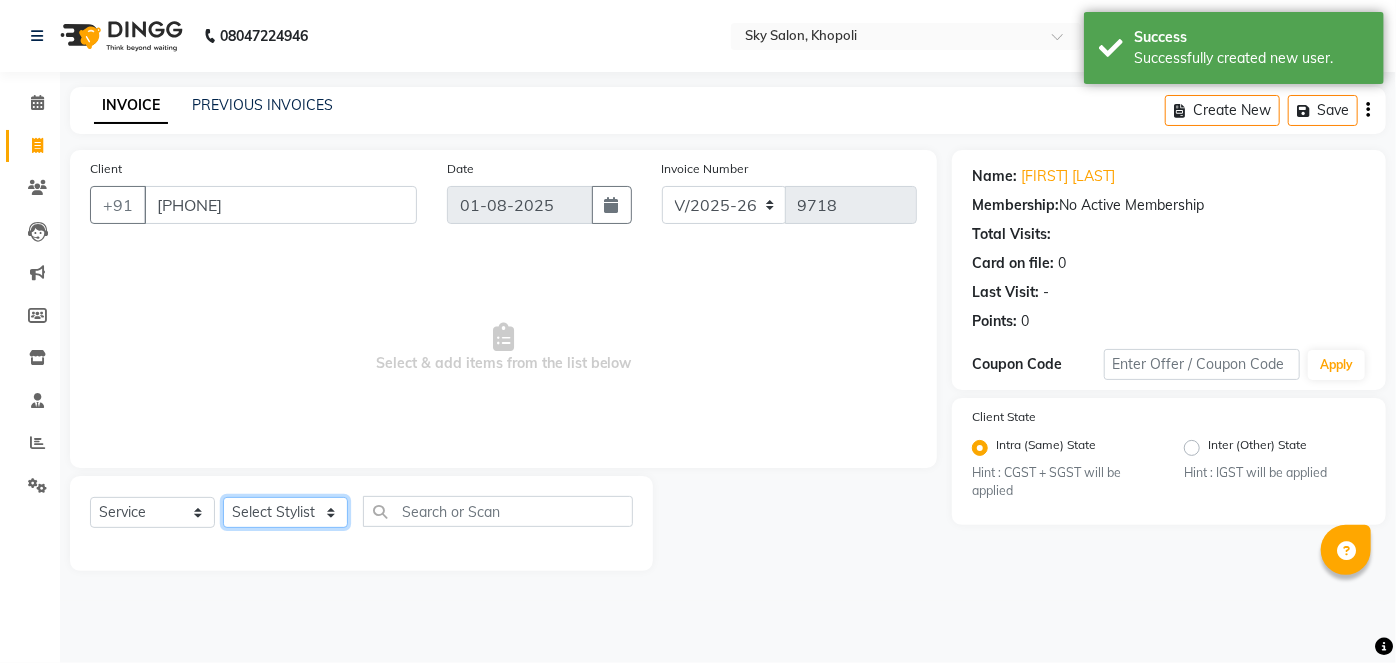 click on "Select Stylist afreen akshata aman saha ameer Anagha anisa arbaj bharti Bunny Danish Darshana 1 devyani dilshad gaurav Gulshan gurmeet javed jishan krishna mayuri gaikwad muskan rani rinku rocky Ronak sachin sahil sam sameer sameer 2 sandhya shabnam shakti sunny sweety vivek" 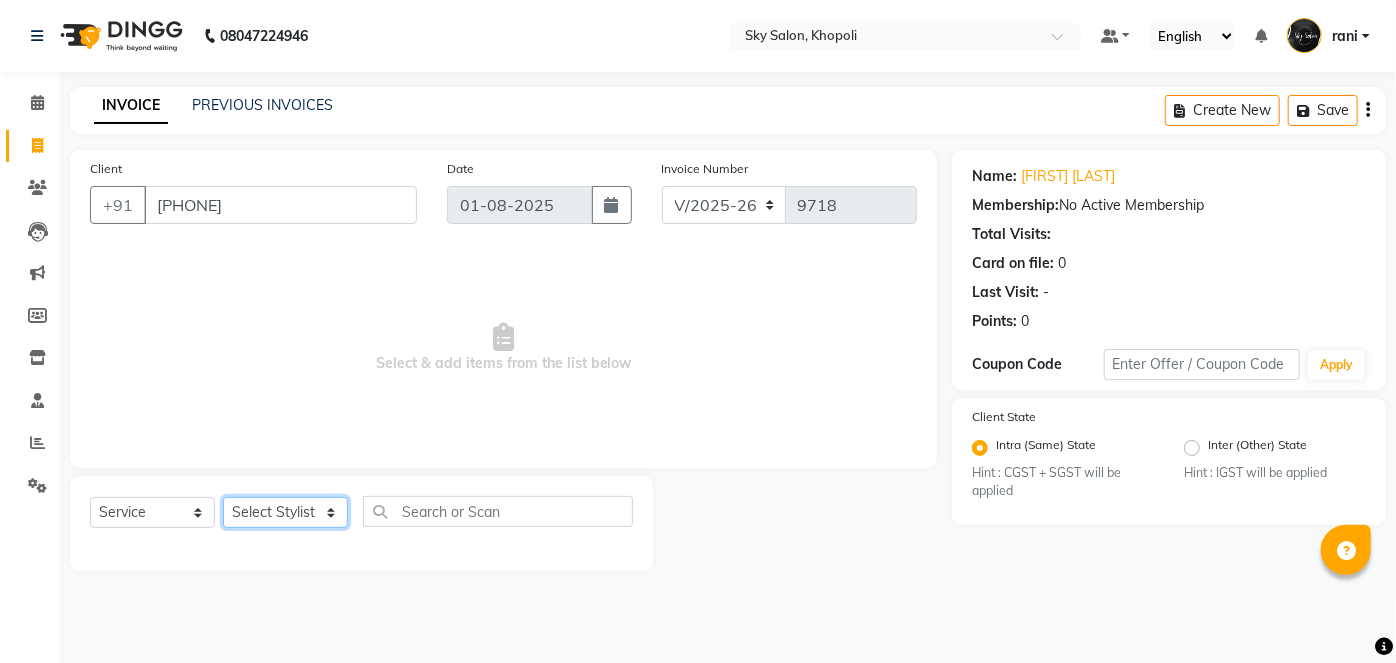 select on "83682" 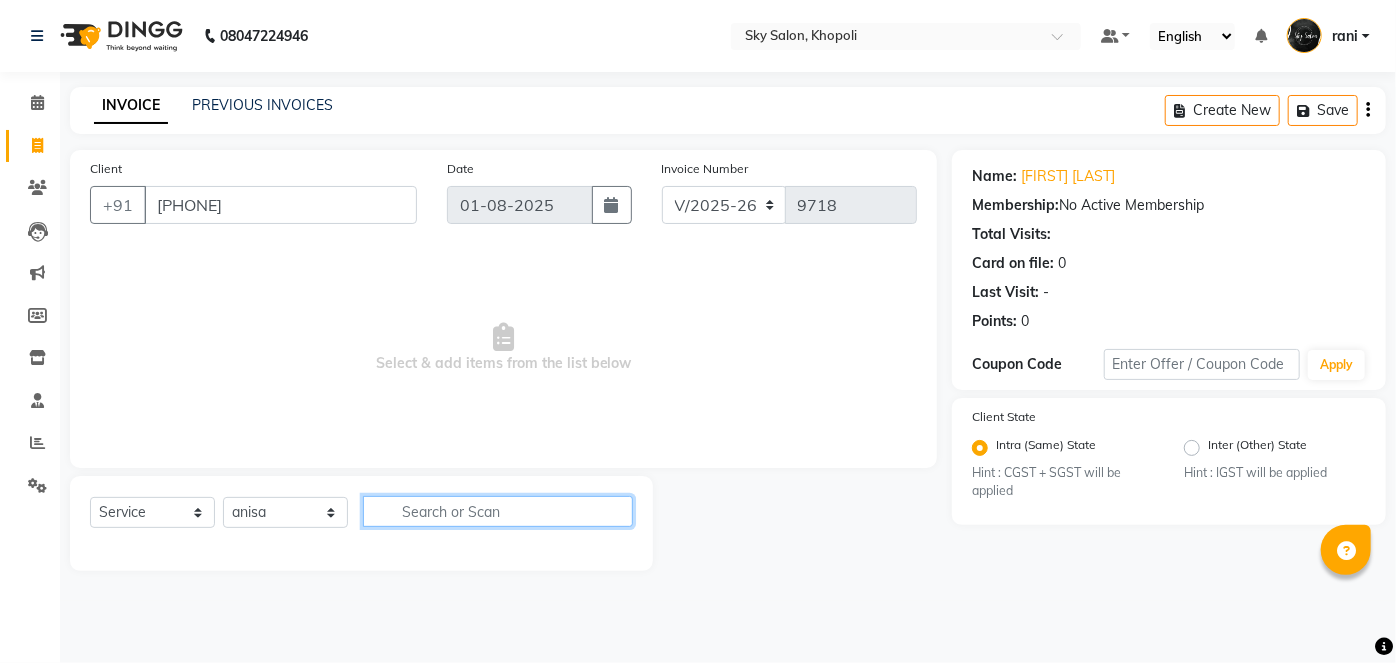 click 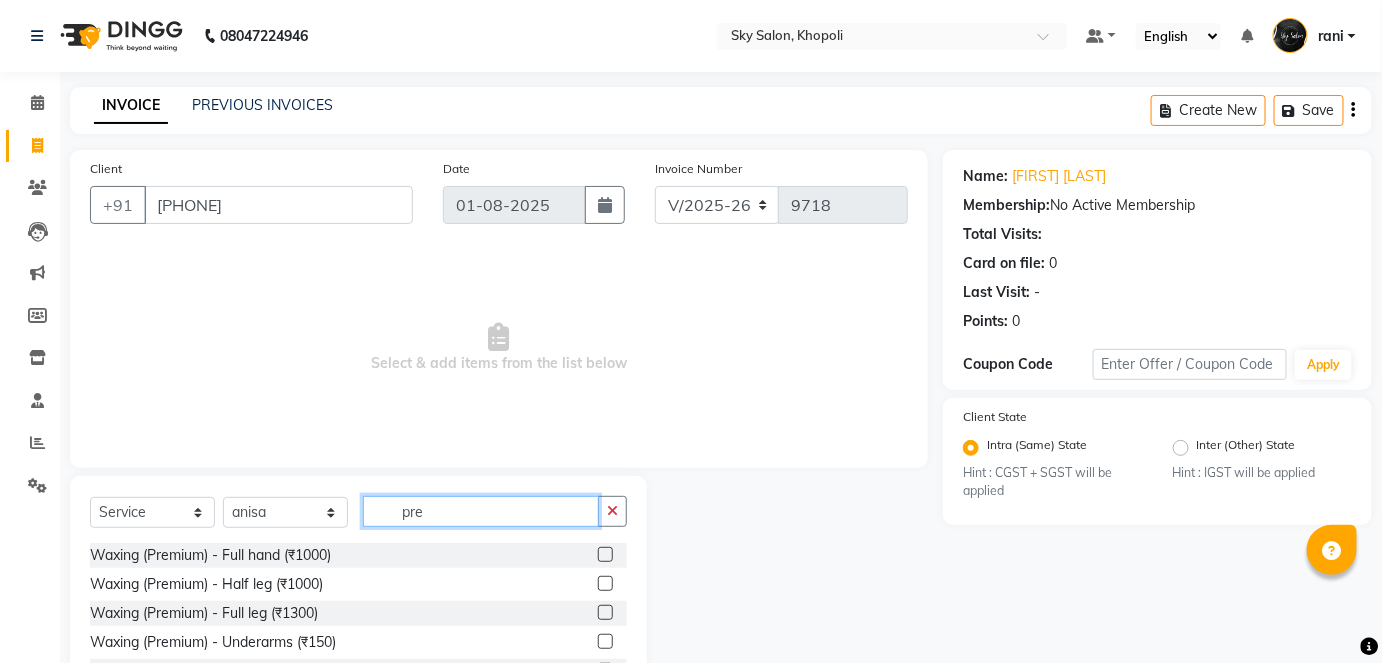 scroll, scrollTop: 137, scrollLeft: 0, axis: vertical 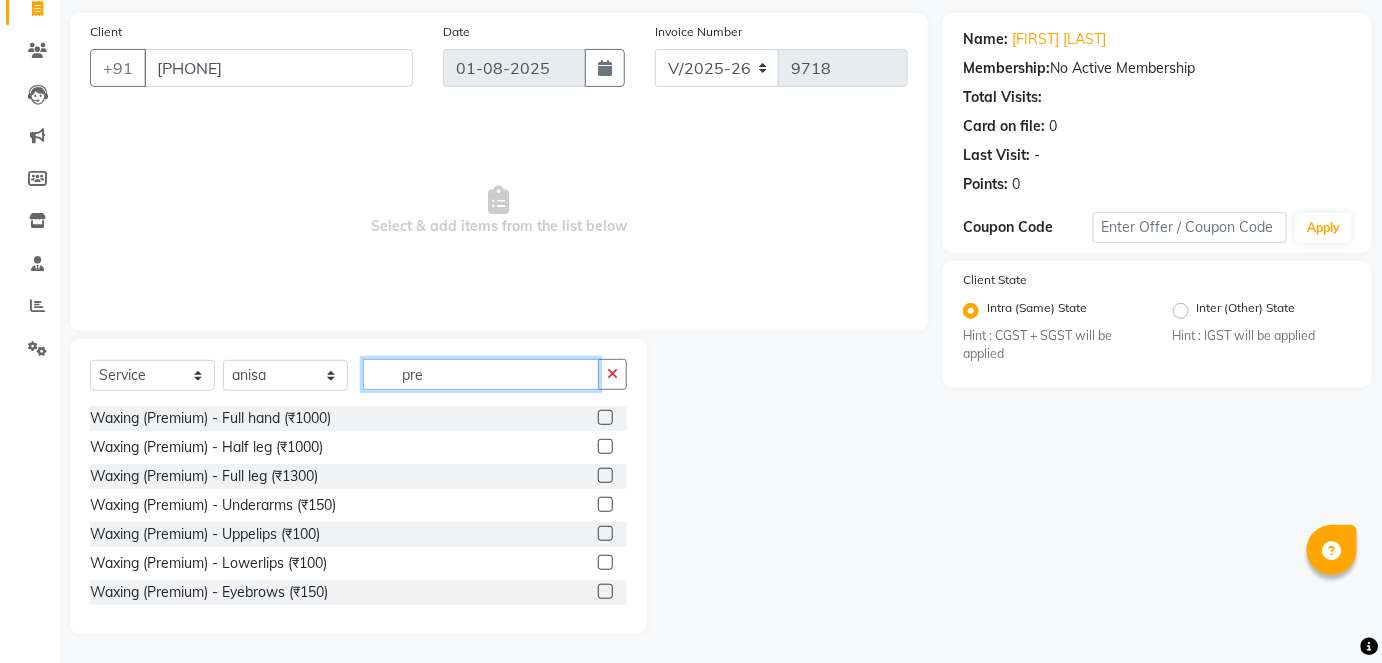 type on "pre" 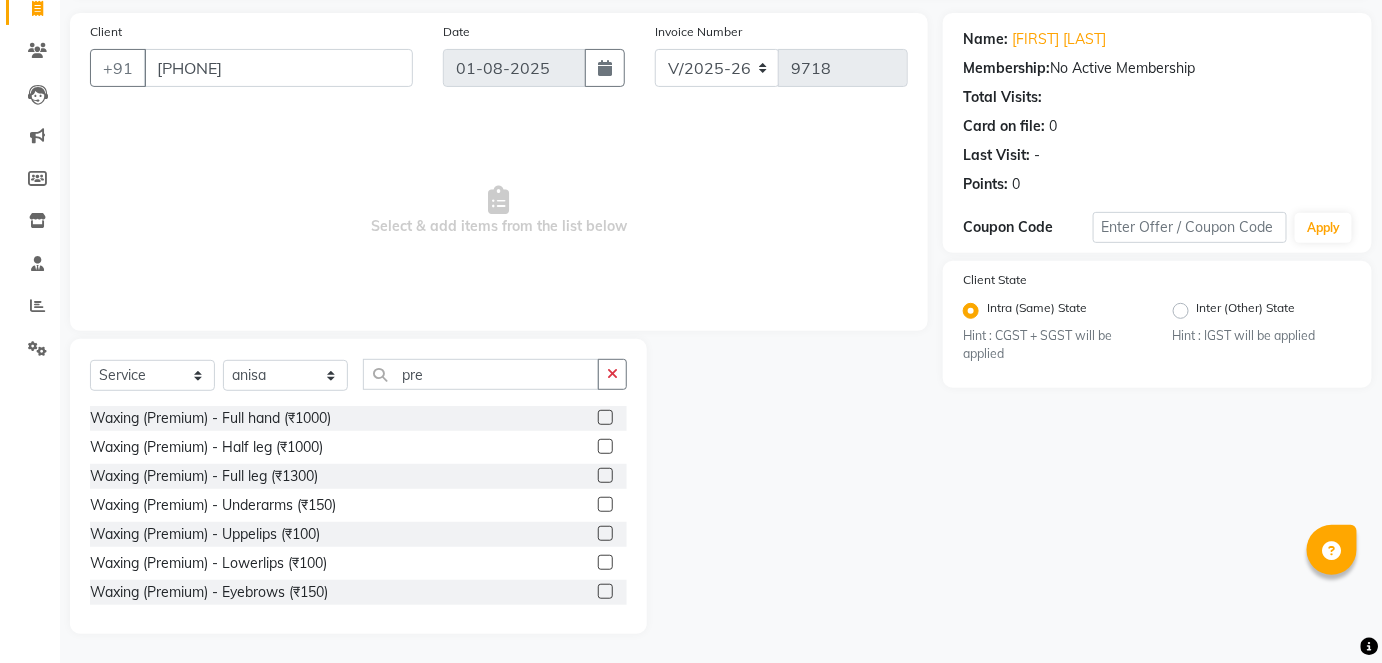 click 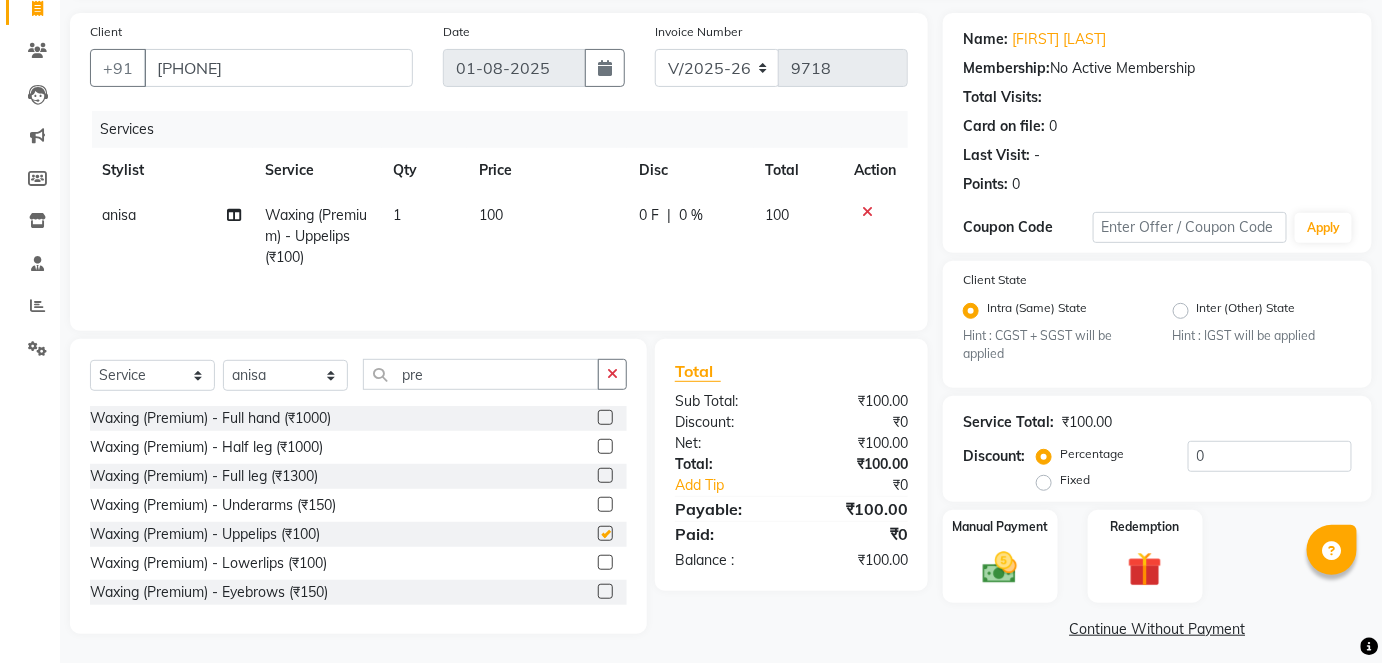 checkbox on "false" 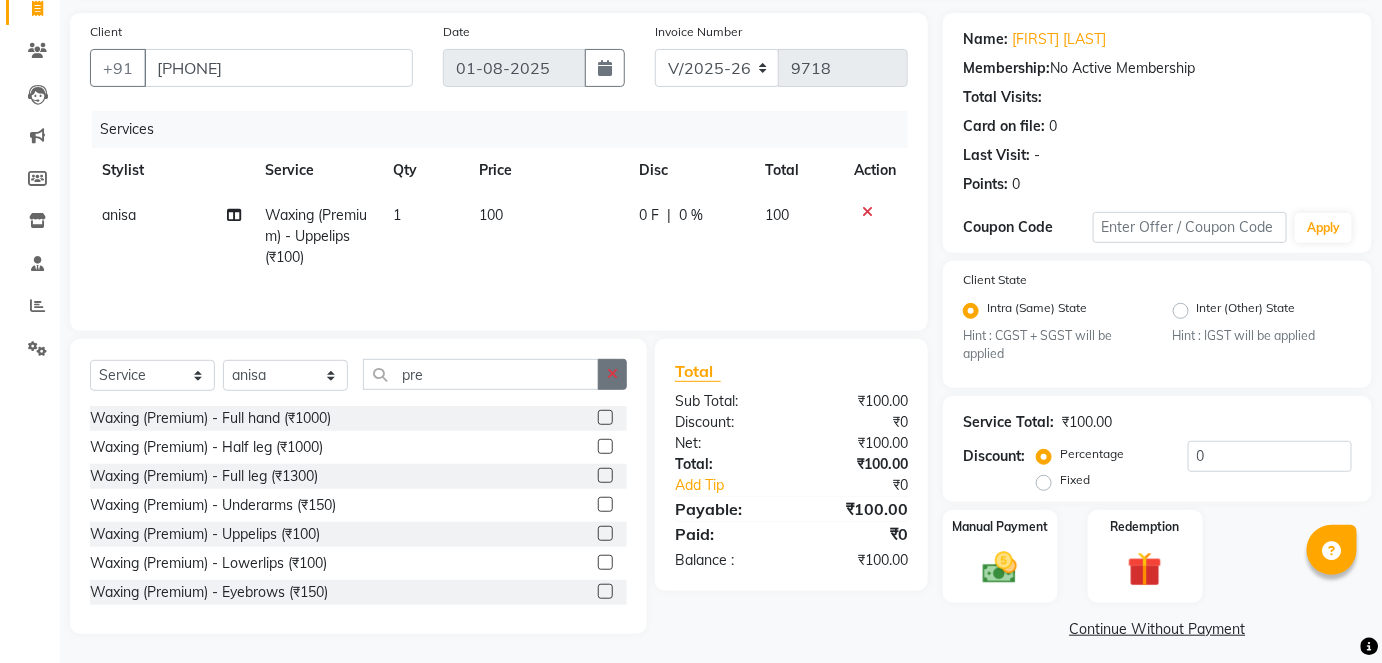 click 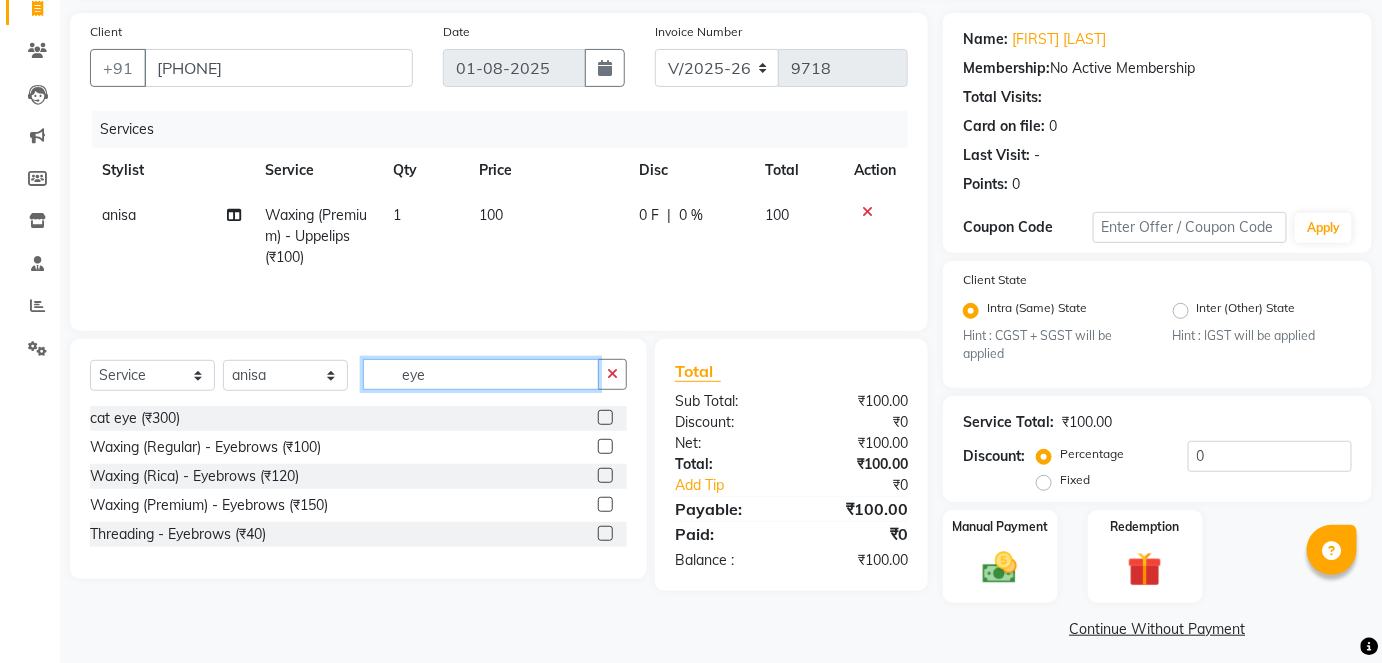 type on "eye" 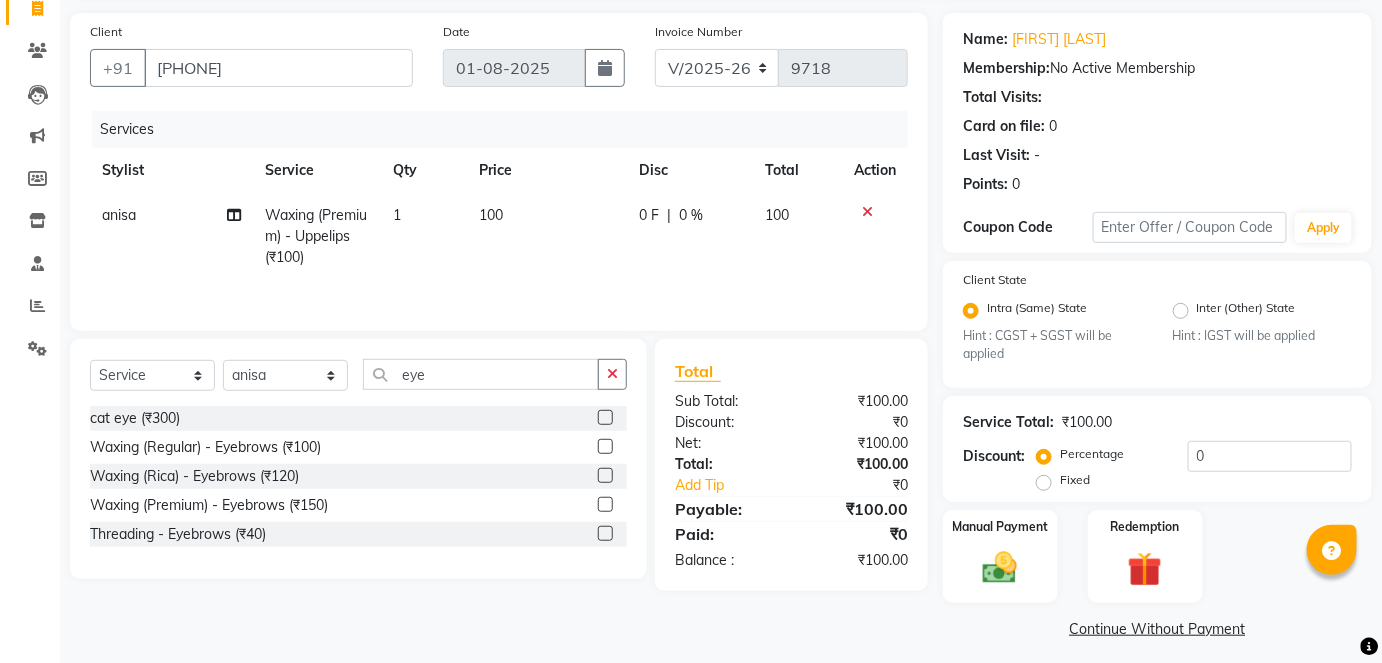 click 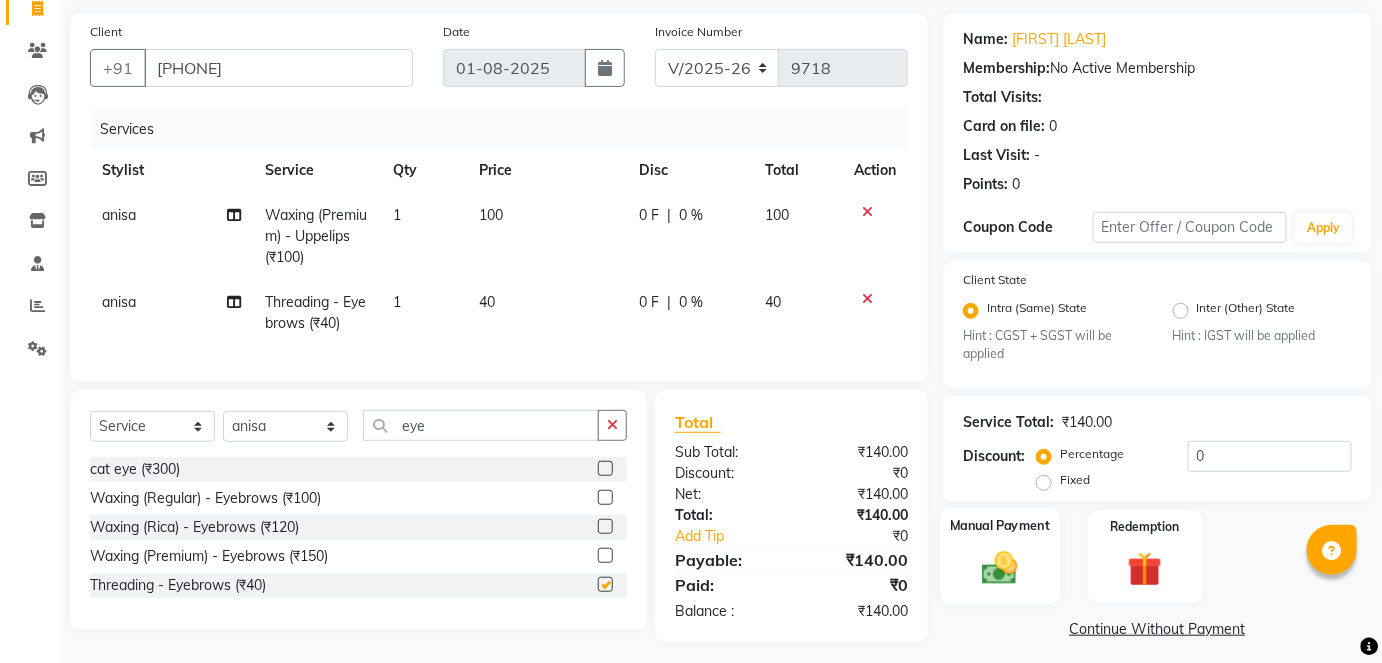 checkbox on "false" 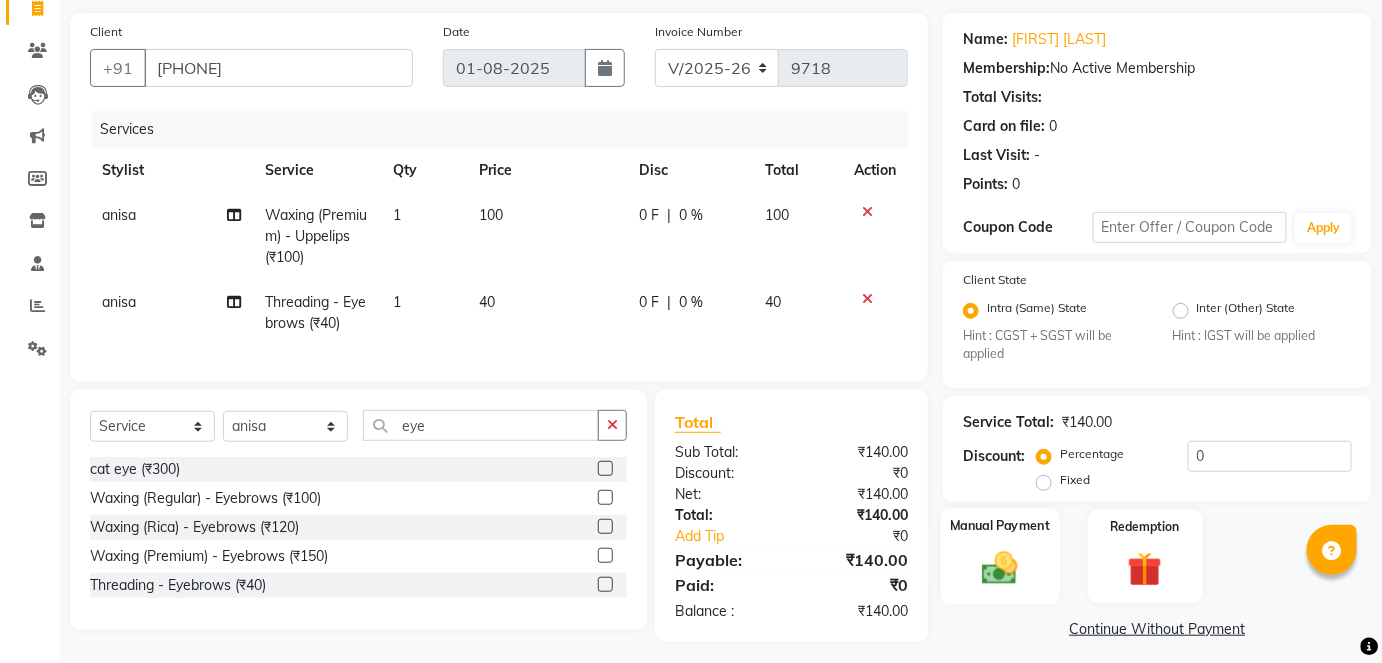 click 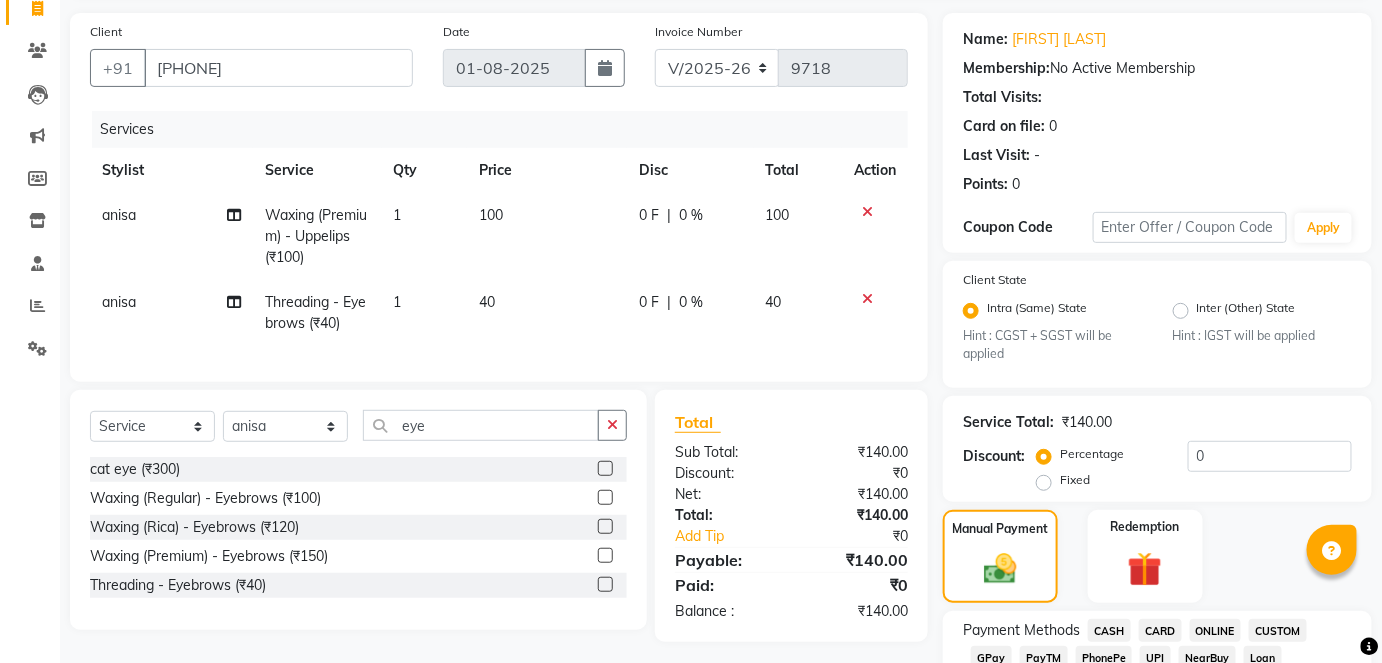 click on "CASH" 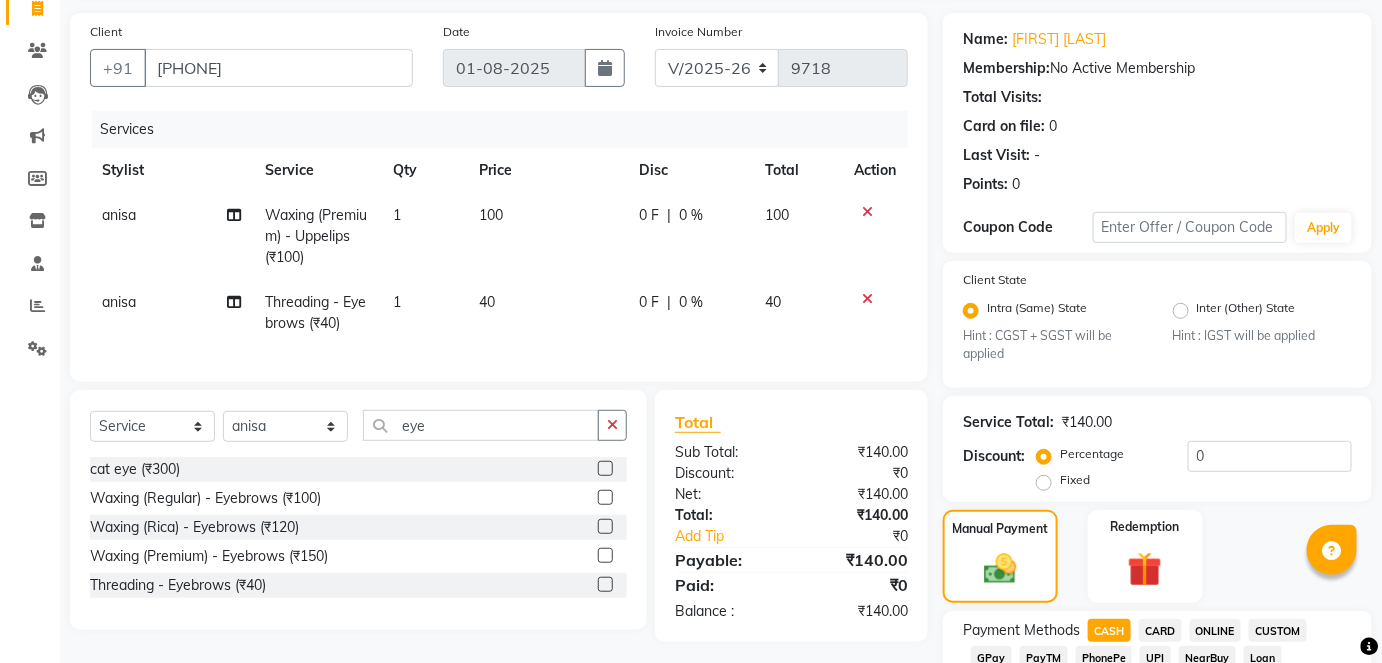 scroll, scrollTop: 950, scrollLeft: 0, axis: vertical 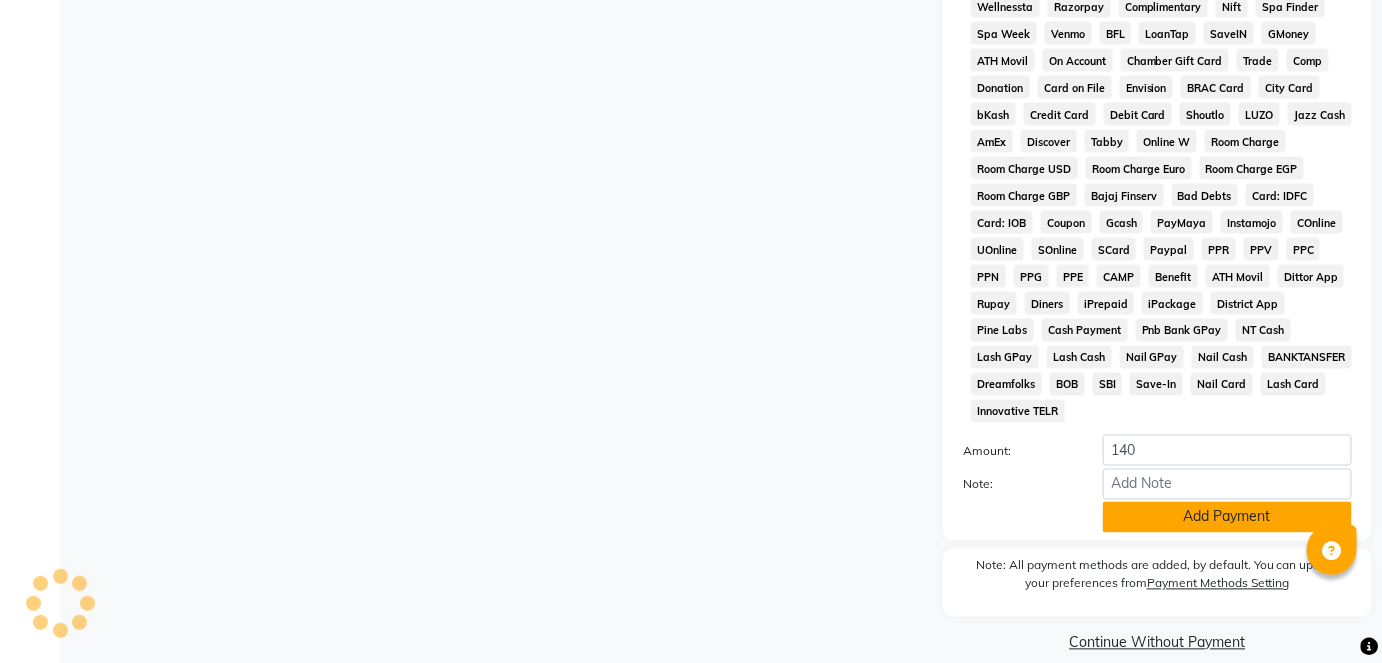 click on "Add Payment" 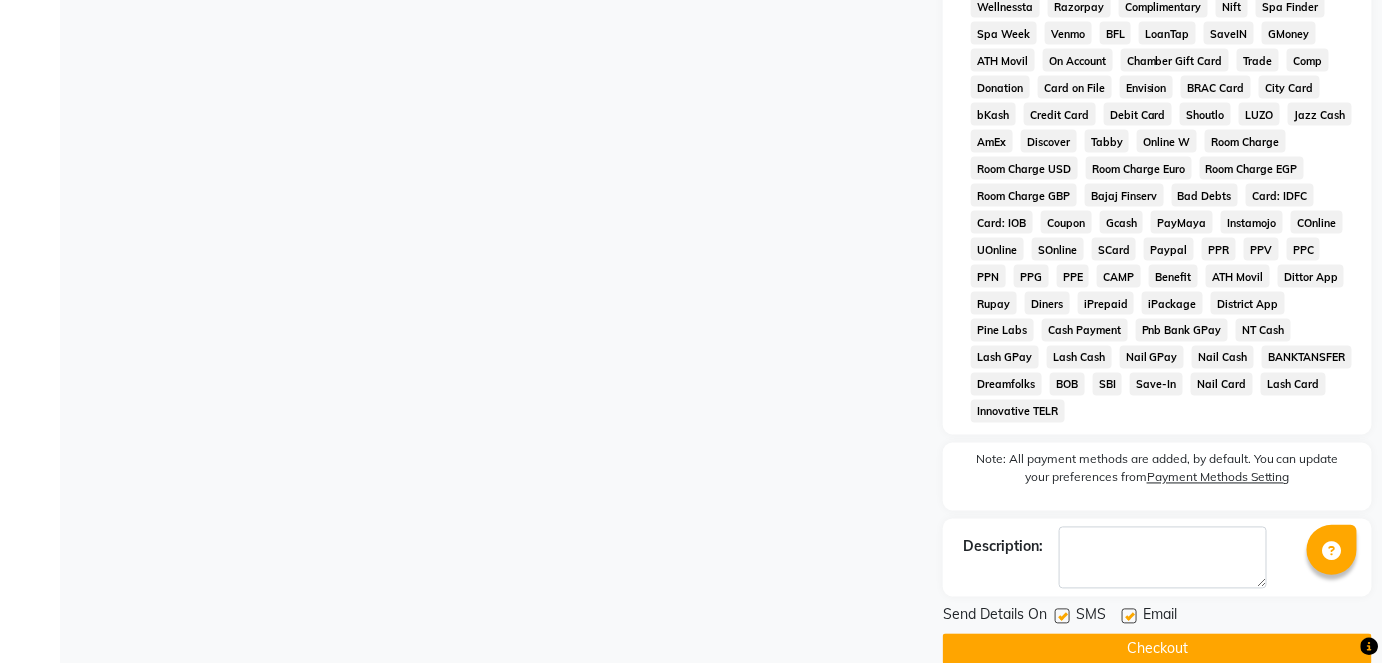 click 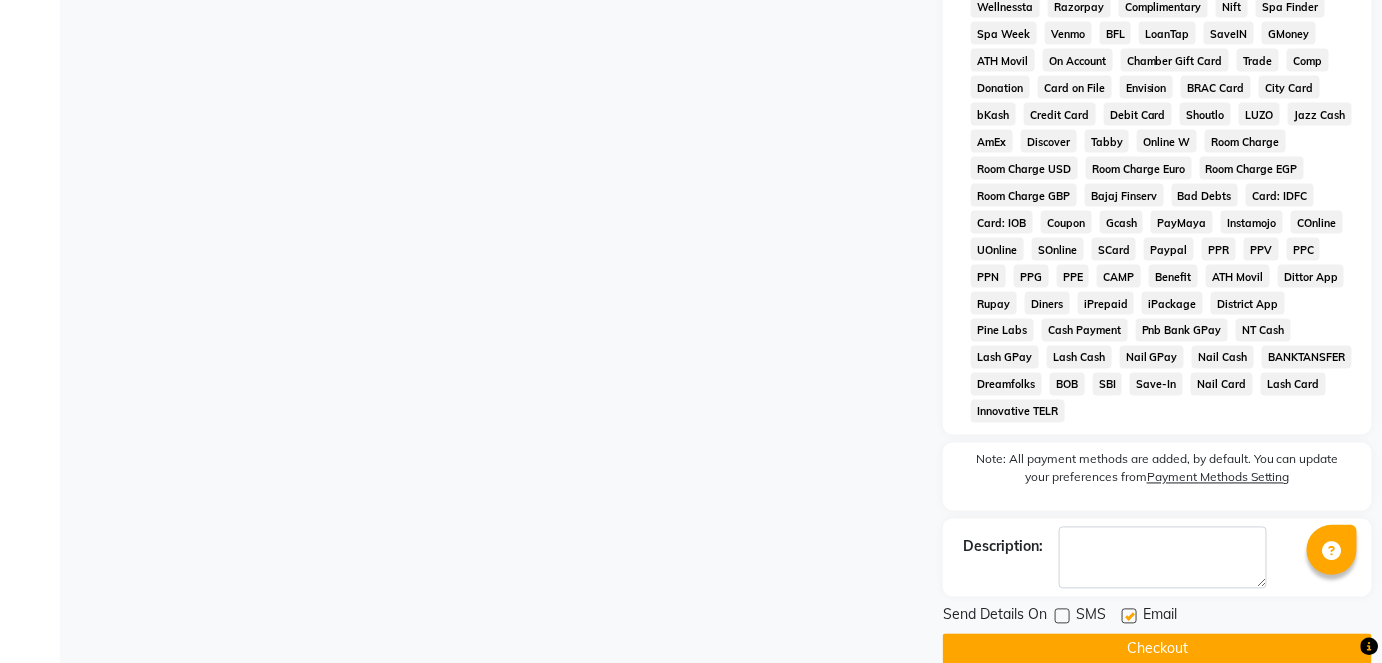 click on "Checkout" 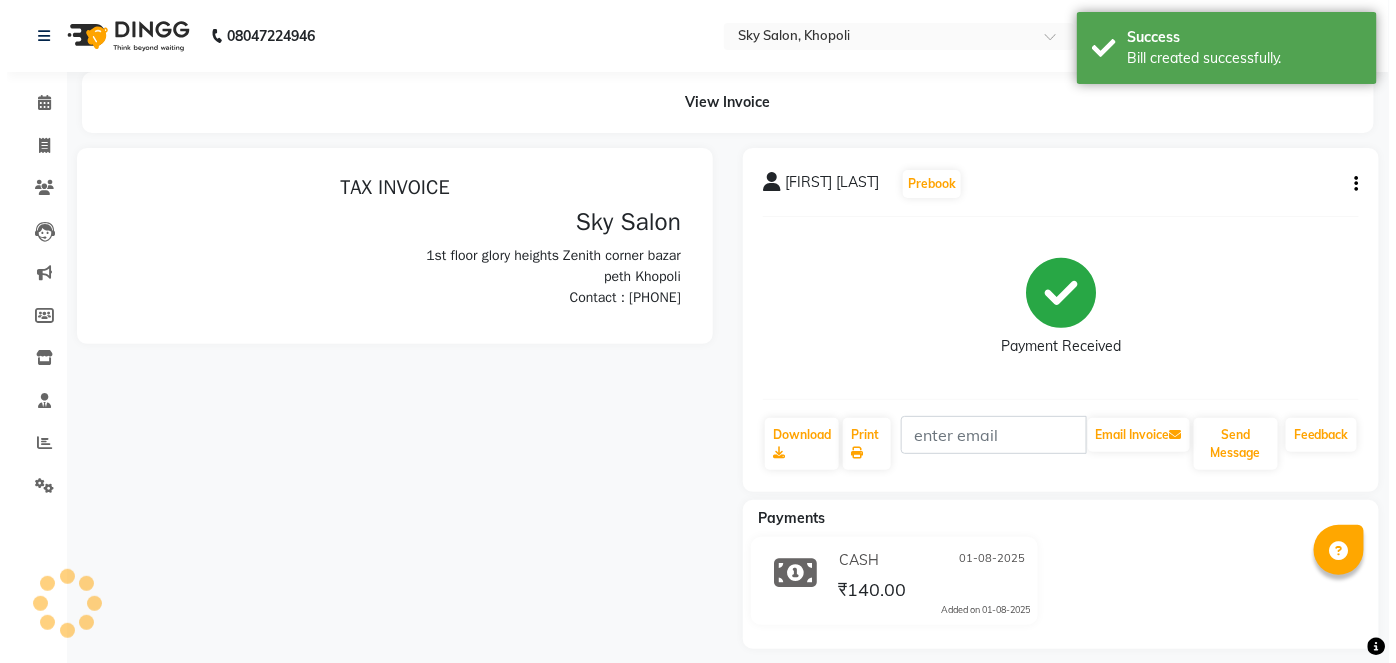 scroll, scrollTop: 0, scrollLeft: 0, axis: both 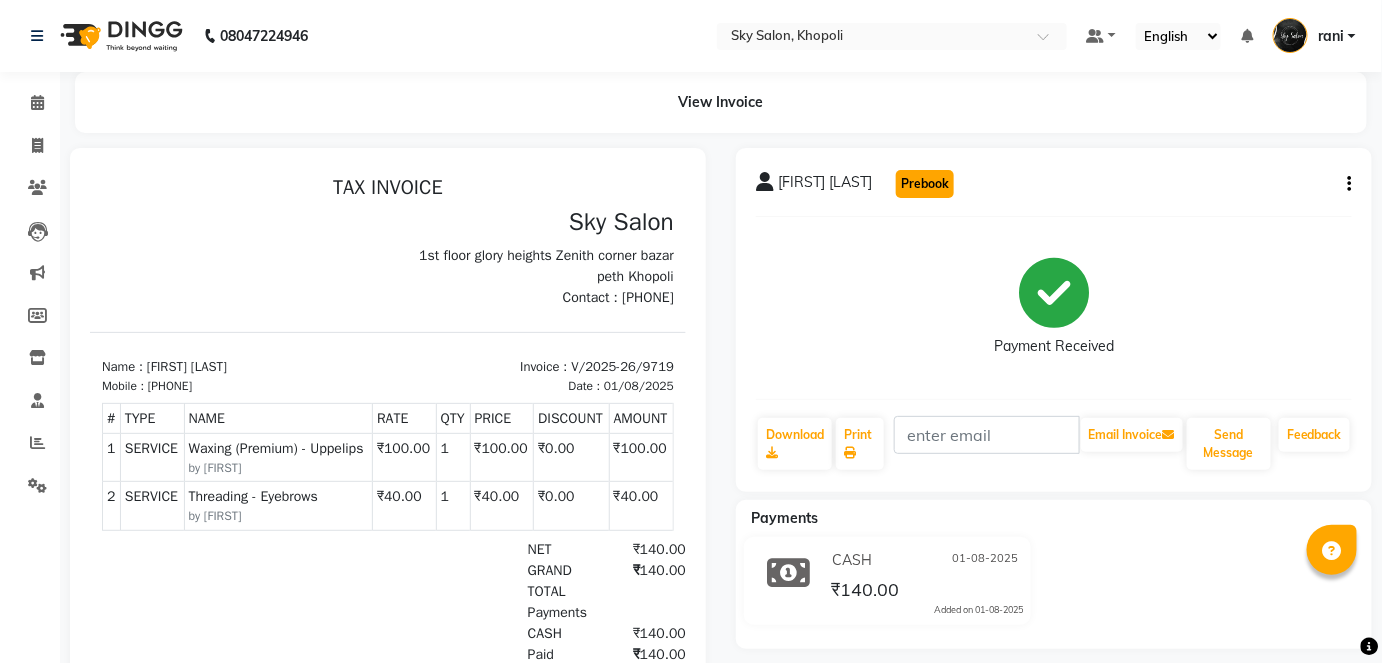 click on "Prebook" 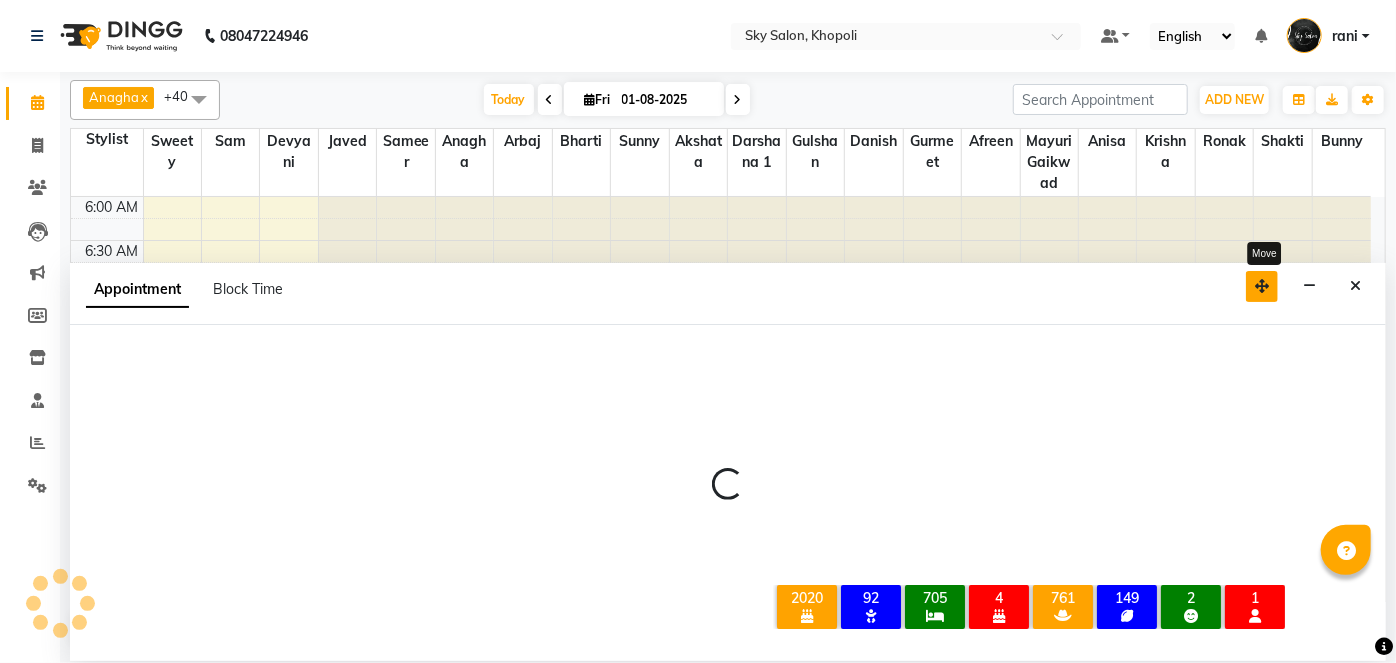 scroll, scrollTop: 957, scrollLeft: 0, axis: vertical 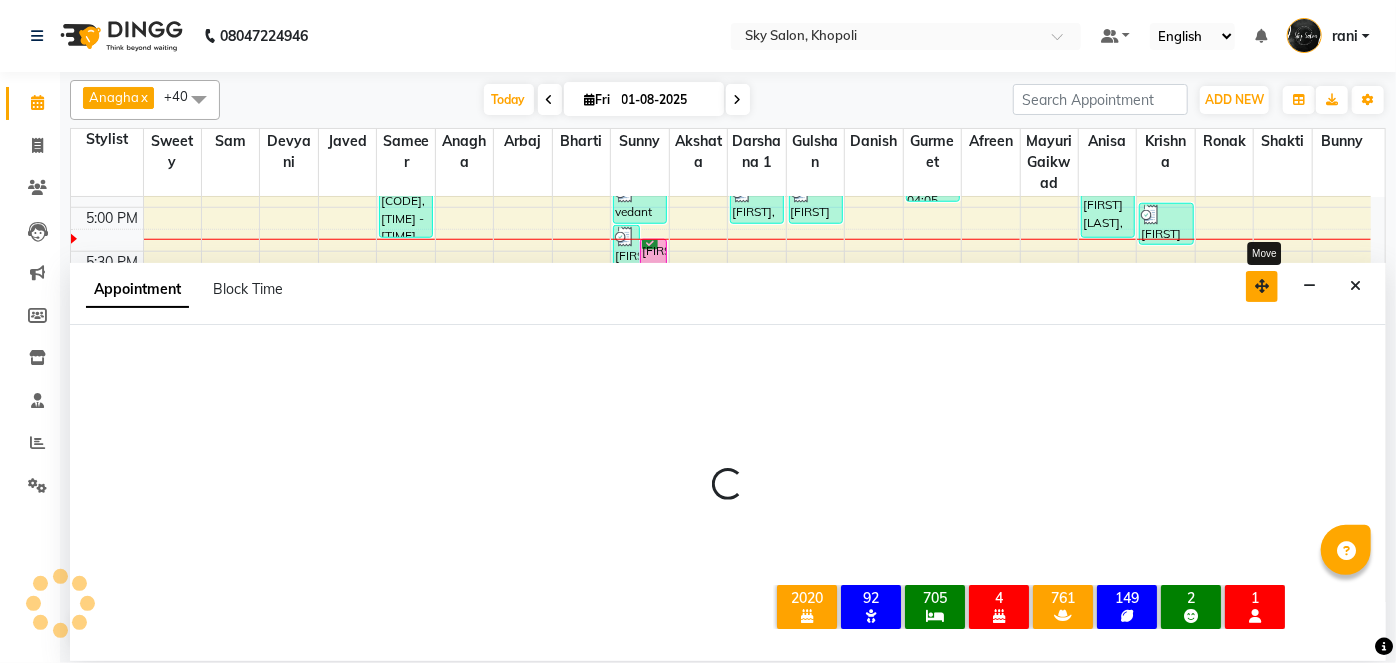 select on "83682" 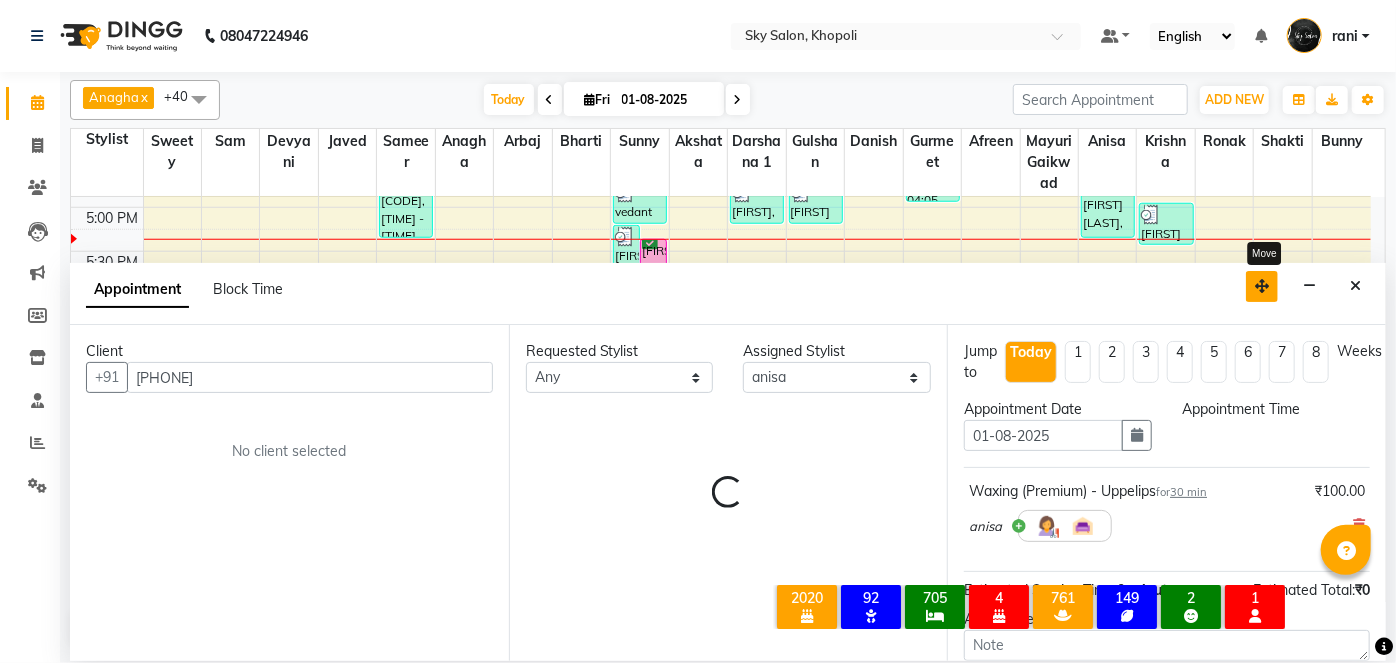 drag, startPoint x: 1262, startPoint y: 288, endPoint x: 1220, endPoint y: 191, distance: 105.702415 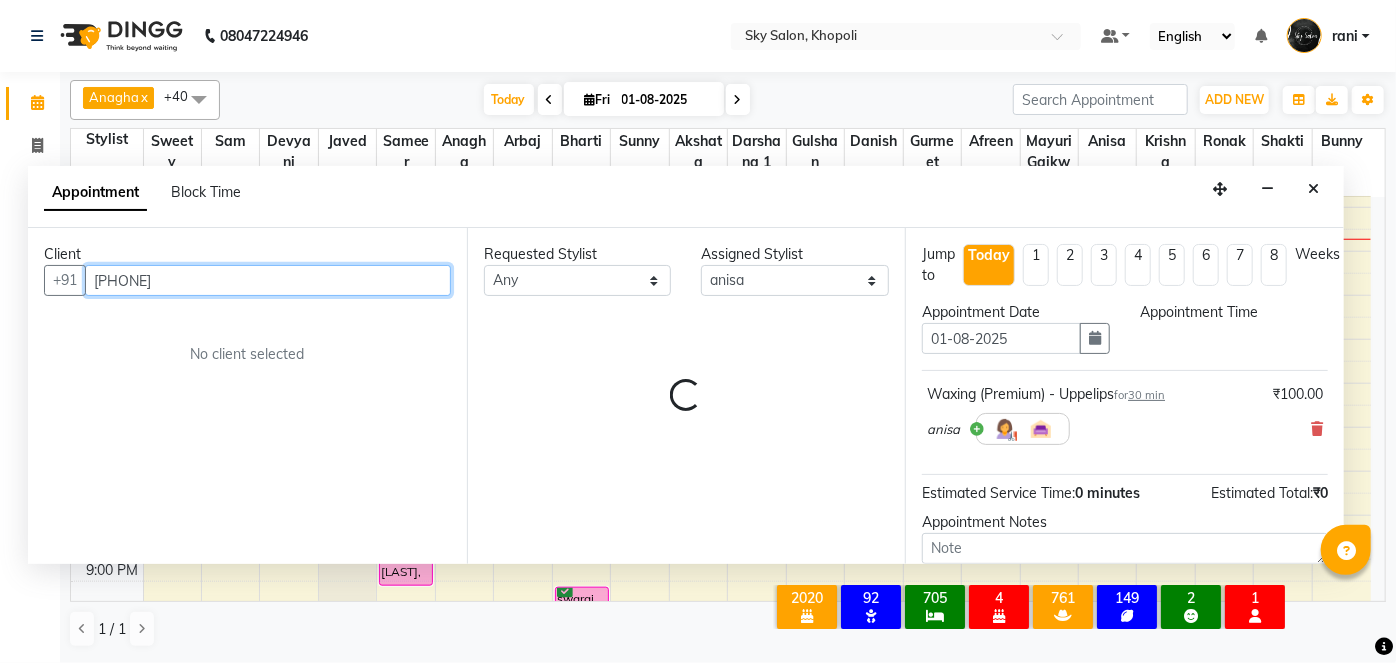 select on "420" 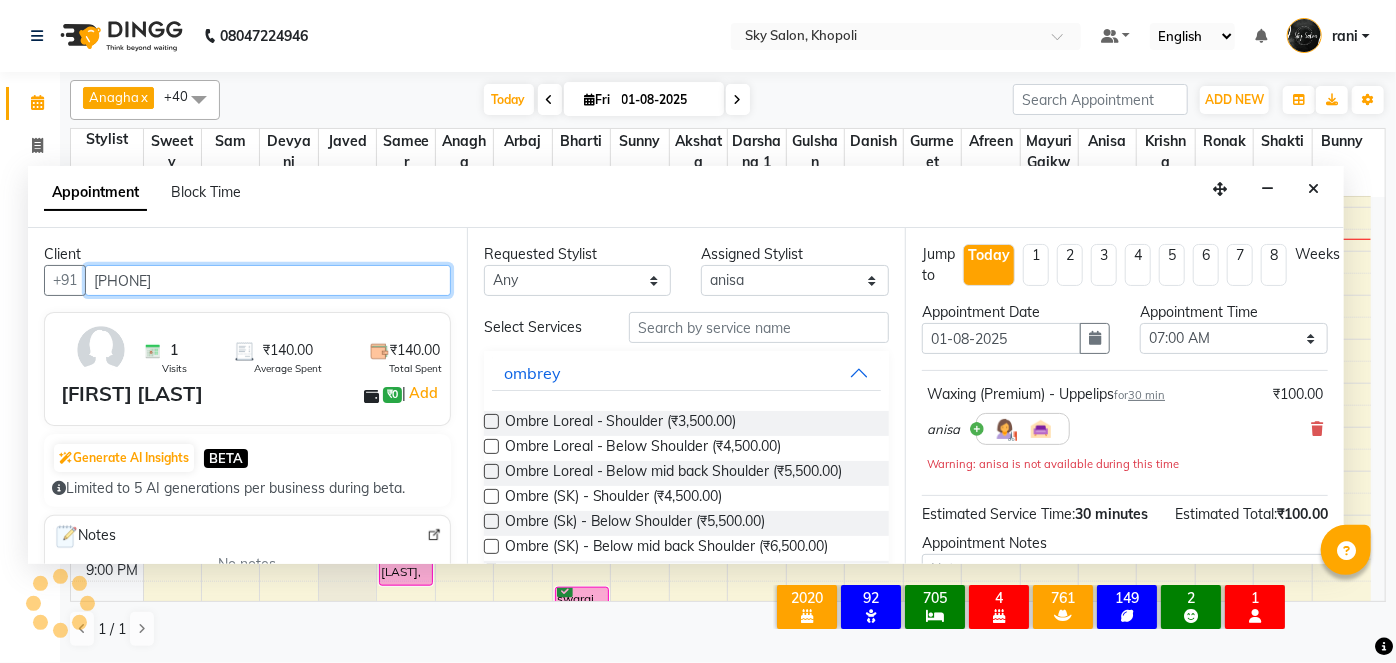 scroll, scrollTop: 957, scrollLeft: 0, axis: vertical 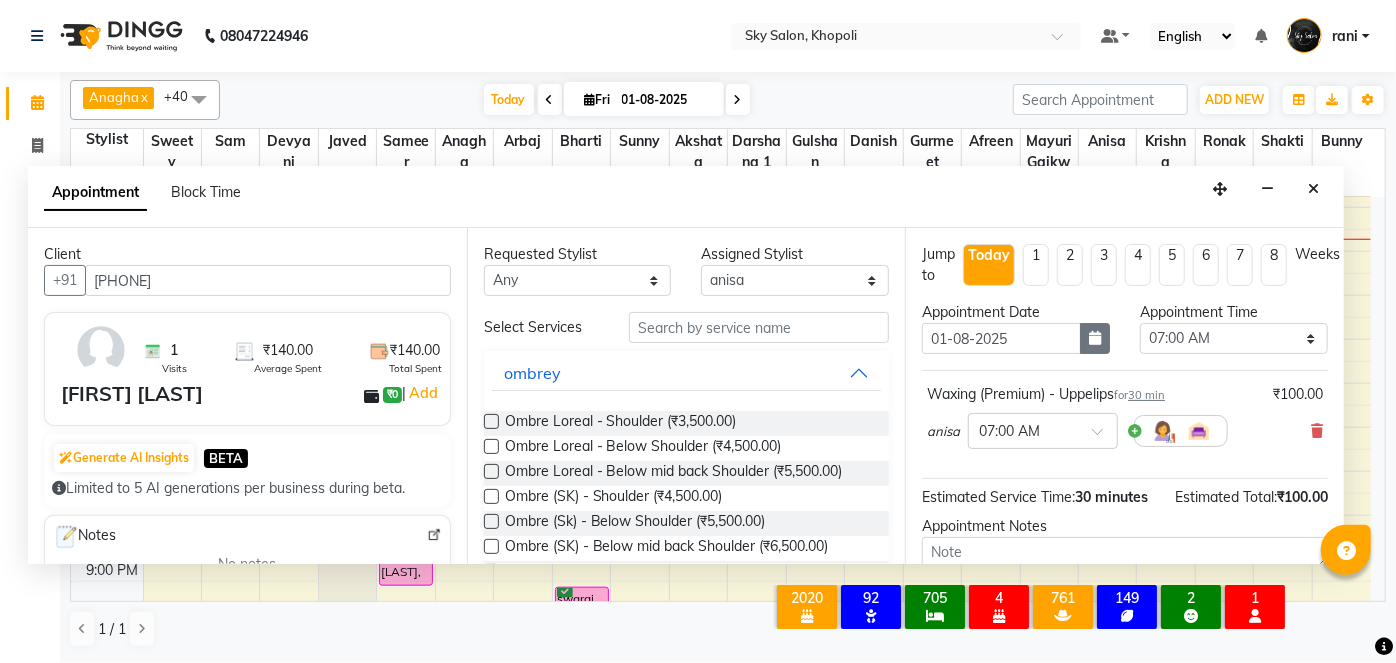 click at bounding box center [1095, 338] 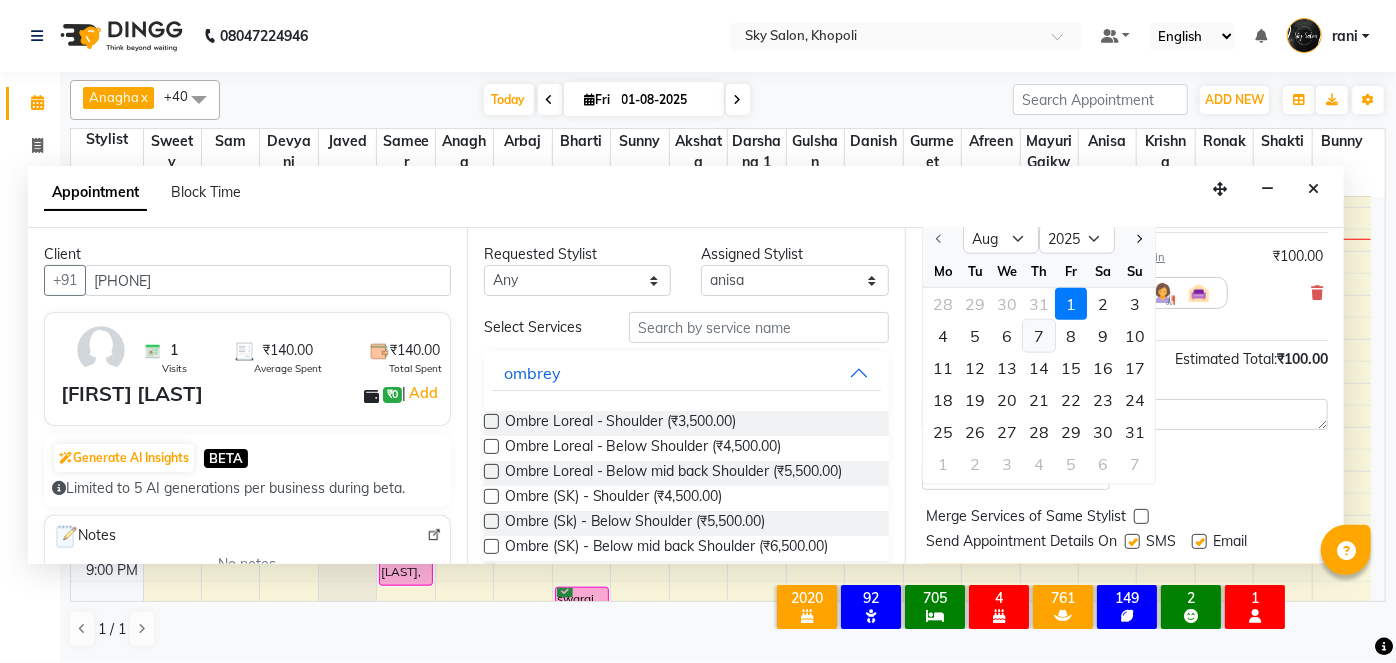 scroll, scrollTop: 153, scrollLeft: 0, axis: vertical 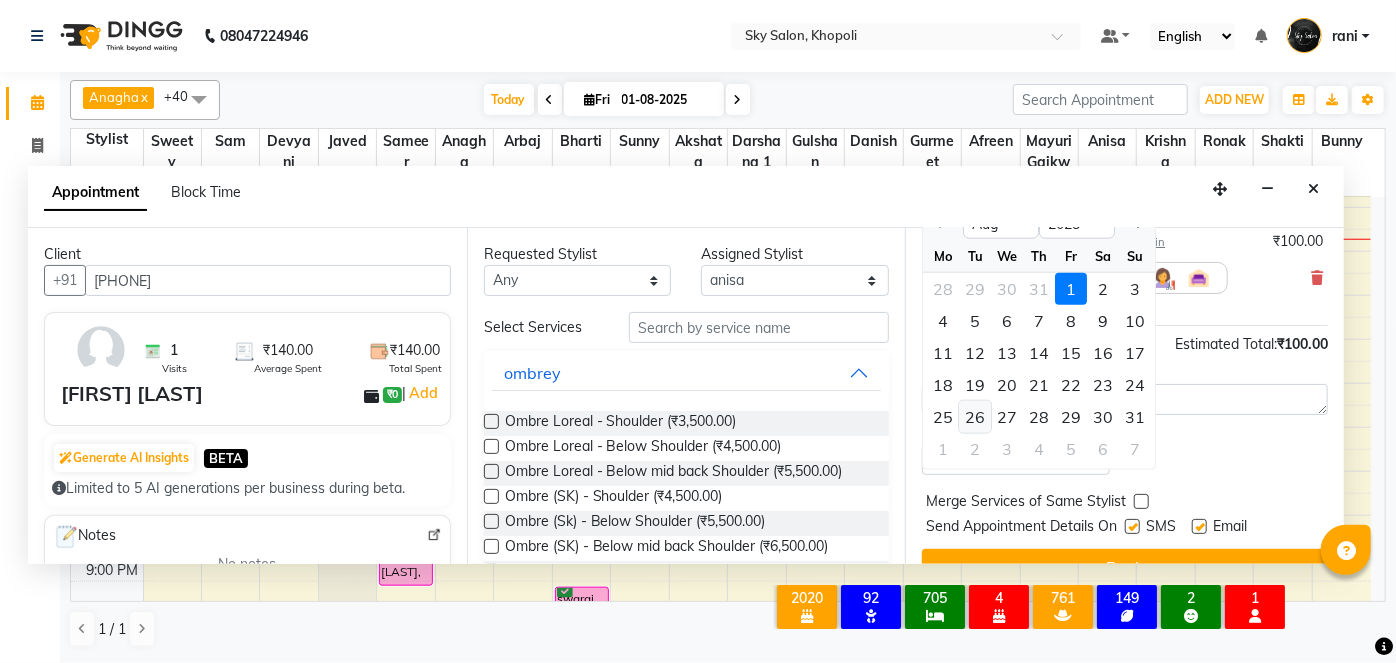 click on "26" at bounding box center [975, 417] 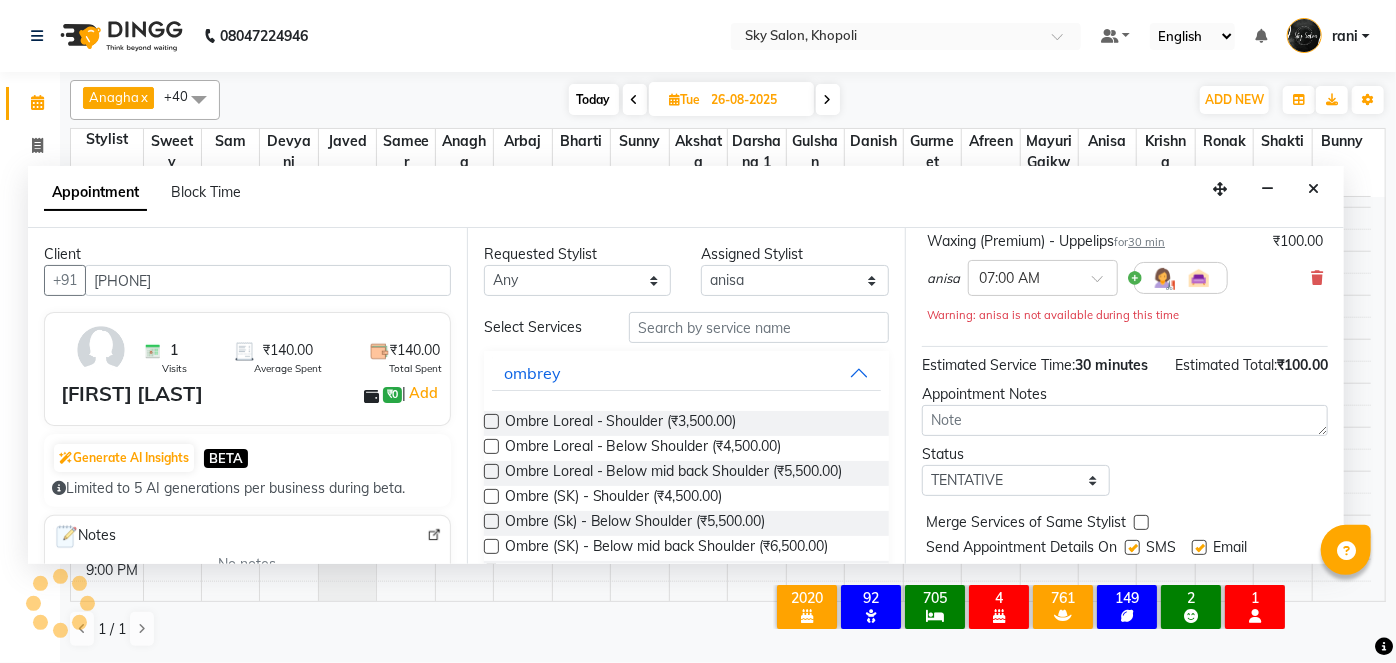scroll, scrollTop: 957, scrollLeft: 0, axis: vertical 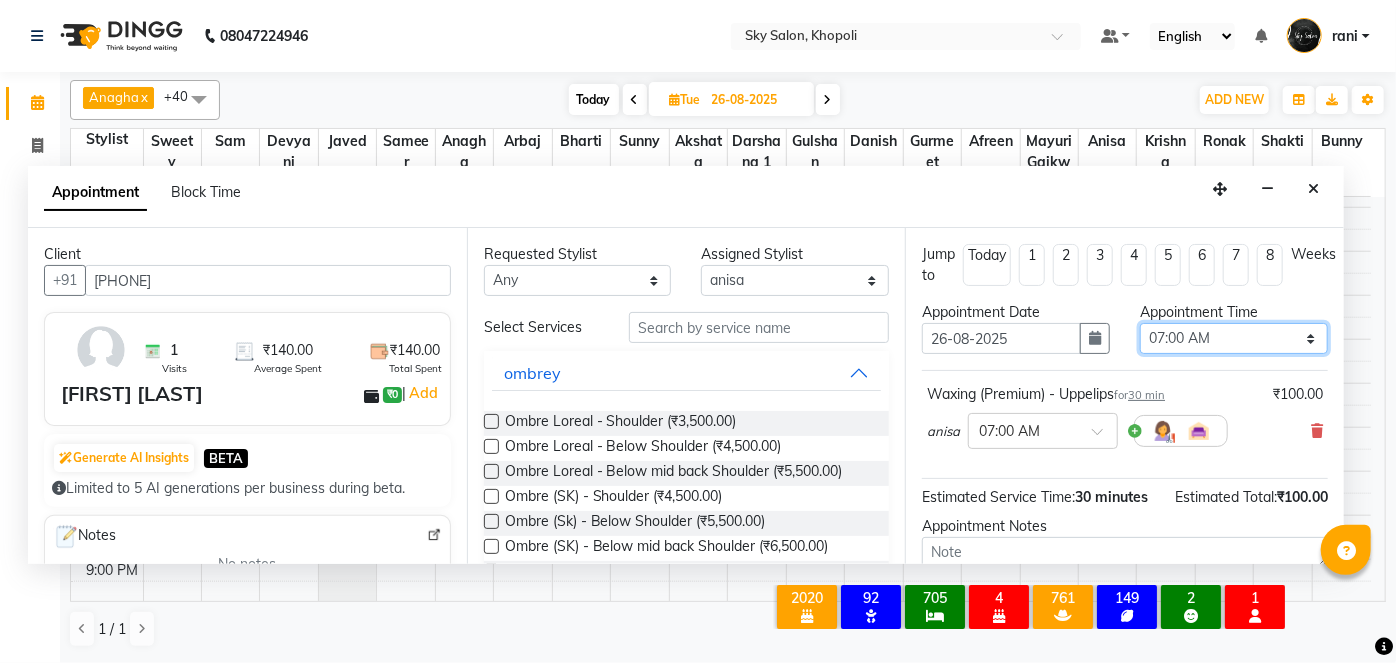 click on "Select 07:00 AM 07:30 AM 08:00 AM 08:30 AM 09:00 AM 09:30 AM 10:00 AM 10:30 AM 11:00 AM 11:30 AM 12:00 PM 12:30 PM 01:00 PM 01:30 PM 02:00 PM 02:30 PM 03:00 PM 03:30 PM 04:00 PM 04:30 PM 05:00 PM 05:30 PM 06:00 PM 06:30 PM 07:00 PM 07:30 PM 08:00 PM 08:30 PM 09:00 PM 09:30 PM 10:00 PM 10:30 PM 11:00 PM" at bounding box center (1234, 338) 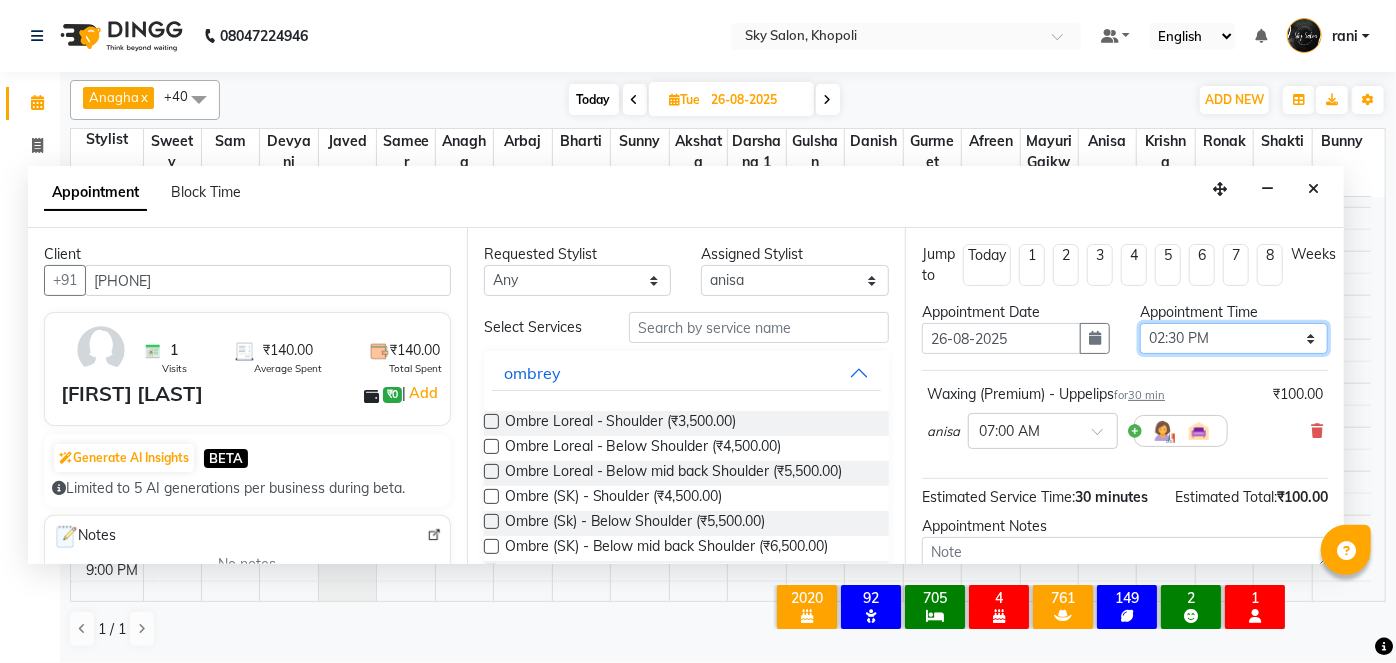 click on "Select 07:00 AM 07:30 AM 08:00 AM 08:30 AM 09:00 AM 09:30 AM 10:00 AM 10:30 AM 11:00 AM 11:30 AM 12:00 PM 12:30 PM 01:00 PM 01:30 PM 02:00 PM 02:30 PM 03:00 PM 03:30 PM 04:00 PM 04:30 PM 05:00 PM 05:30 PM 06:00 PM 06:30 PM 07:00 PM 07:30 PM 08:00 PM 08:30 PM 09:00 PM 09:30 PM 10:00 PM 10:30 PM 11:00 PM" at bounding box center (1234, 338) 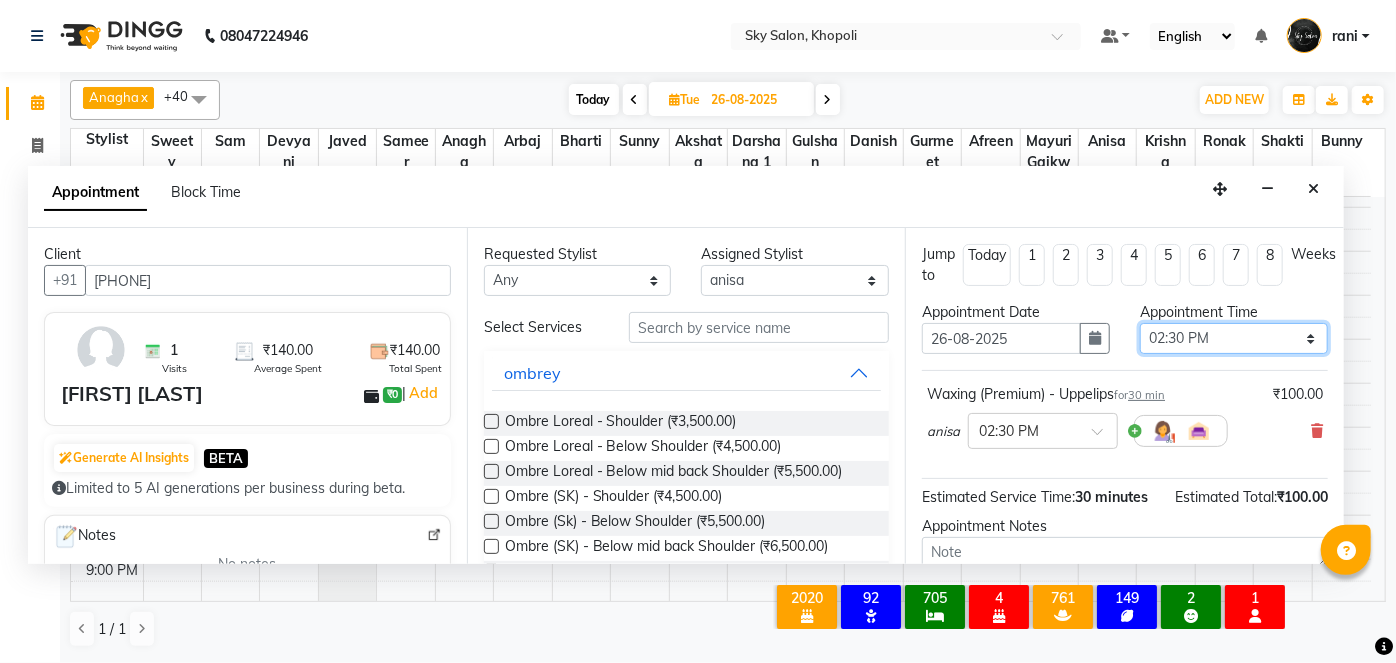 scroll, scrollTop: 210, scrollLeft: 0, axis: vertical 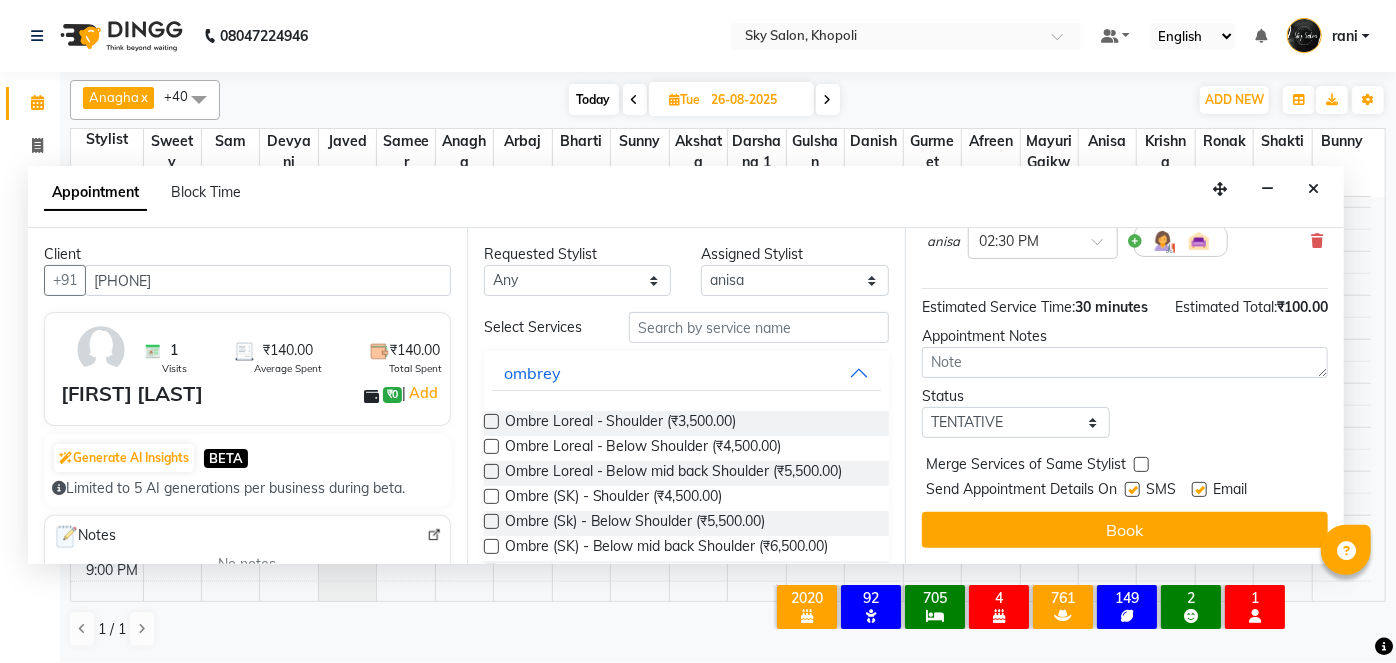 click at bounding box center [1132, 489] 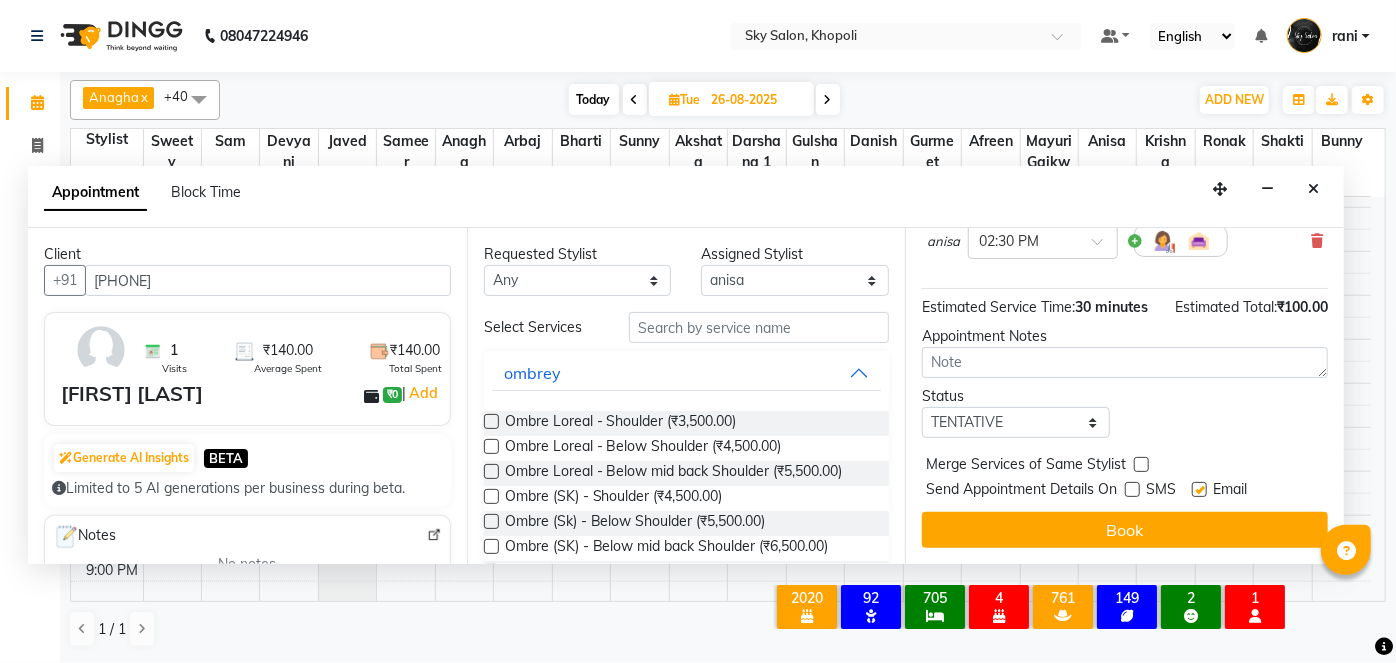 click at bounding box center (1199, 489) 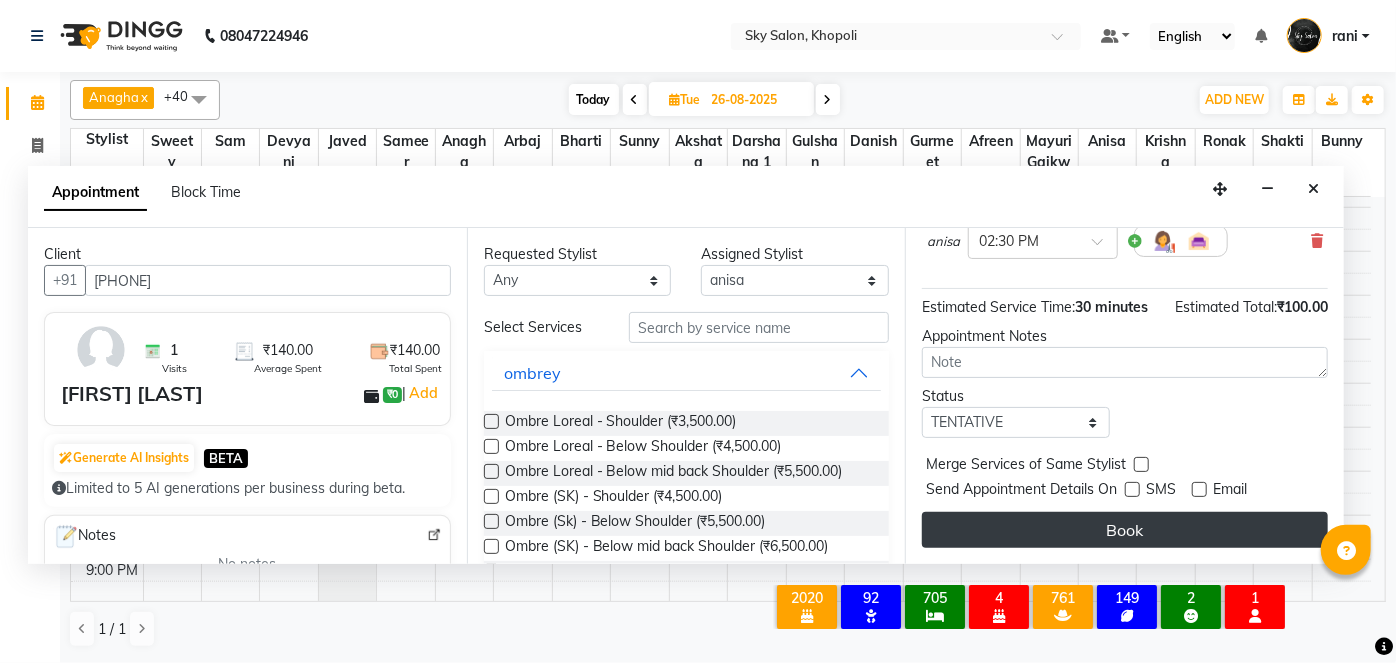 click on "Book" at bounding box center [1125, 530] 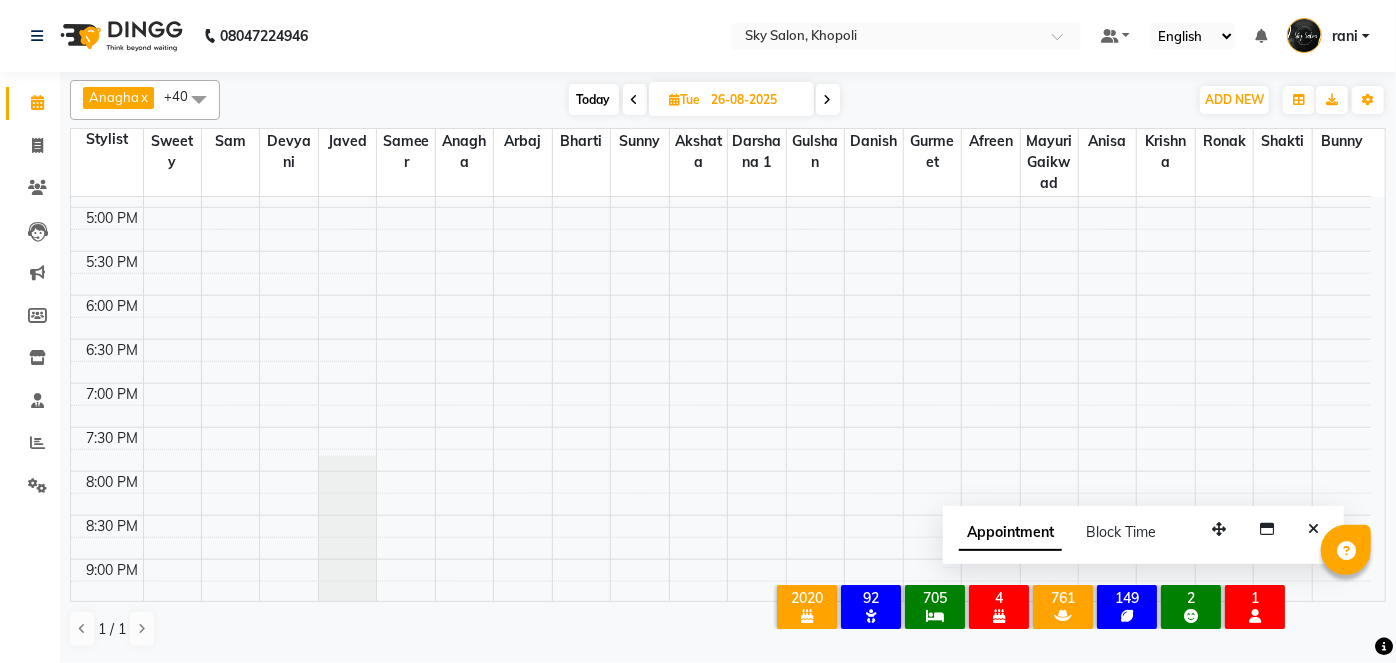 click on "Today" at bounding box center (594, 99) 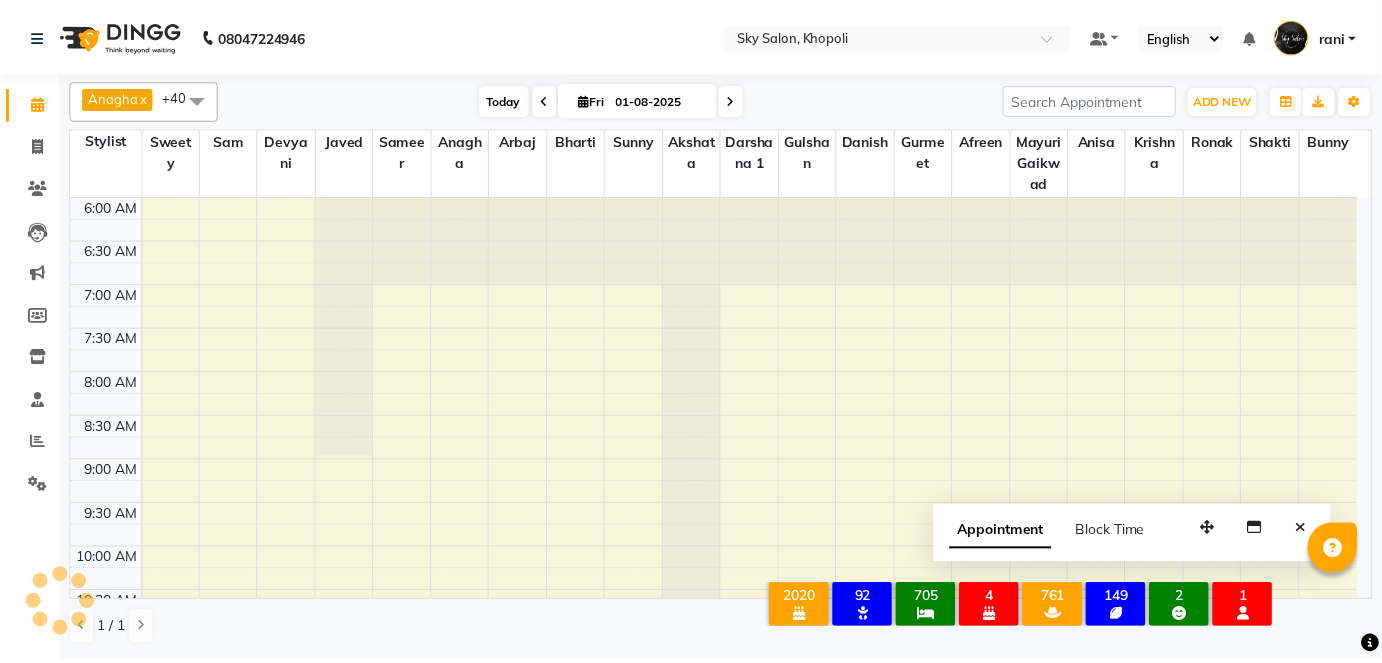 scroll, scrollTop: 957, scrollLeft: 0, axis: vertical 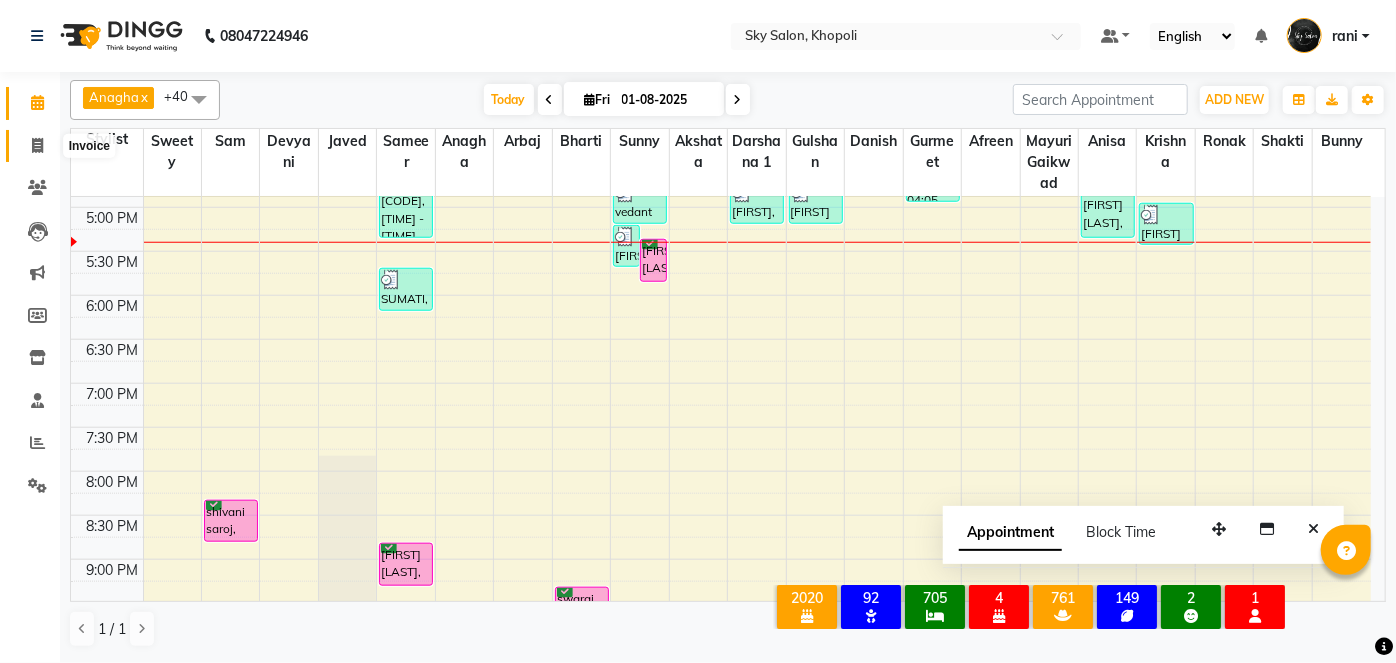 click 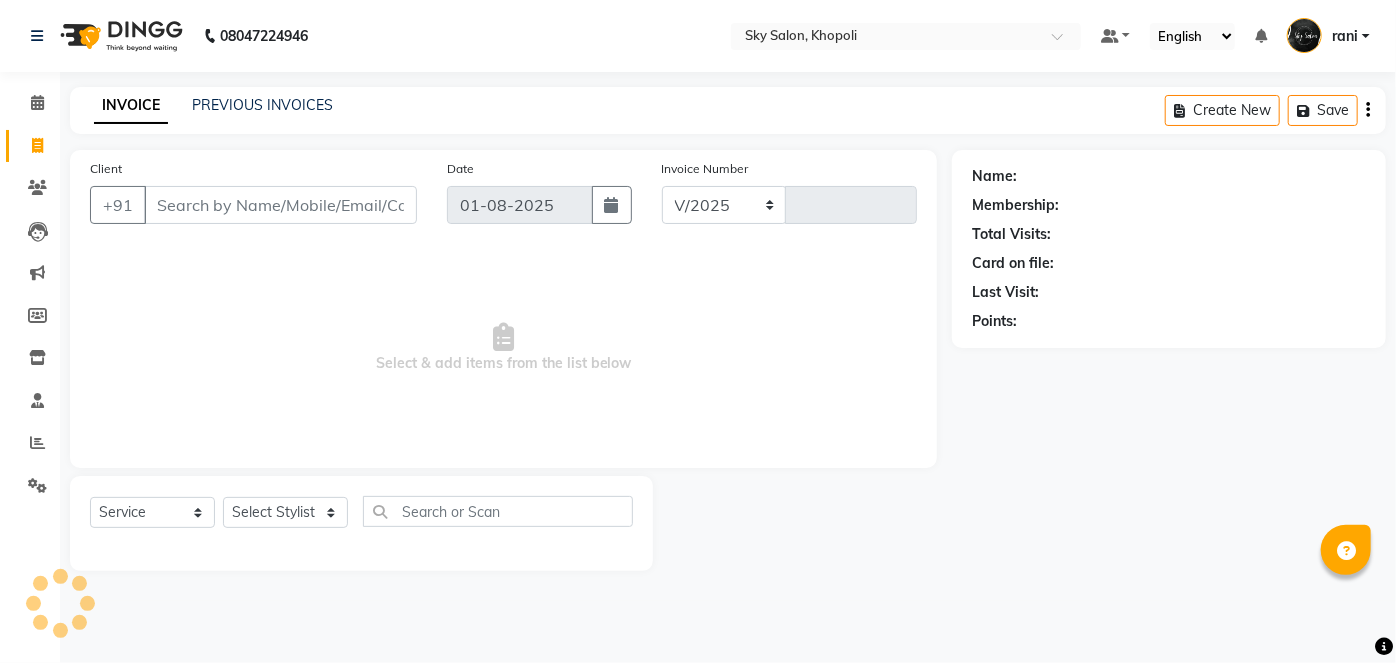 select on "3537" 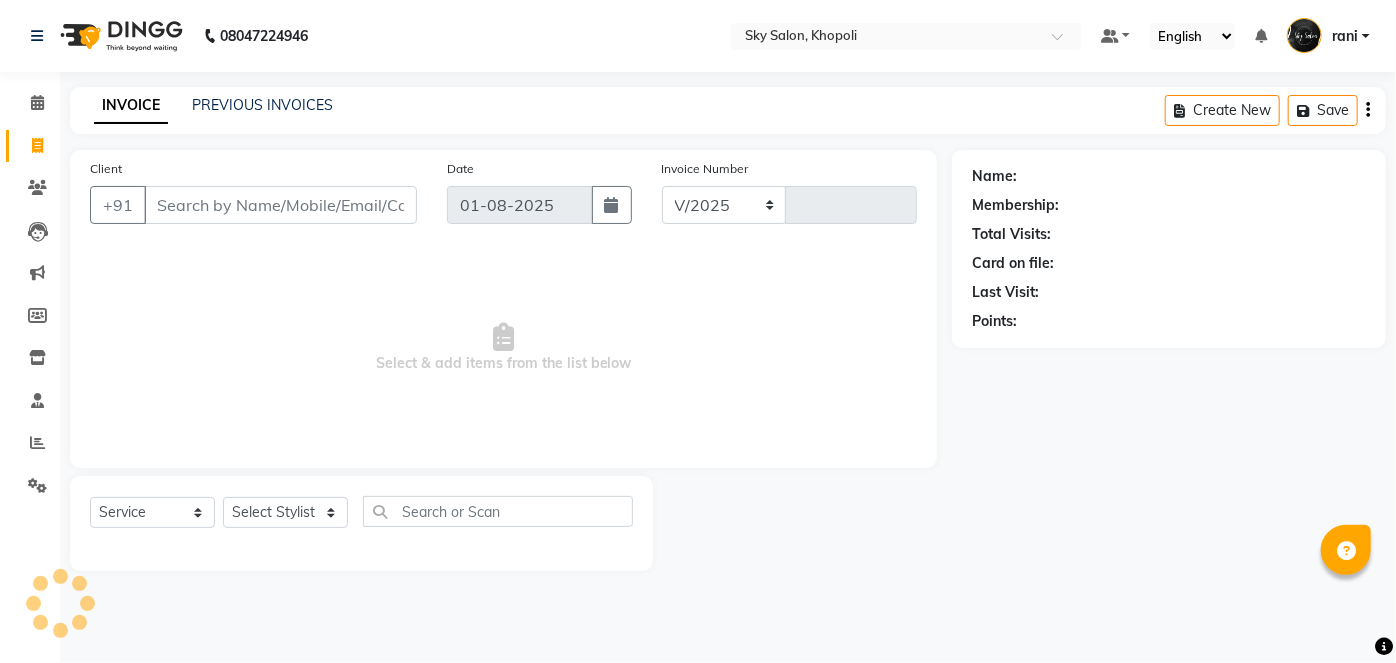 type on "9720" 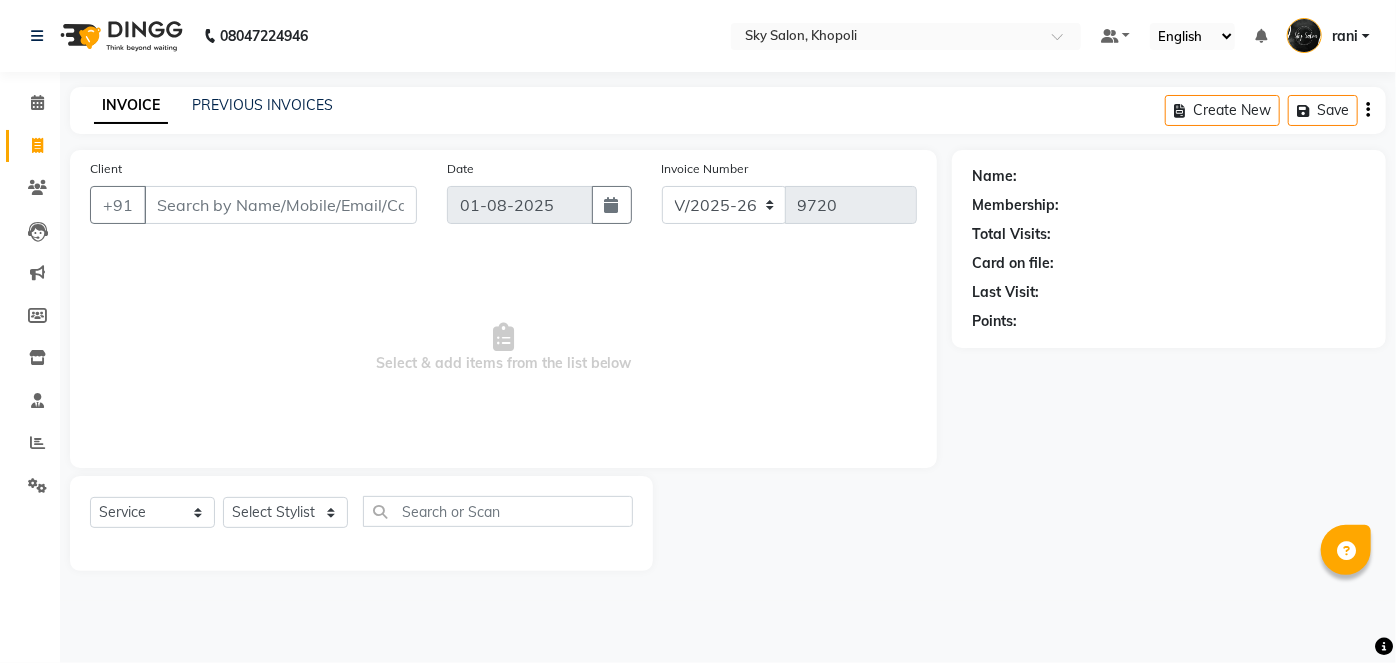 click on "Client" at bounding box center [280, 205] 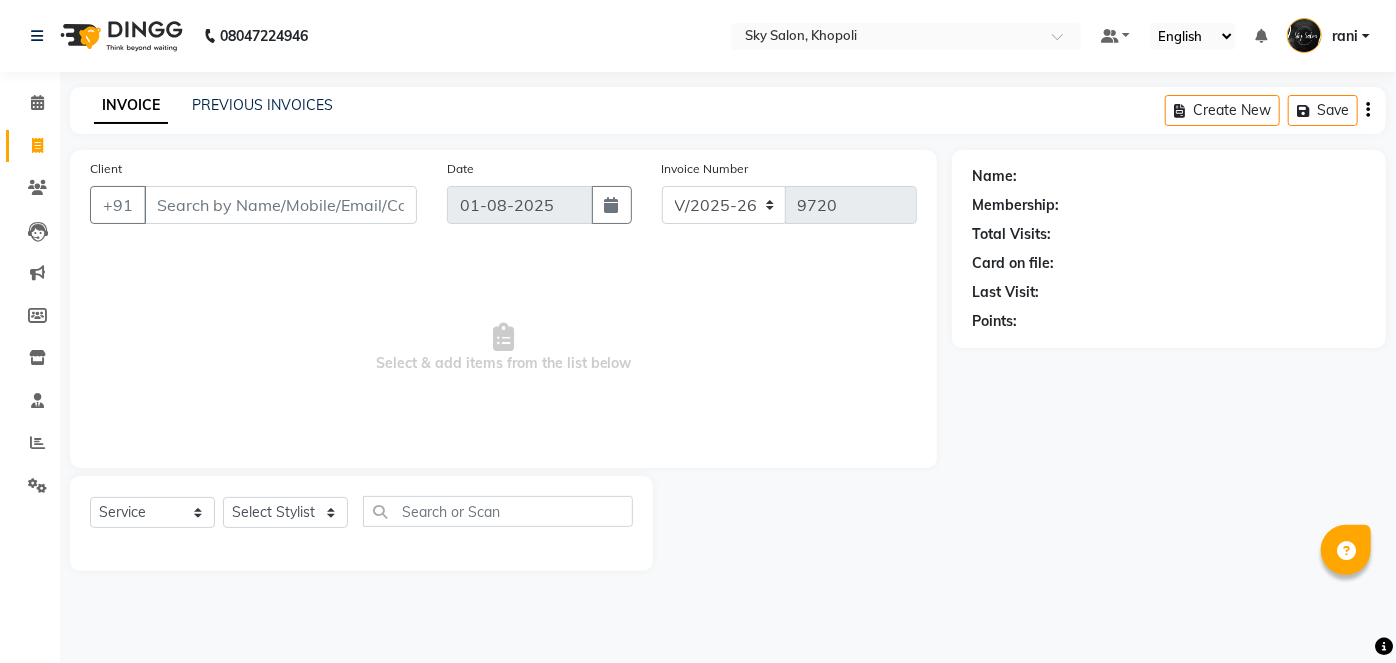 click on "Client" at bounding box center [280, 205] 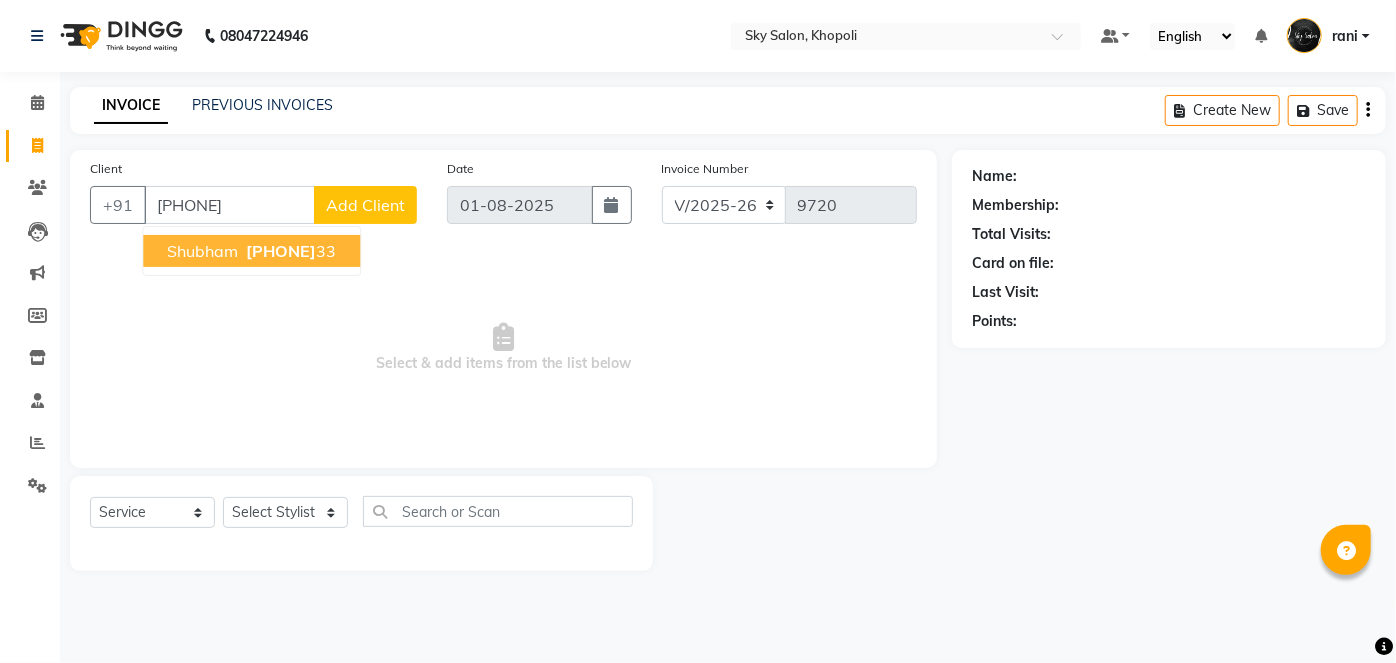 click on "[PHONE]" at bounding box center [281, 251] 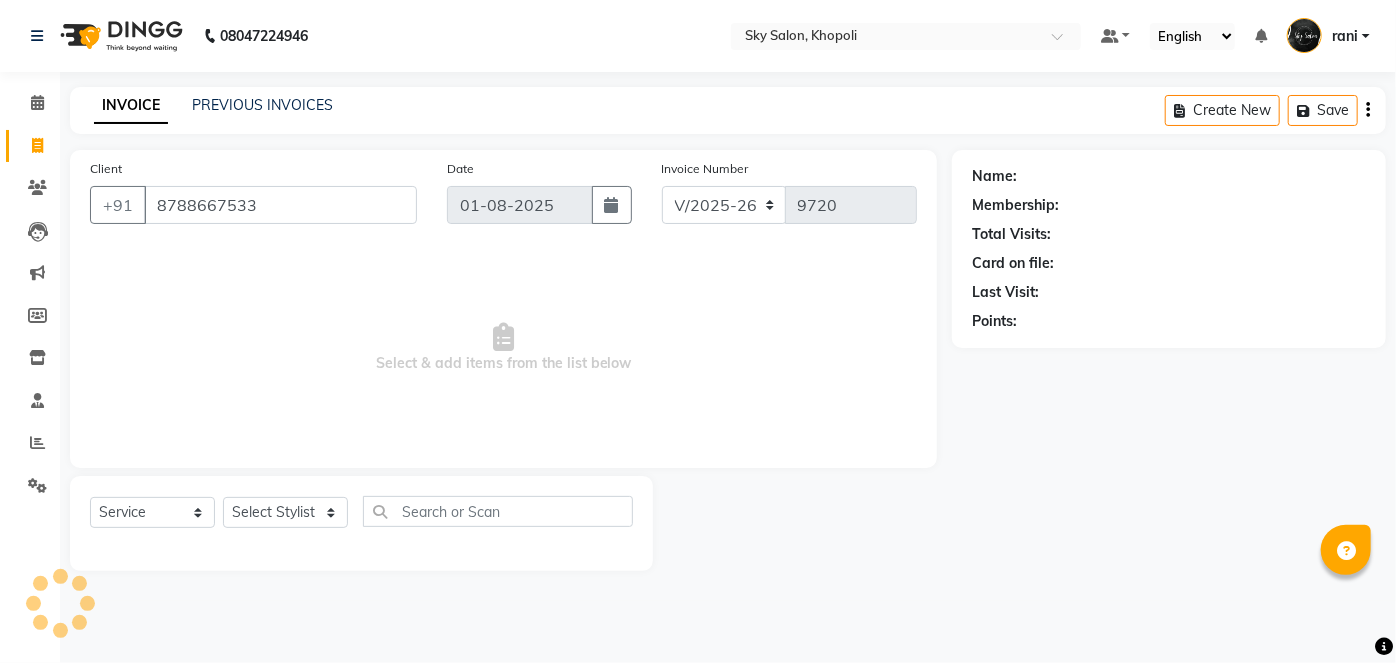 type on "8788667533" 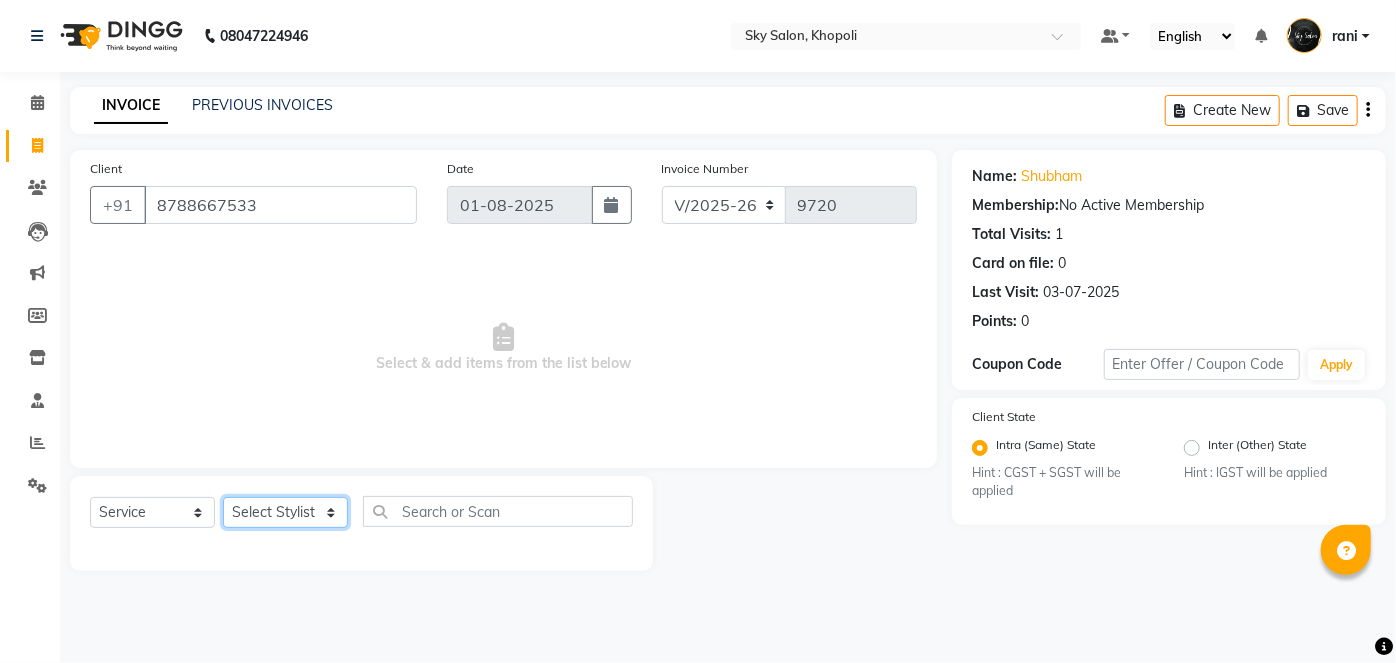 click on "Select Stylist afreen akshata aman saha ameer Anagha anisa arbaj bharti Bunny Danish Darshana 1 devyani dilshad gaurav Gulshan gurmeet javed jishan krishna mayuri gaikwad muskan rani rinku rocky Ronak sachin sahil sam sameer sameer 2 sandhya shabnam shakti sunny sweety vivek" 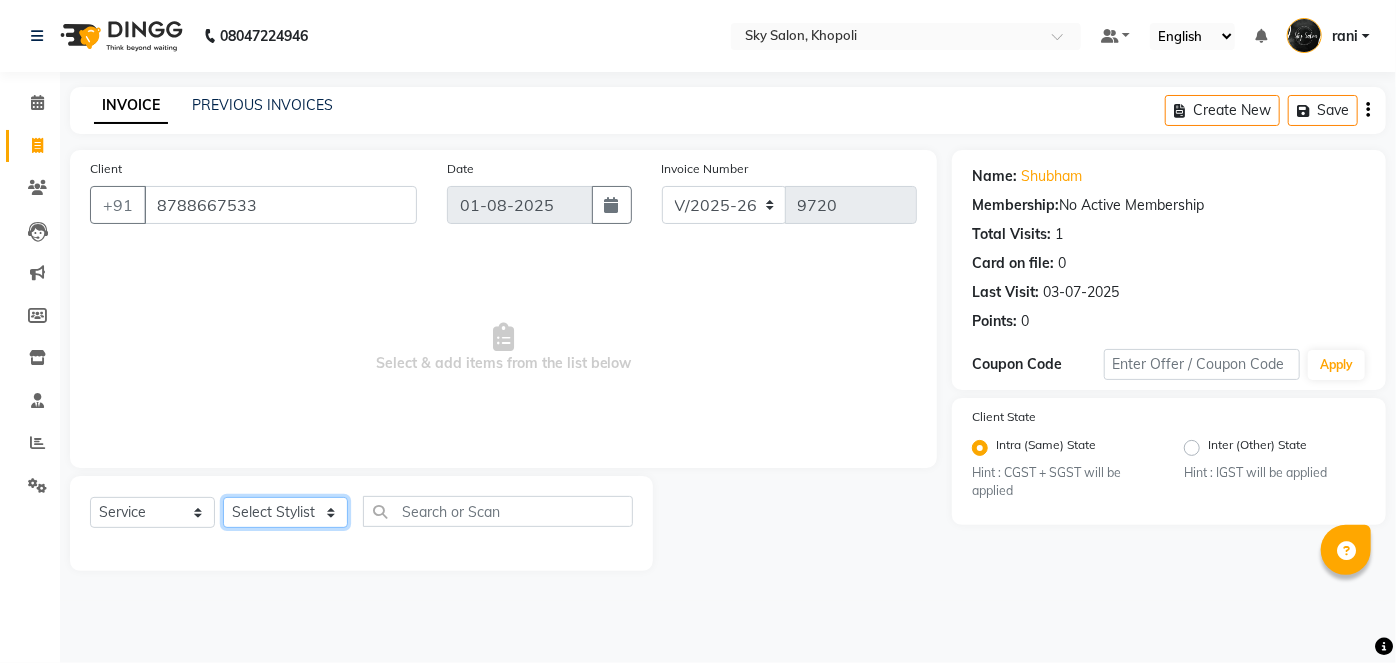 select on "27779" 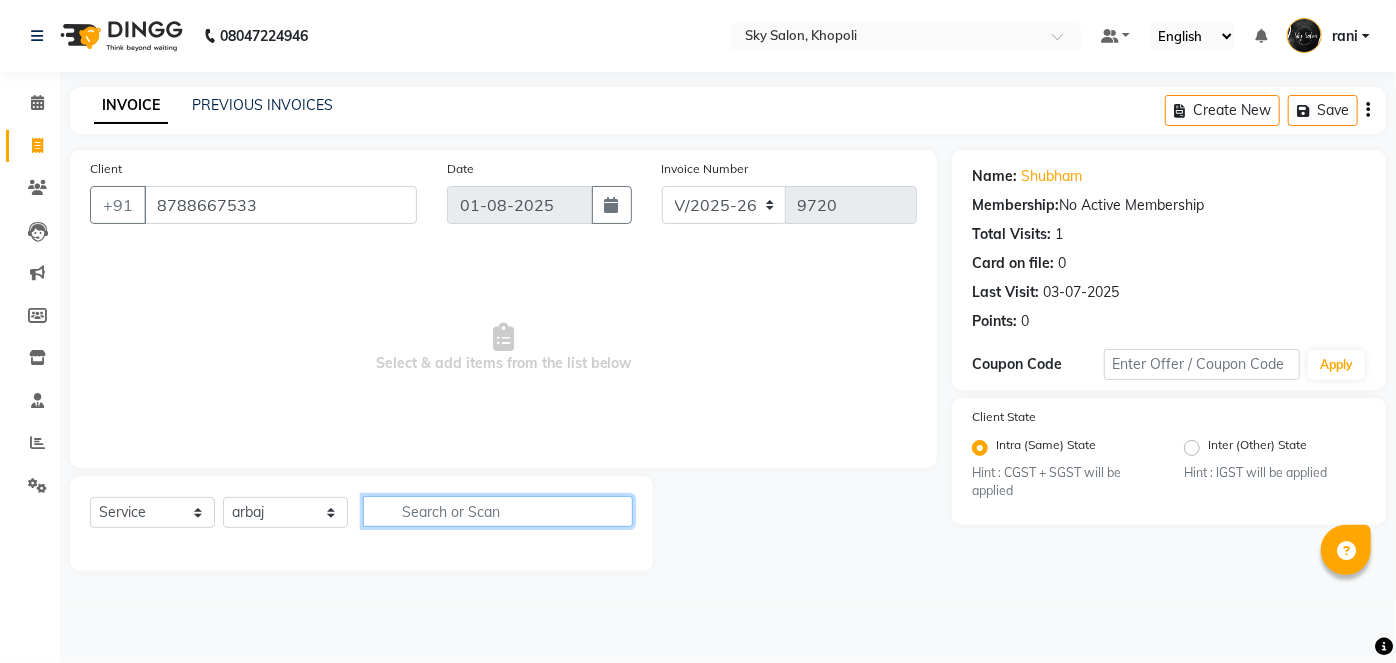 click 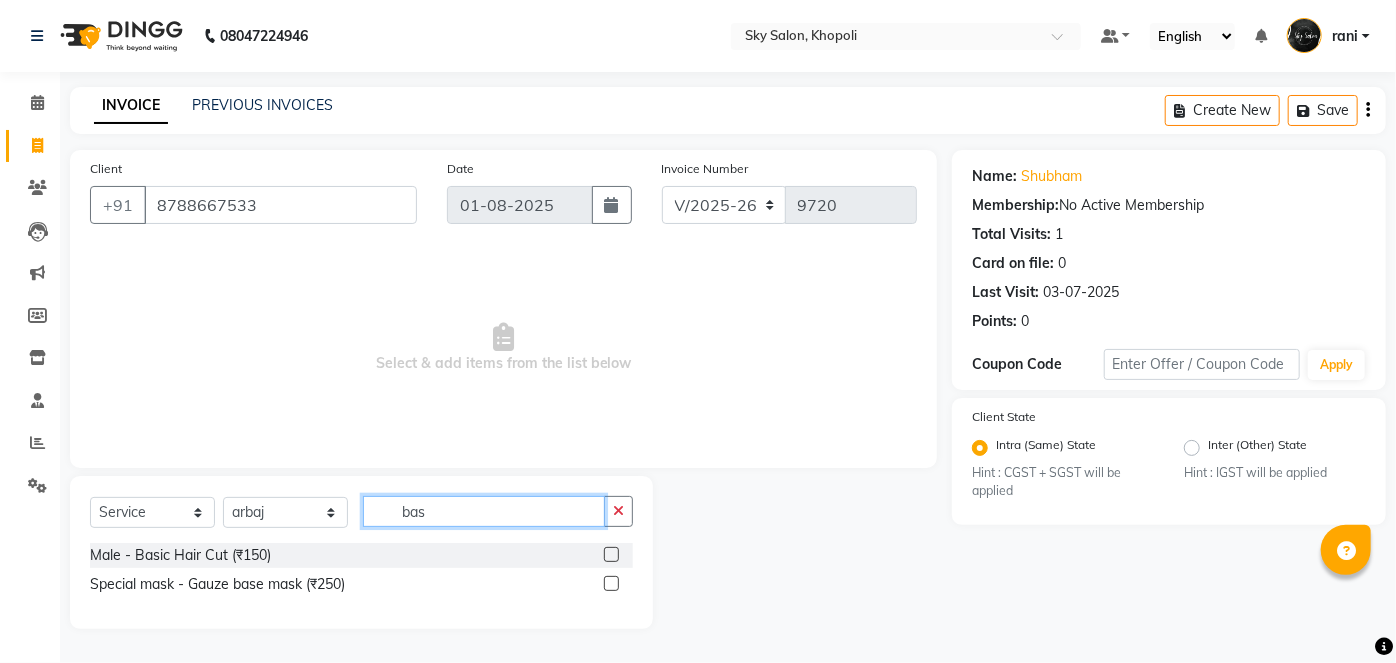 type on "bas" 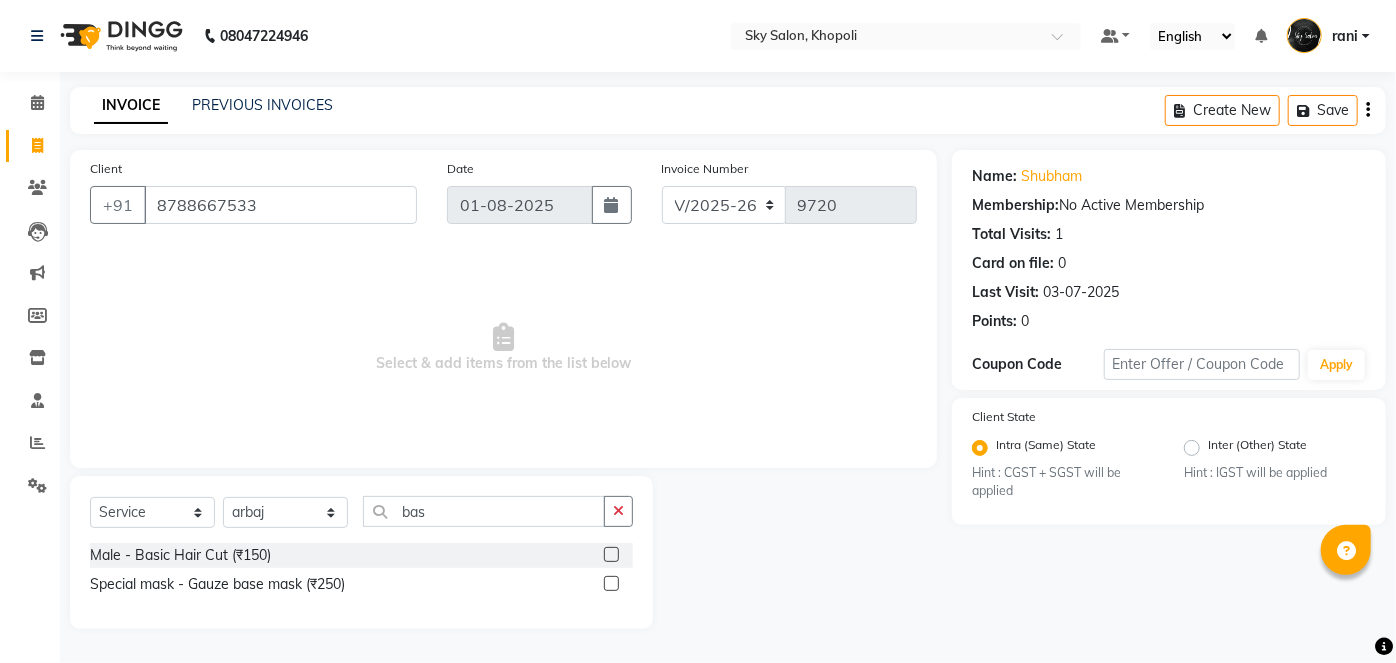 click 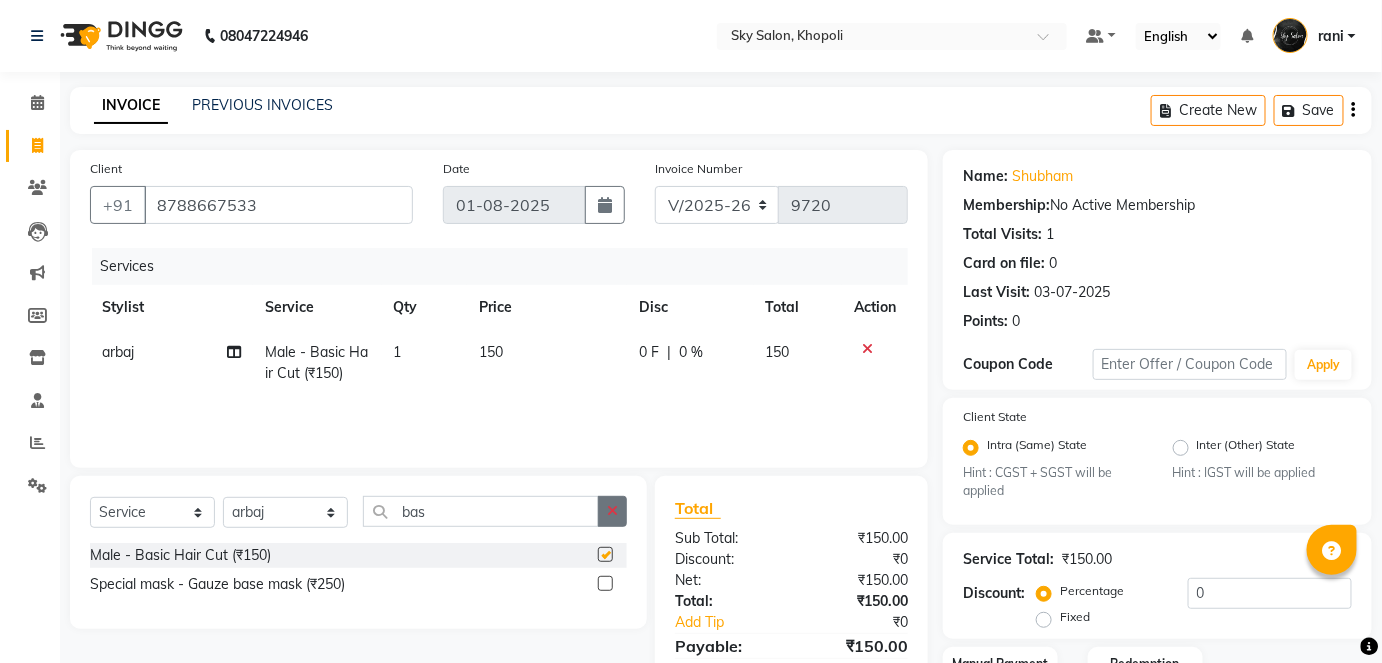 checkbox on "false" 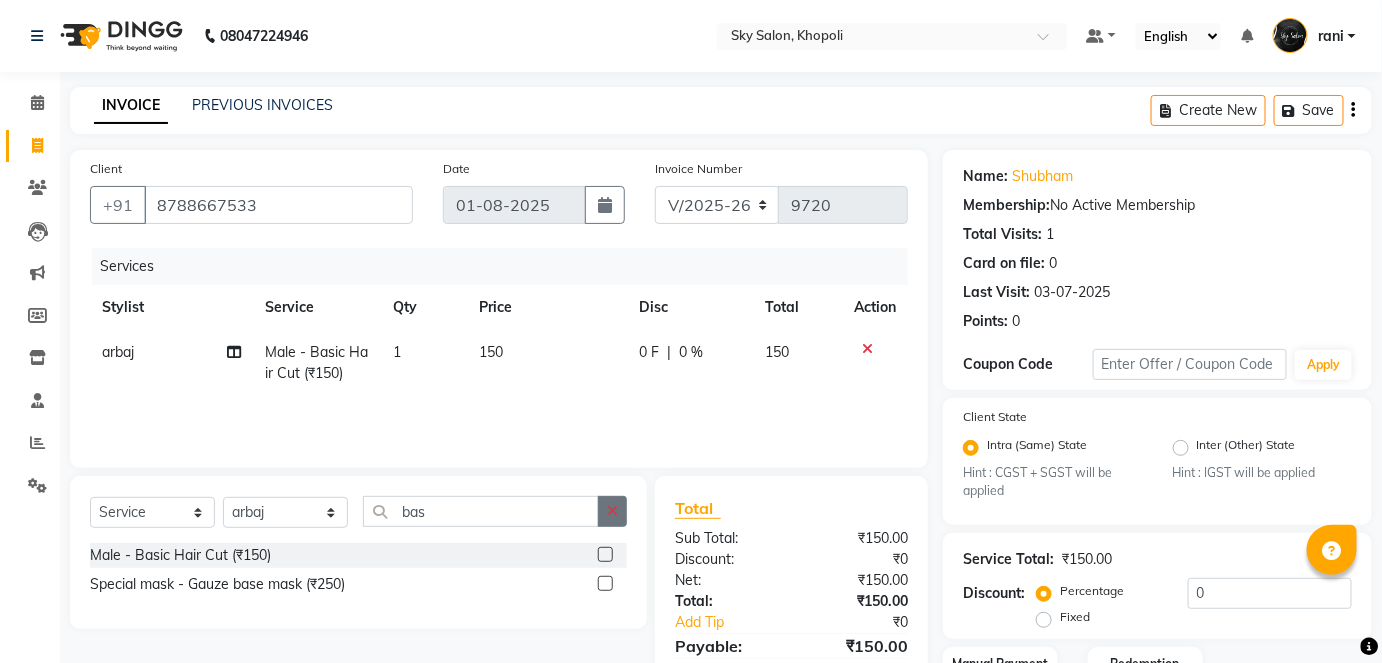 click 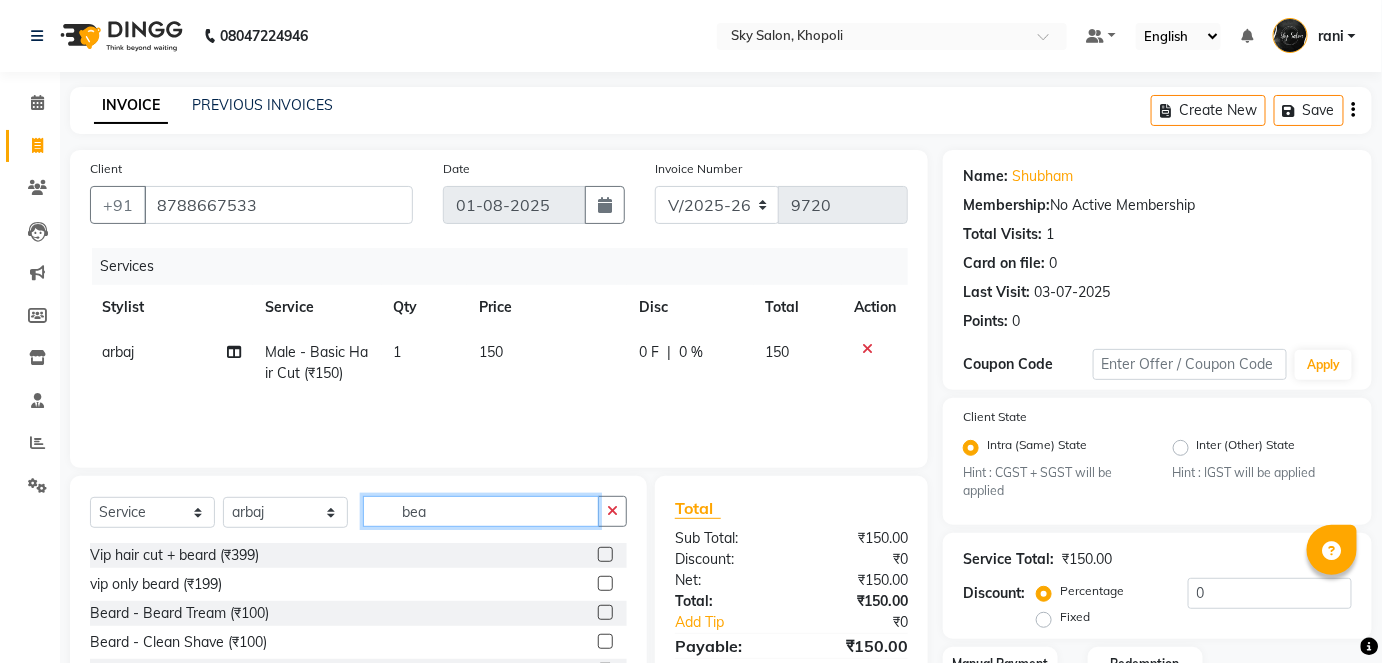 type on "bea" 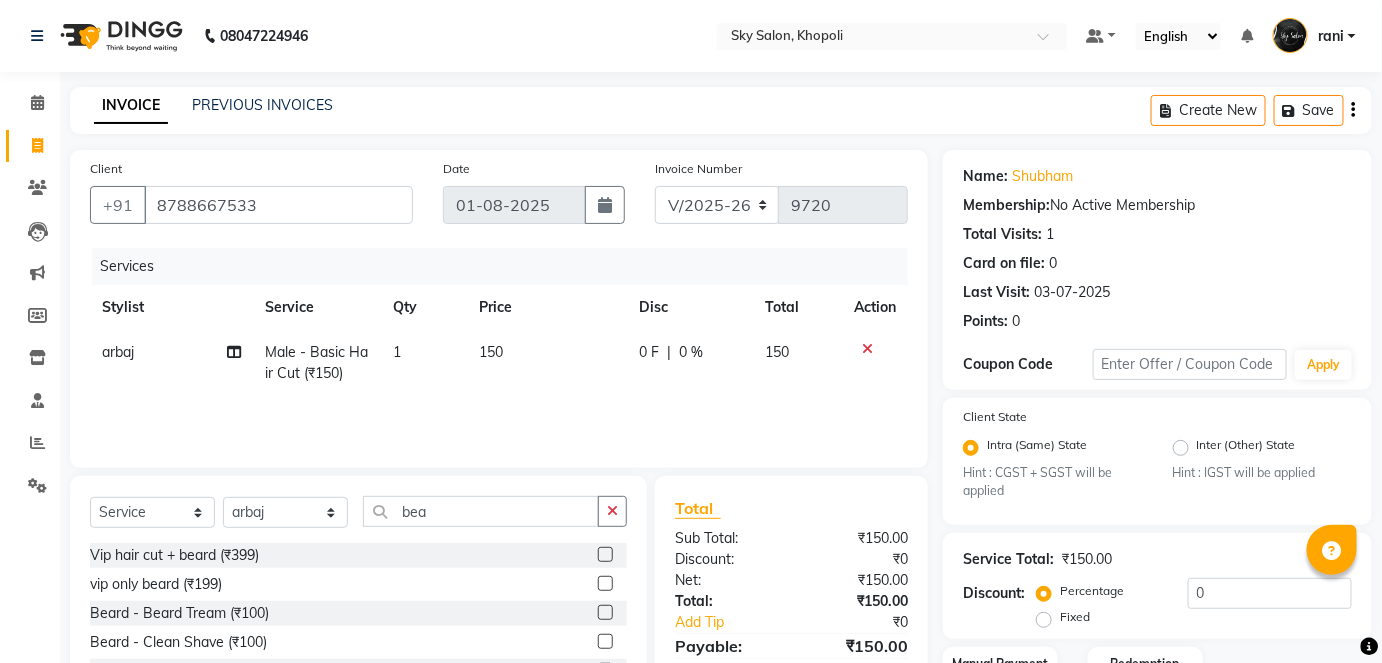 click 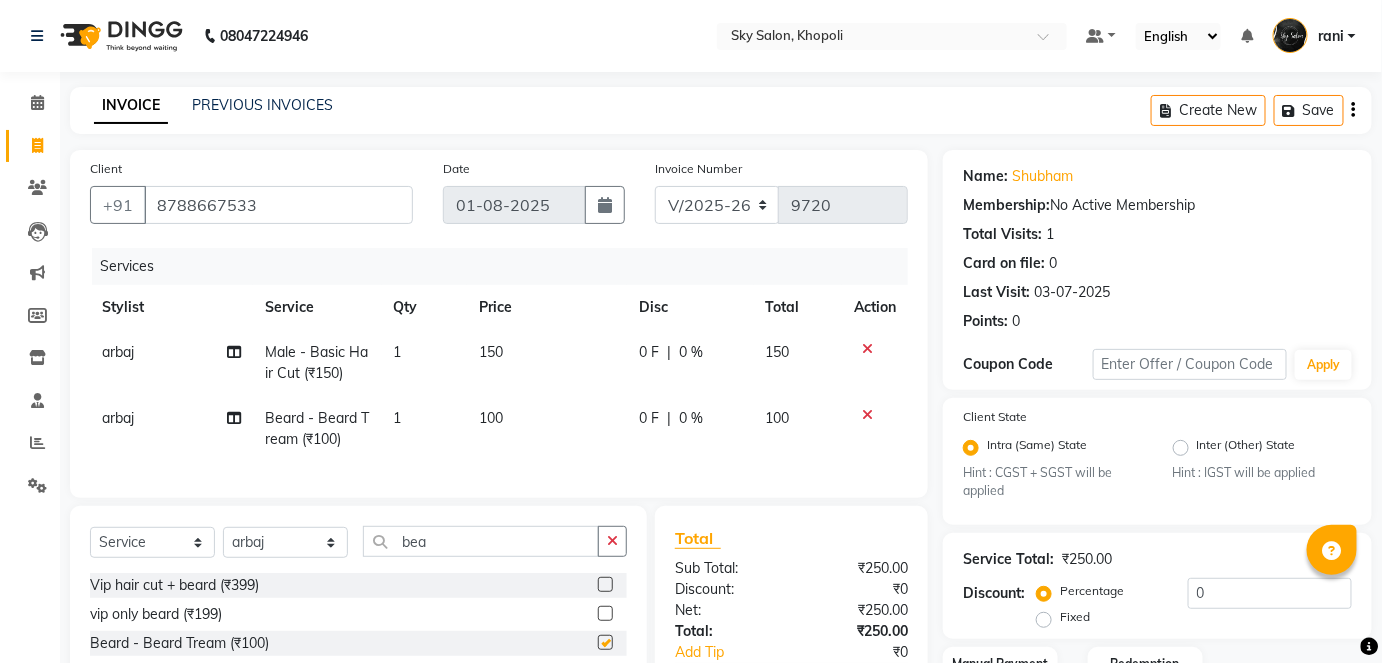 checkbox on "false" 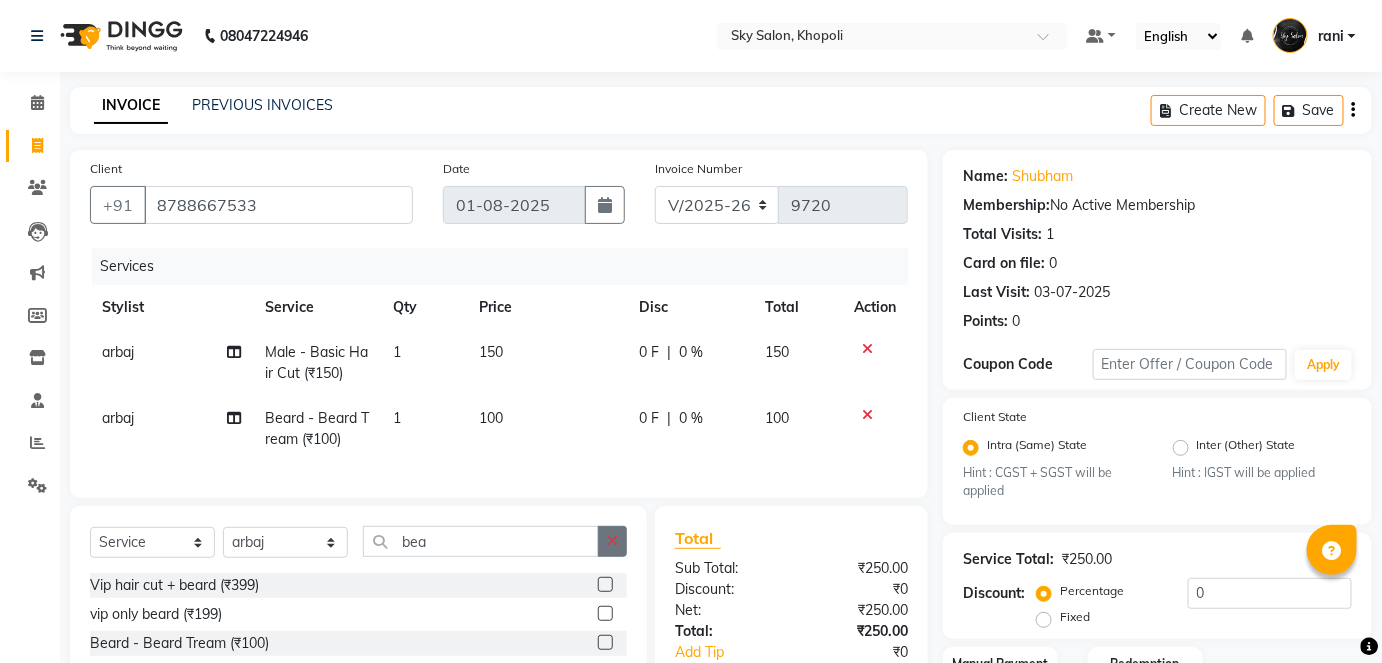 click 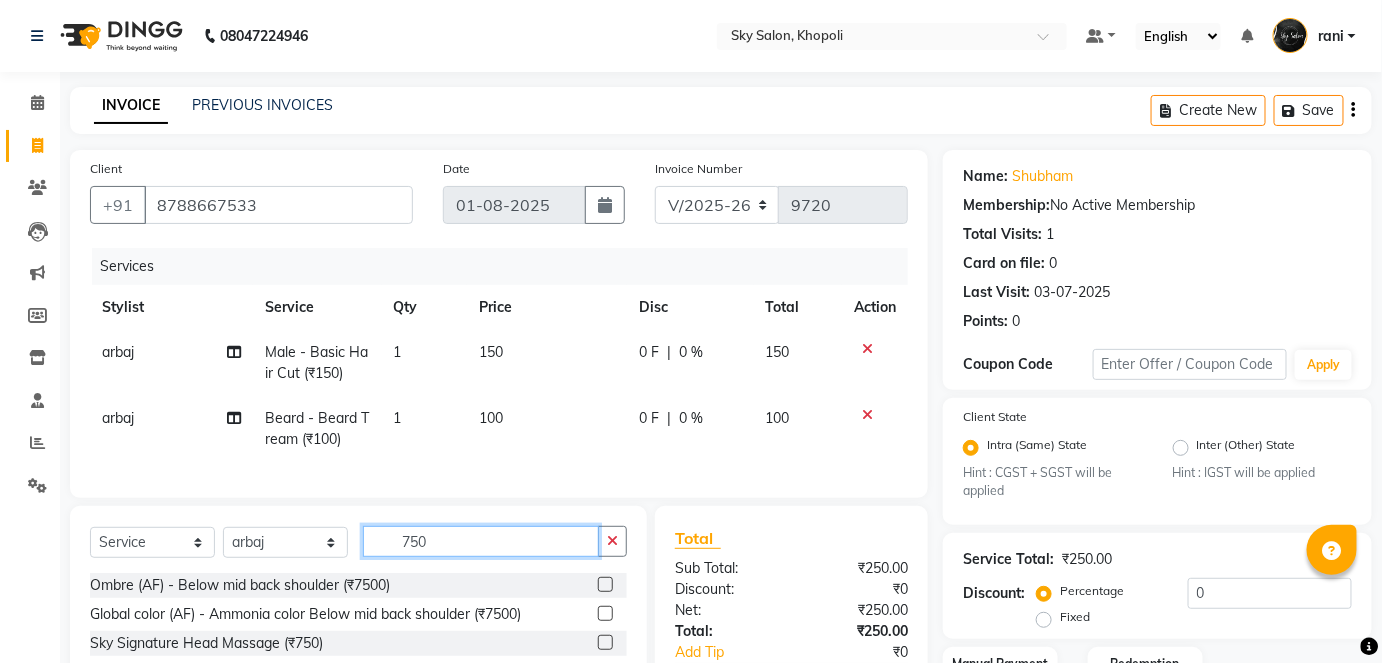 scroll, scrollTop: 181, scrollLeft: 0, axis: vertical 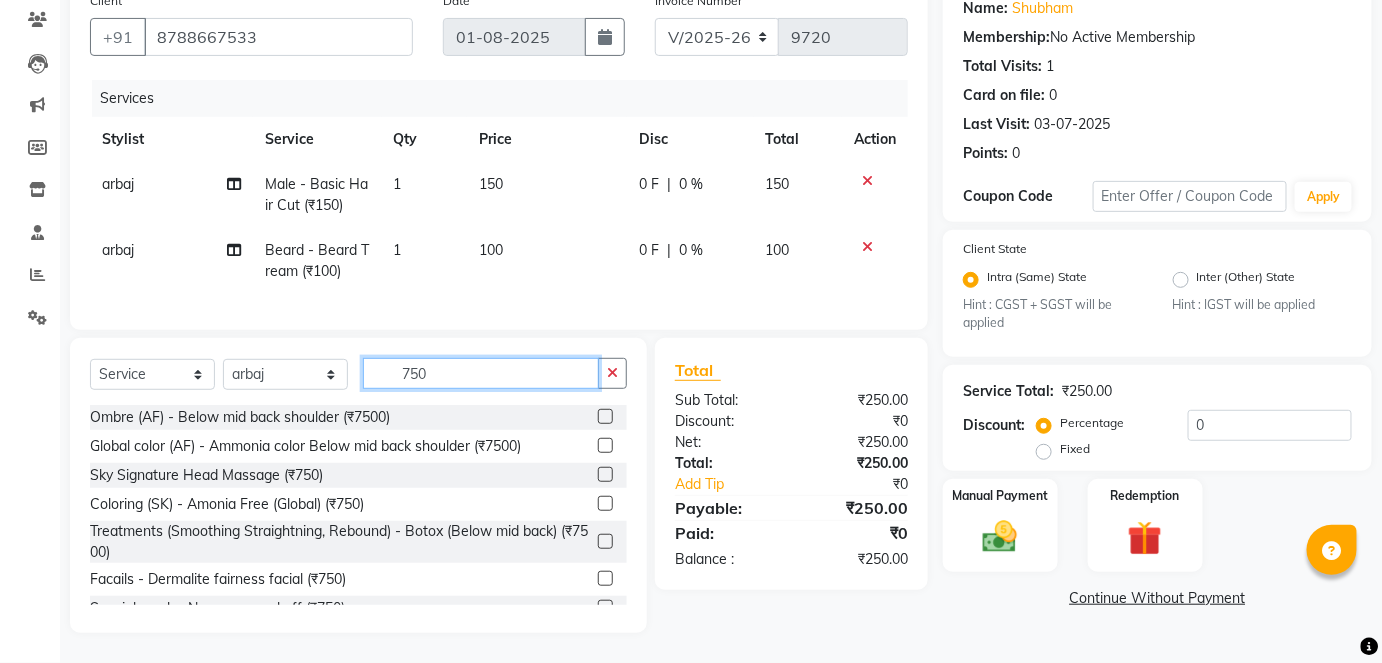 type on "750" 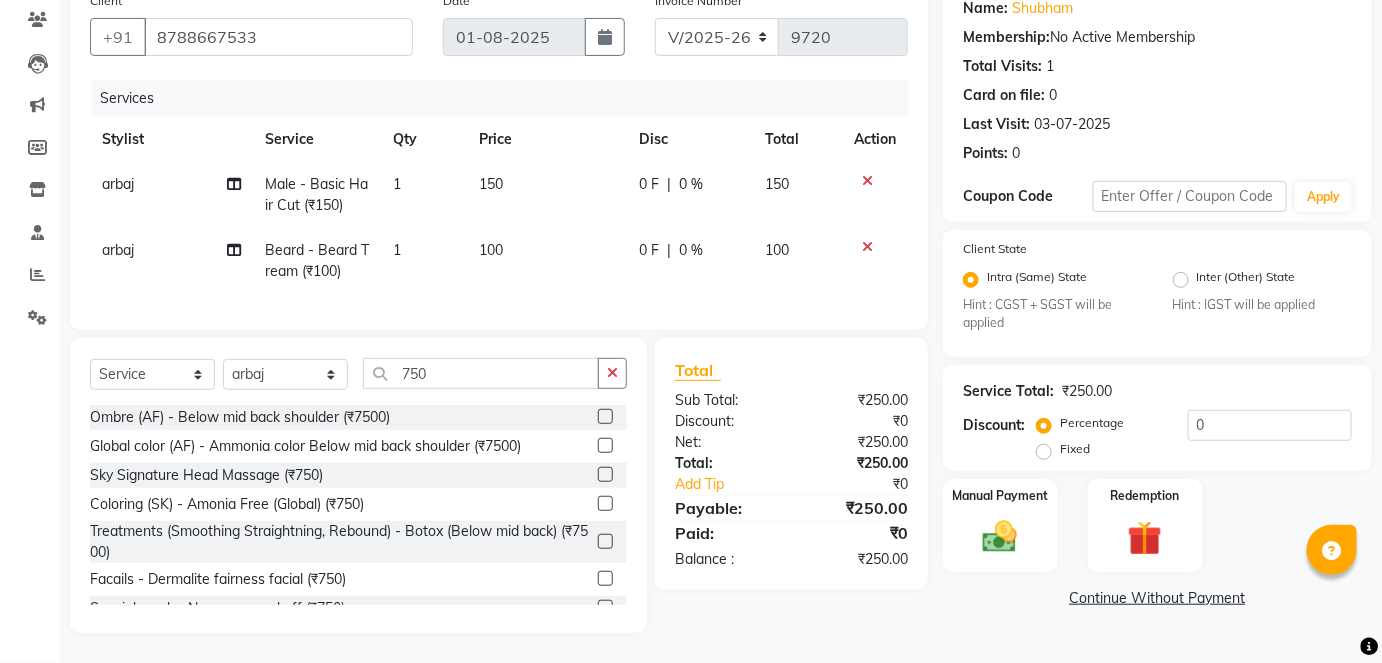click 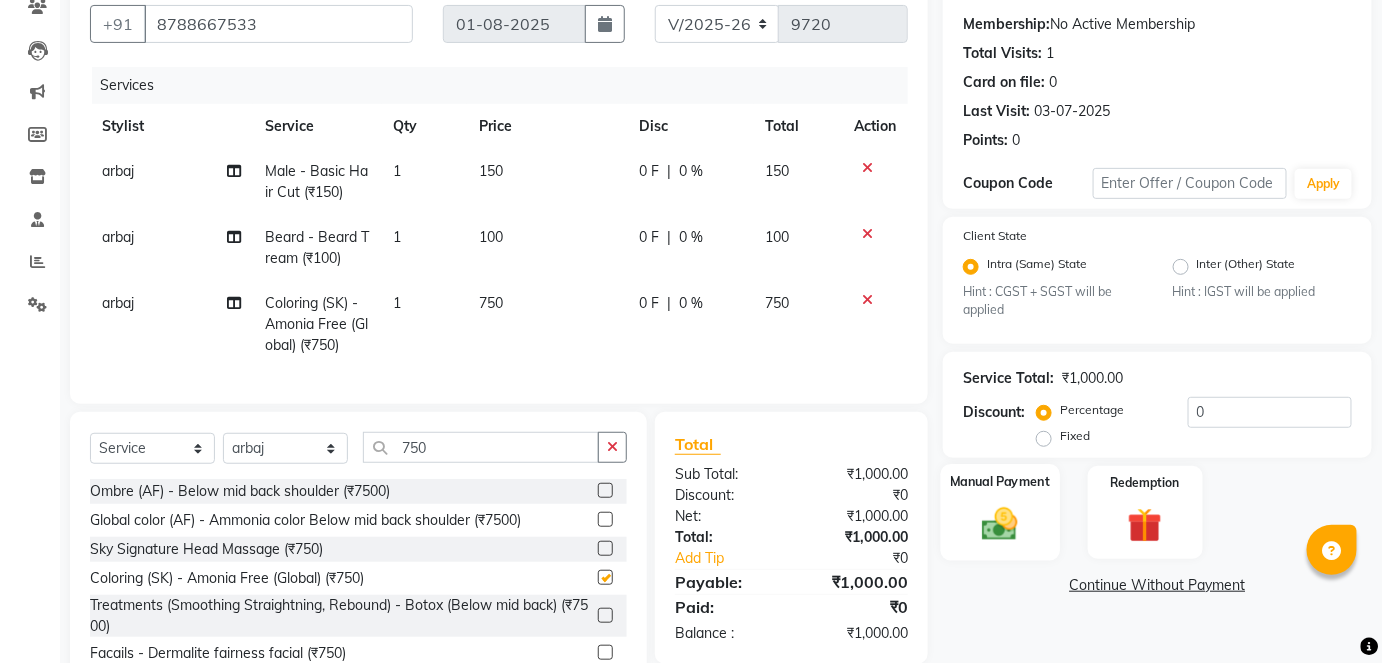 checkbox on "false" 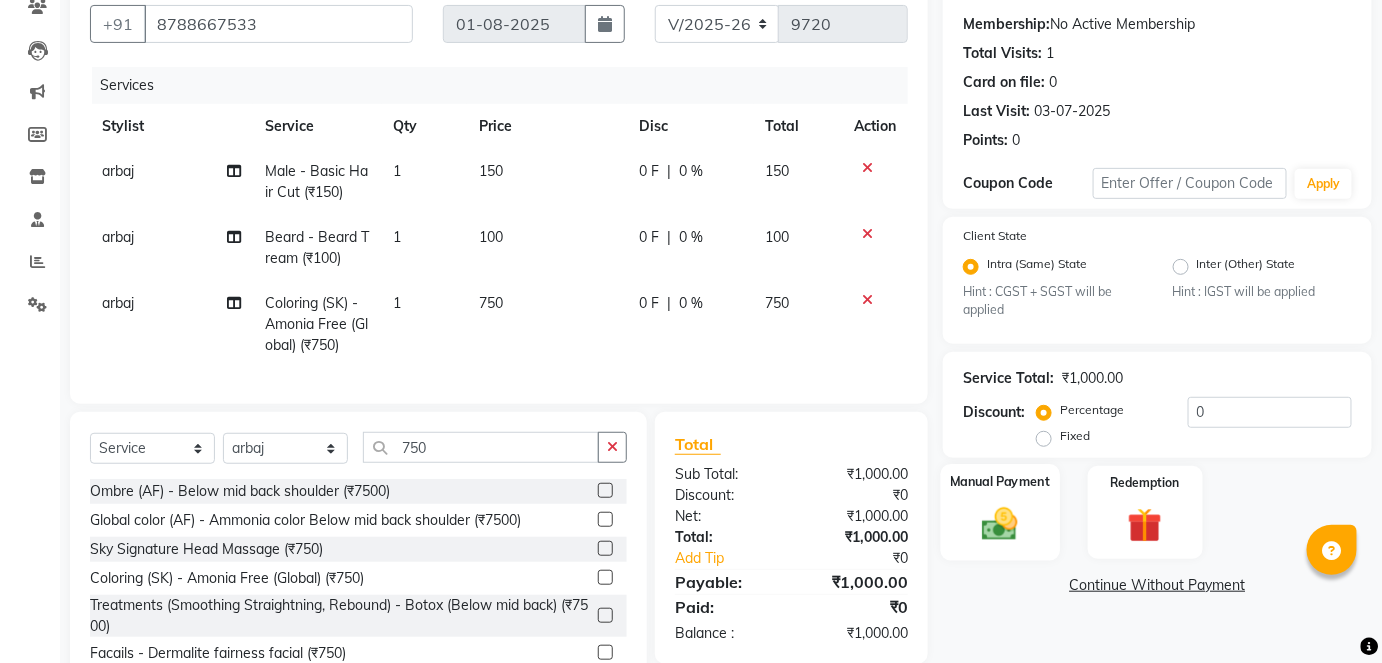 click 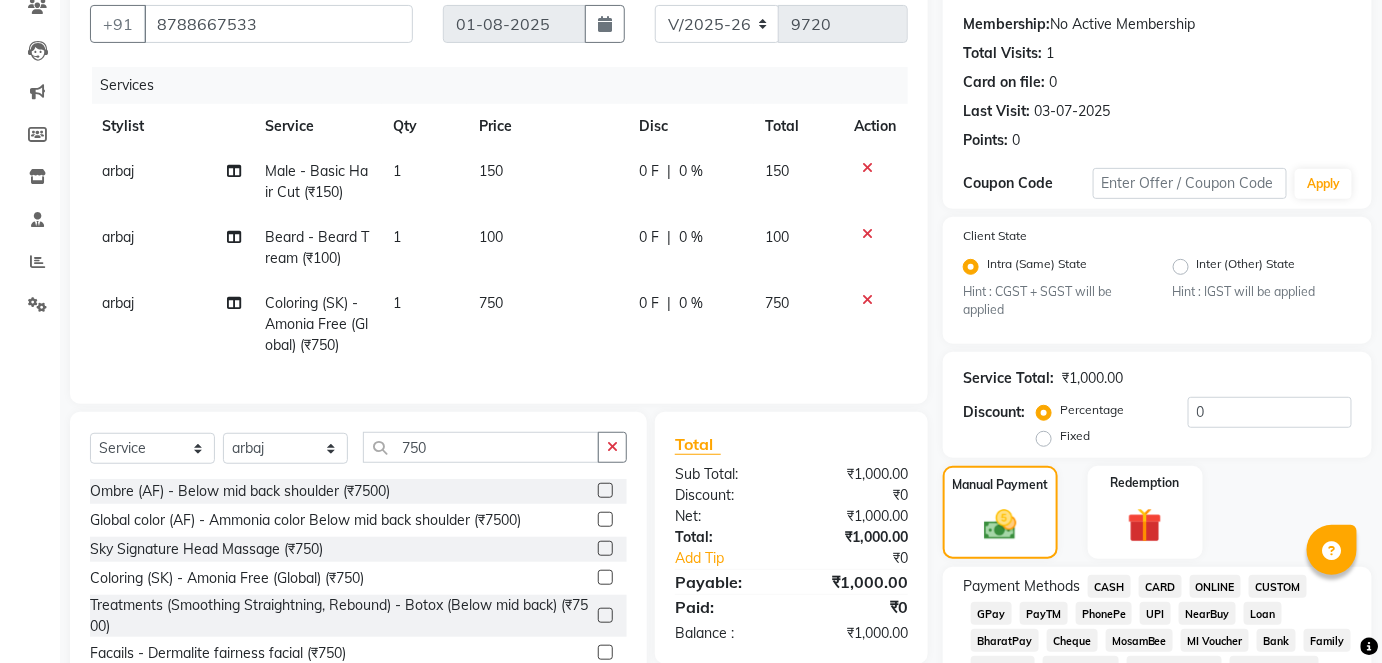 click on "GPay" 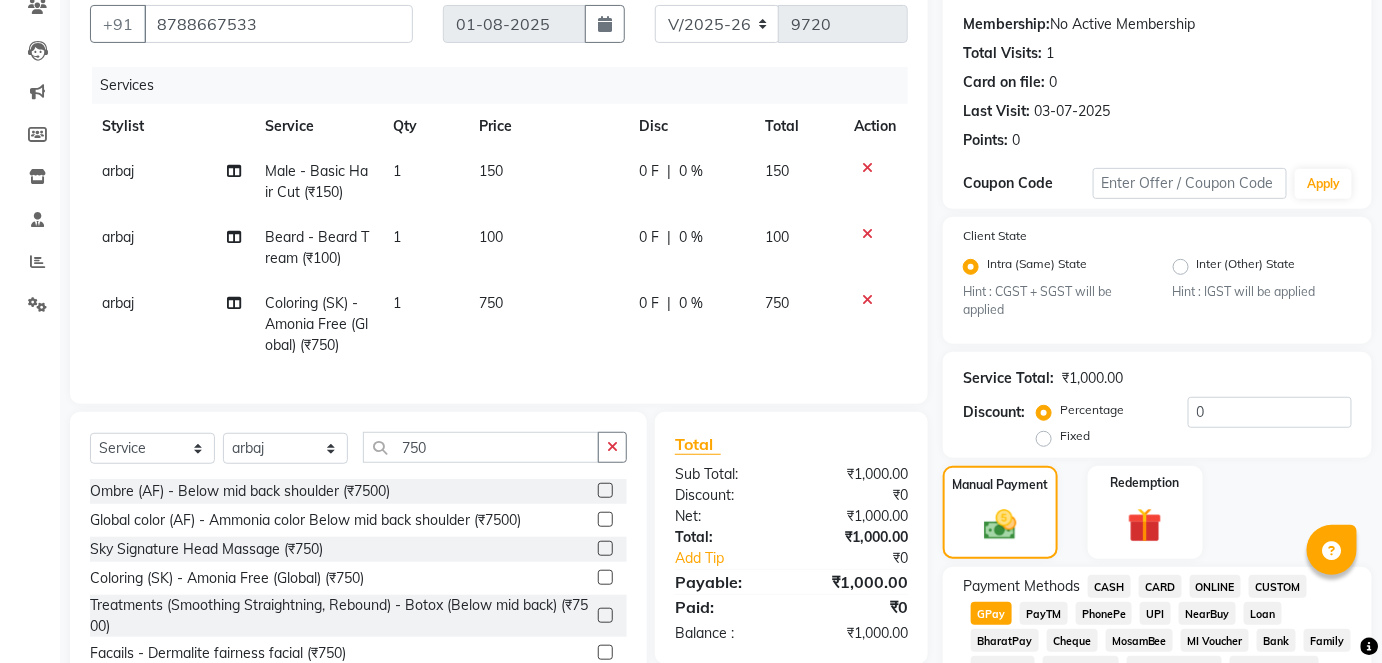 scroll, scrollTop: 950, scrollLeft: 0, axis: vertical 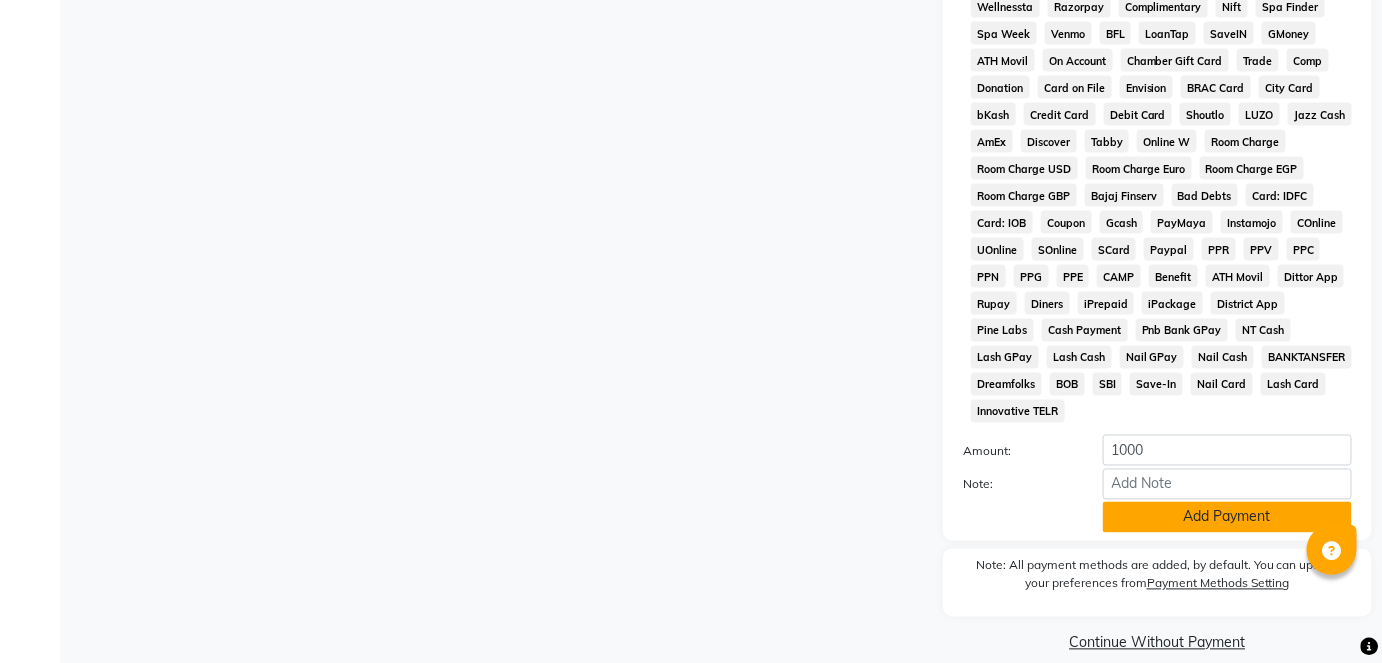 click on "Add Payment" 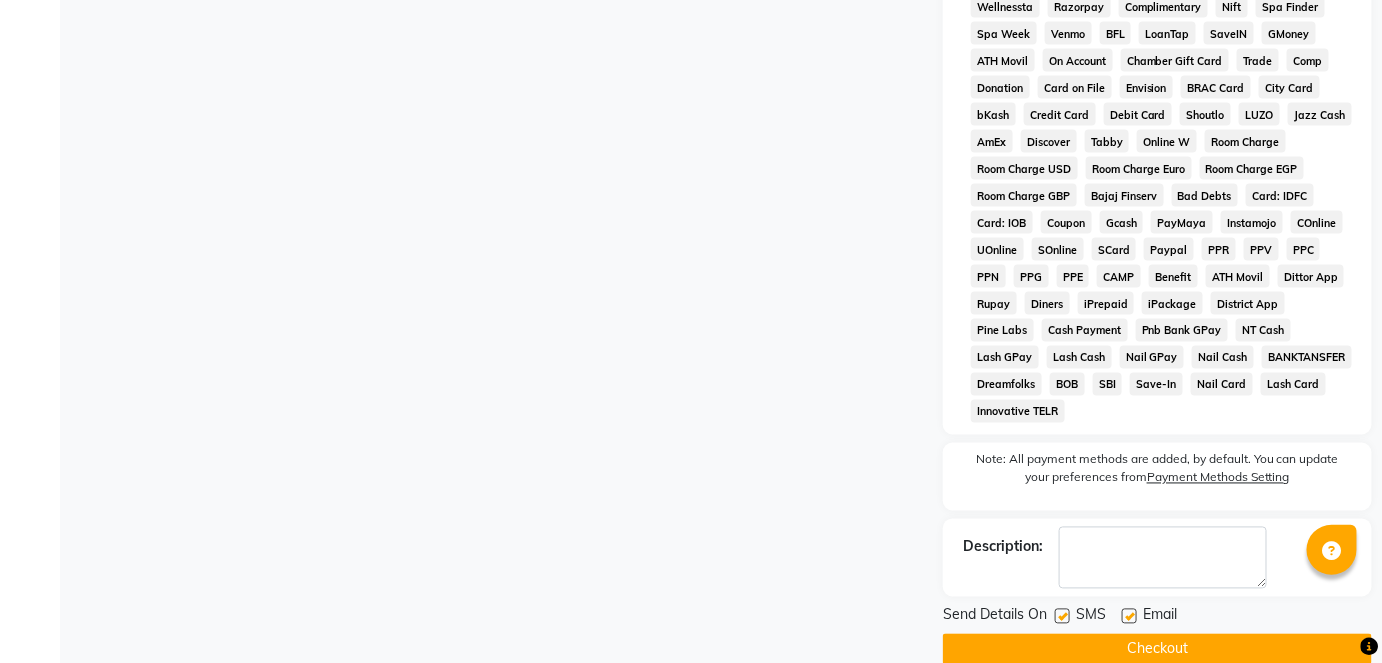 click 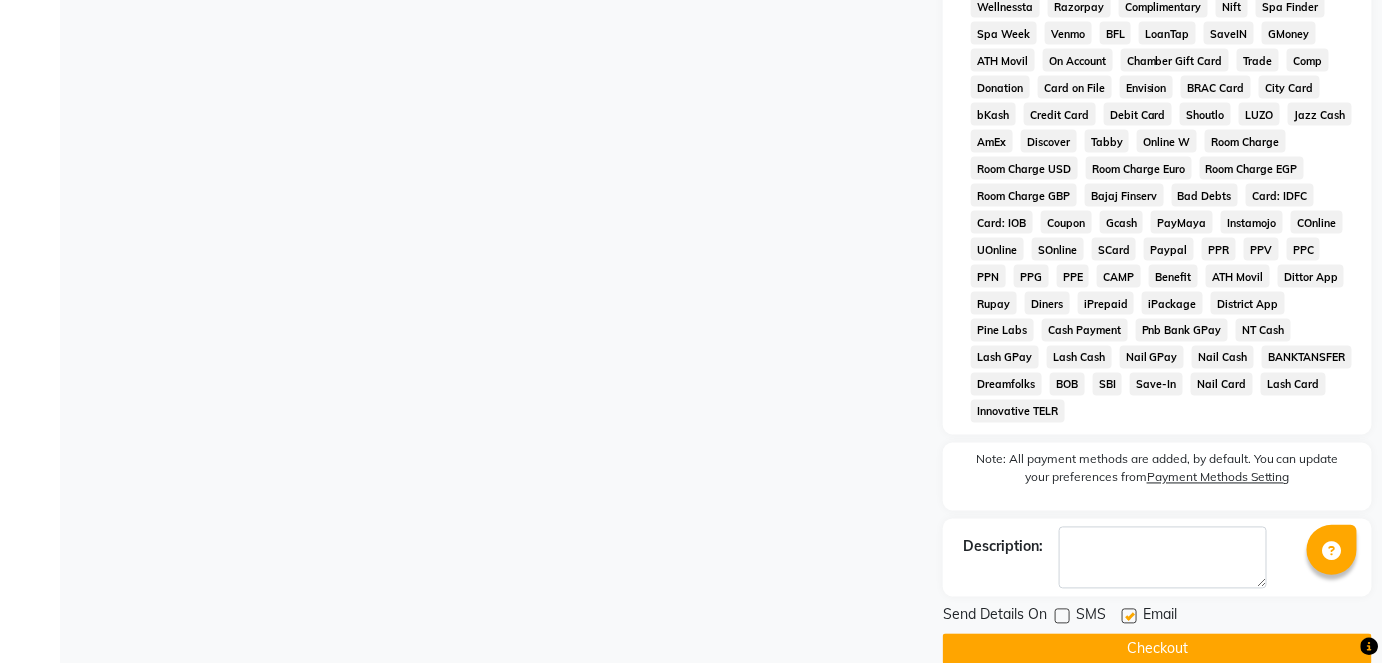 click on "Checkout" 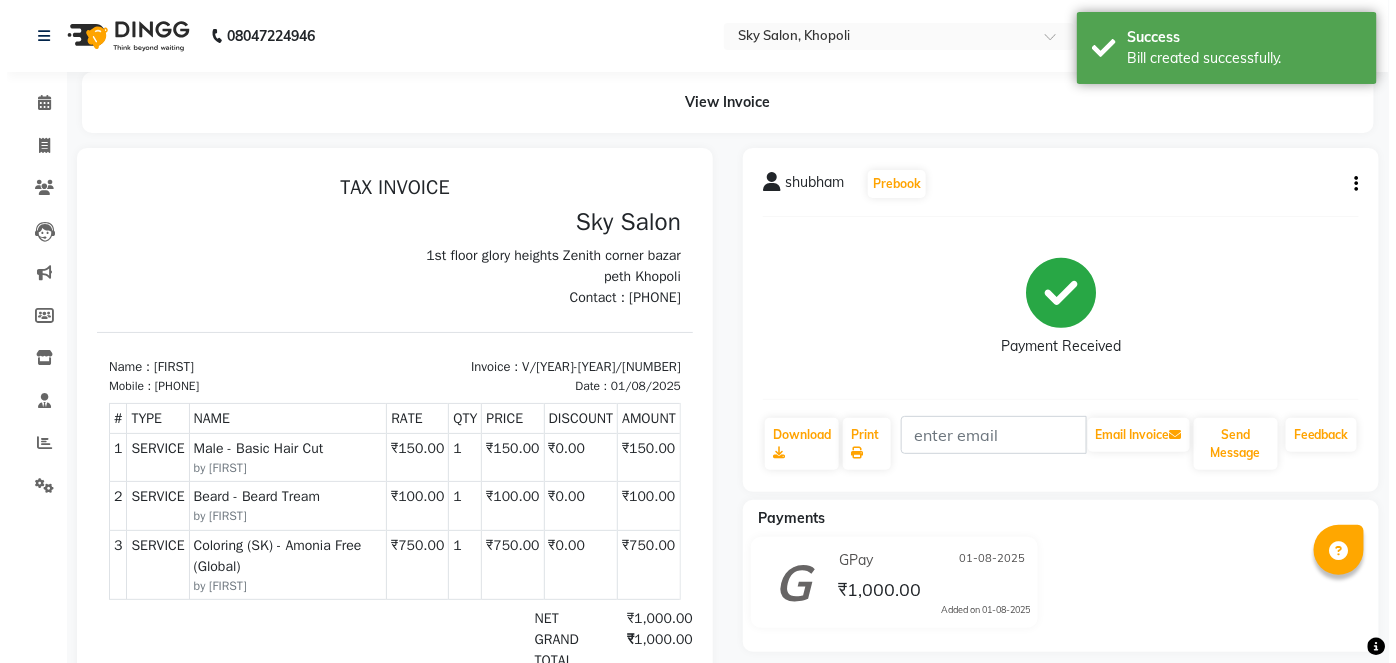scroll, scrollTop: 0, scrollLeft: 0, axis: both 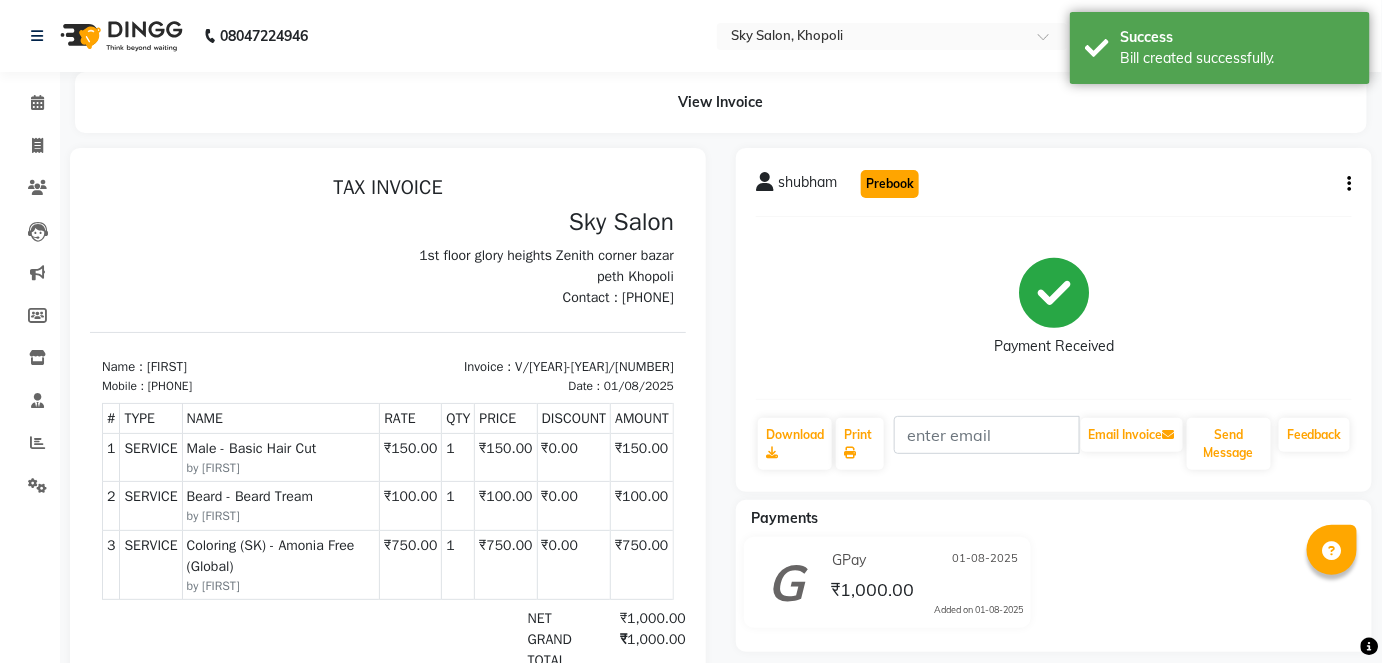 click on "Prebook" 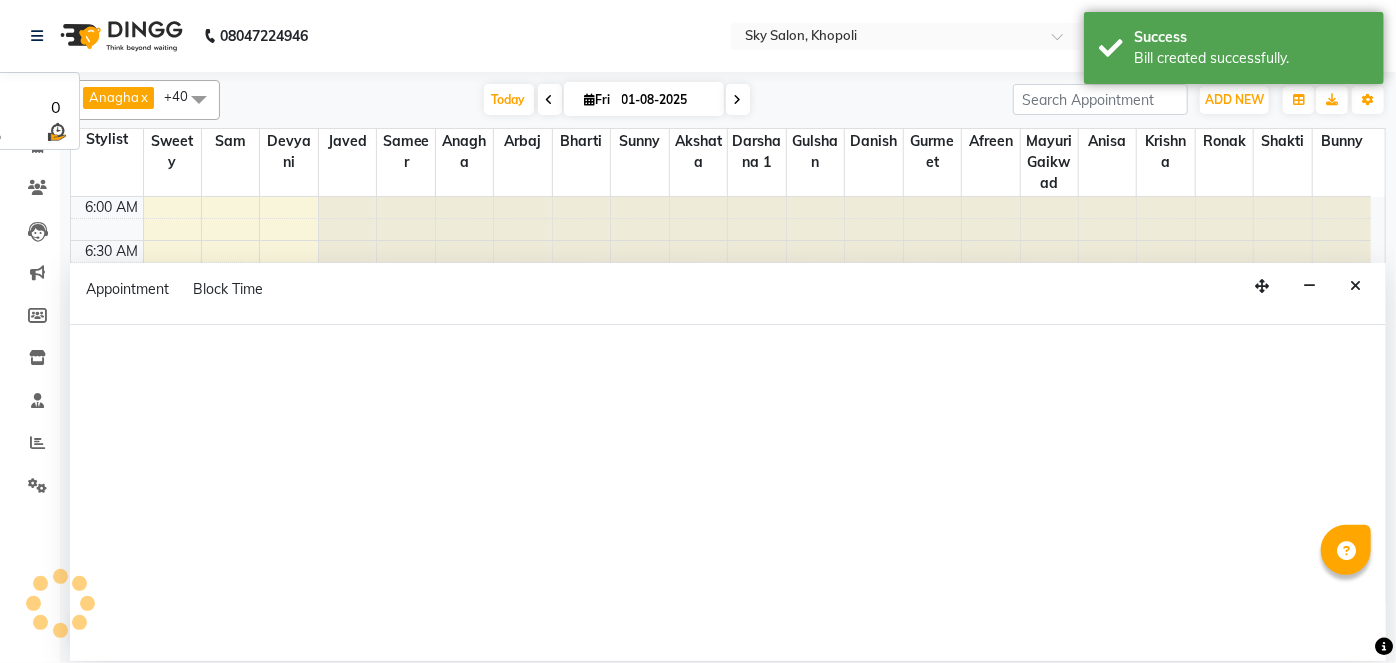 click on "Danish" at bounding box center (874, 163) 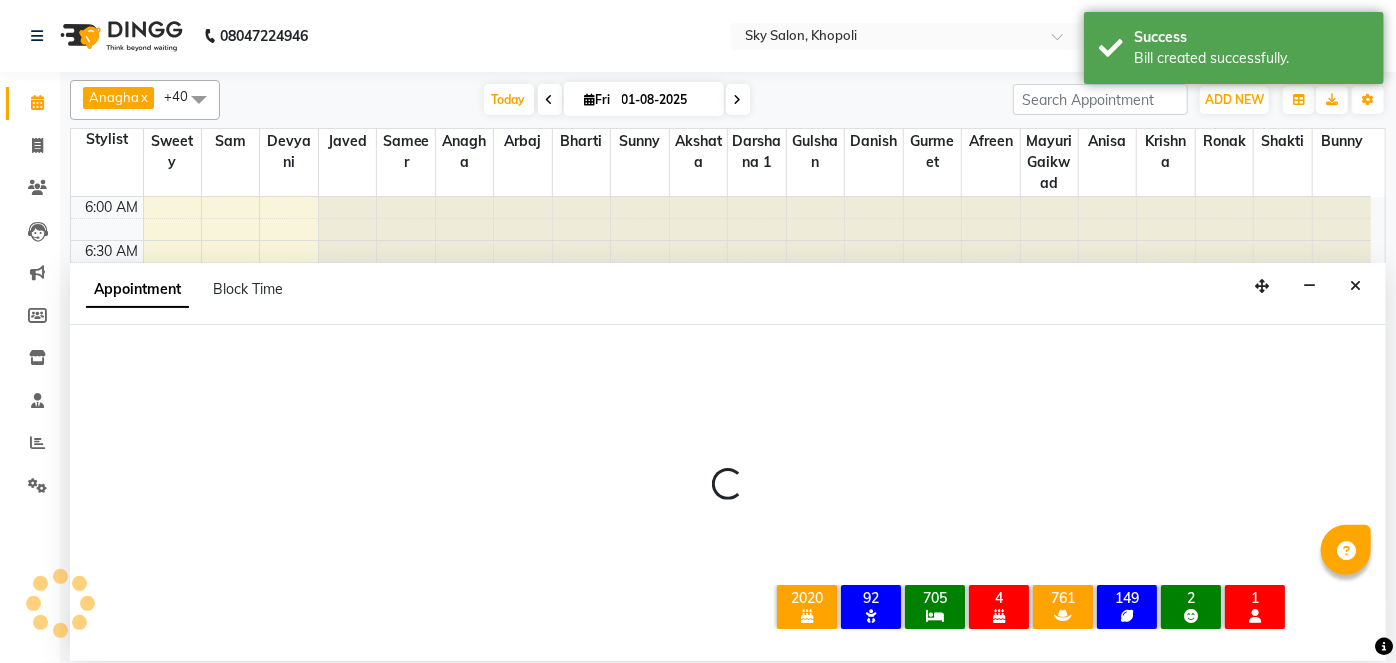 select on "27779" 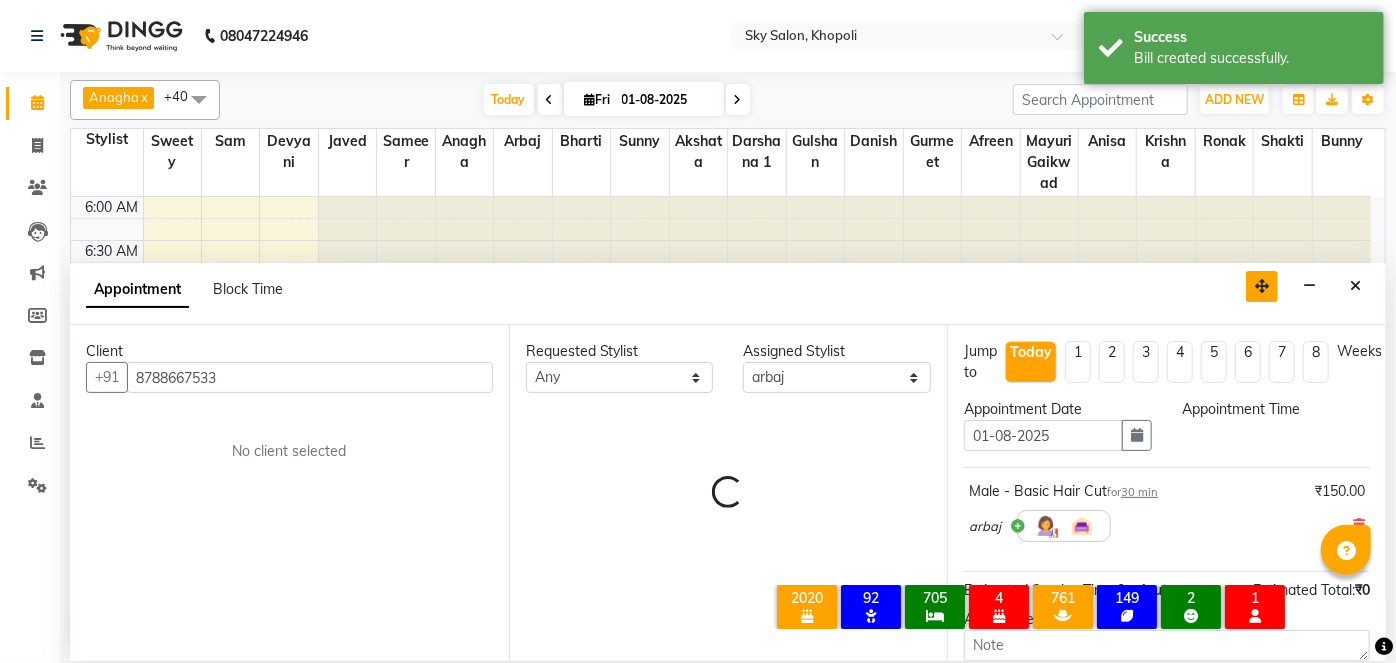 select on "420" 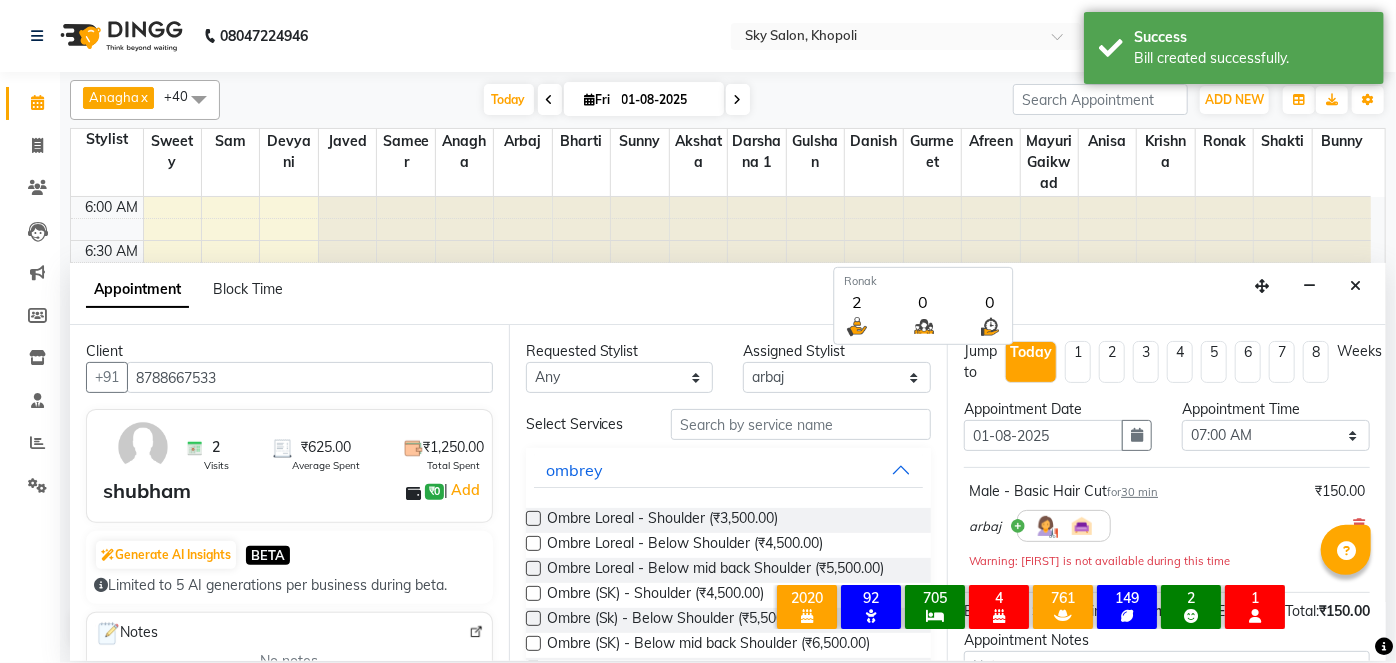 scroll, scrollTop: 957, scrollLeft: 0, axis: vertical 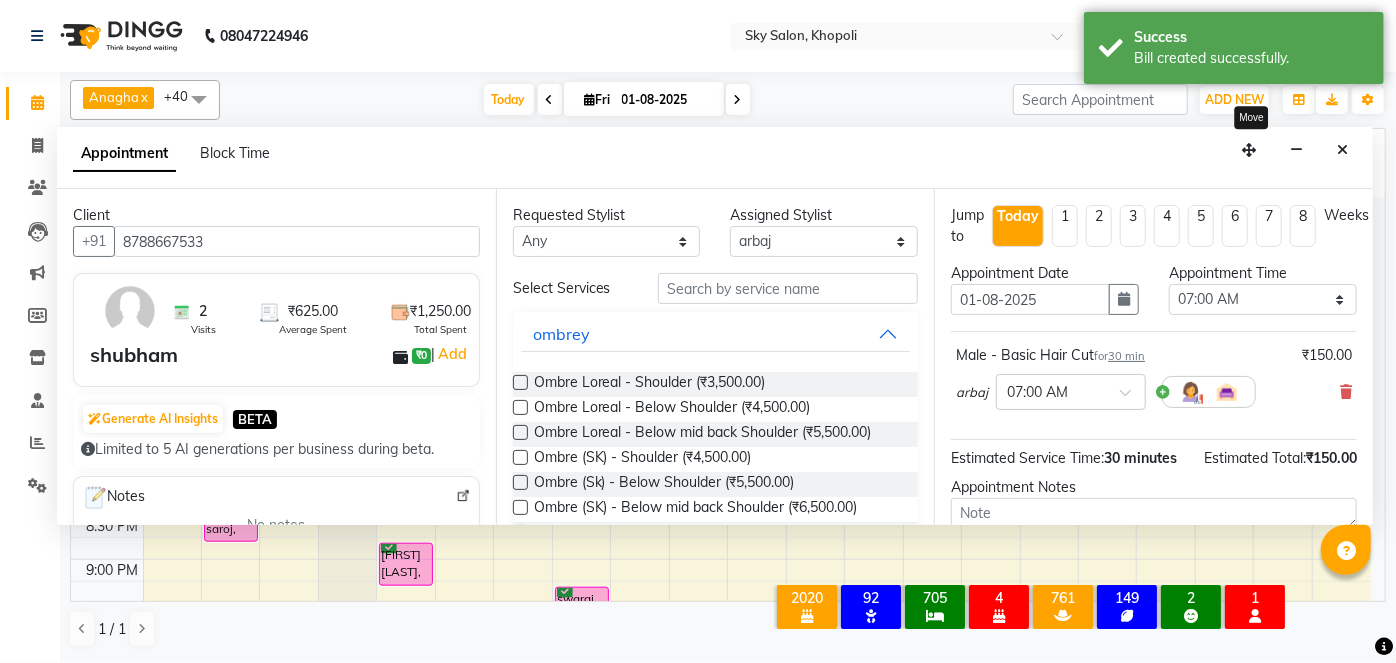 drag, startPoint x: 1253, startPoint y: 296, endPoint x: 1240, endPoint y: 159, distance: 137.6154 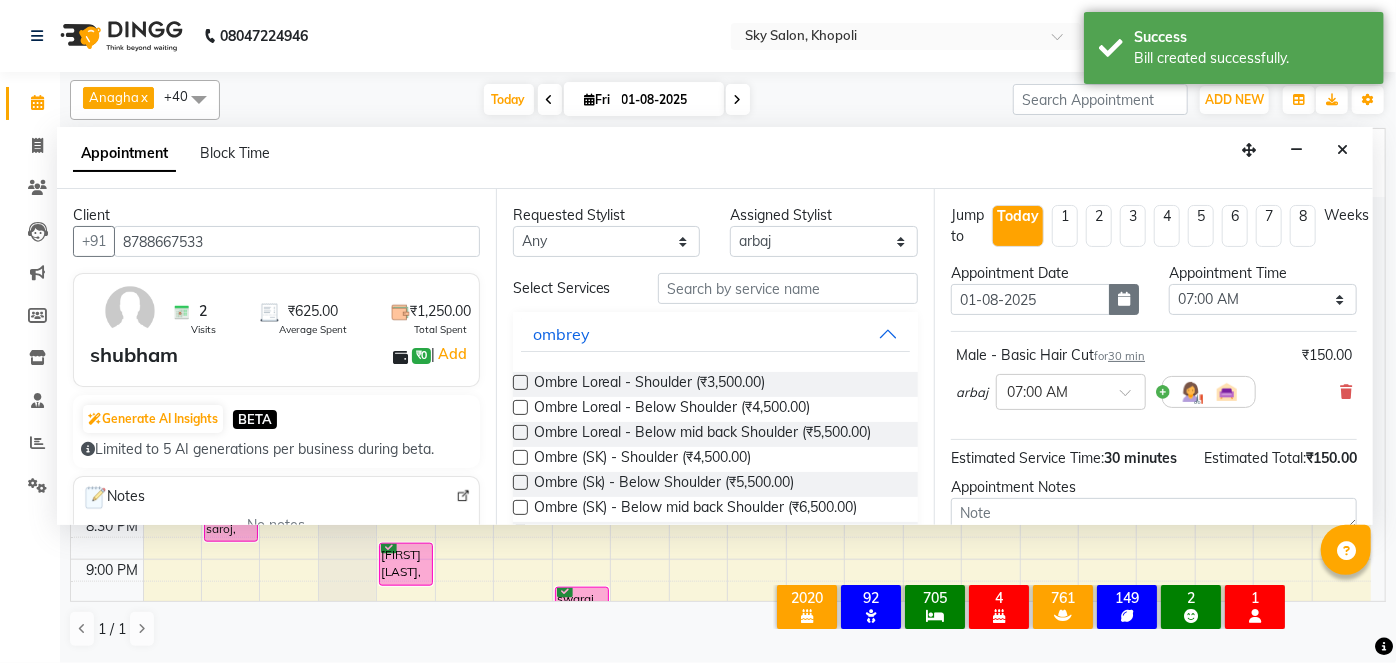 click at bounding box center (1124, 299) 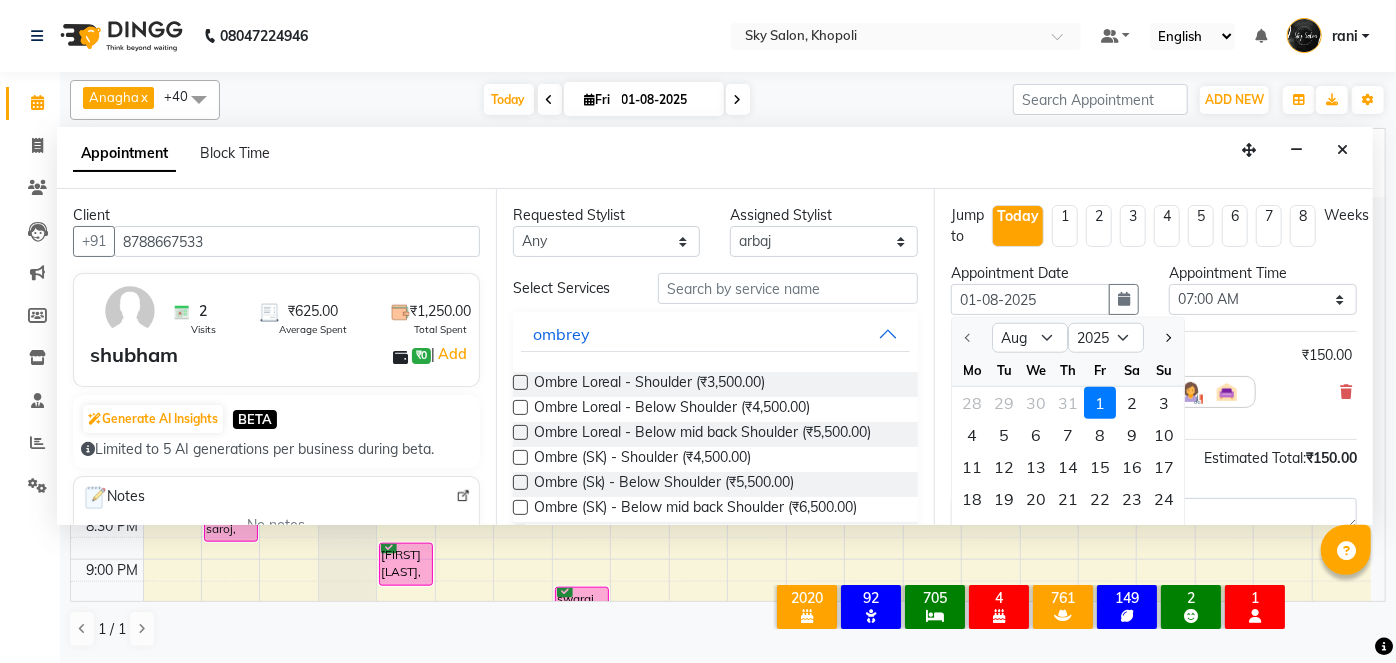 scroll, scrollTop: 163, scrollLeft: 0, axis: vertical 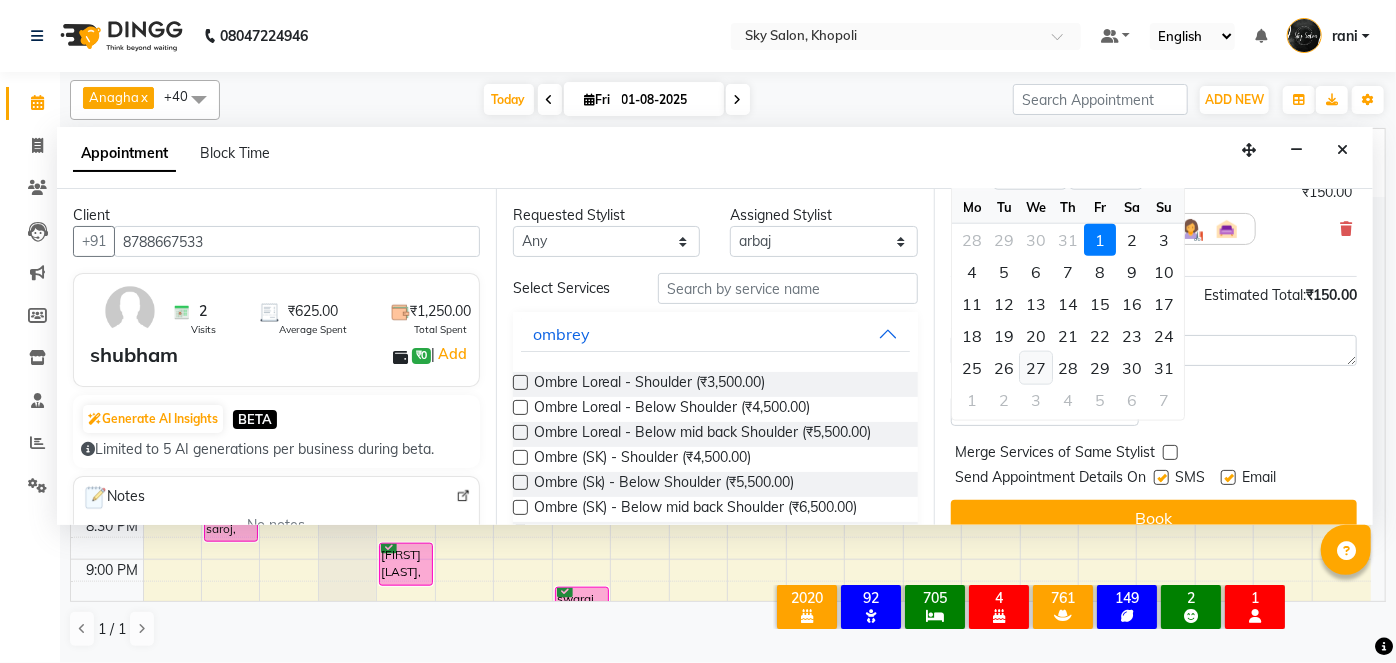 click on "27" at bounding box center (1036, 368) 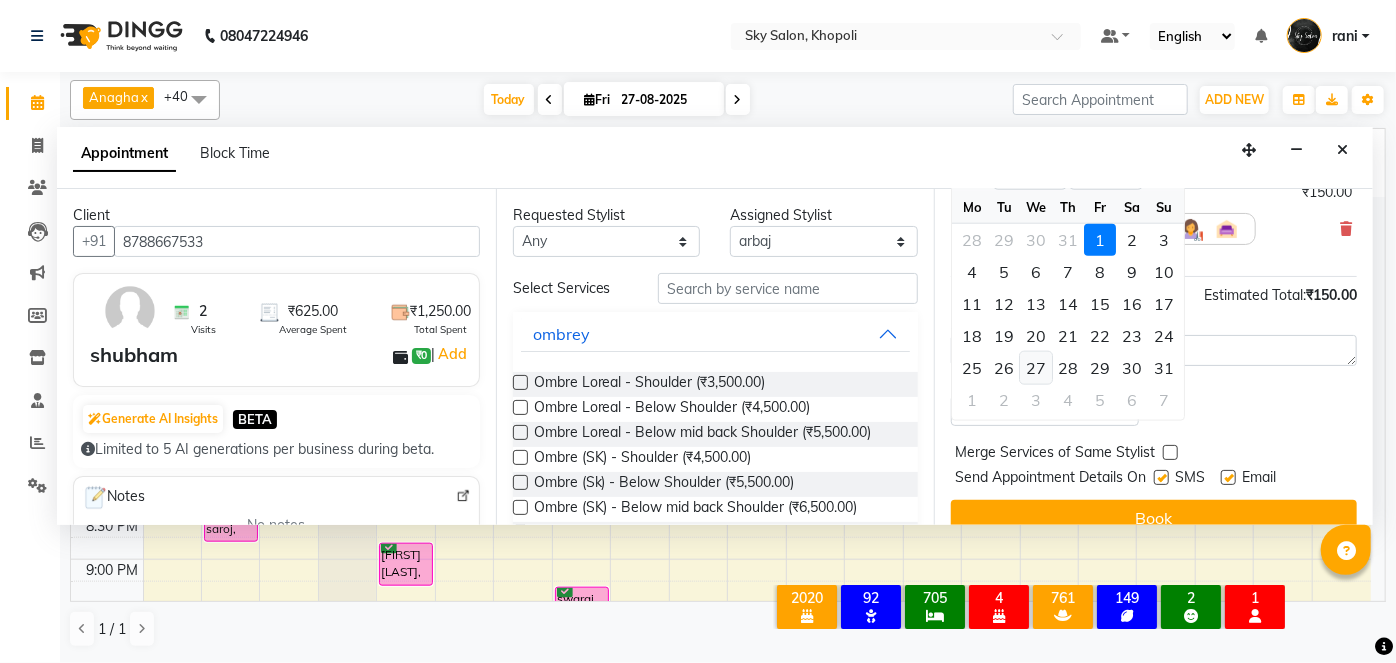 select on "420" 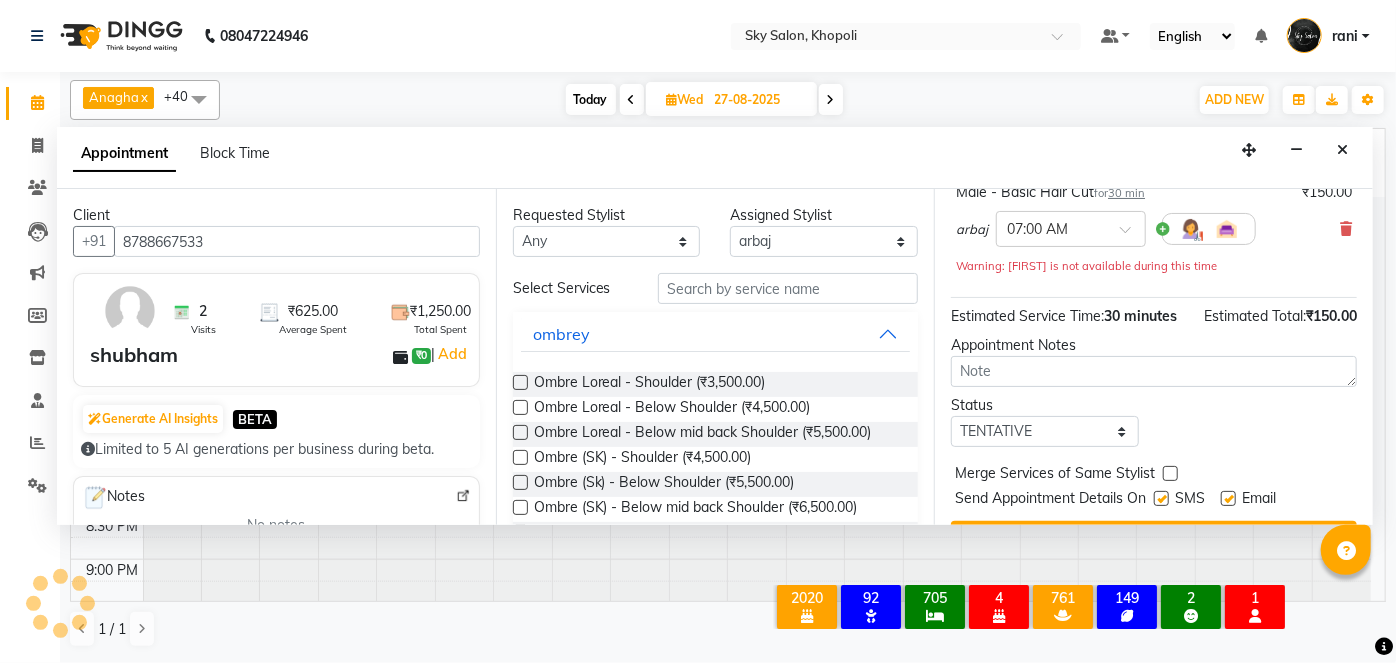 scroll, scrollTop: 0, scrollLeft: 0, axis: both 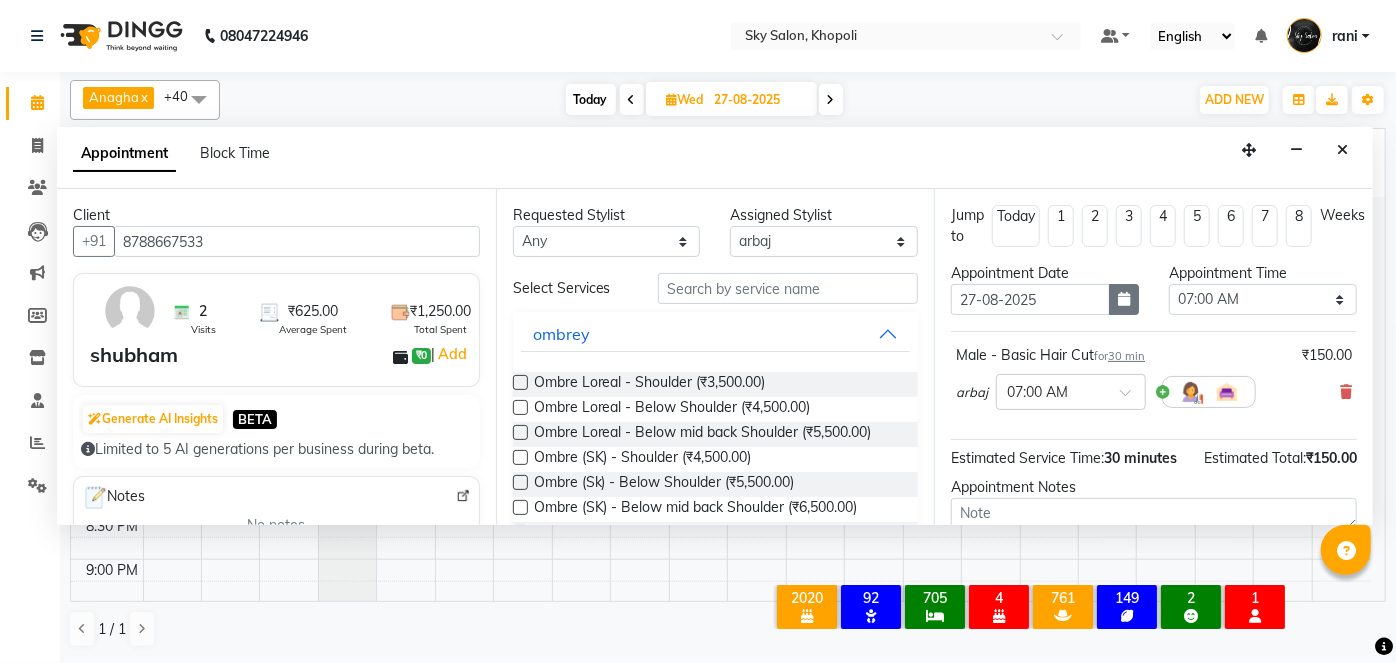 click at bounding box center (1124, 299) 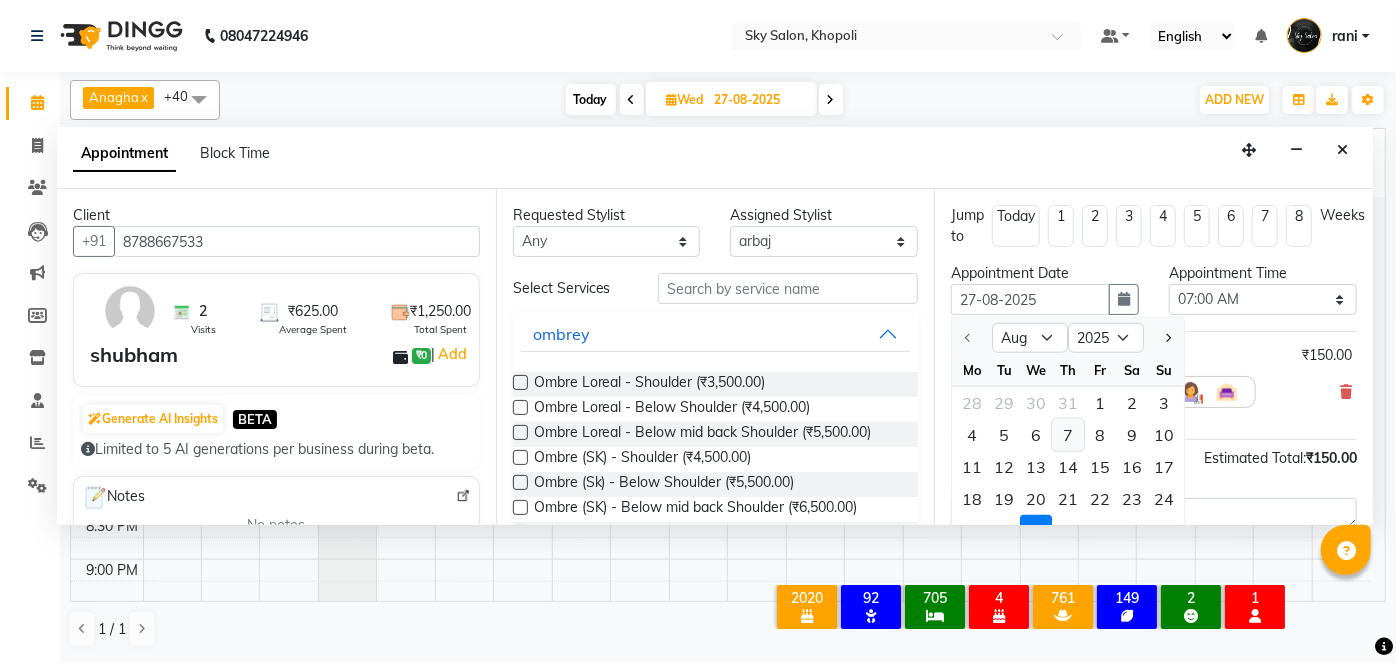scroll, scrollTop: 21, scrollLeft: 0, axis: vertical 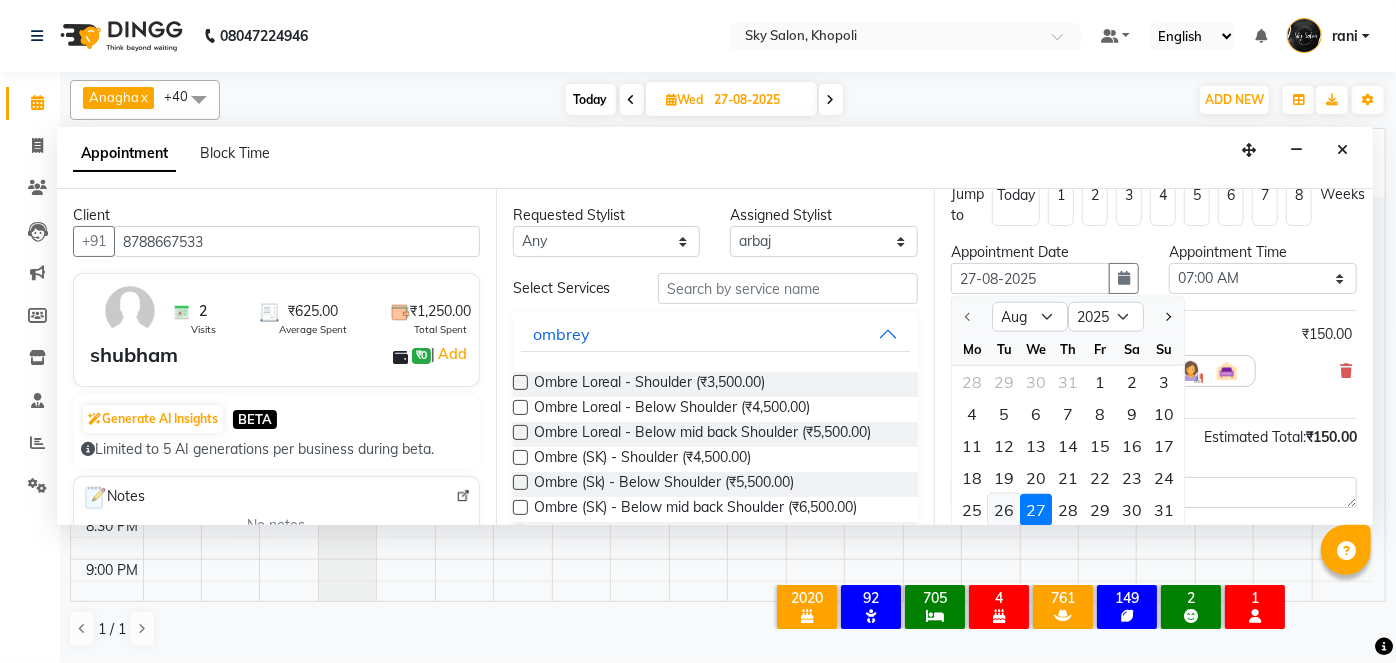 click on "26" at bounding box center (1004, 510) 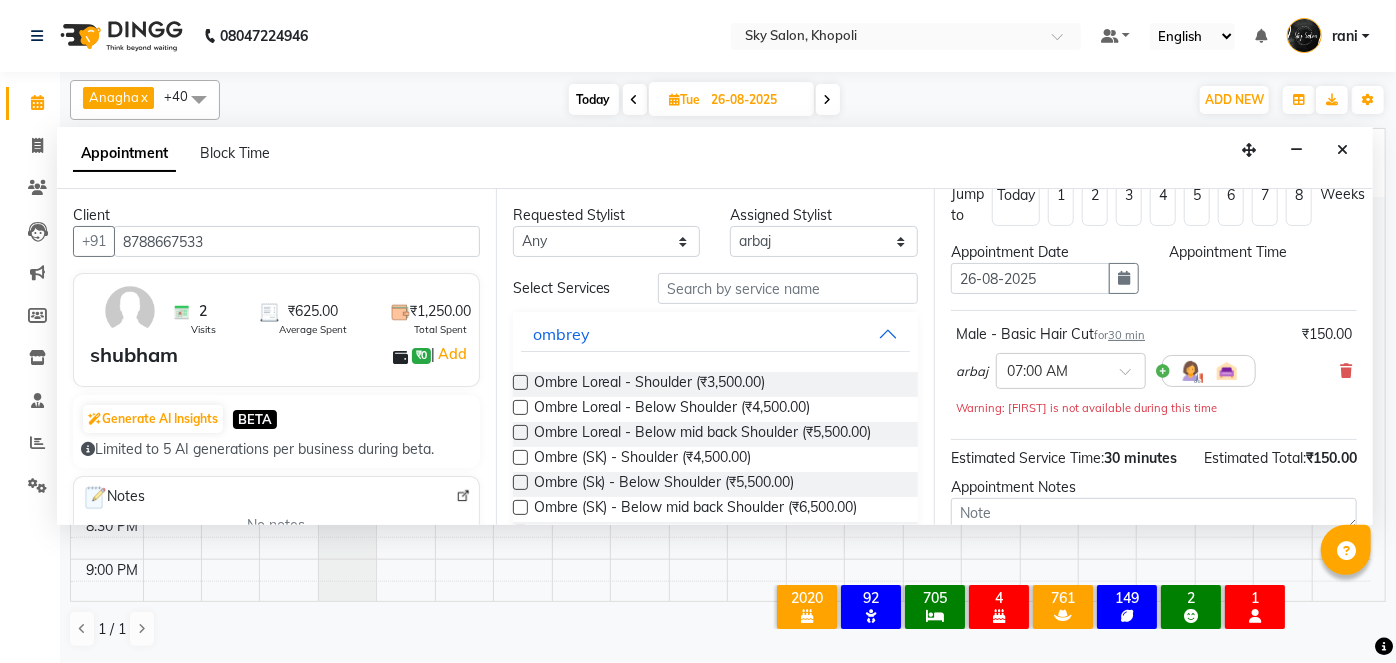 scroll, scrollTop: 957, scrollLeft: 0, axis: vertical 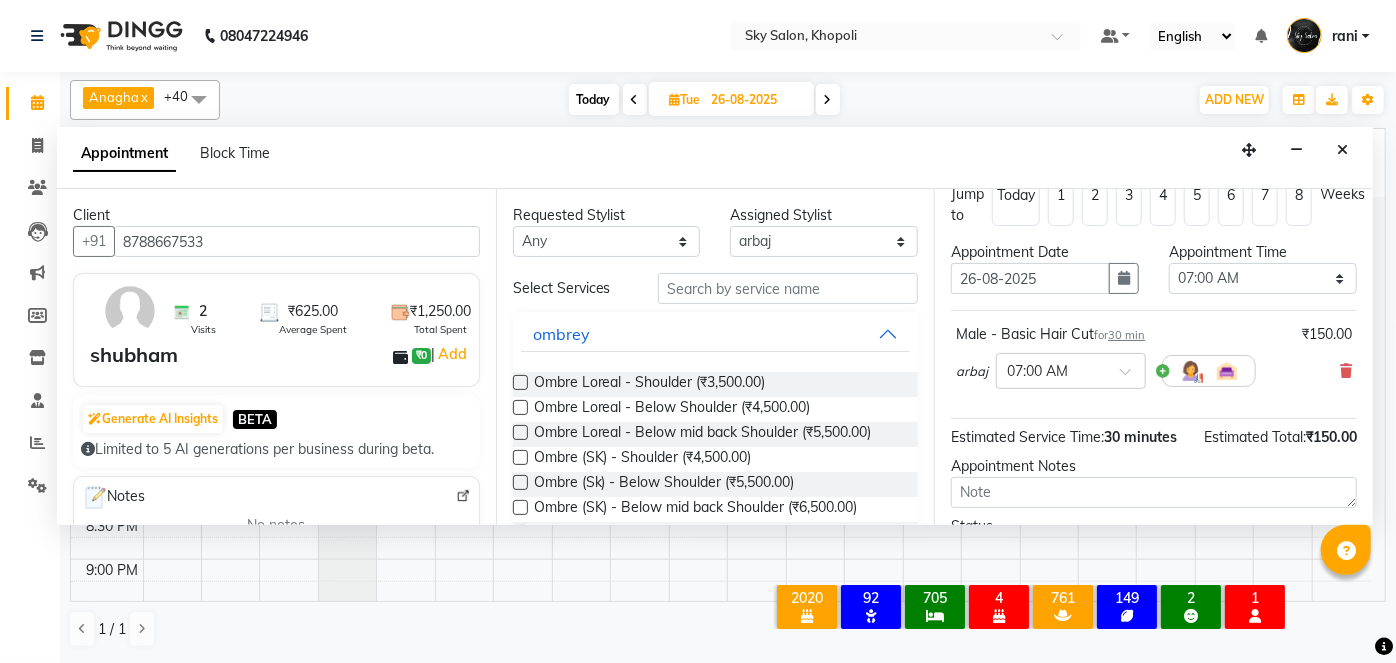 click on "Appointment Time" at bounding box center [1263, 252] 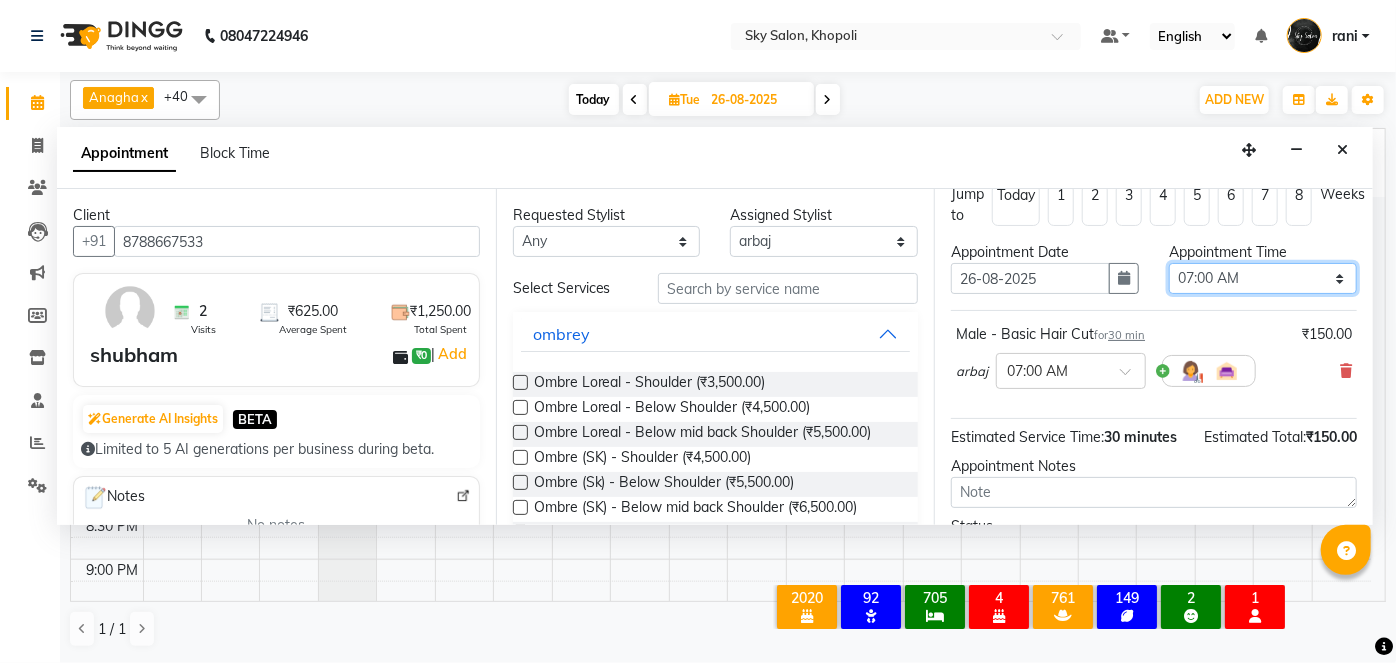 click on "Select 07:00 AM 07:30 AM 08:00 AM 08:30 AM 09:00 AM 09:30 AM 10:00 AM 10:30 AM 11:00 AM 11:30 AM 12:00 PM 12:30 PM 01:00 PM 01:30 PM 02:00 PM 02:30 PM 03:00 PM 03:30 PM 04:00 PM 04:30 PM 05:00 PM 05:30 PM 06:00 PM 06:30 PM 07:00 PM 07:30 PM 08:00 PM 08:30 PM 09:00 PM 09:30 PM 10:00 PM 10:30 PM 11:00 PM" at bounding box center (1263, 278) 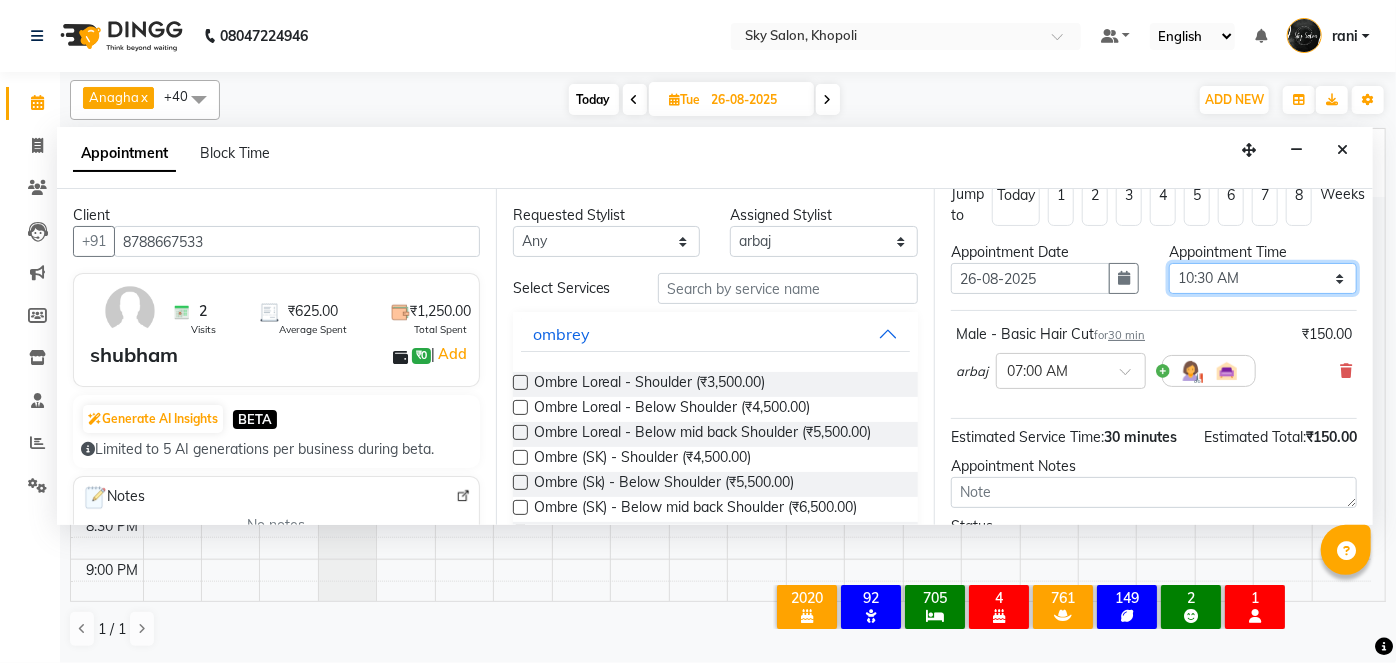 click on "Select 07:00 AM 07:30 AM 08:00 AM 08:30 AM 09:00 AM 09:30 AM 10:00 AM 10:30 AM 11:00 AM 11:30 AM 12:00 PM 12:30 PM 01:00 PM 01:30 PM 02:00 PM 02:30 PM 03:00 PM 03:30 PM 04:00 PM 04:30 PM 05:00 PM 05:30 PM 06:00 PM 06:30 PM 07:00 PM 07:30 PM 08:00 PM 08:30 PM 09:00 PM 09:30 PM 10:00 PM 10:30 PM 11:00 PM" at bounding box center (1263, 278) 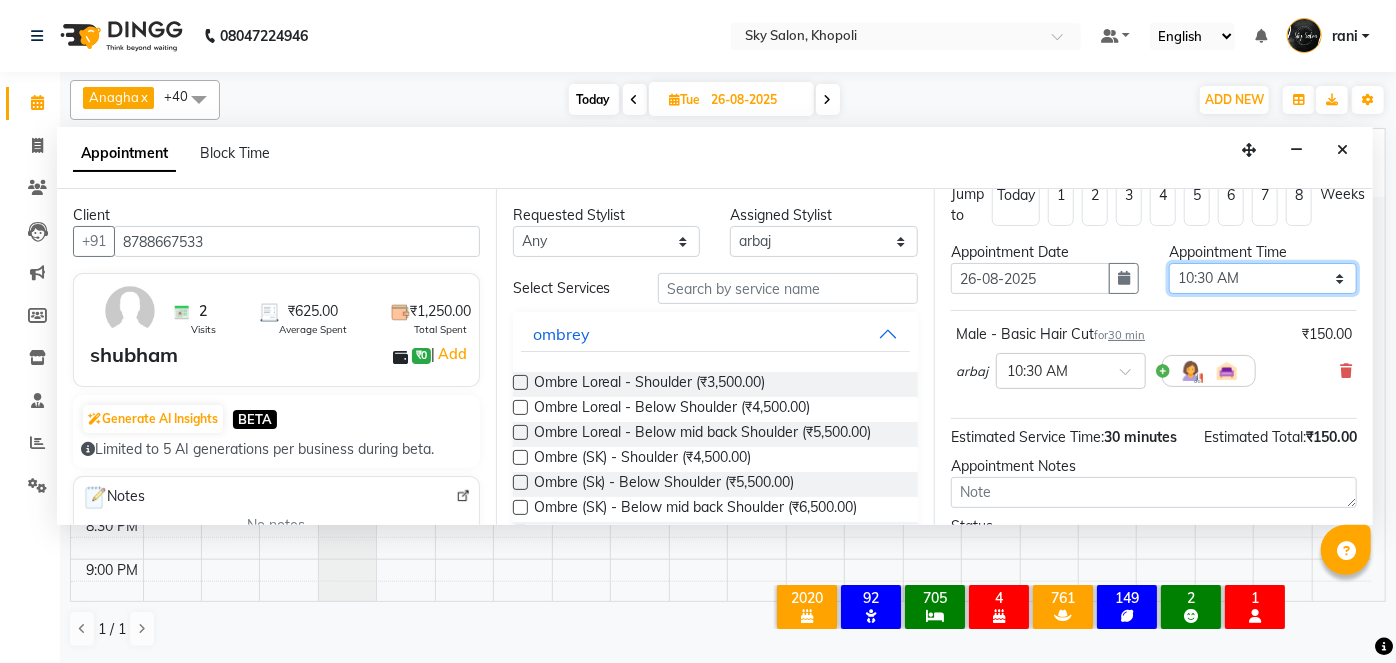 scroll, scrollTop: 210, scrollLeft: 0, axis: vertical 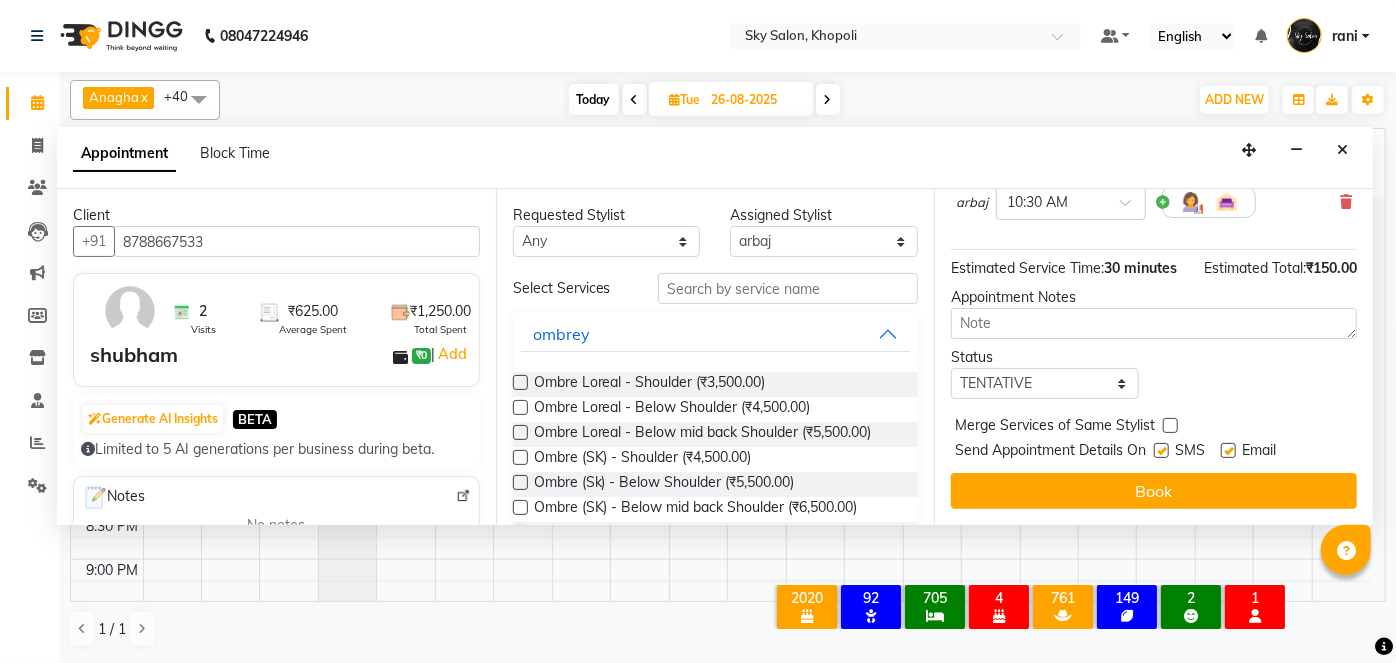 click at bounding box center [1161, 450] 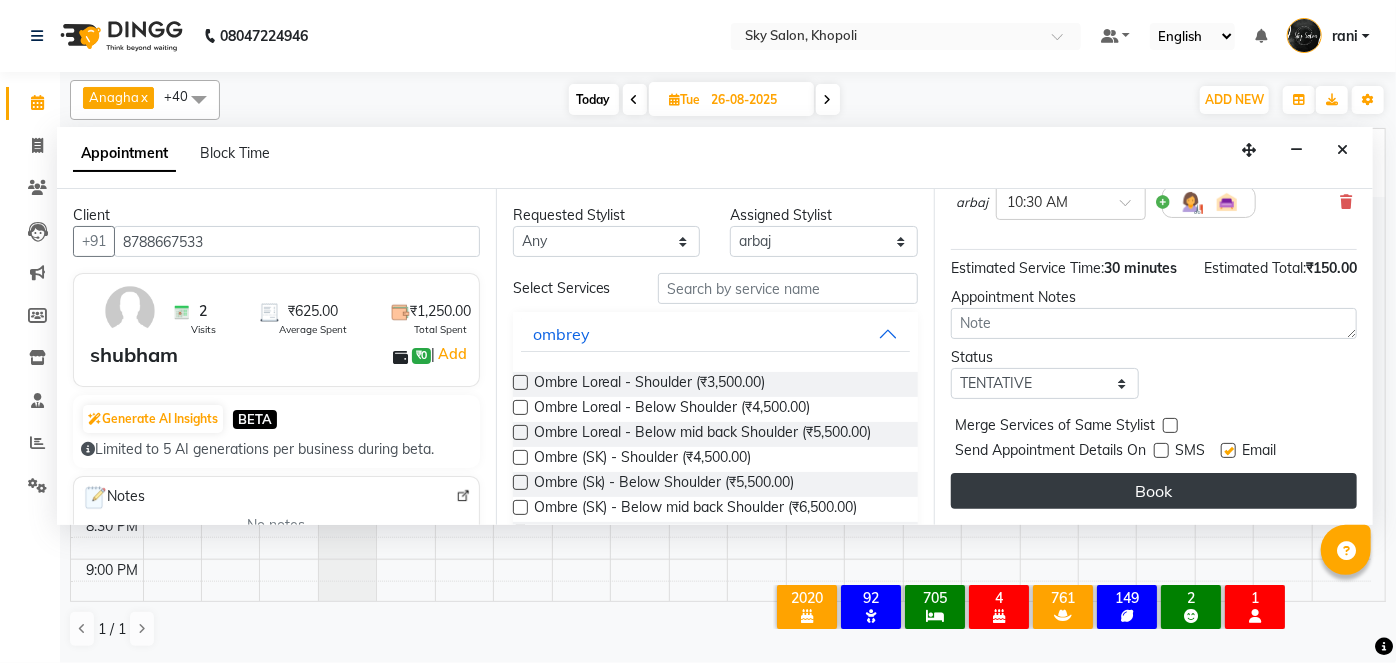 click on "Book" at bounding box center [1154, 491] 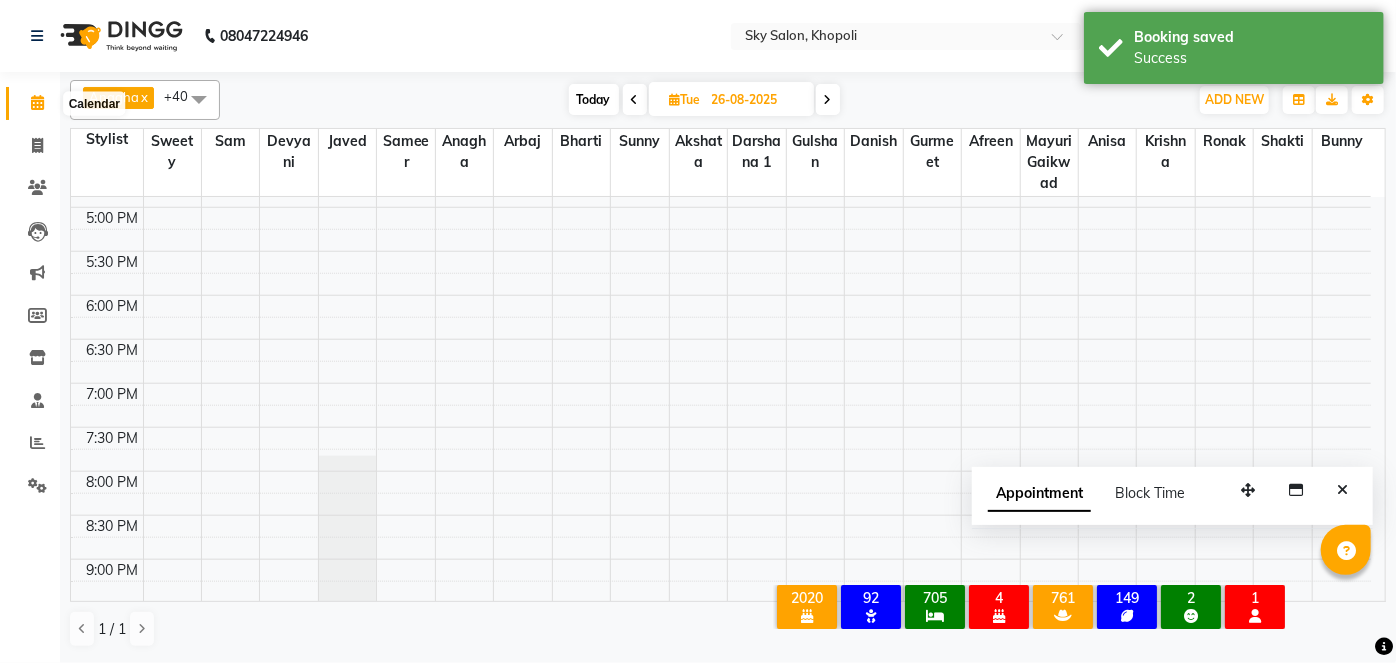 click 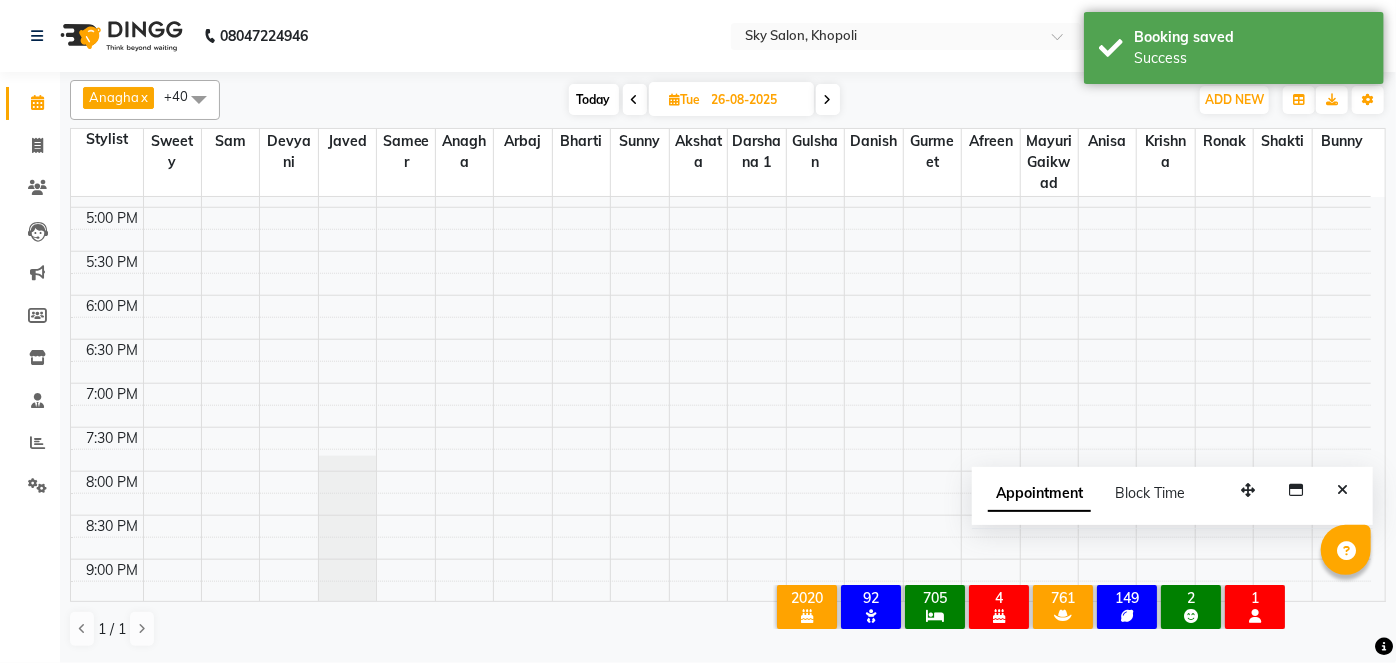 click on "Today" at bounding box center (594, 99) 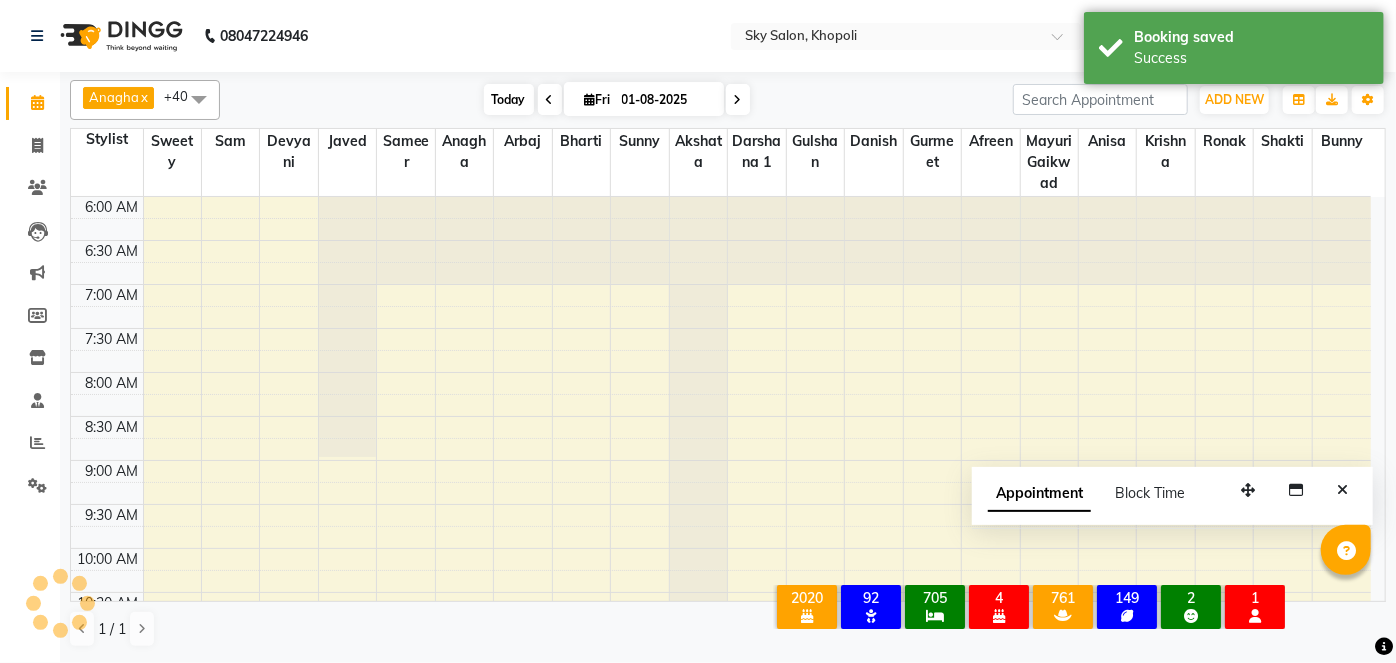 scroll, scrollTop: 957, scrollLeft: 0, axis: vertical 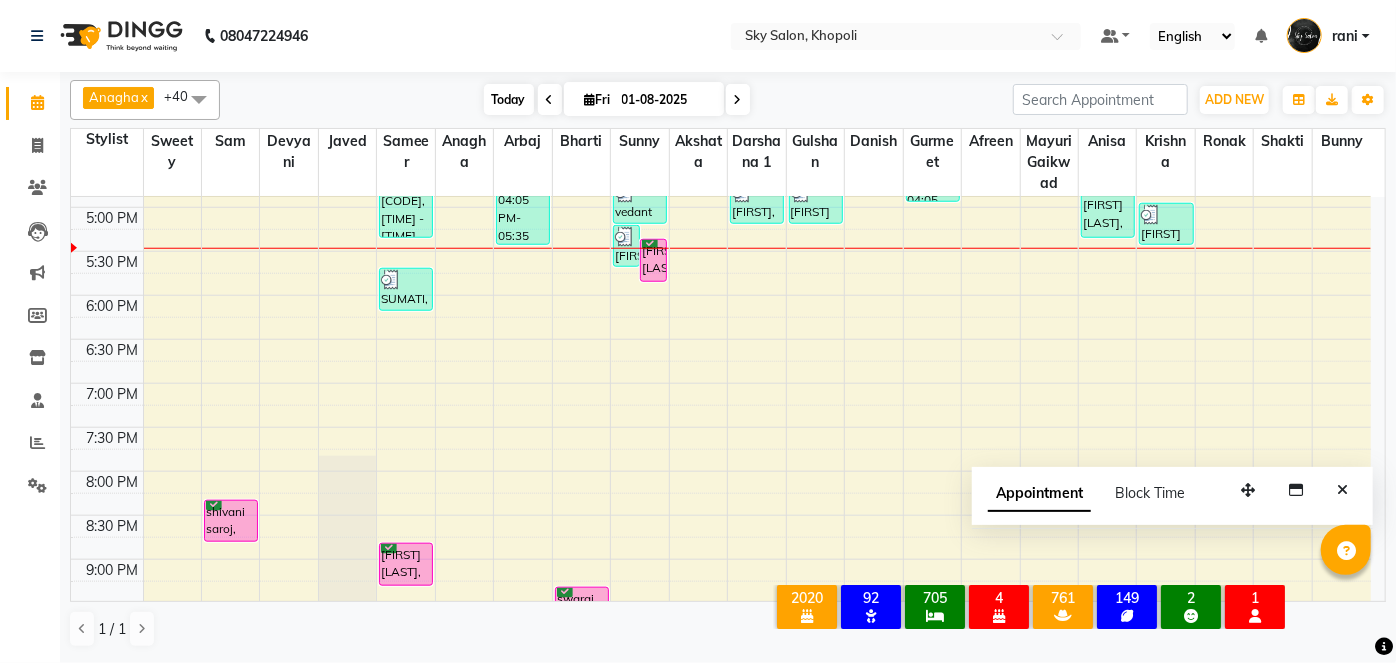 click on "Fri 01-08-2025" at bounding box center [644, 99] 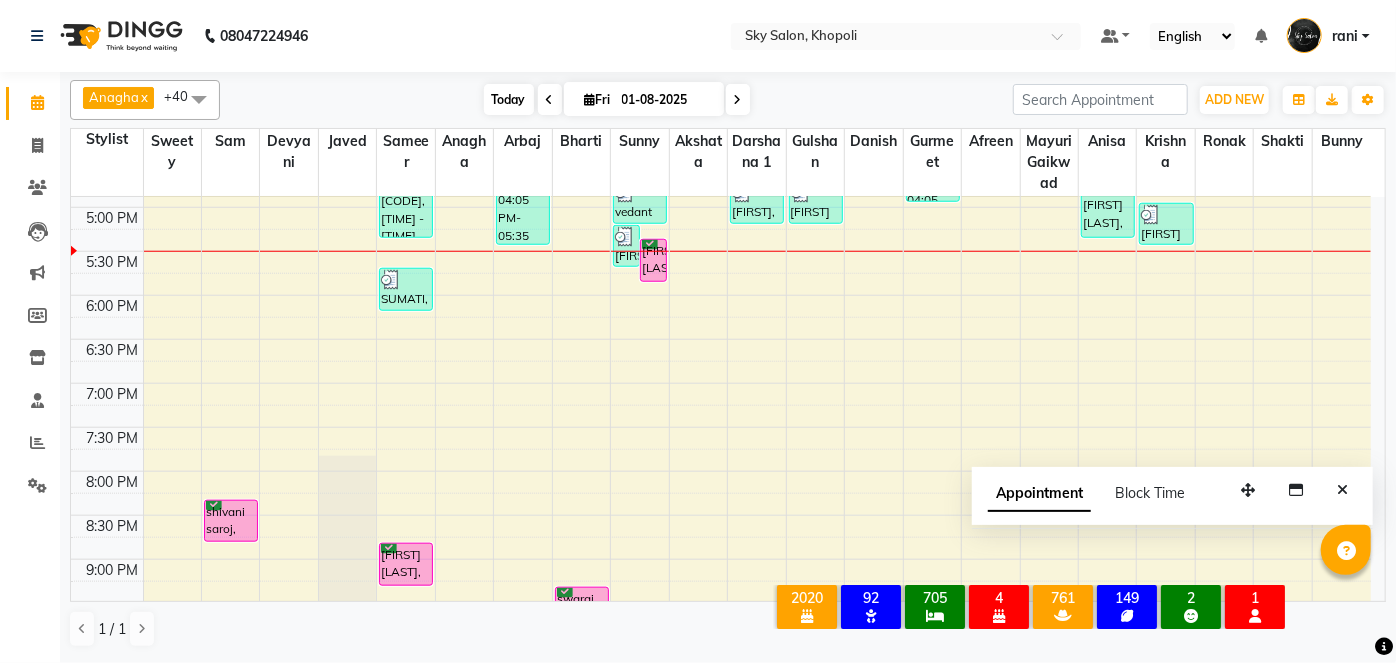 click on "Fri 01-08-2025" at bounding box center [644, 99] 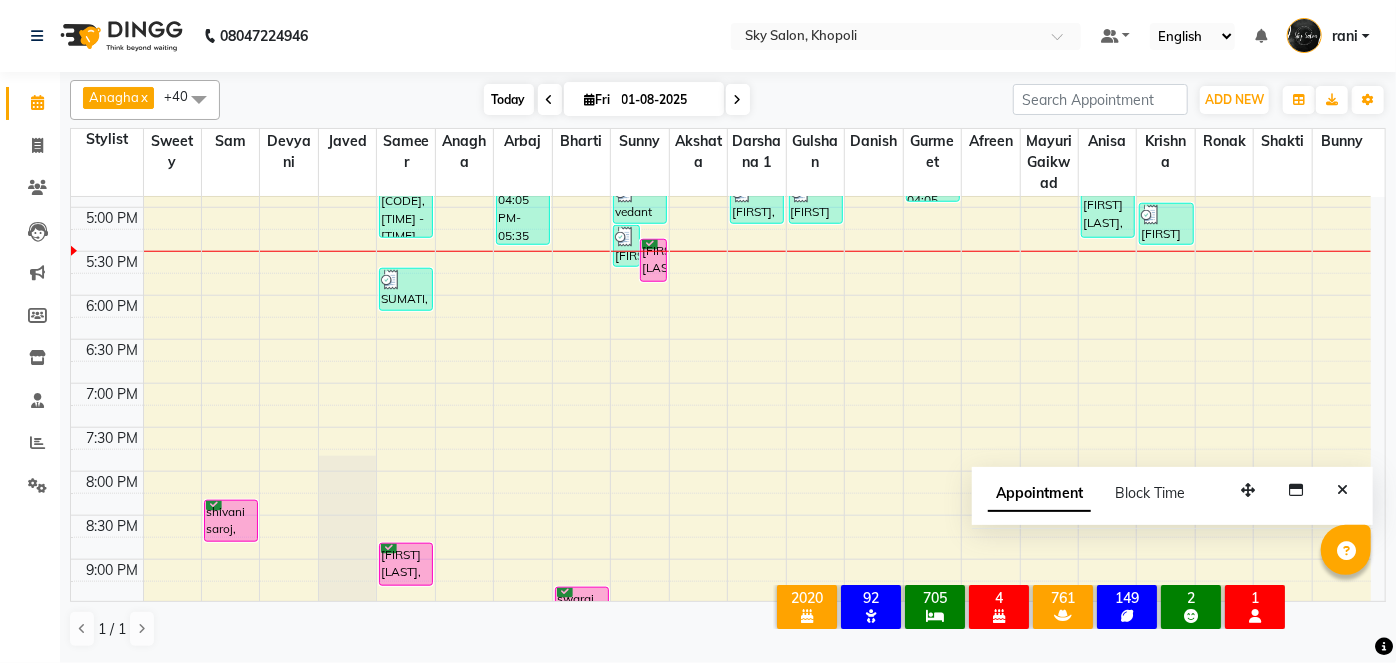 click on "Fri 01-08-2025" at bounding box center (644, 99) 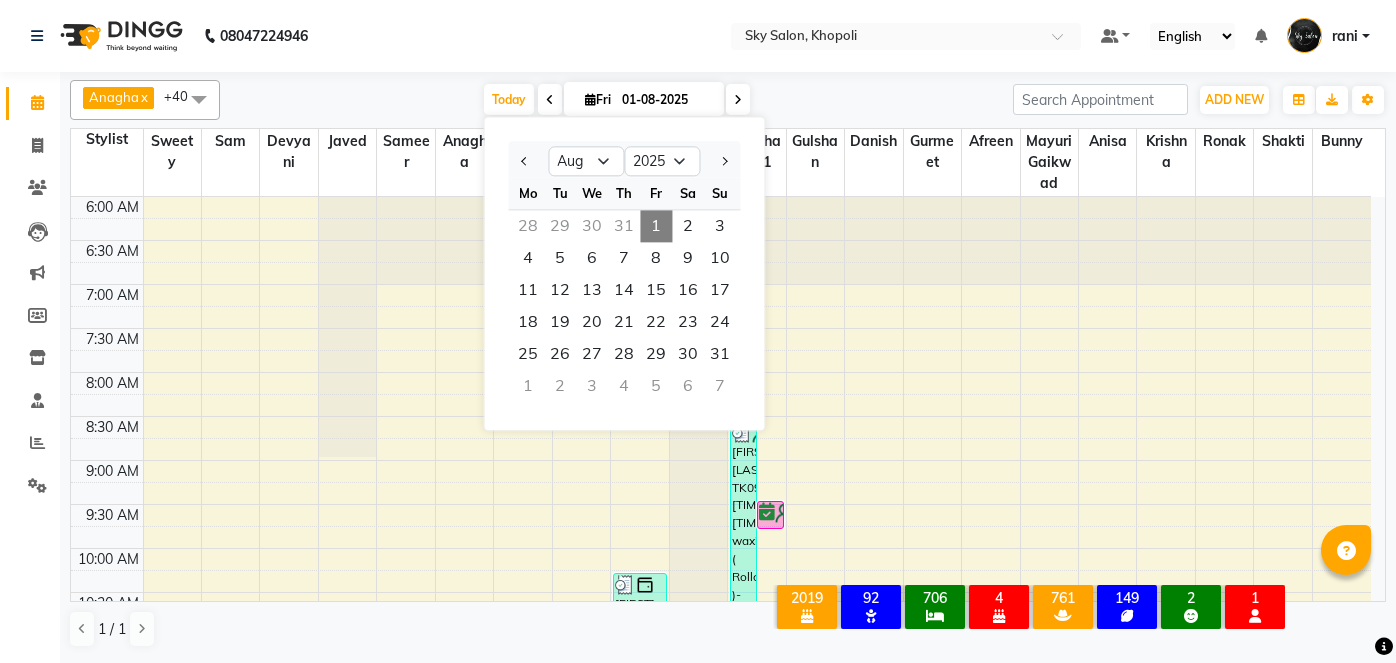 select on "8" 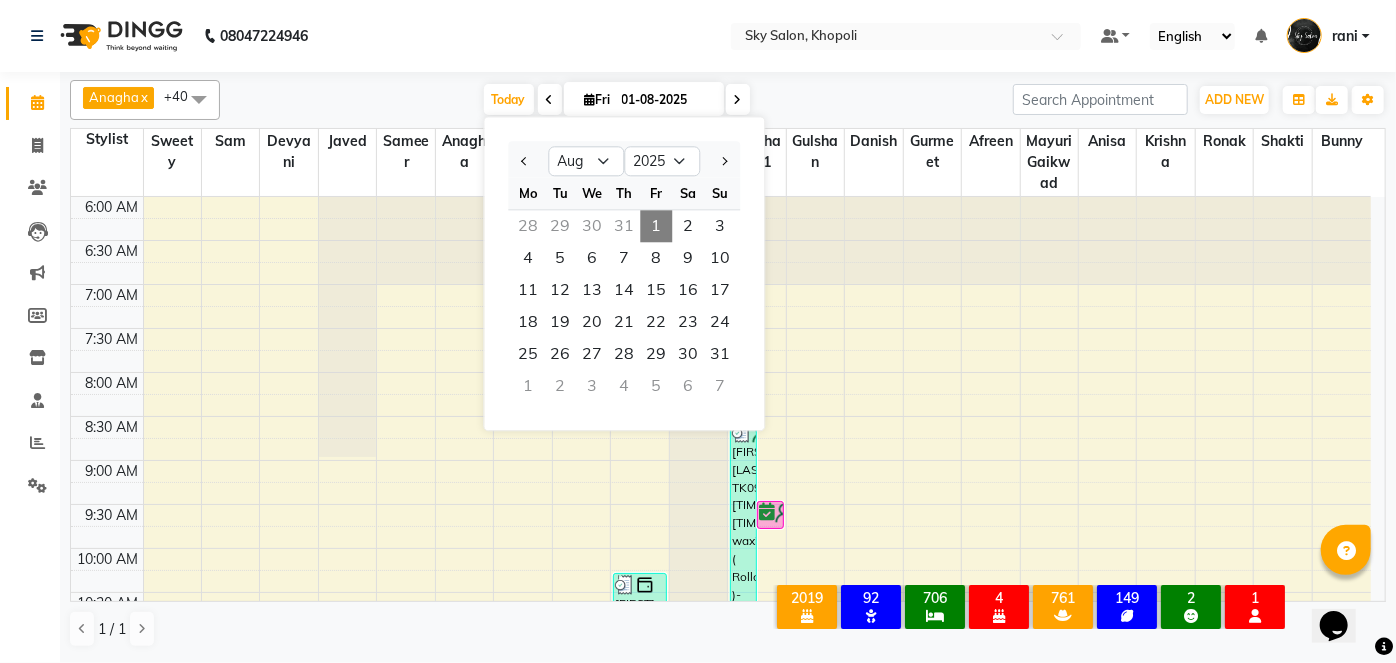 scroll, scrollTop: 0, scrollLeft: 0, axis: both 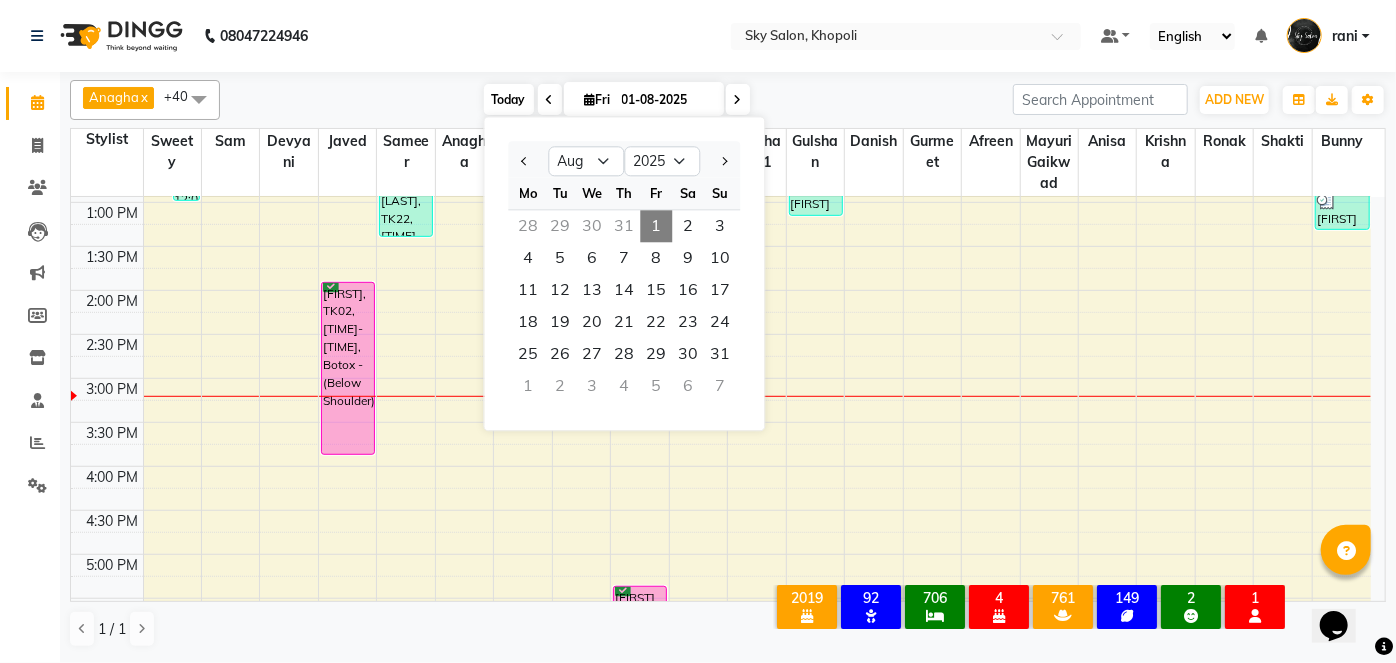click on "Today" at bounding box center (509, 99) 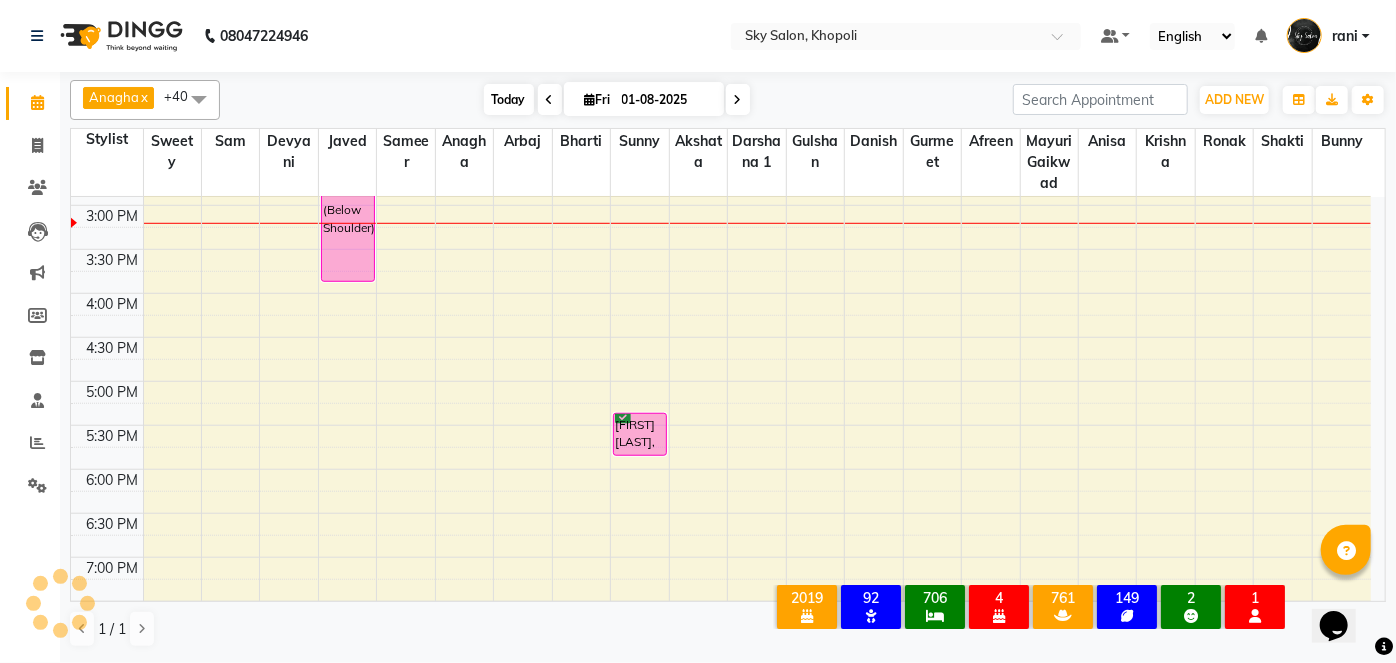 click on "Today" at bounding box center [509, 99] 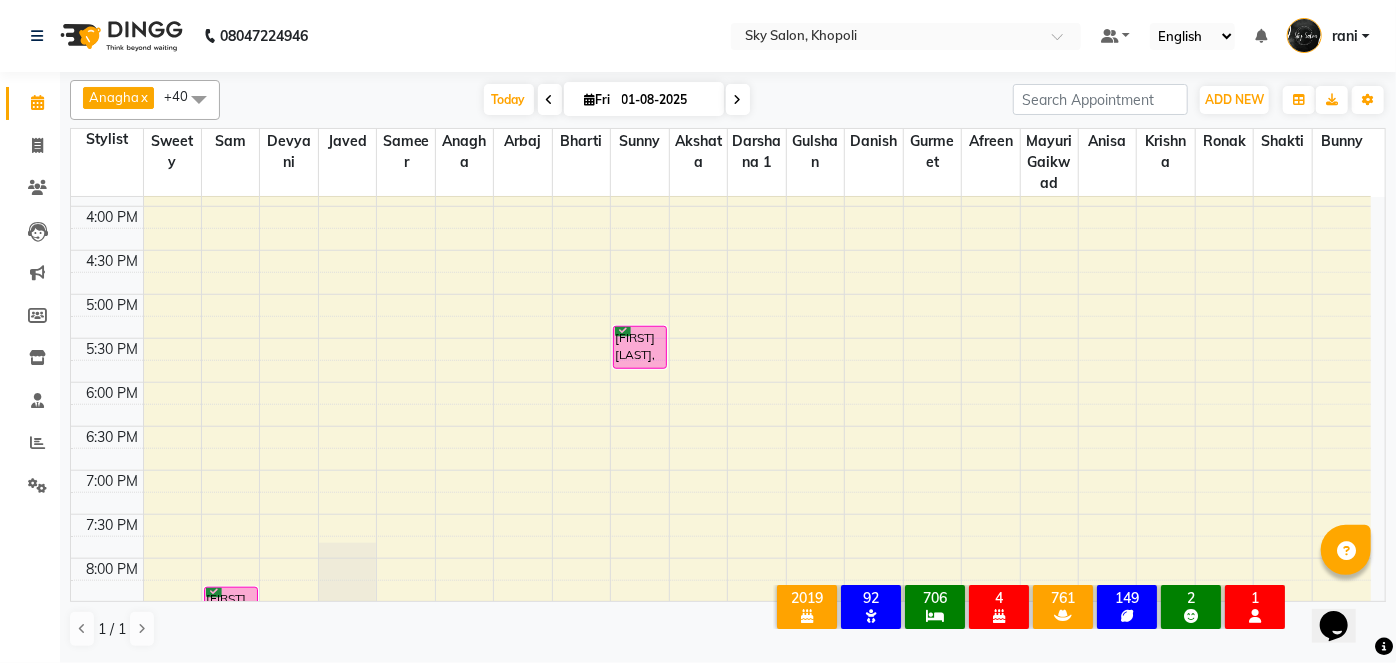 scroll, scrollTop: 871, scrollLeft: 0, axis: vertical 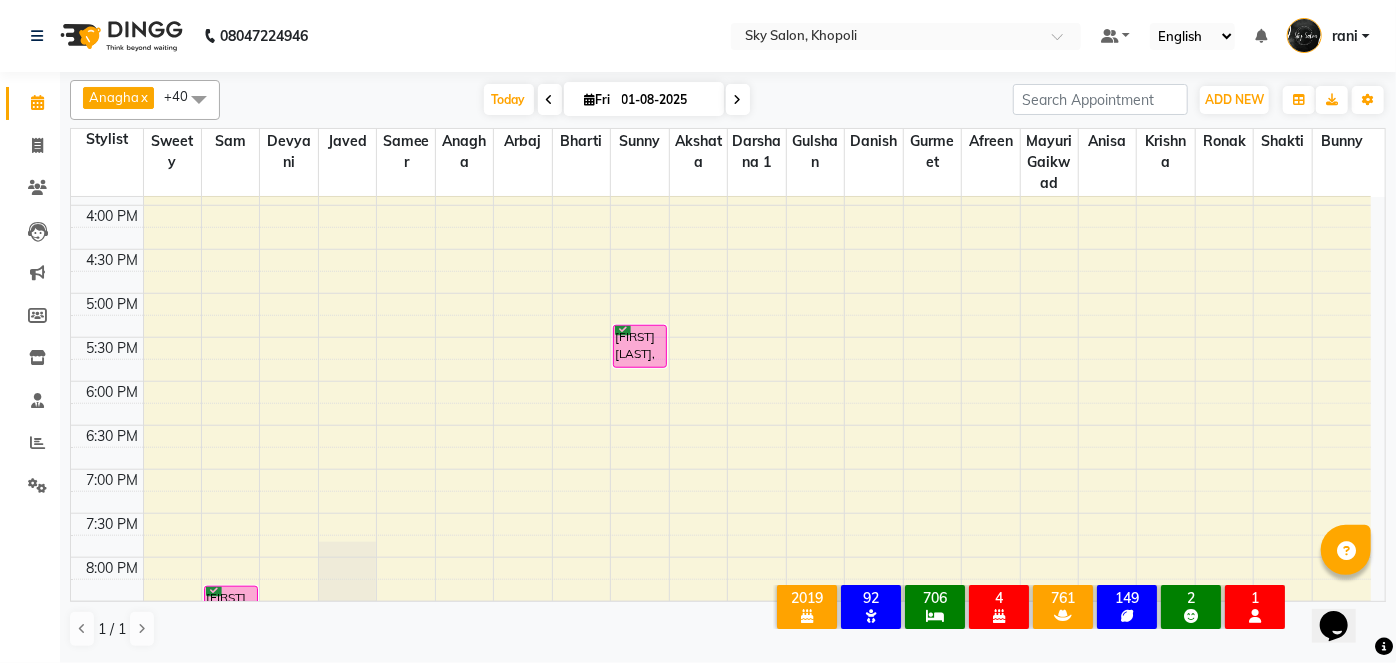 click on "6:00 AM 6:30 AM 7:00 AM 7:30 AM 8:00 AM 8:30 AM 9:00 AM 9:30 AM 10:00 AM 10:30 AM 11:00 AM 11:30 AM 12:00 PM 12:30 PM 1:00 PM 1:30 PM 2:00 PM 2:30 PM 3:00 PM 3:30 PM 4:00 PM 4:30 PM 5:00 PM 5:30 PM 6:00 PM 6:30 PM 7:00 PM 7:30 PM 8:00 PM 8:30 PM 9:00 PM 9:30 PM 10:00 PM 10:30 PM 11:00 PM 11:30 PM     shabnam khan, TK13, 11:25 AM-12:25 PM, Waxing (Premium) - Uppelips (₹100),Waxing (Premium) - Forehead / Chin (₹100)     VISHAL shifted, TK12, 12:05 PM-01:05 PM, D Tanning  - Full face (₹400),Clean up  - Express cleanup (₹200)     shivani saroj, TK28, 08:30 PM-09:00 PM, Regular cut + hair wash     himanshi, TK02, 02:00 PM-04:00 PM, Botox - (Below Shoulder)     SONALI, TK14, 11:50 AM-12:30 PM, advance cut + hair wash (₹599)     anurag gadhage, TK22, 12:30 PM-01:30 PM, Male  - Basic Hair Cut (₹150),Beard - Beard Tream (₹100)     somiksha, TK29, 02:15 PM-02:55 PM, advance cut + hair wash (₹599)     swaraj mehta, TK01, 09:00 PM-09:30 PM, Male  - Basic Hair Cut" at bounding box center (721, 117) 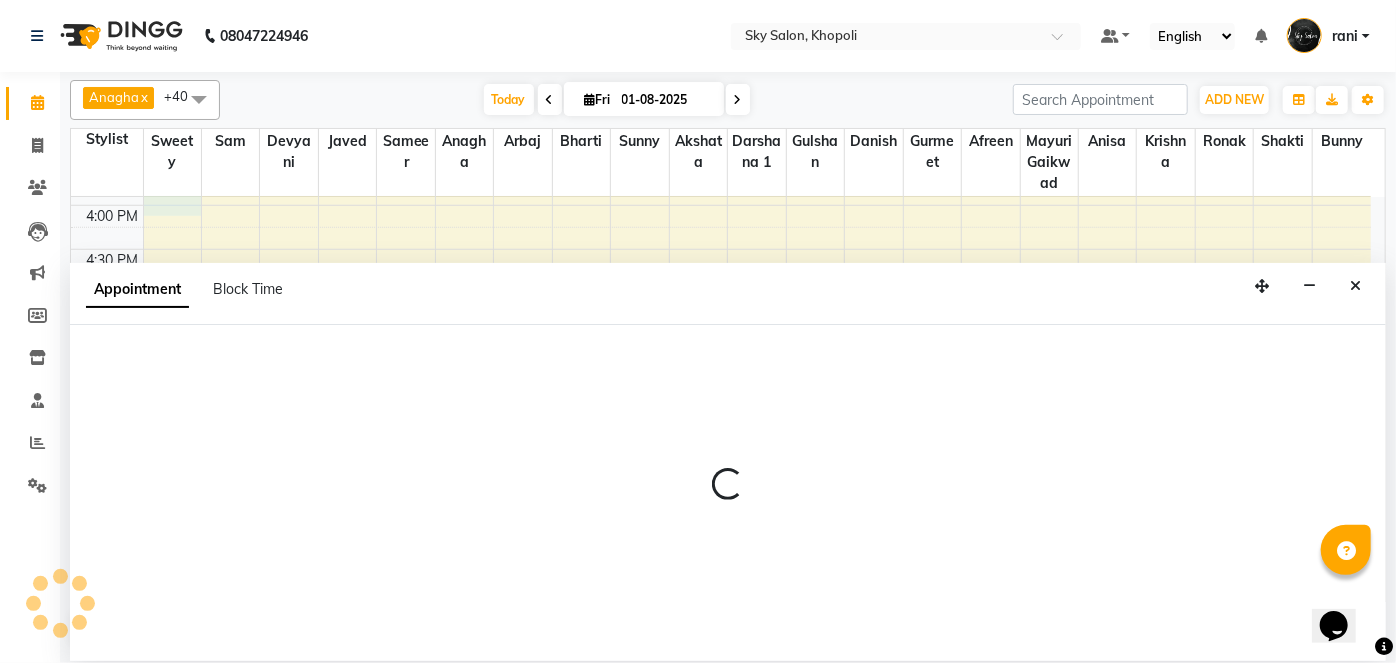 select on "16680" 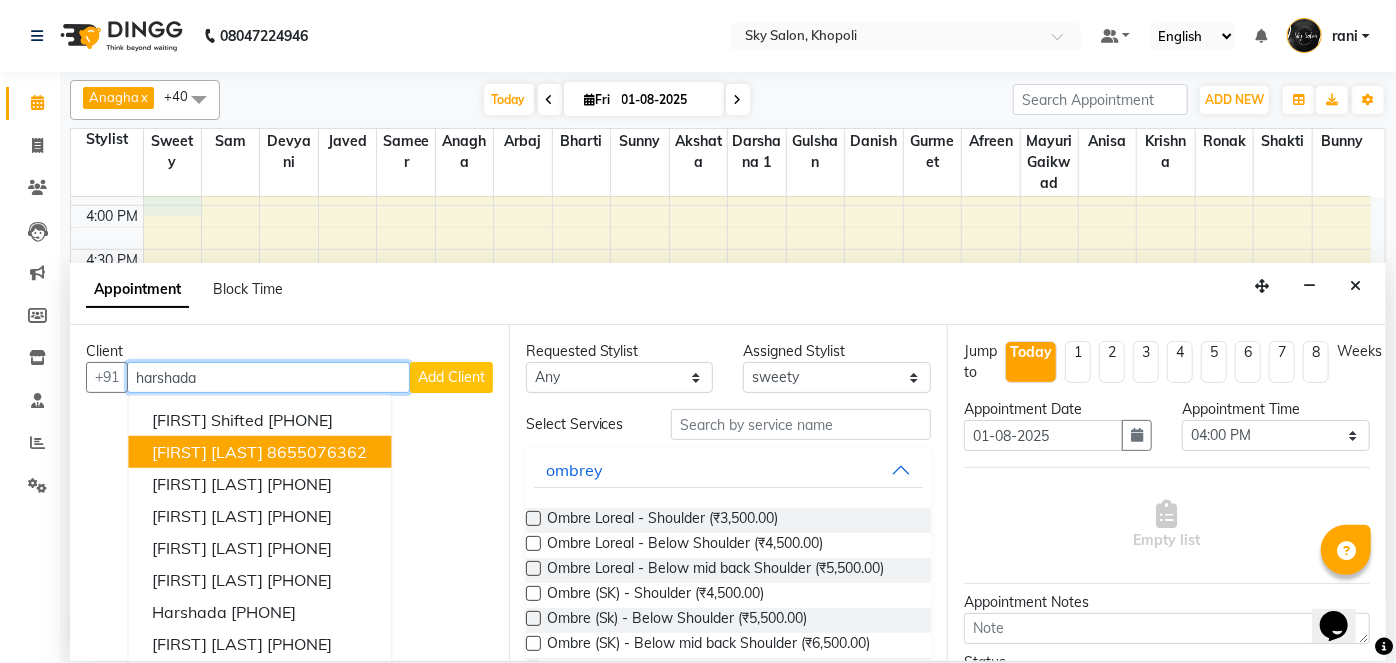 click on "[FIRST] [LAST]" at bounding box center [207, 452] 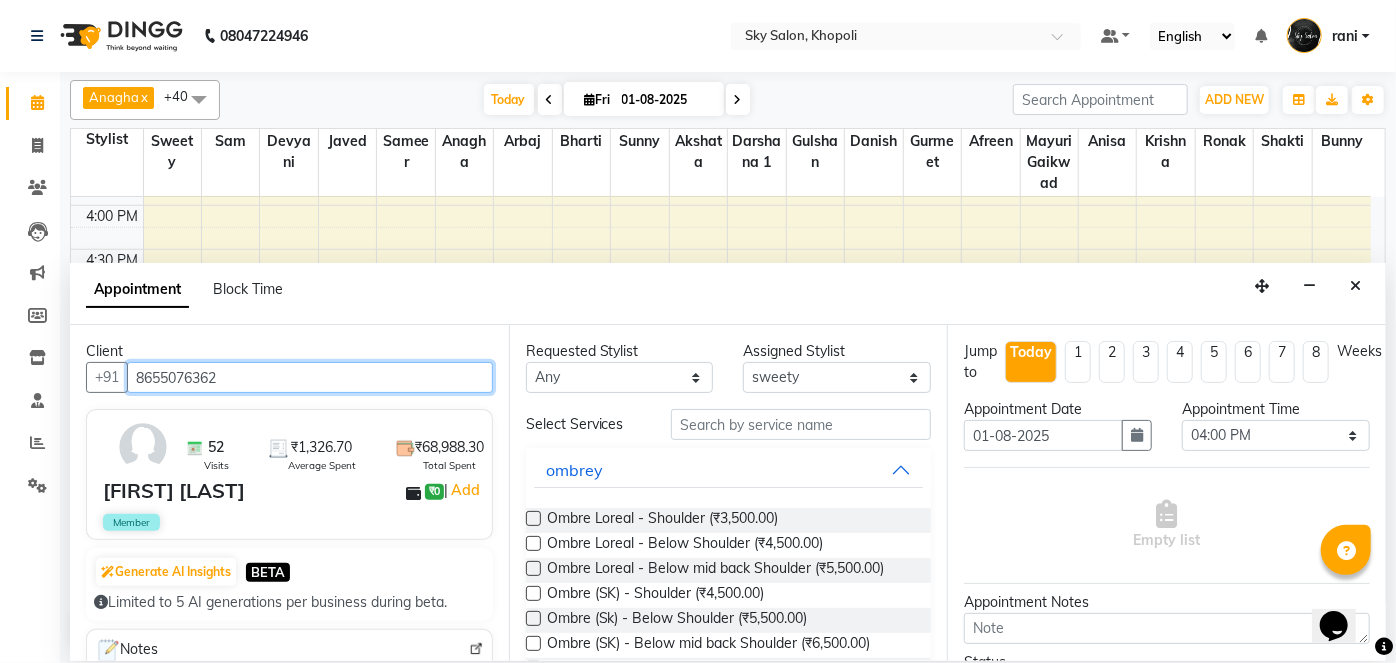 type on "8655076362" 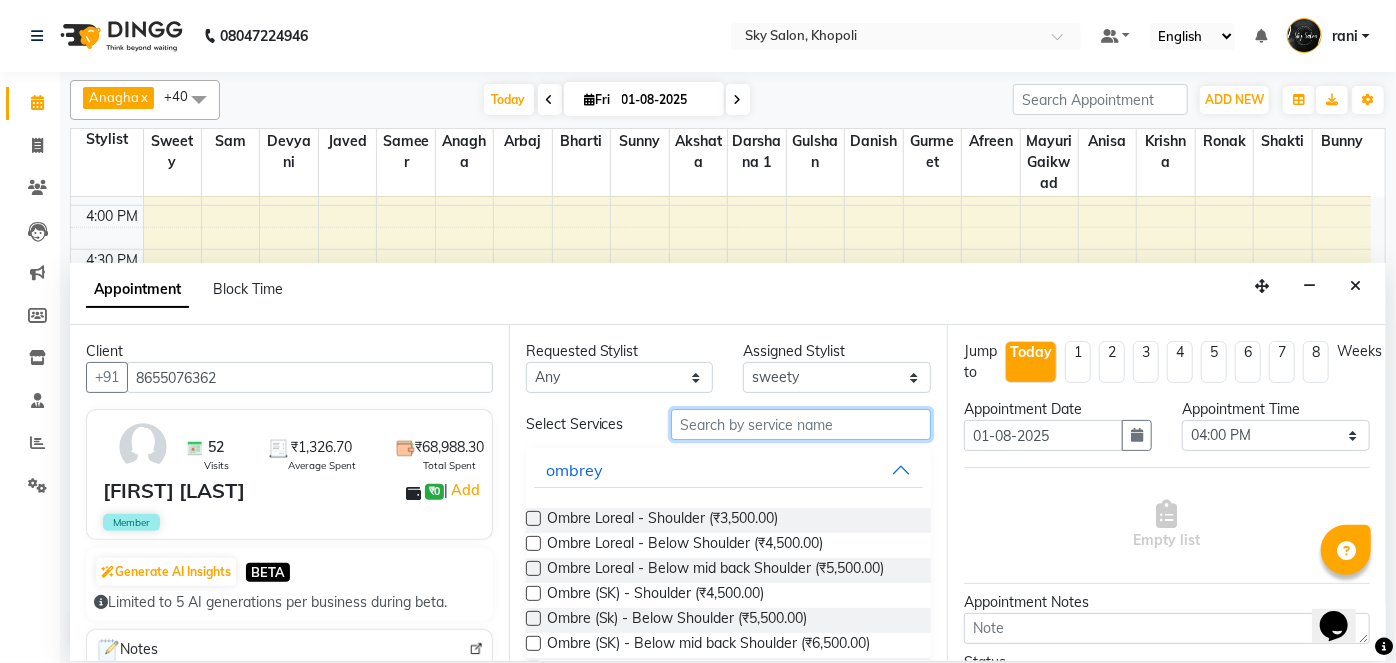click at bounding box center [801, 424] 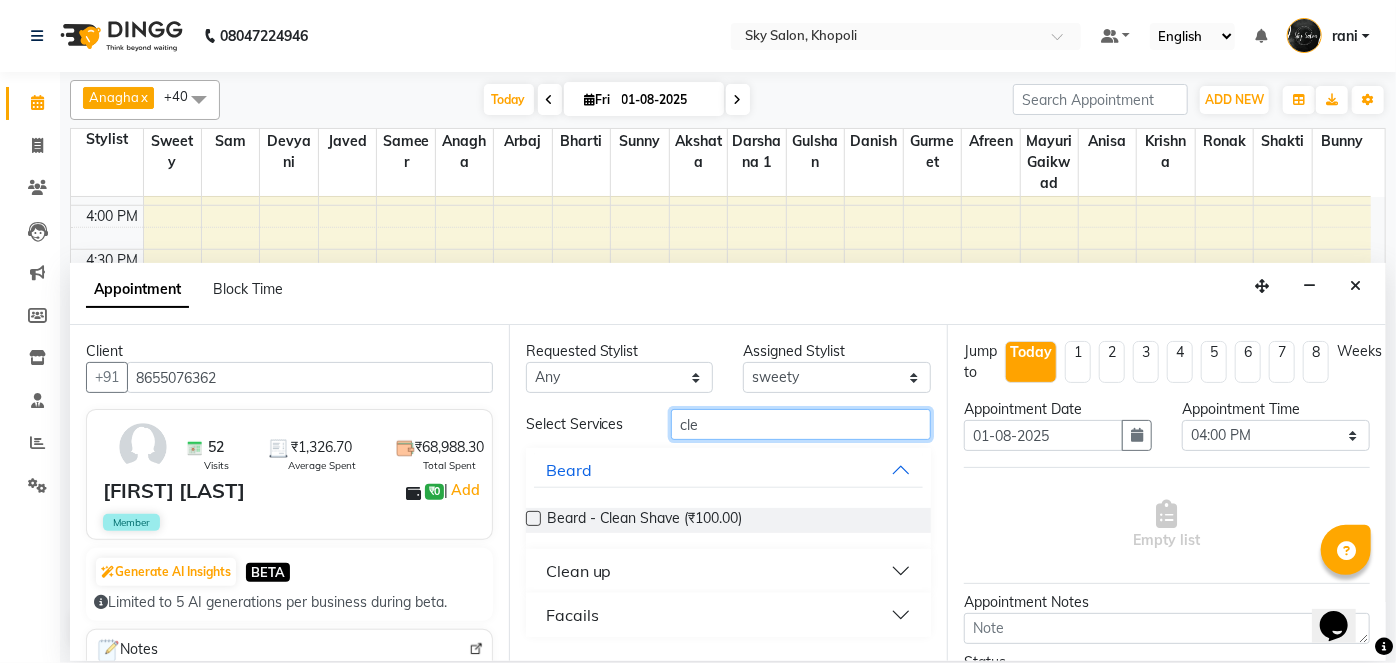 type on "cle" 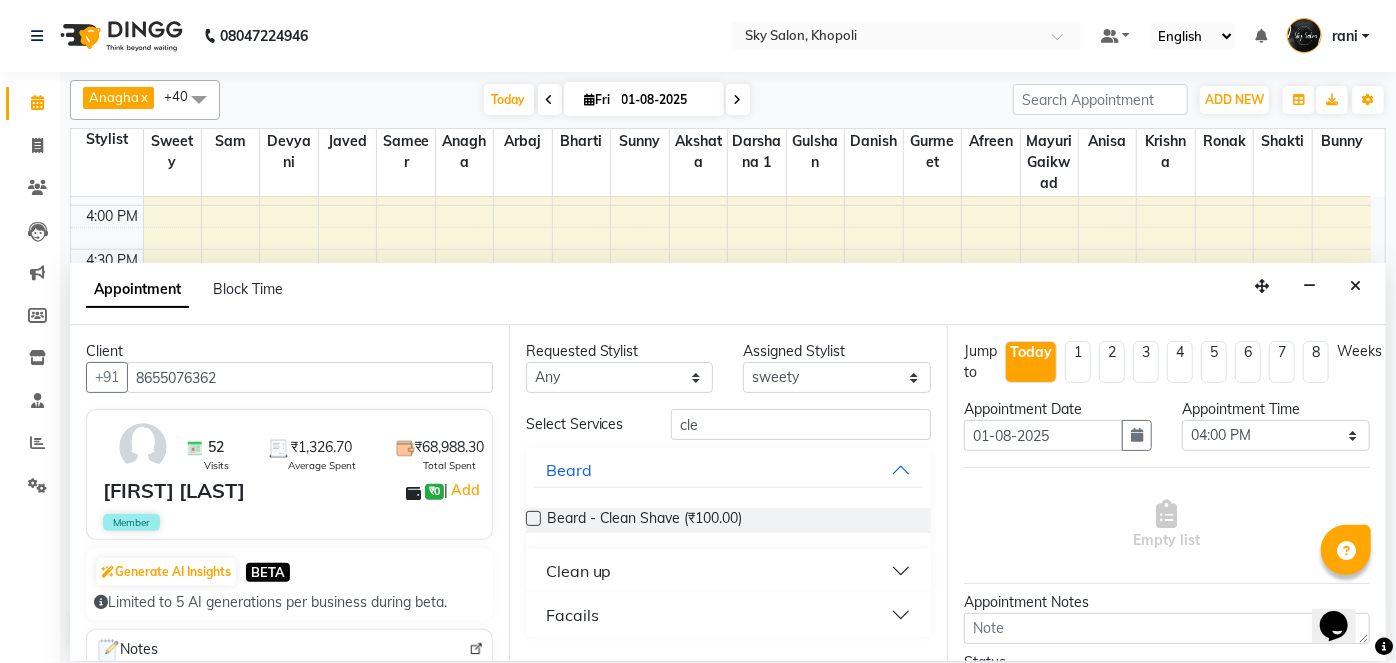 click on "Clean up" at bounding box center (729, 571) 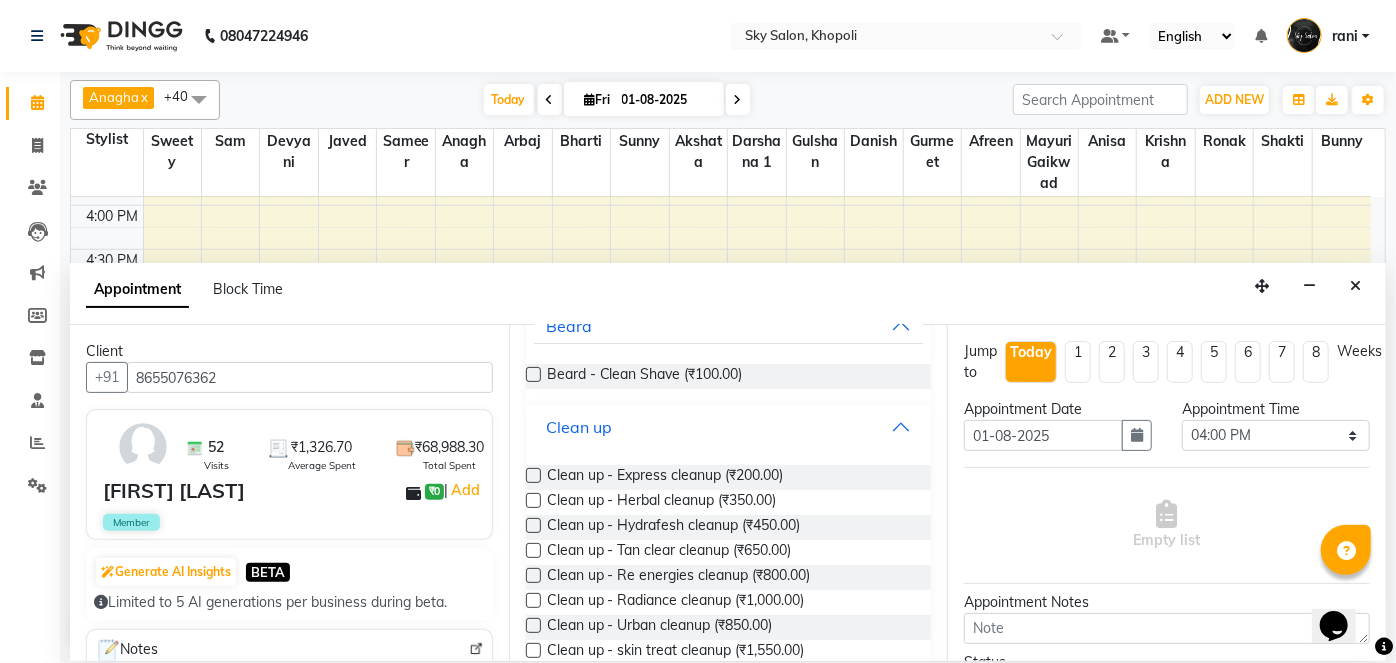 scroll, scrollTop: 144, scrollLeft: 0, axis: vertical 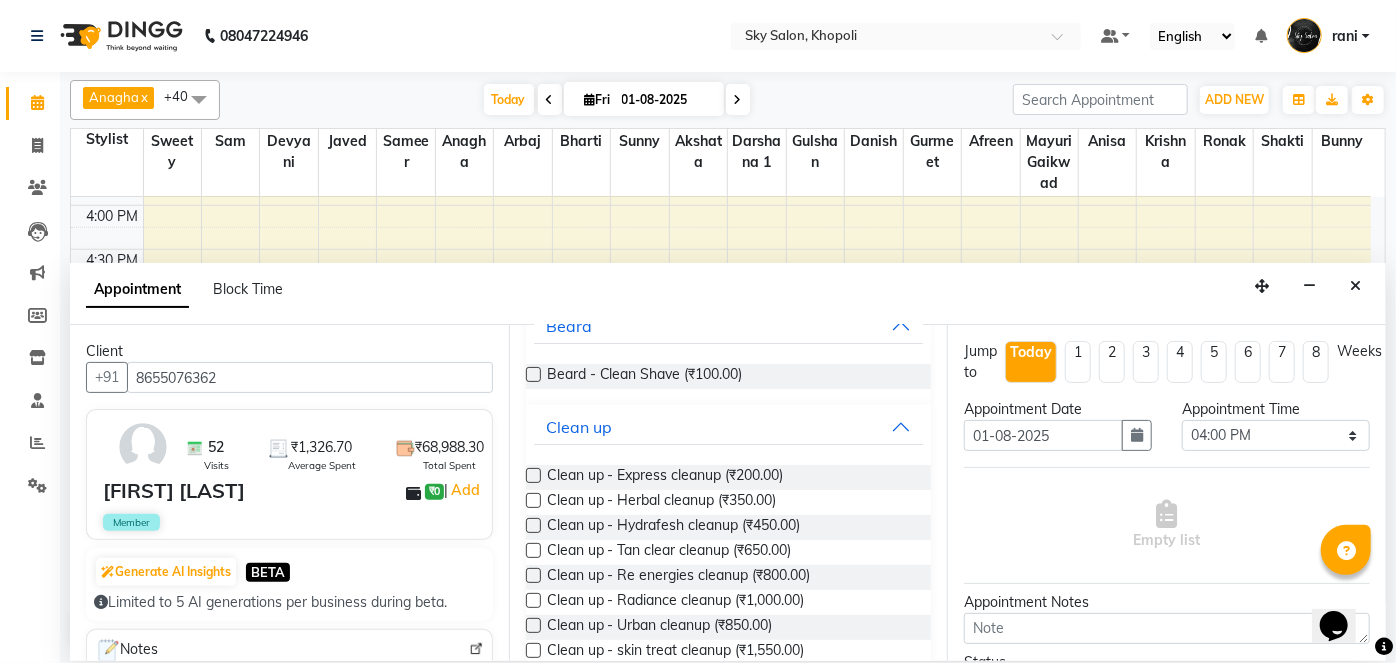 click at bounding box center (533, 575) 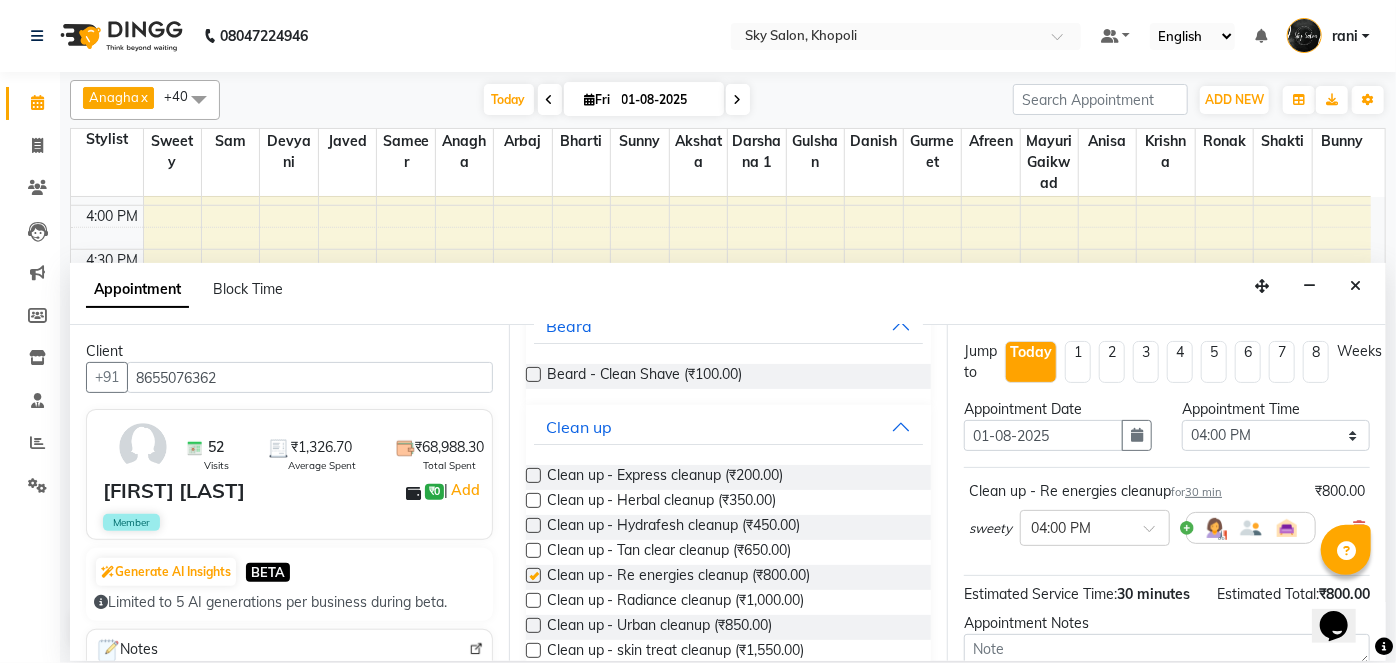 checkbox on "false" 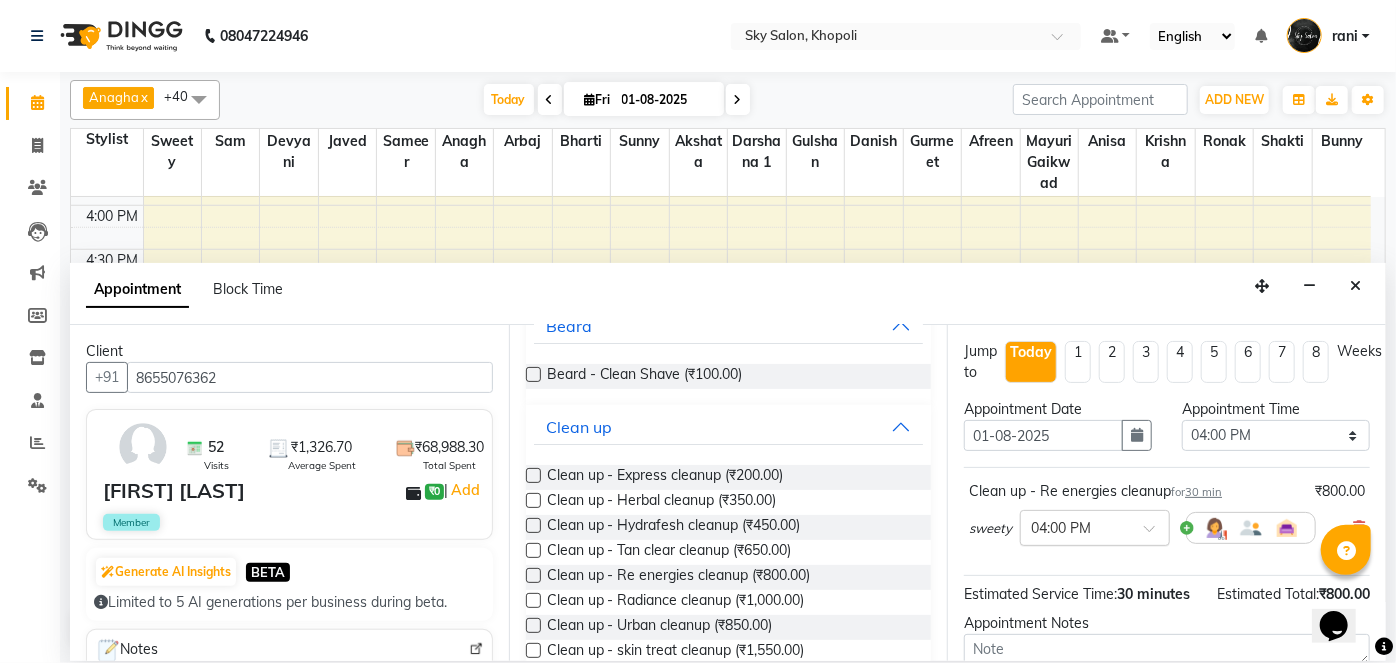 scroll, scrollTop: 210, scrollLeft: 0, axis: vertical 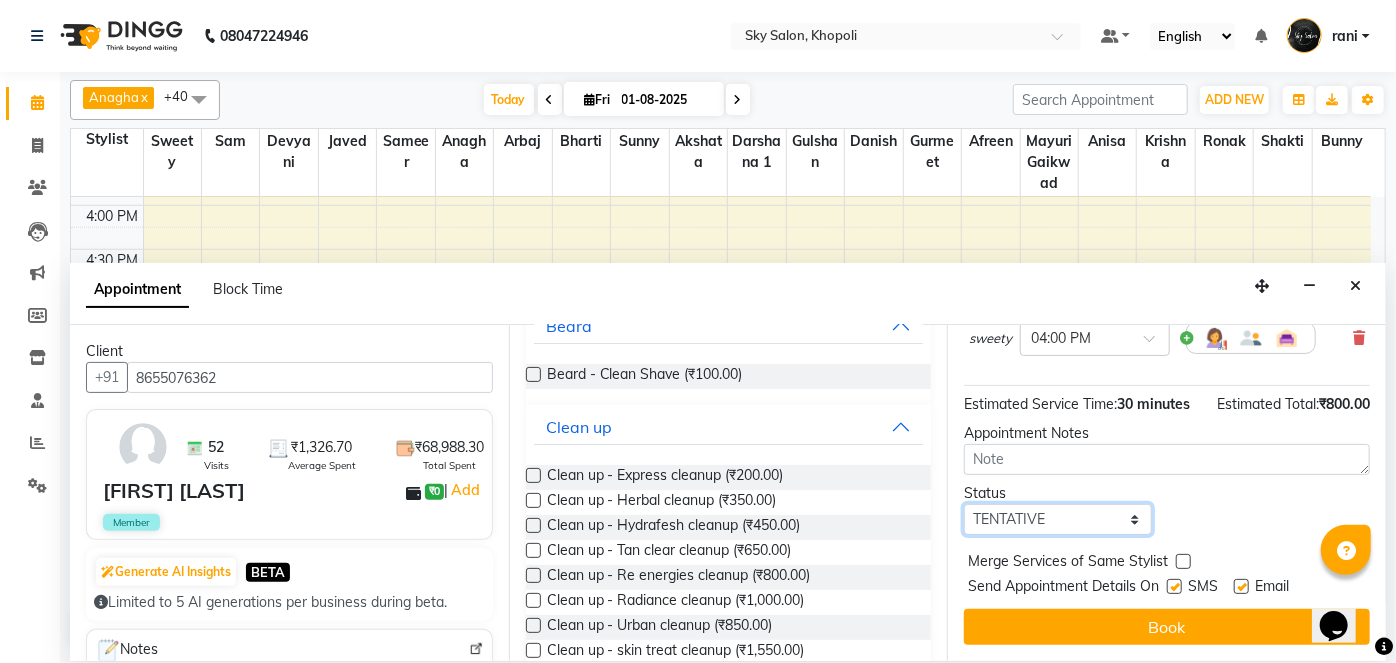 click on "Select TENTATIVE CONFIRM CHECK-IN UPCOMING" at bounding box center [1058, 519] 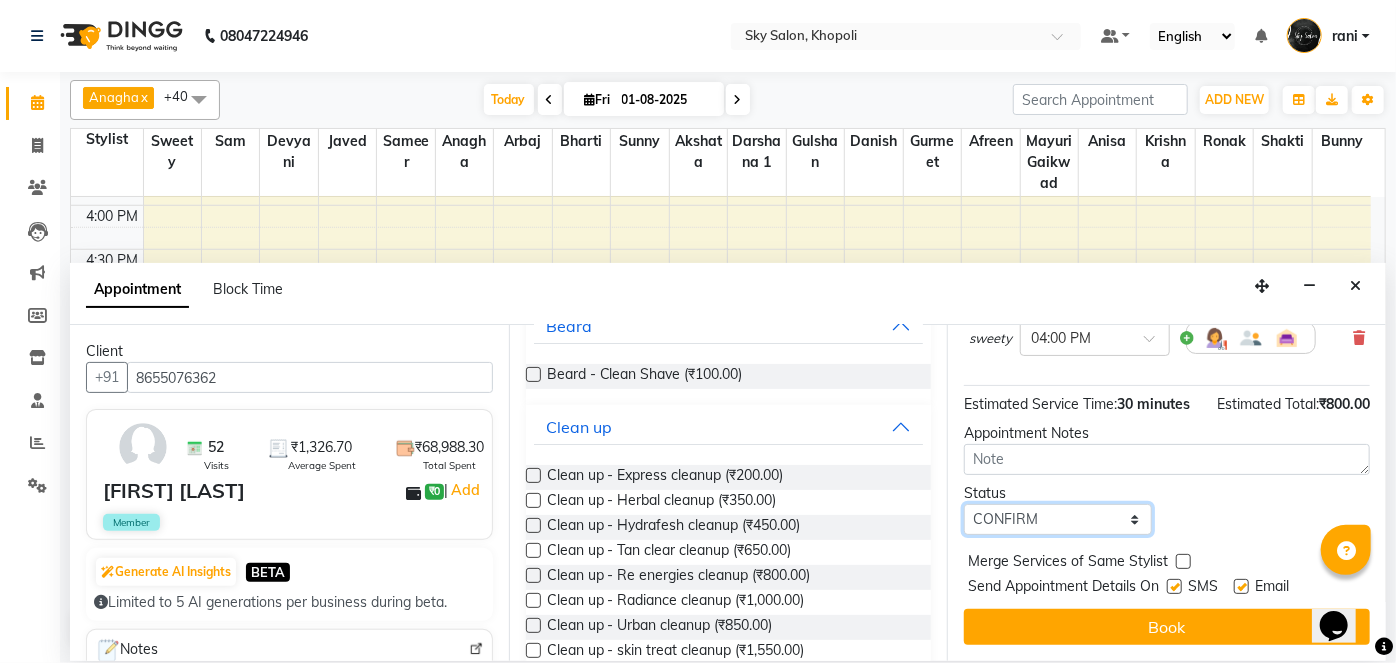 click on "Select TENTATIVE CONFIRM CHECK-IN UPCOMING" at bounding box center (1058, 519) 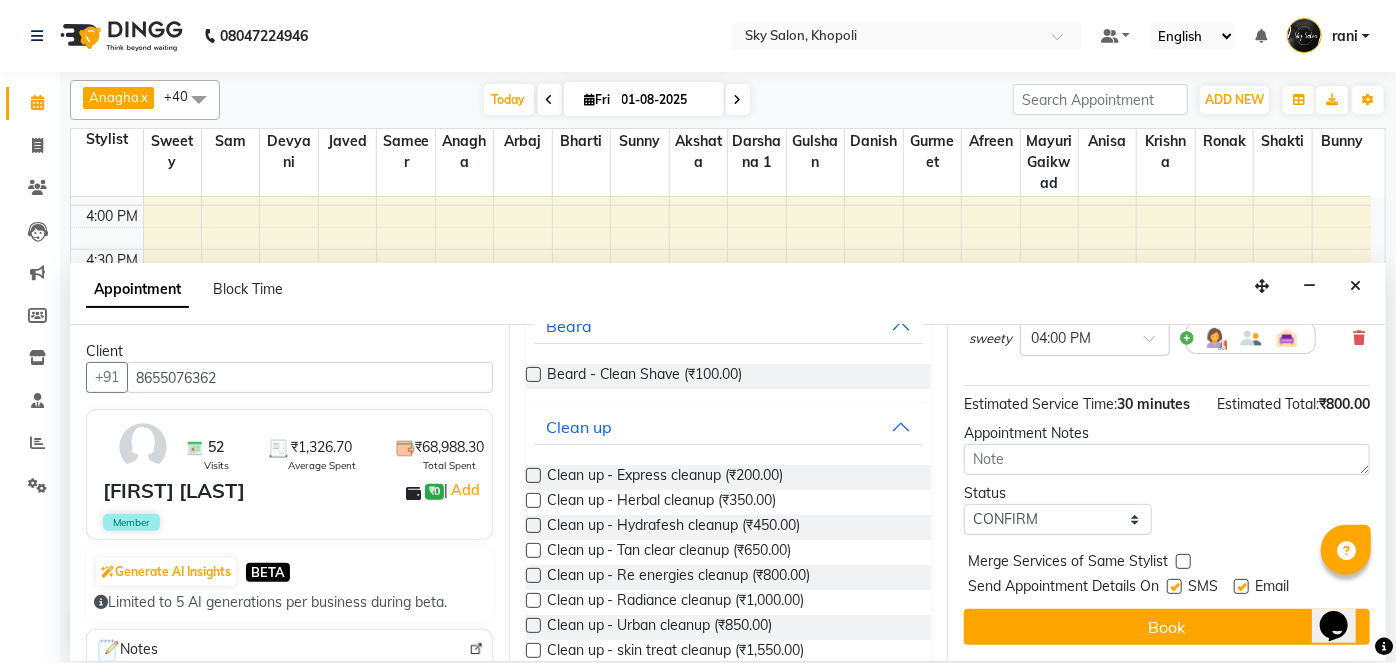 click at bounding box center (1174, 586) 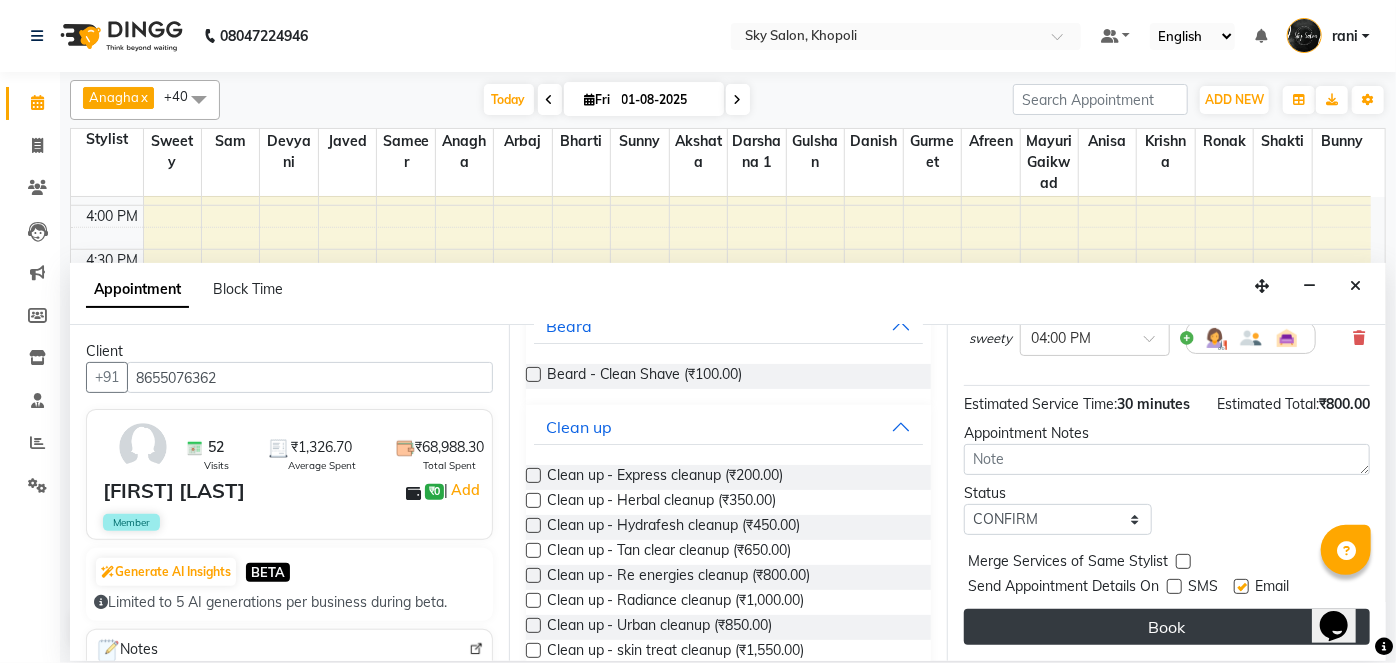 click on "Book" at bounding box center (1167, 627) 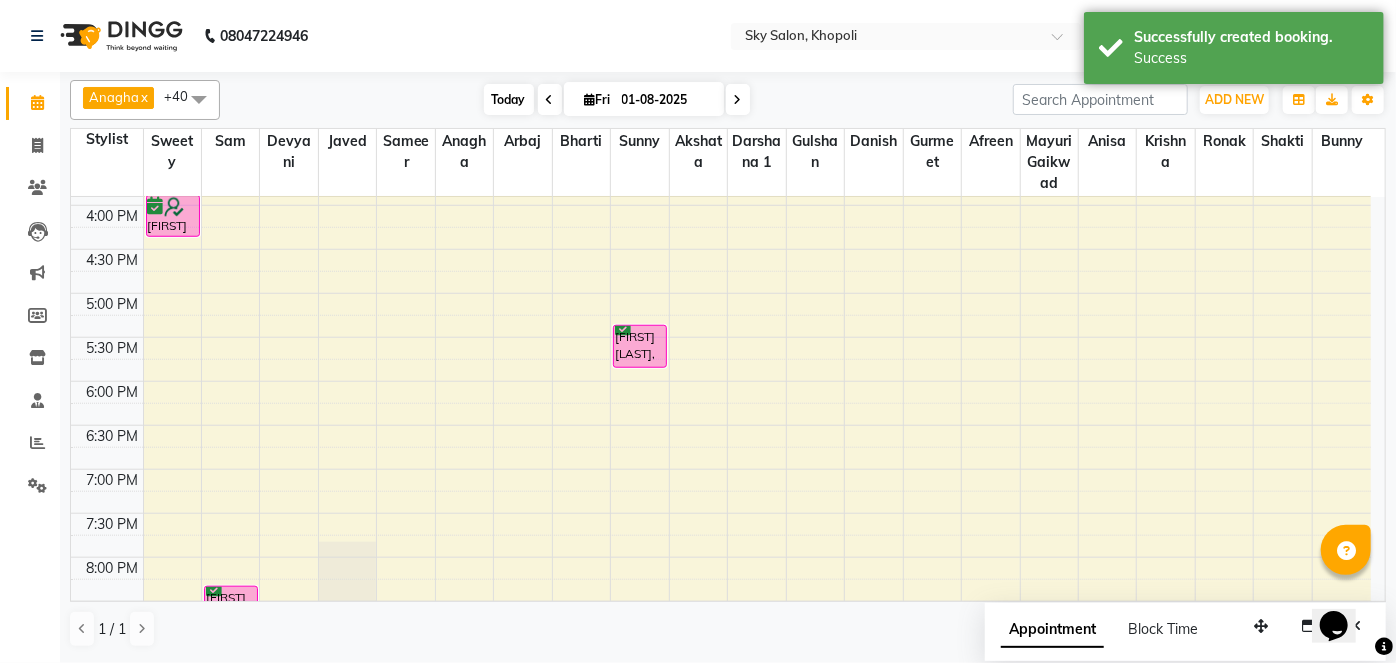 click on "Today" at bounding box center [509, 99] 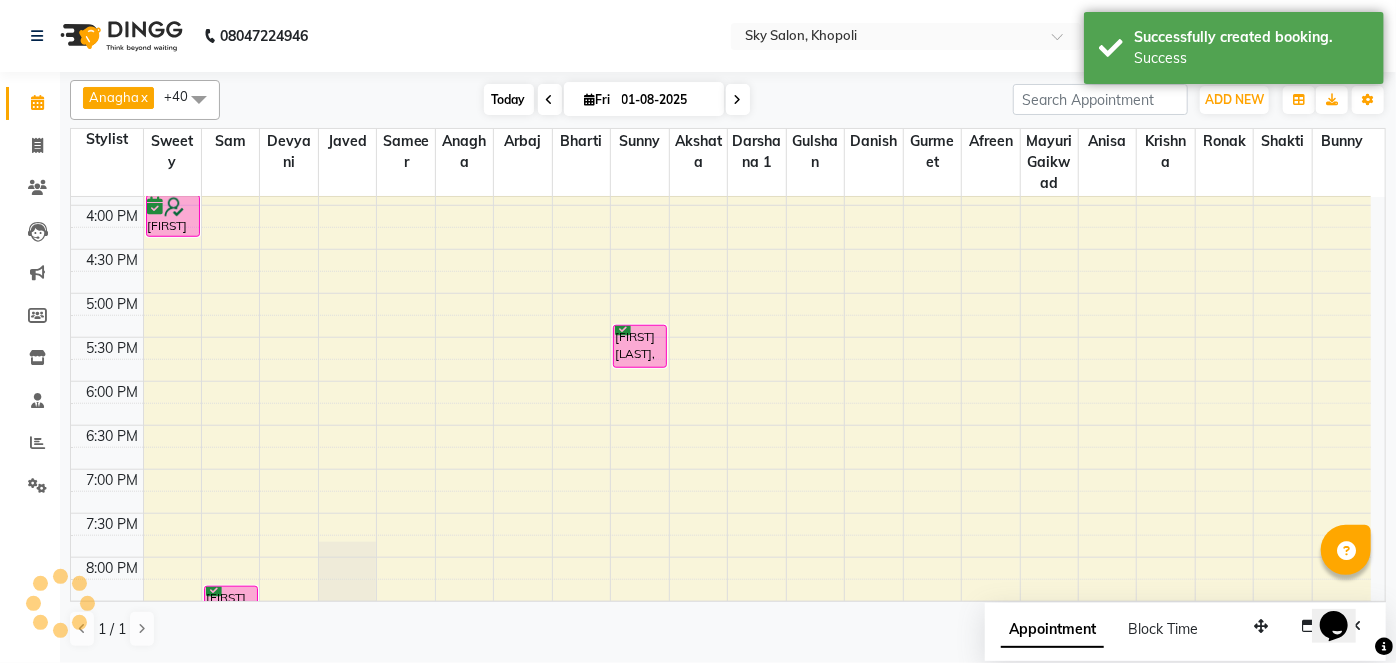scroll, scrollTop: 783, scrollLeft: 0, axis: vertical 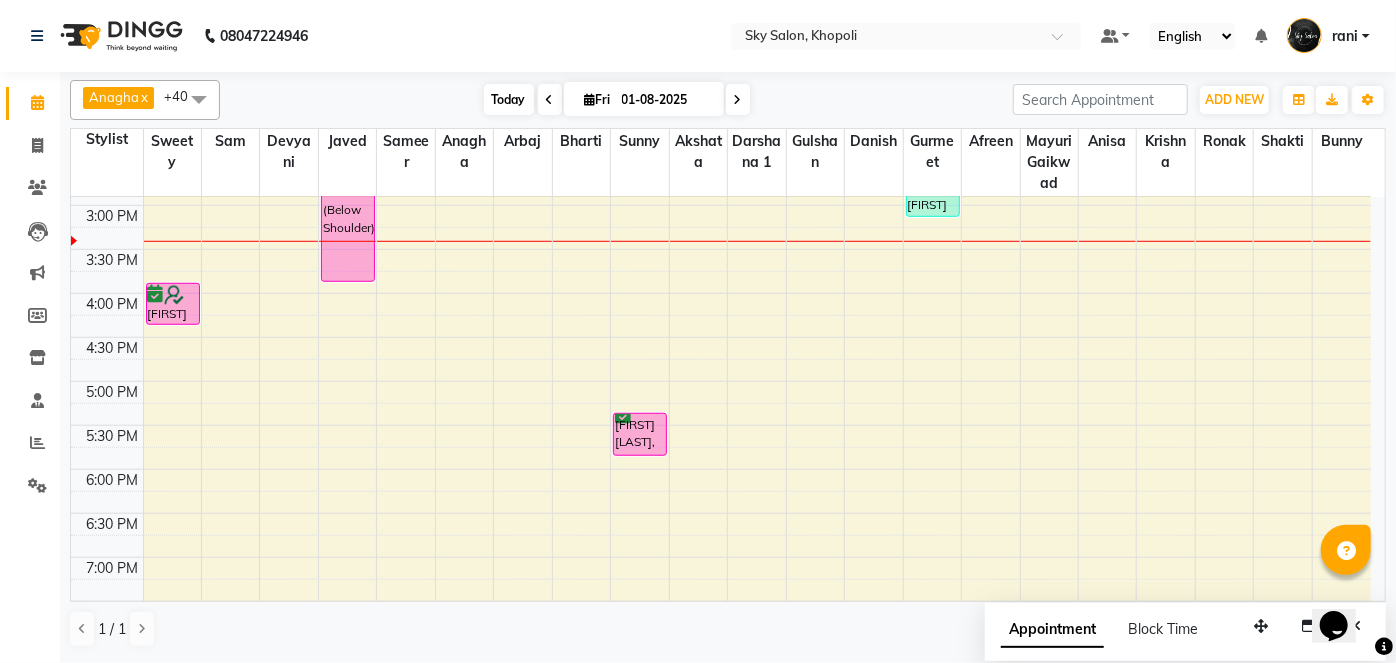 click on "Today" at bounding box center [509, 99] 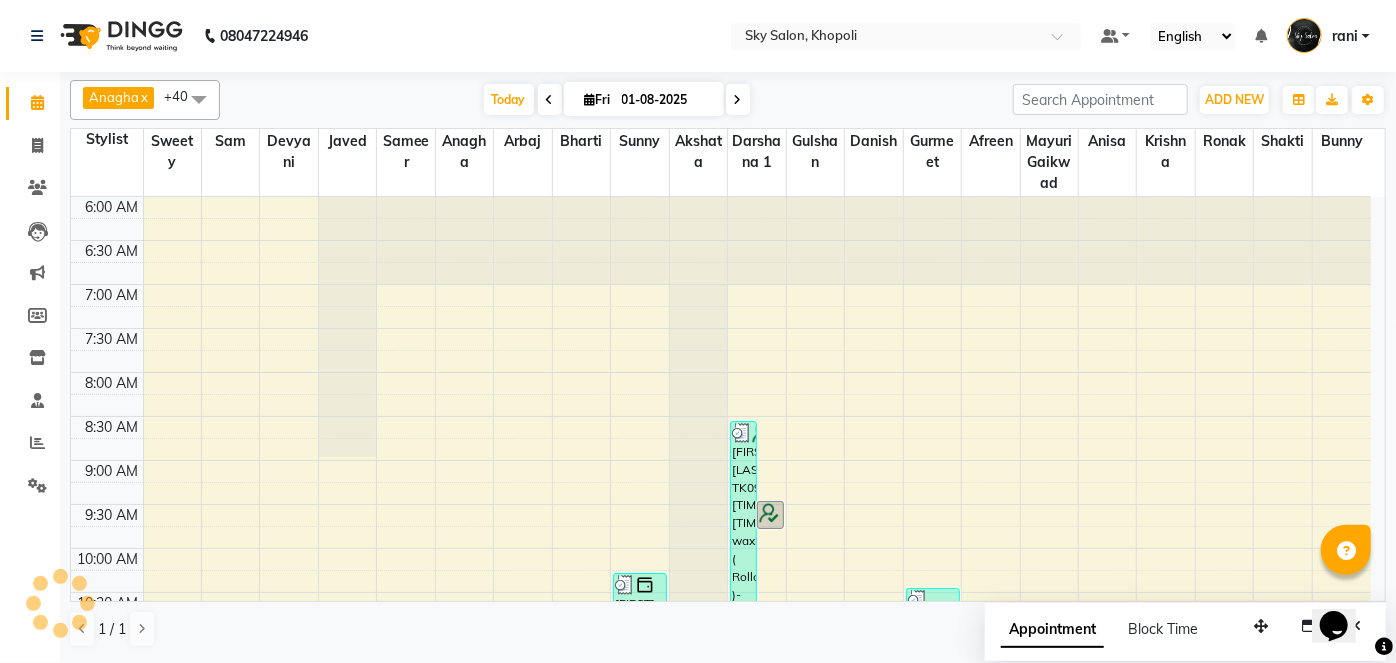 scroll, scrollTop: 783, scrollLeft: 0, axis: vertical 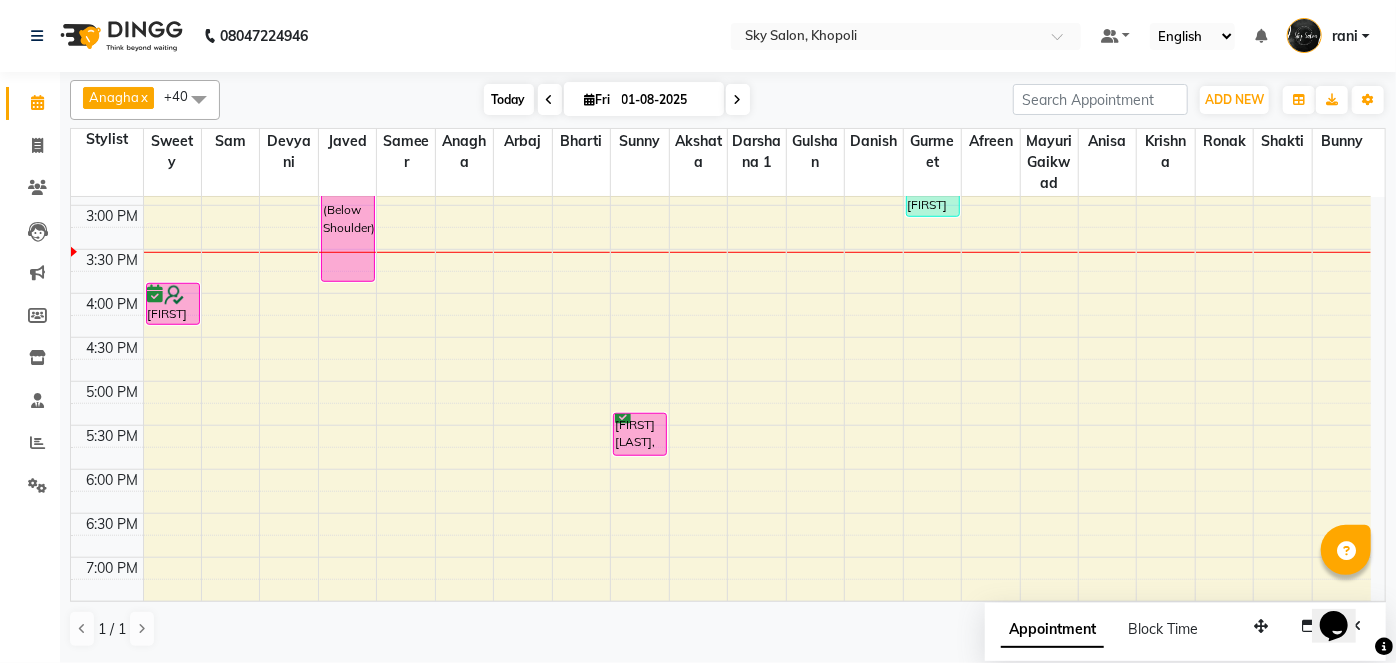 click on "Today" at bounding box center (509, 99) 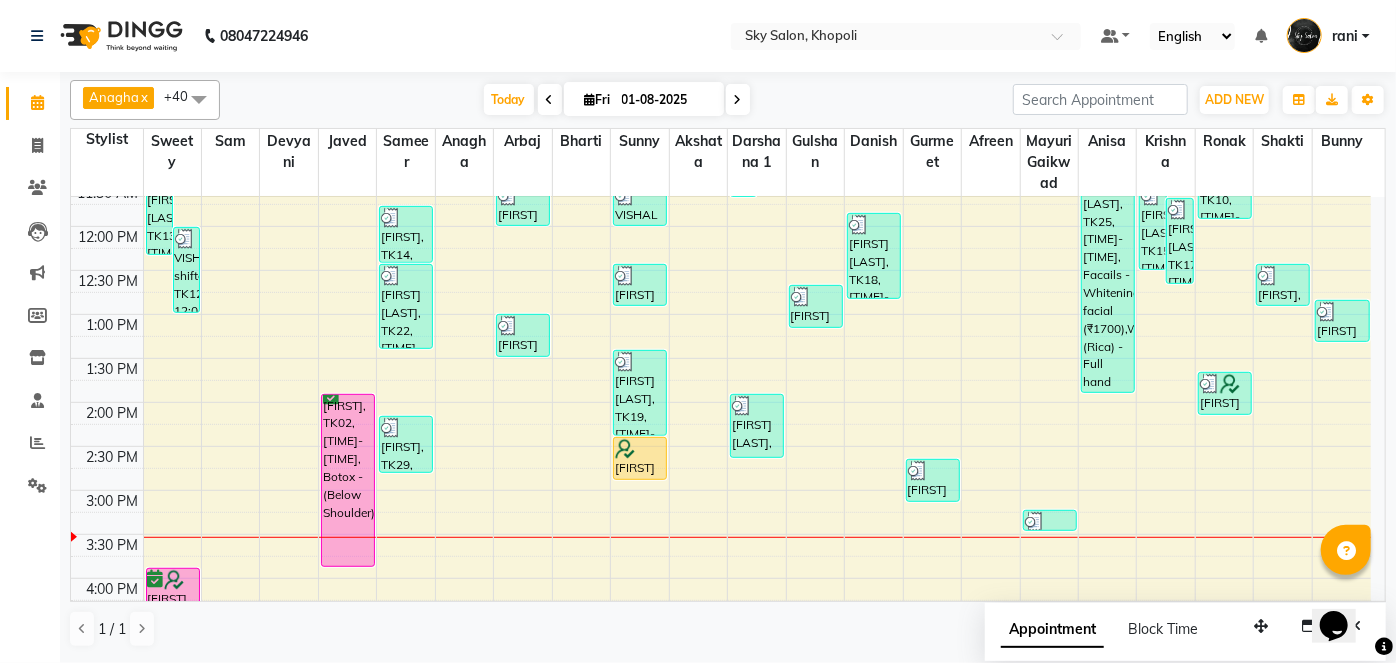 scroll, scrollTop: 496, scrollLeft: 0, axis: vertical 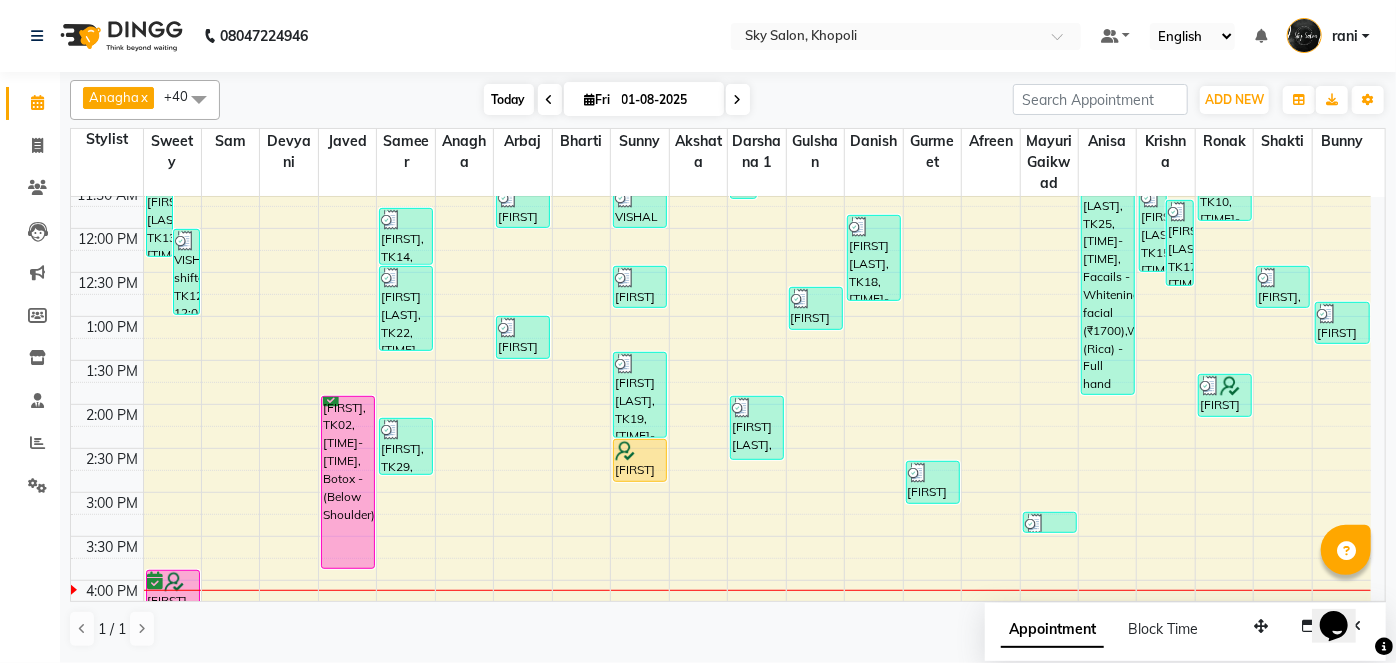 click on "Today" at bounding box center (509, 99) 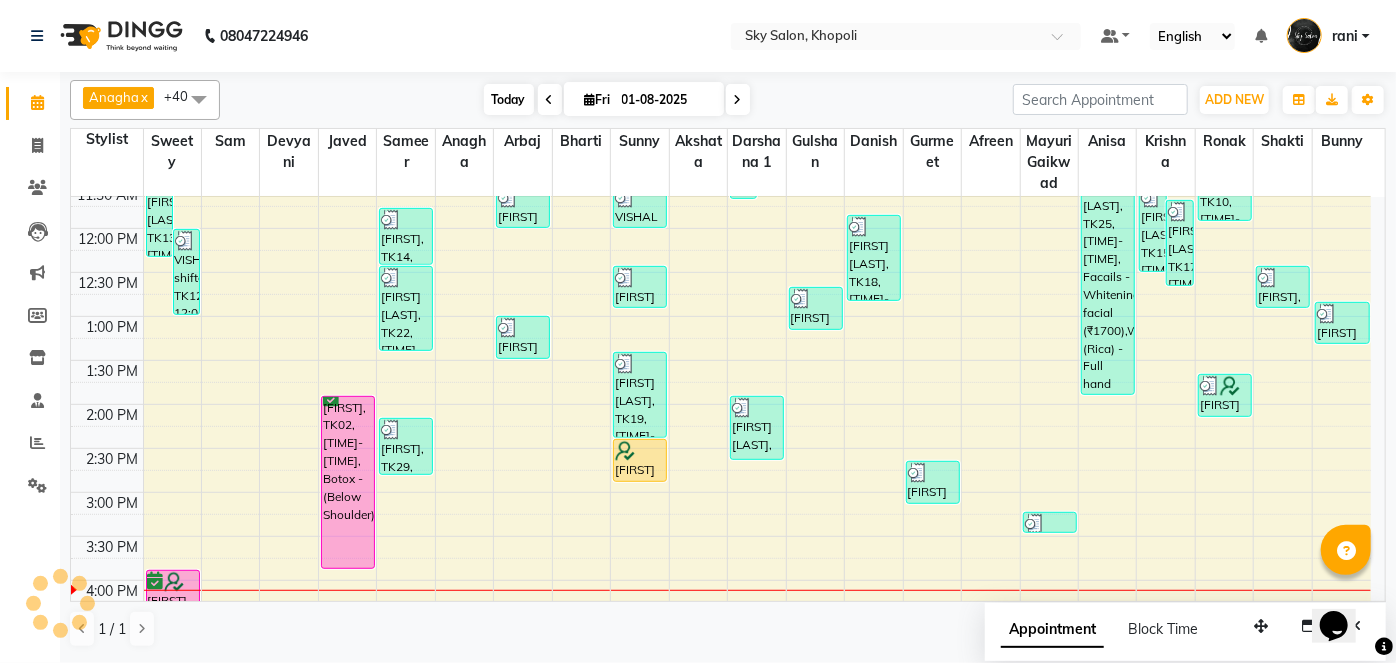scroll, scrollTop: 869, scrollLeft: 0, axis: vertical 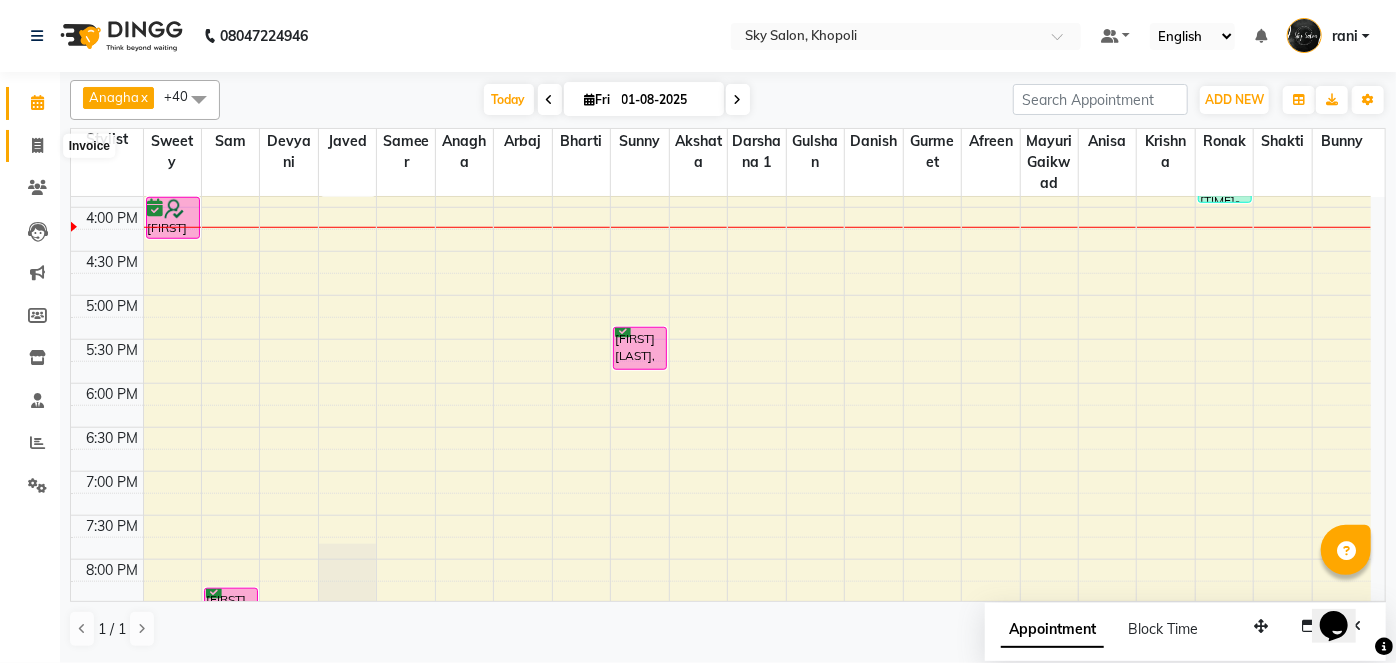 click 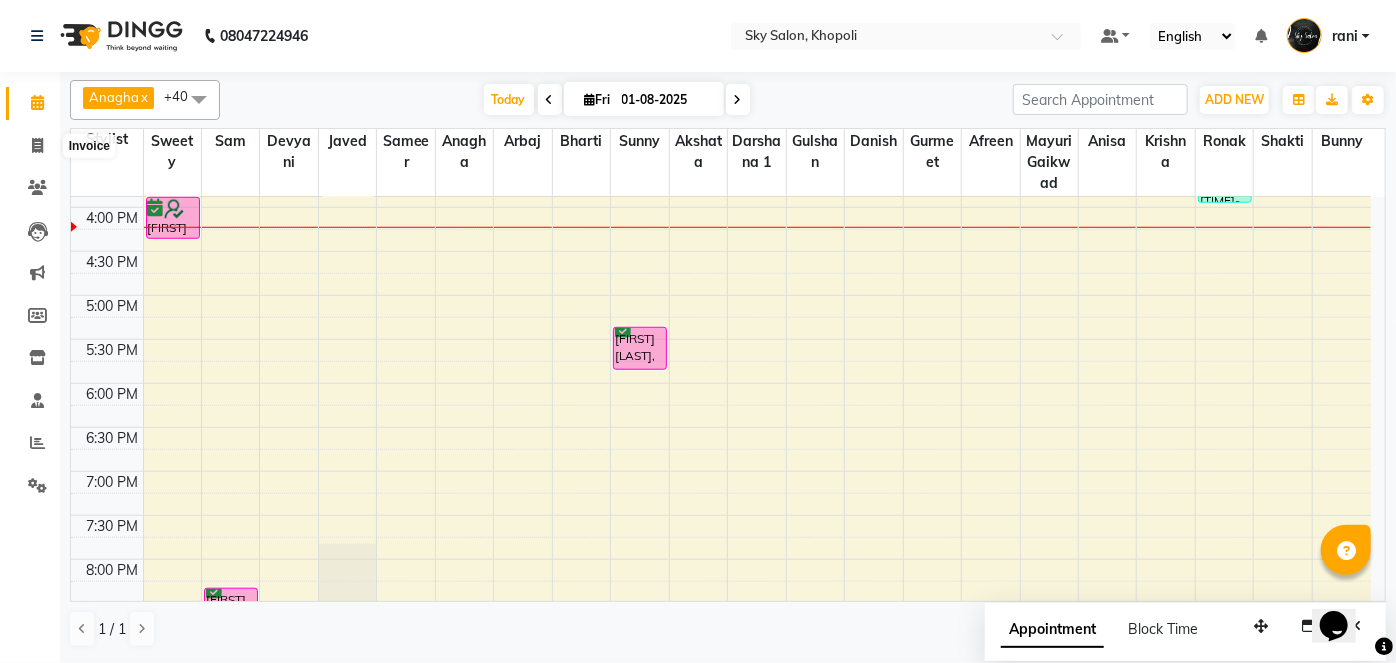 select on "service" 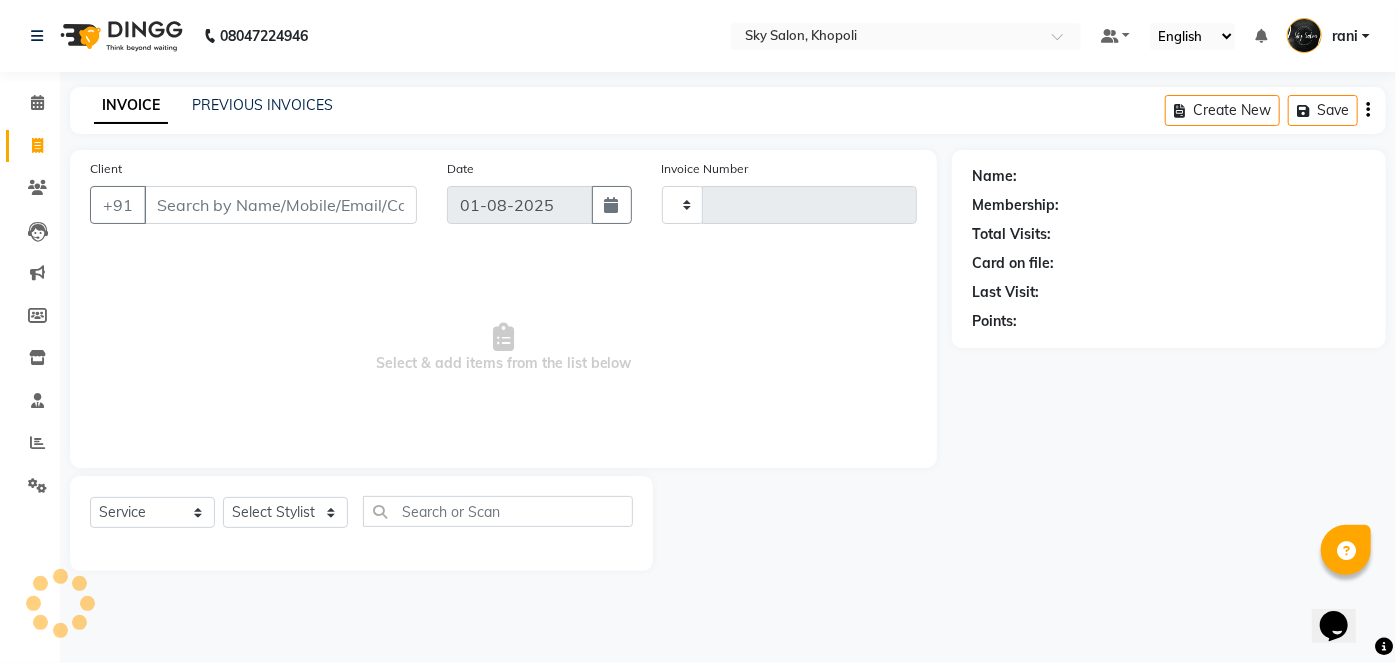 type on "9710" 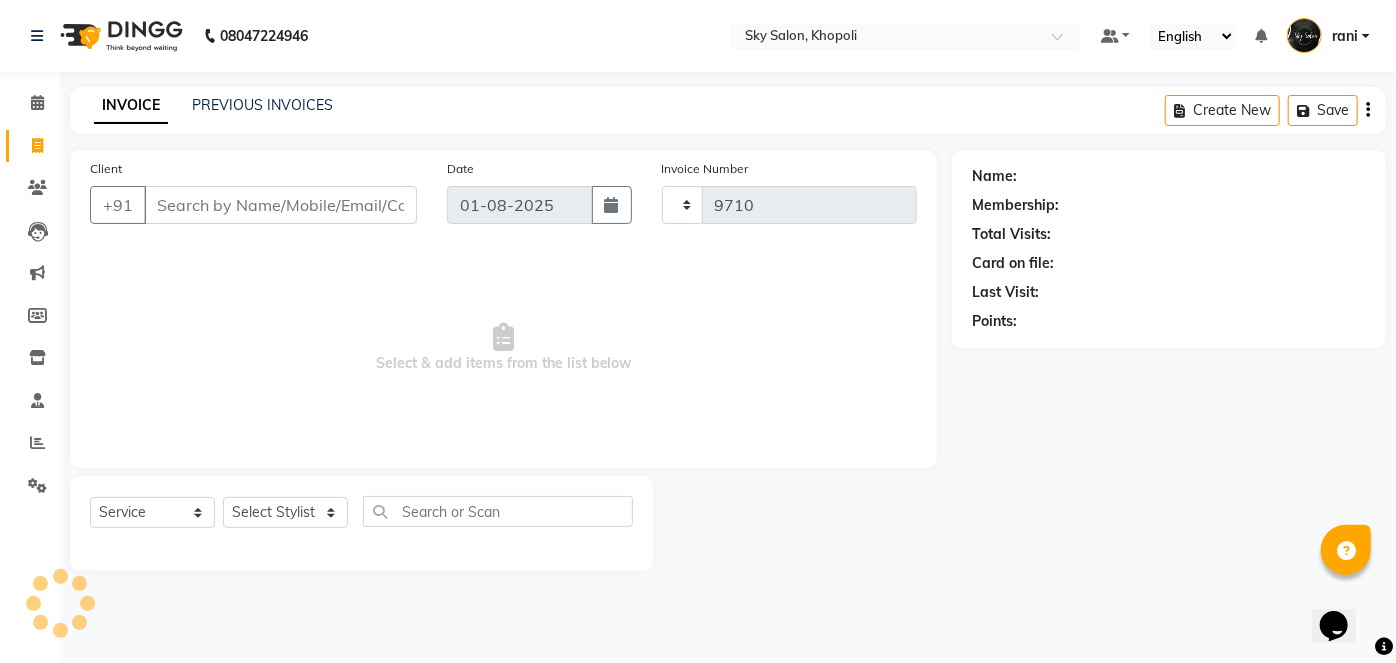select on "3537" 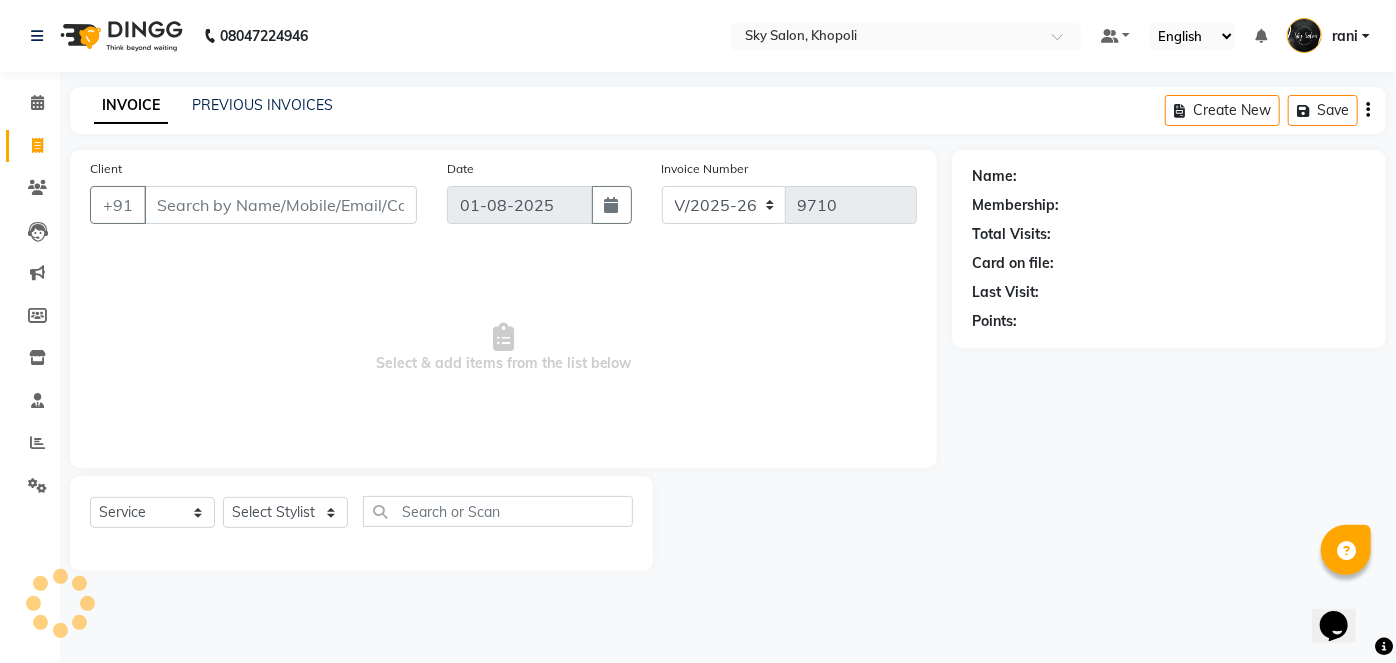 click on "Client" at bounding box center [280, 205] 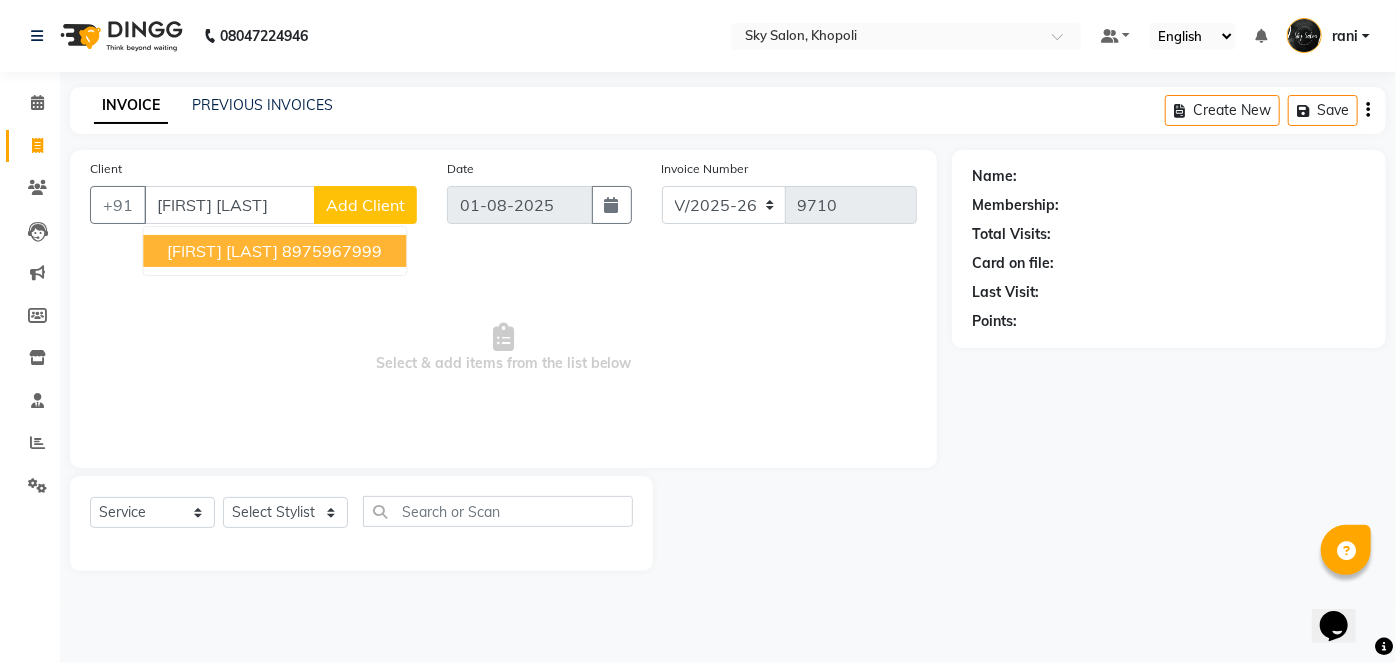 click on "ROHIT SHINDE  8975967999" at bounding box center (274, 251) 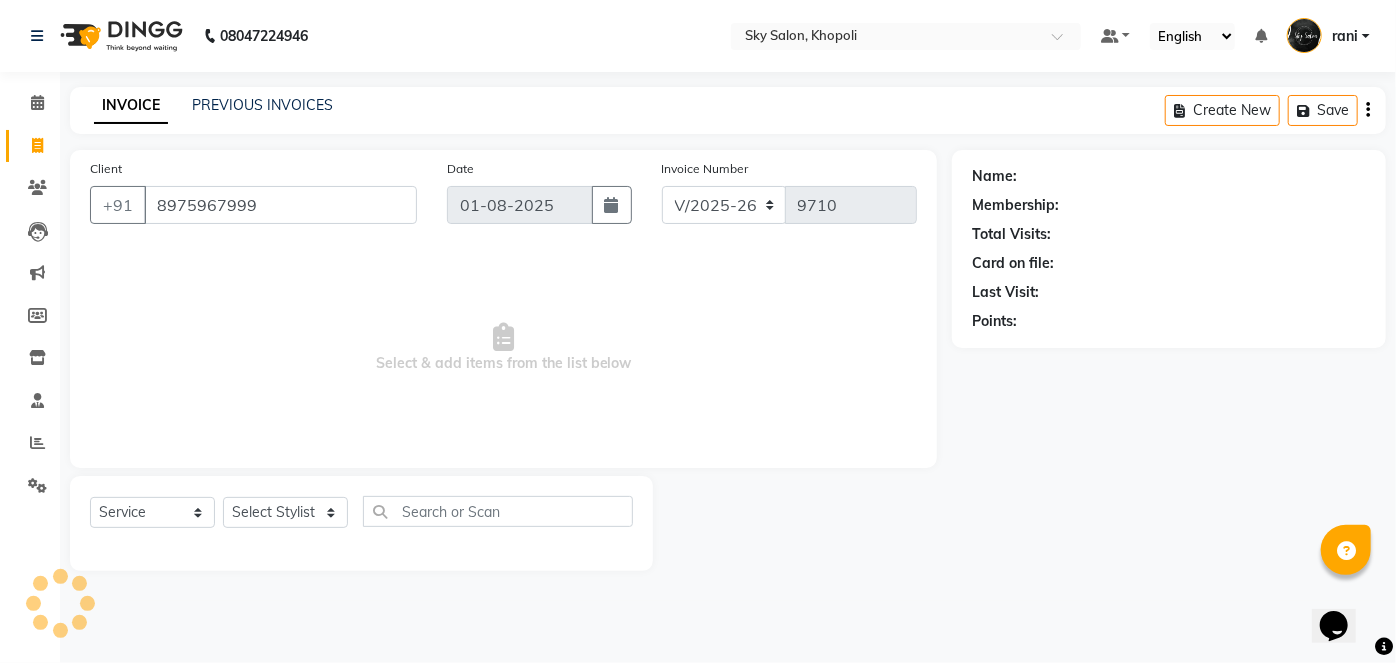 type on "8975967999" 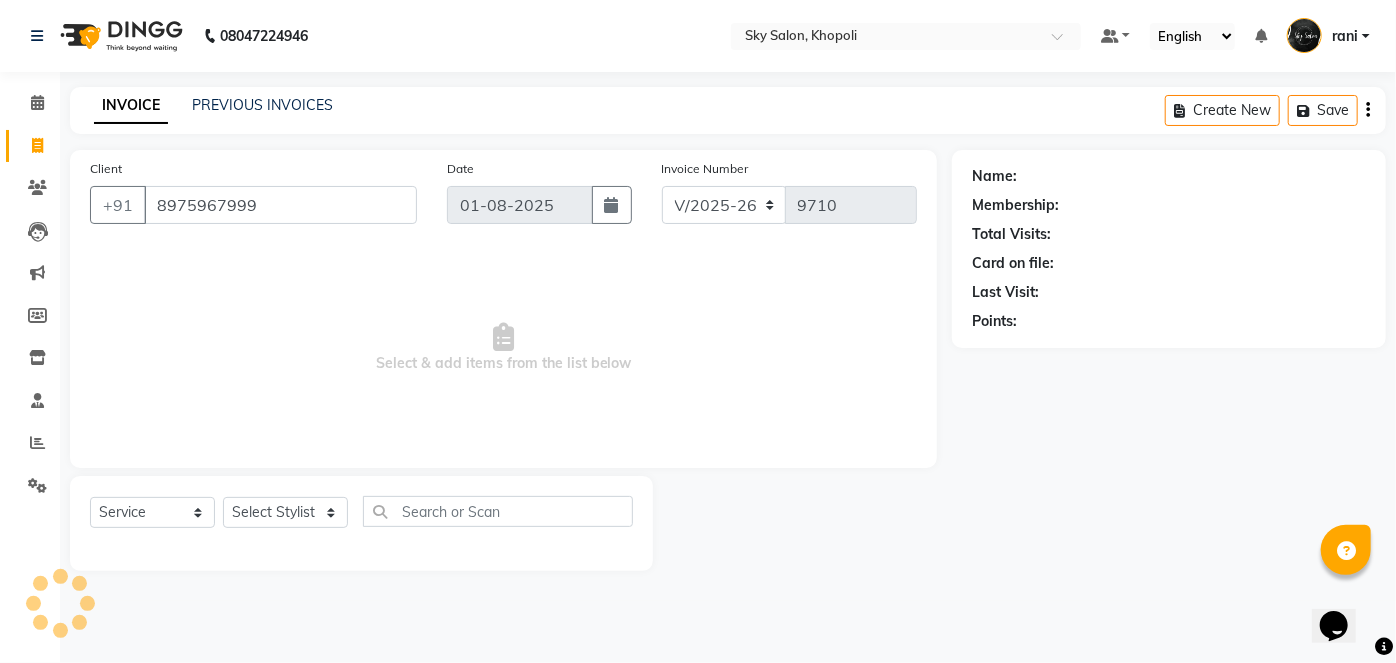 select on "1: Object" 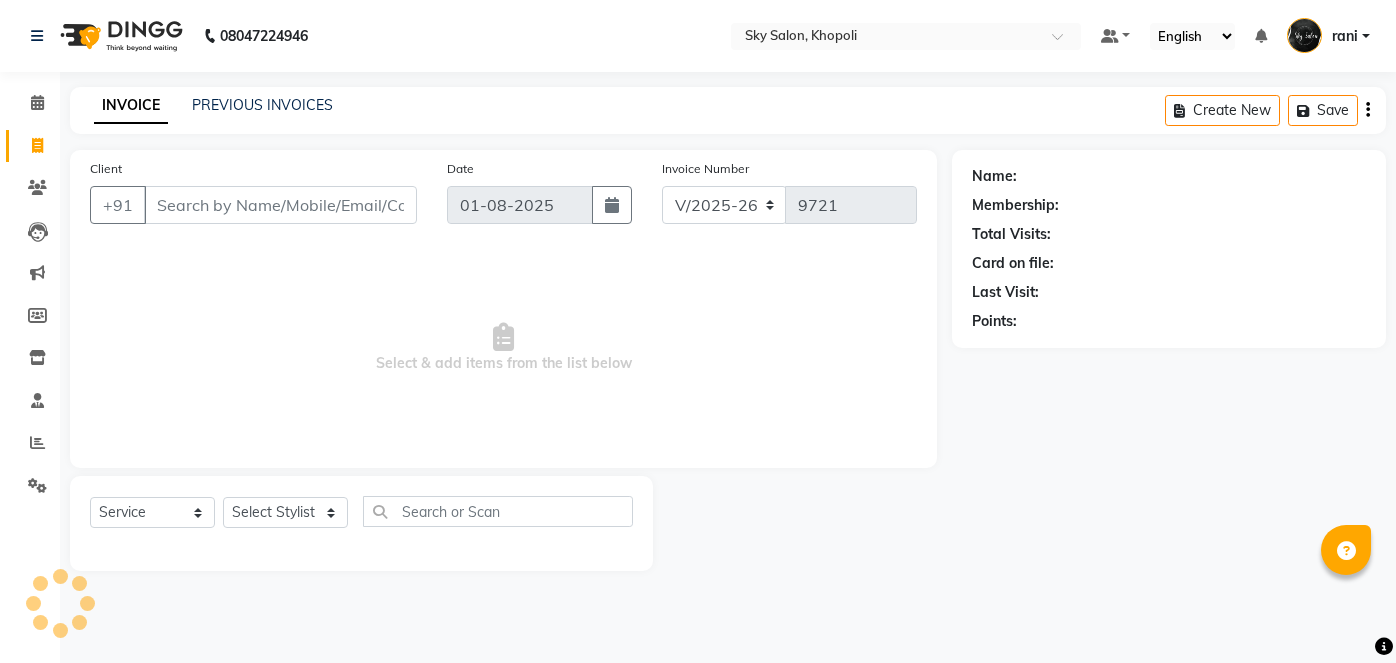 select on "3537" 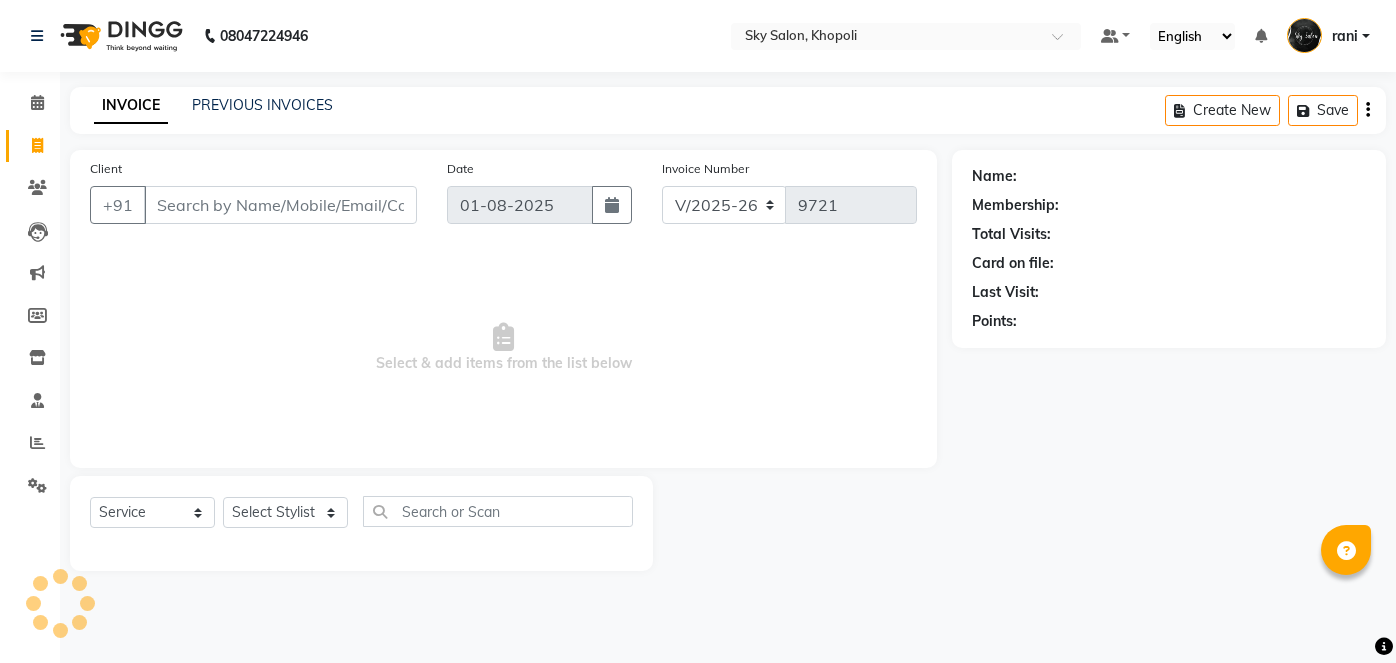 select on "service" 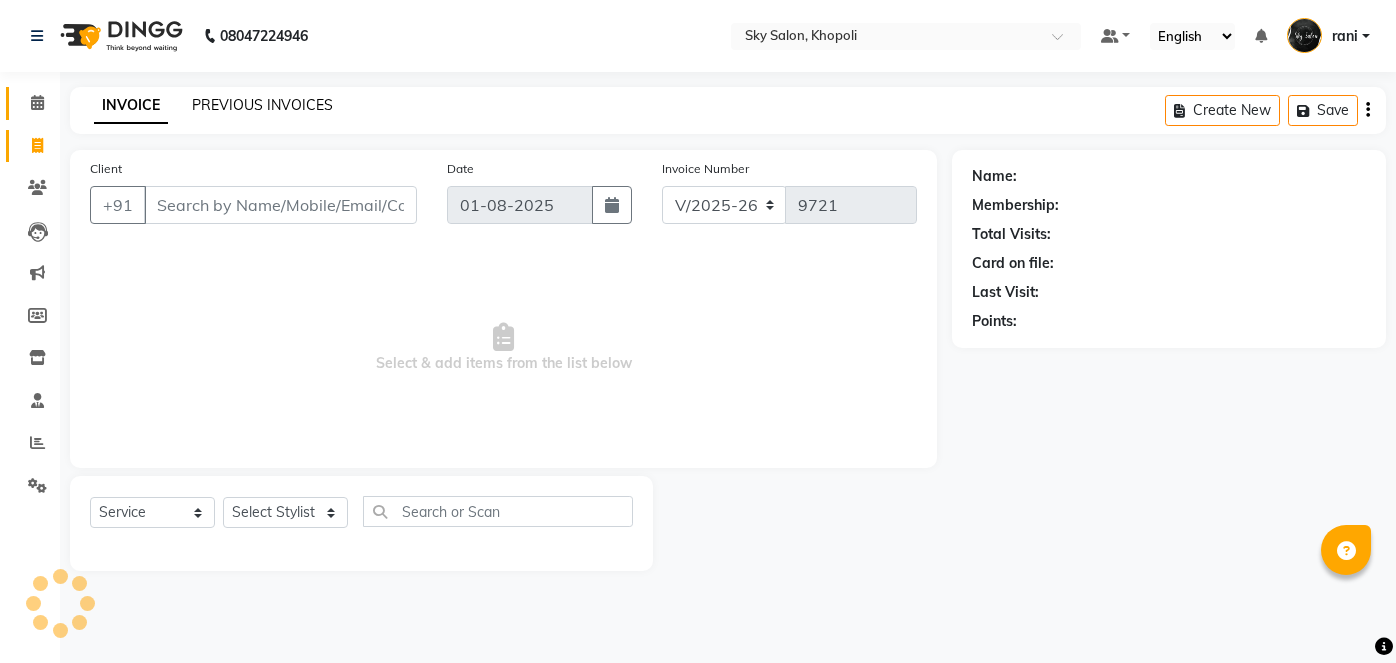 scroll, scrollTop: 0, scrollLeft: 0, axis: both 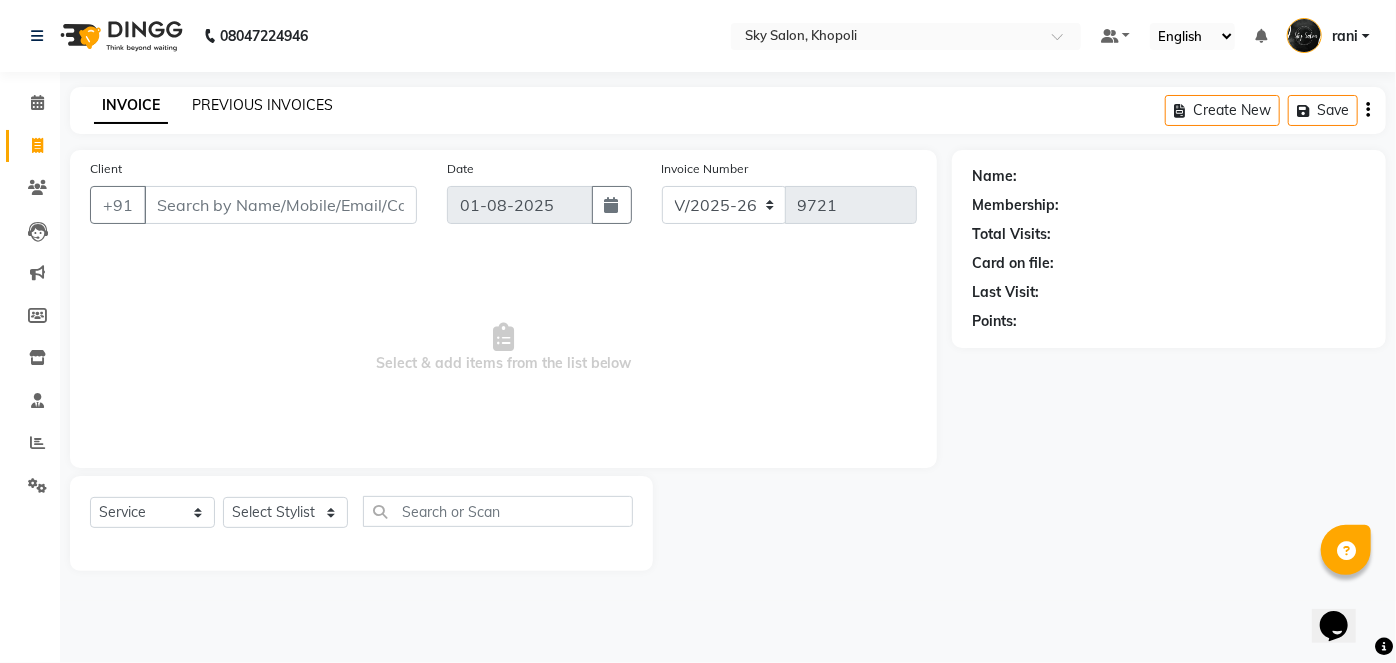 click on "PREVIOUS INVOICES" 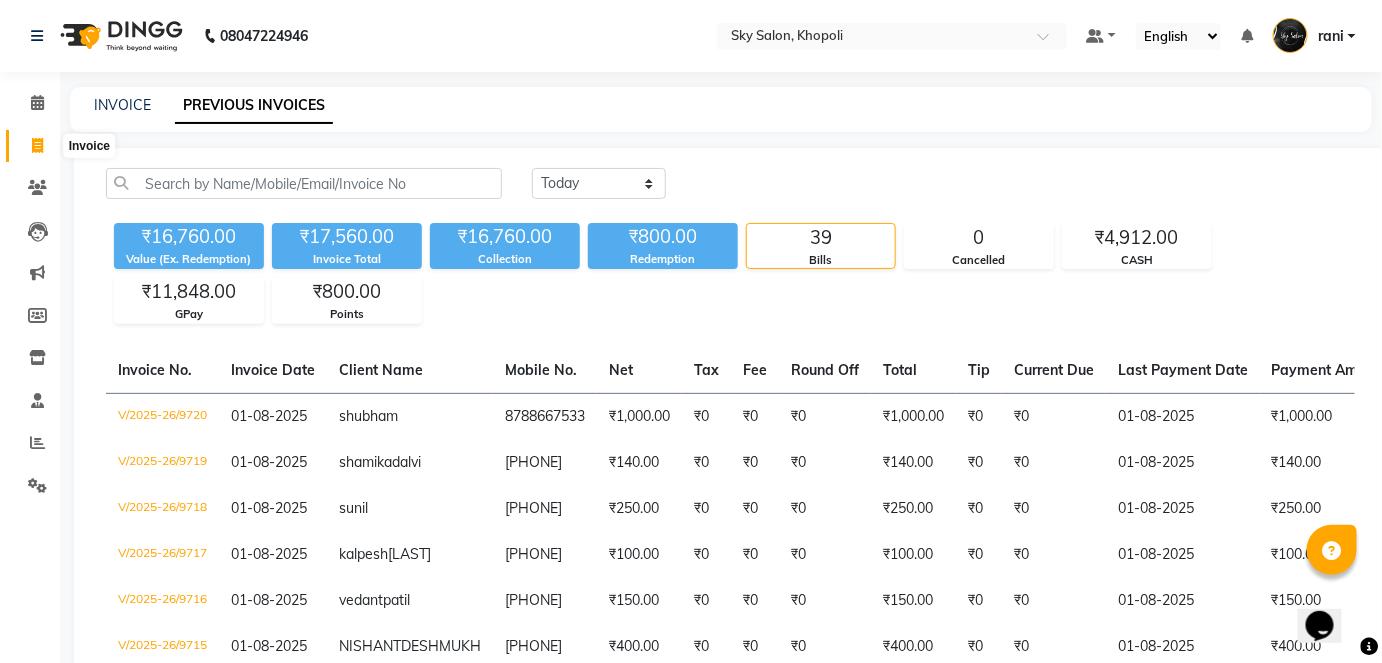 click 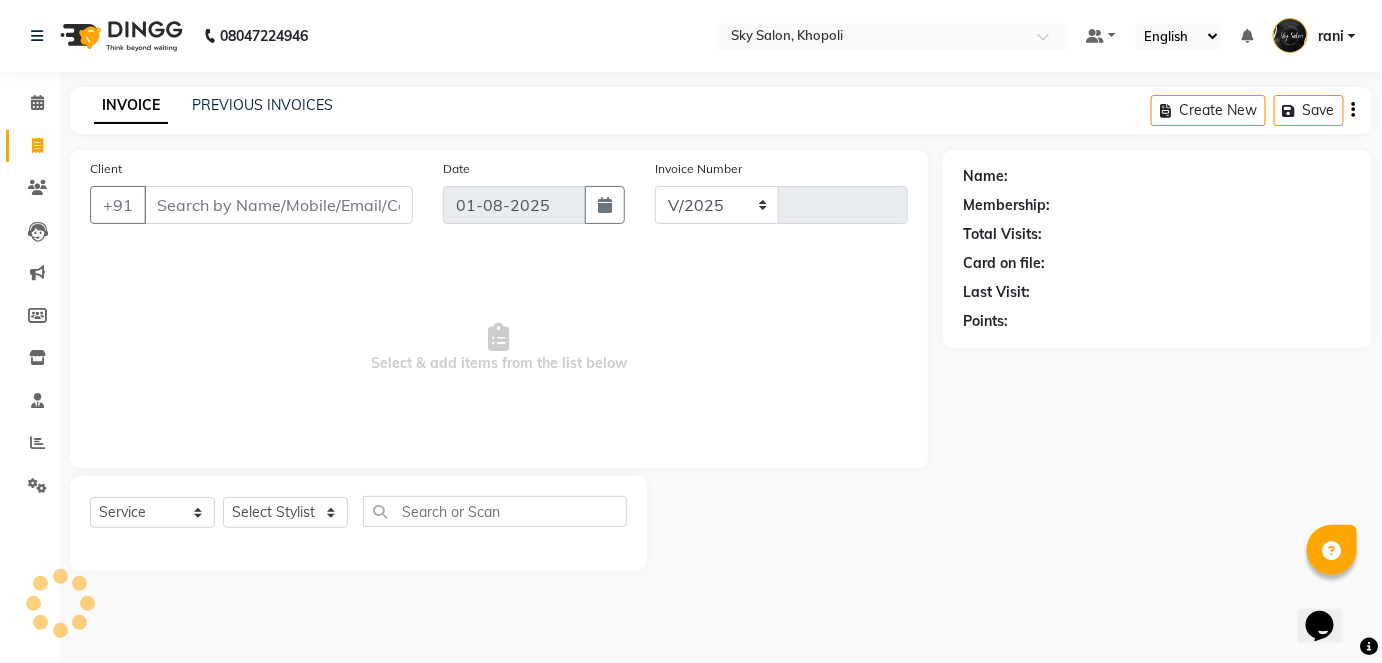 select on "3537" 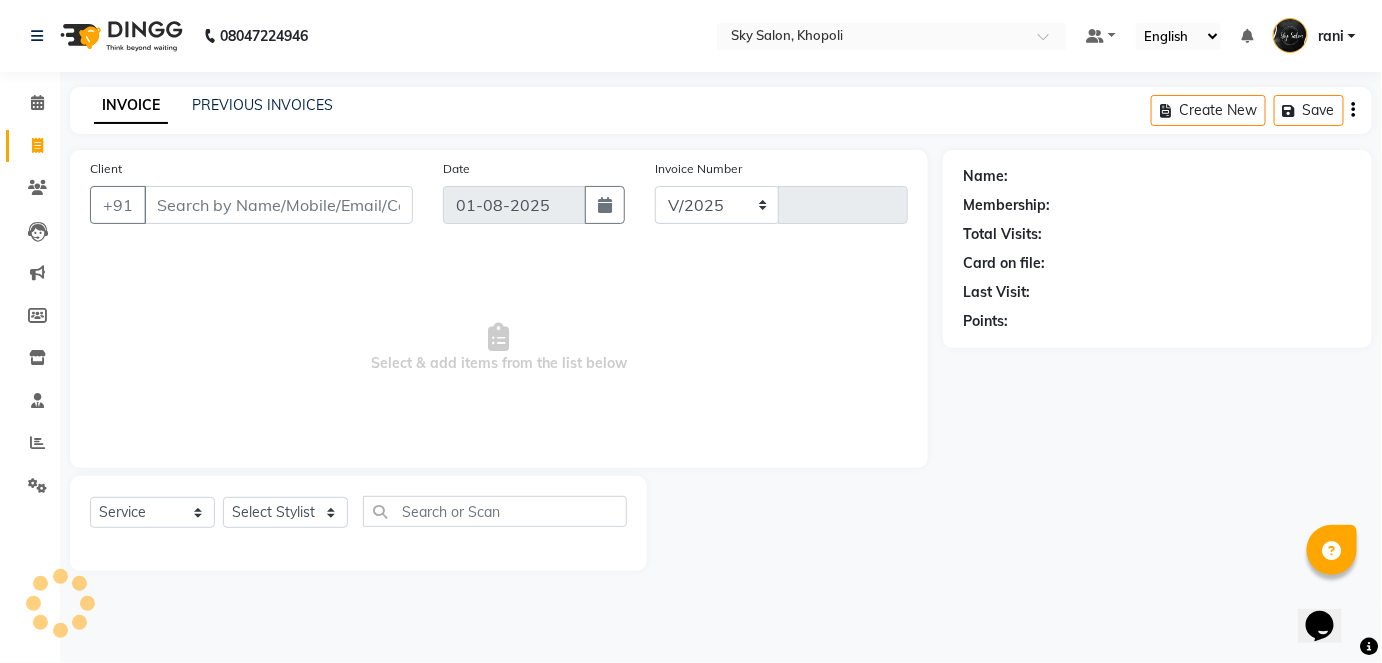 type on "9721" 